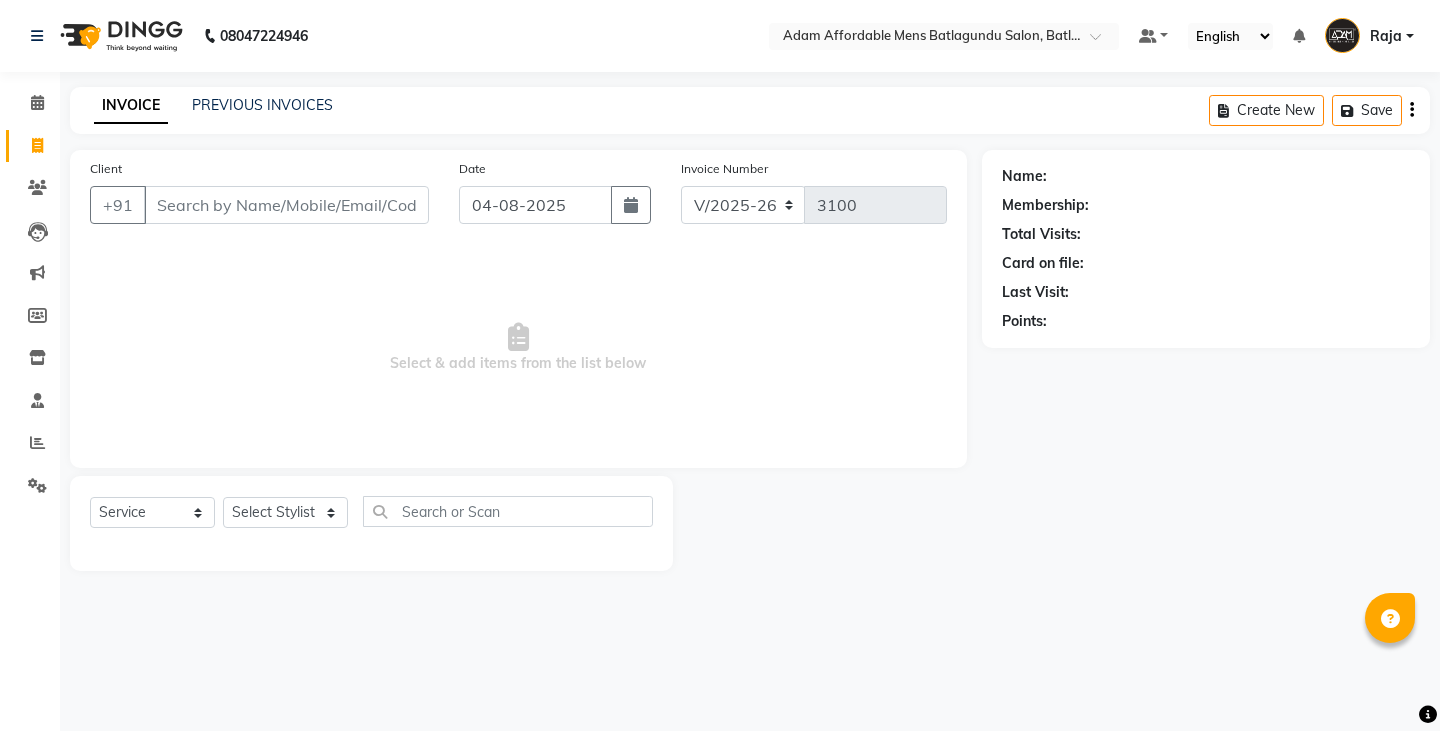 select on "8213" 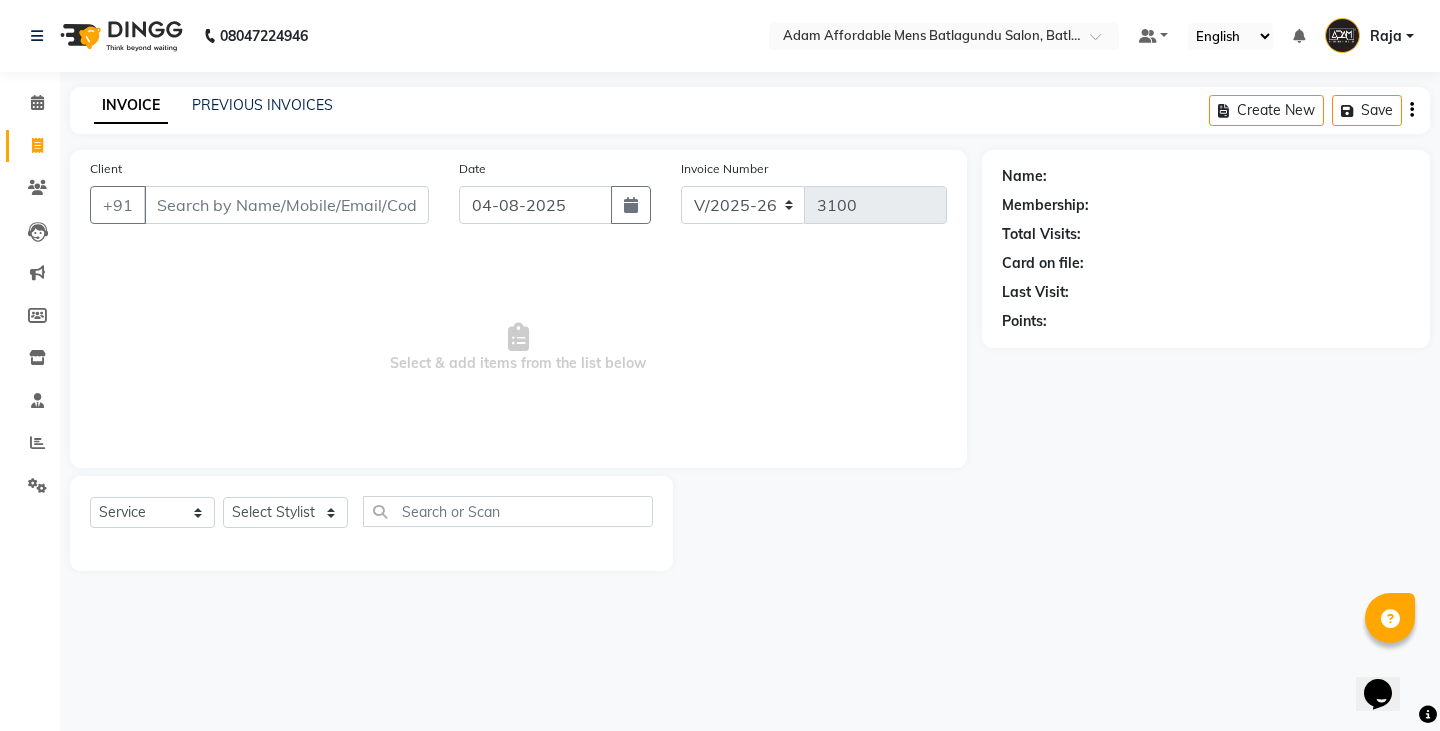 scroll, scrollTop: 0, scrollLeft: 0, axis: both 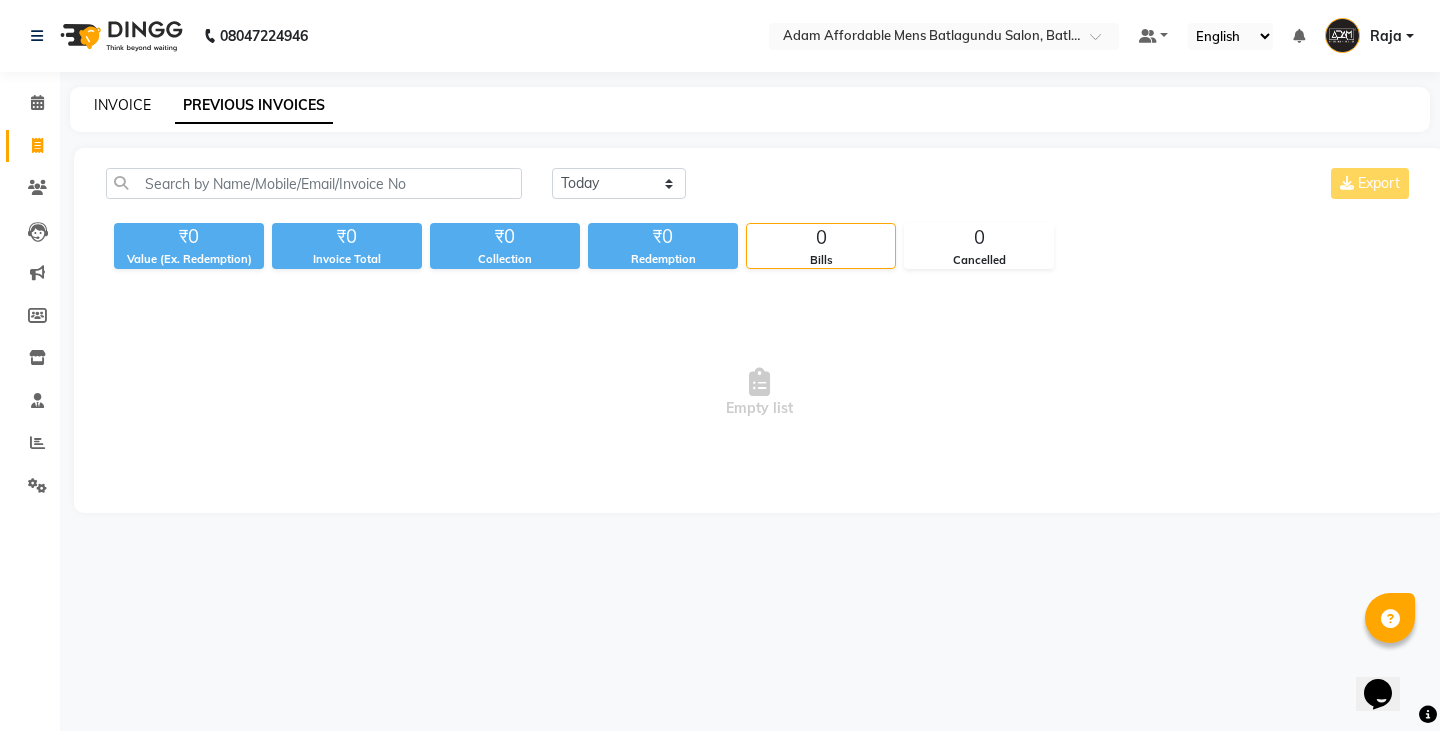 click on "INVOICE" 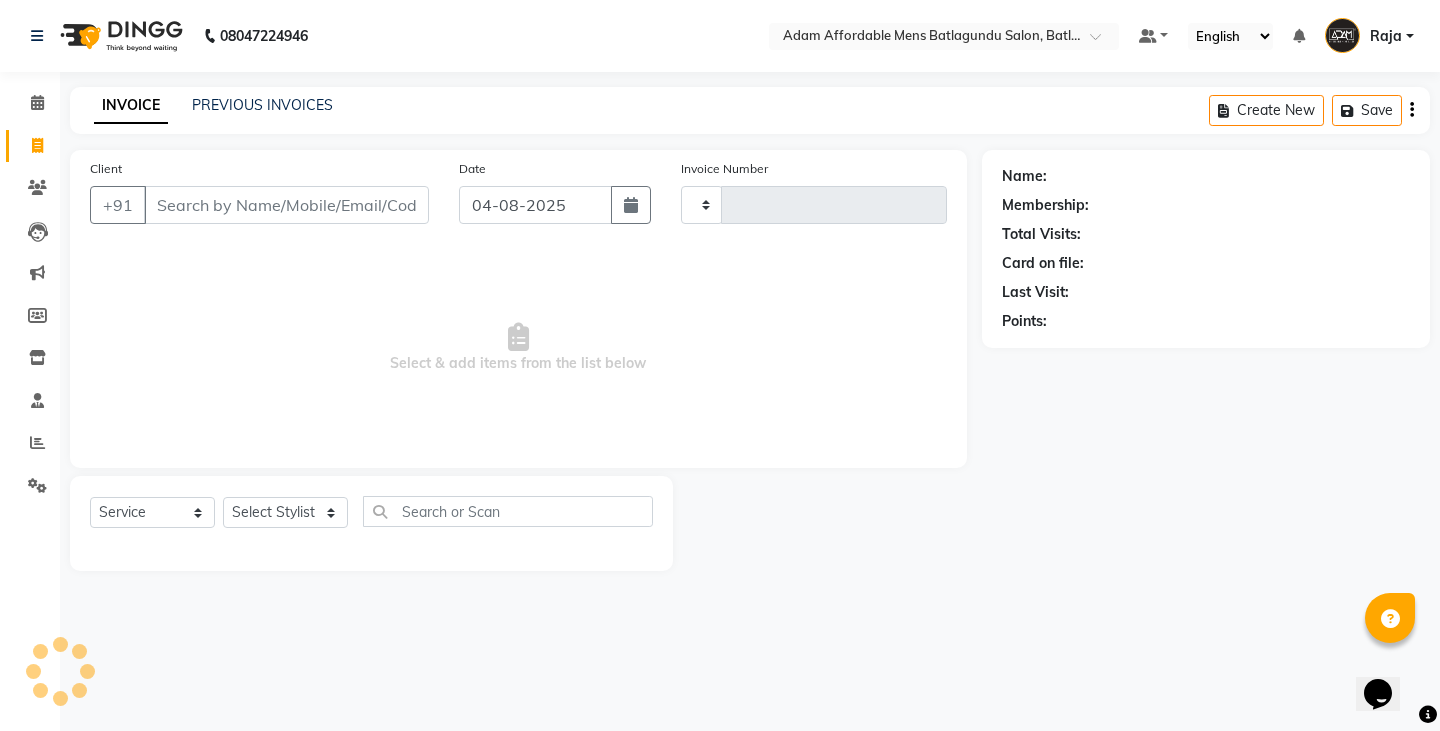 type on "3100" 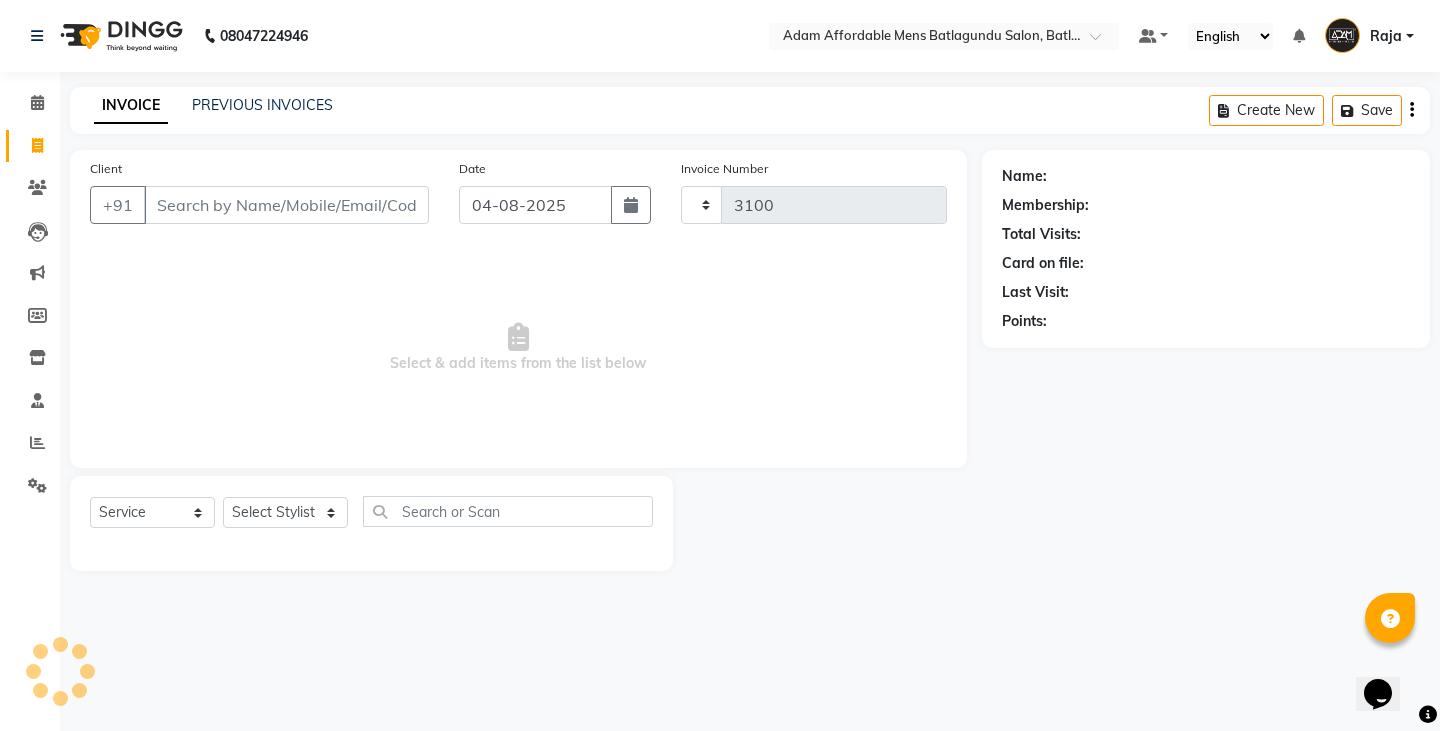 select on "8213" 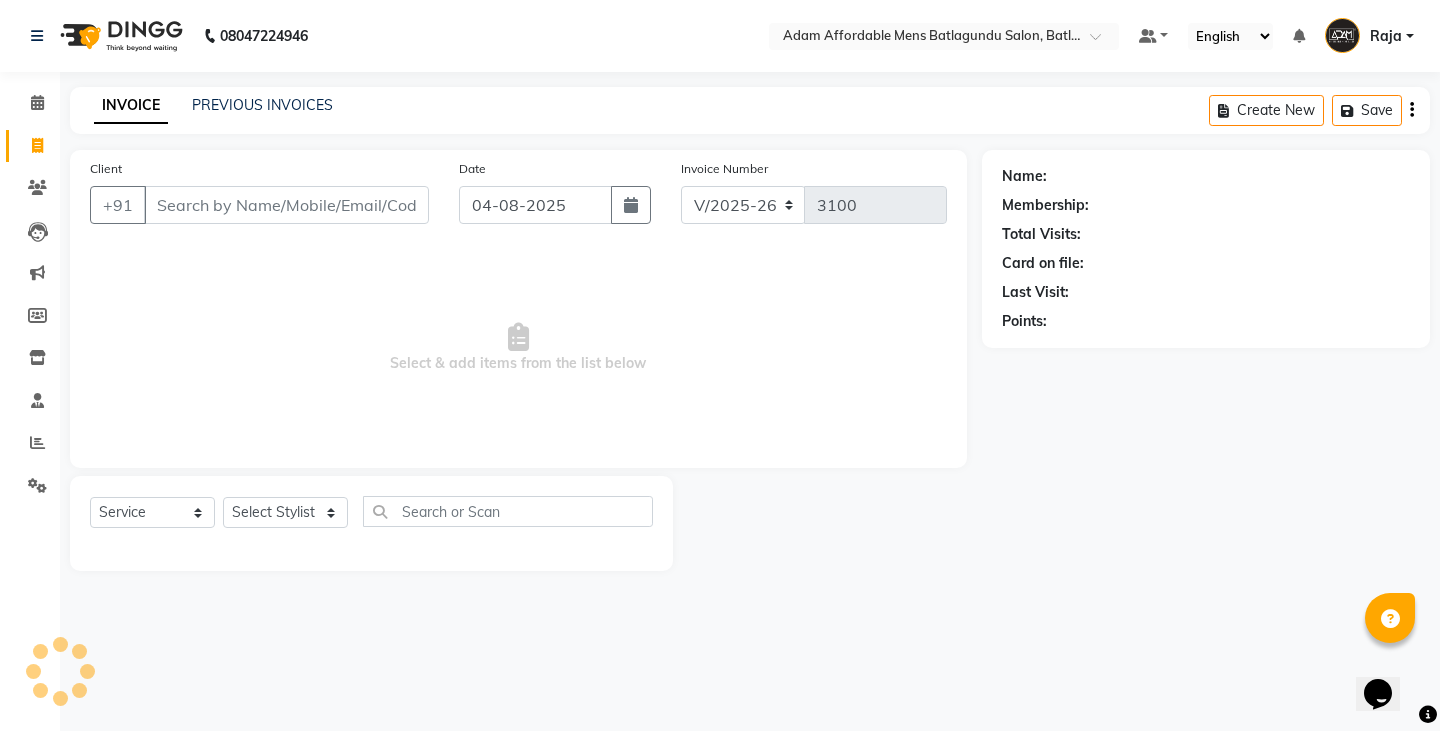 click on "Client" at bounding box center (286, 205) 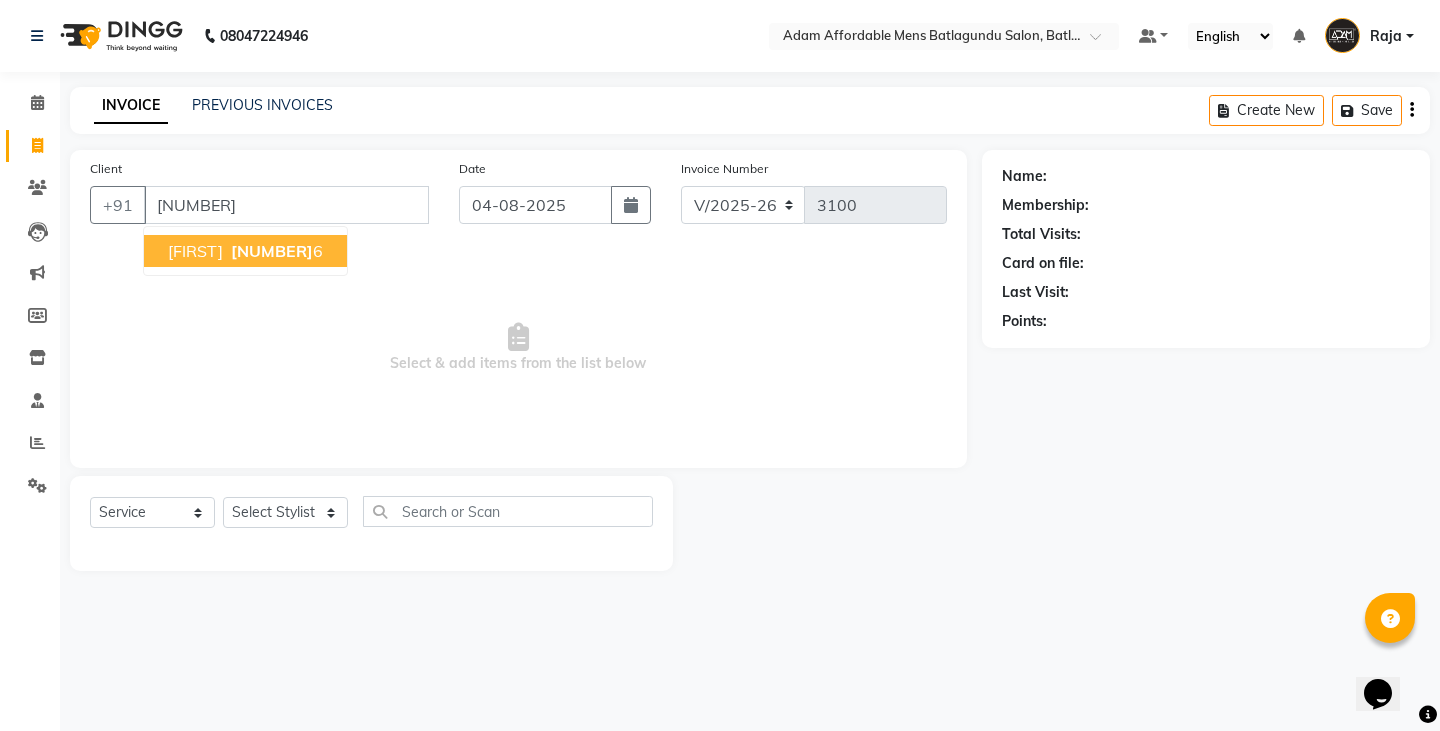 type on "[NUMBER]" 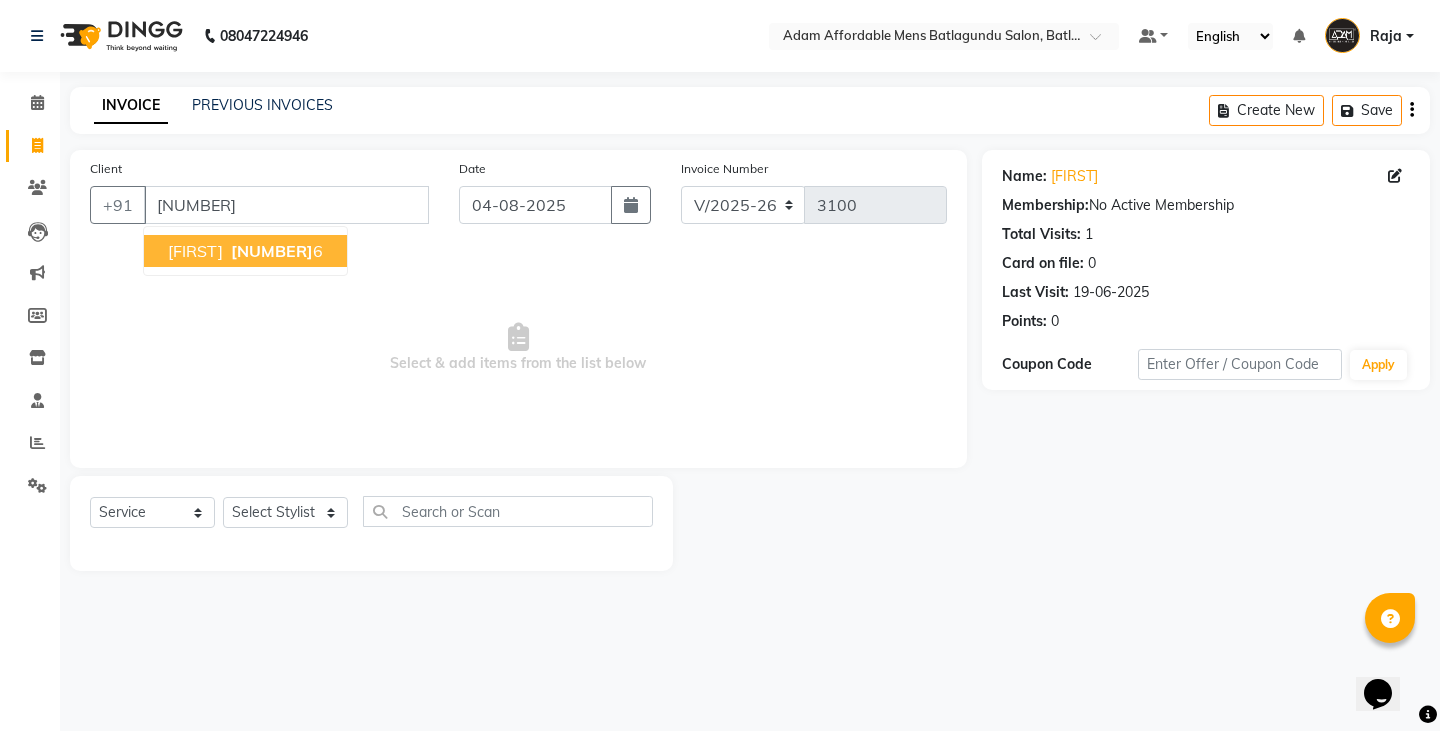 click on "[NUMBER]" at bounding box center (272, 251) 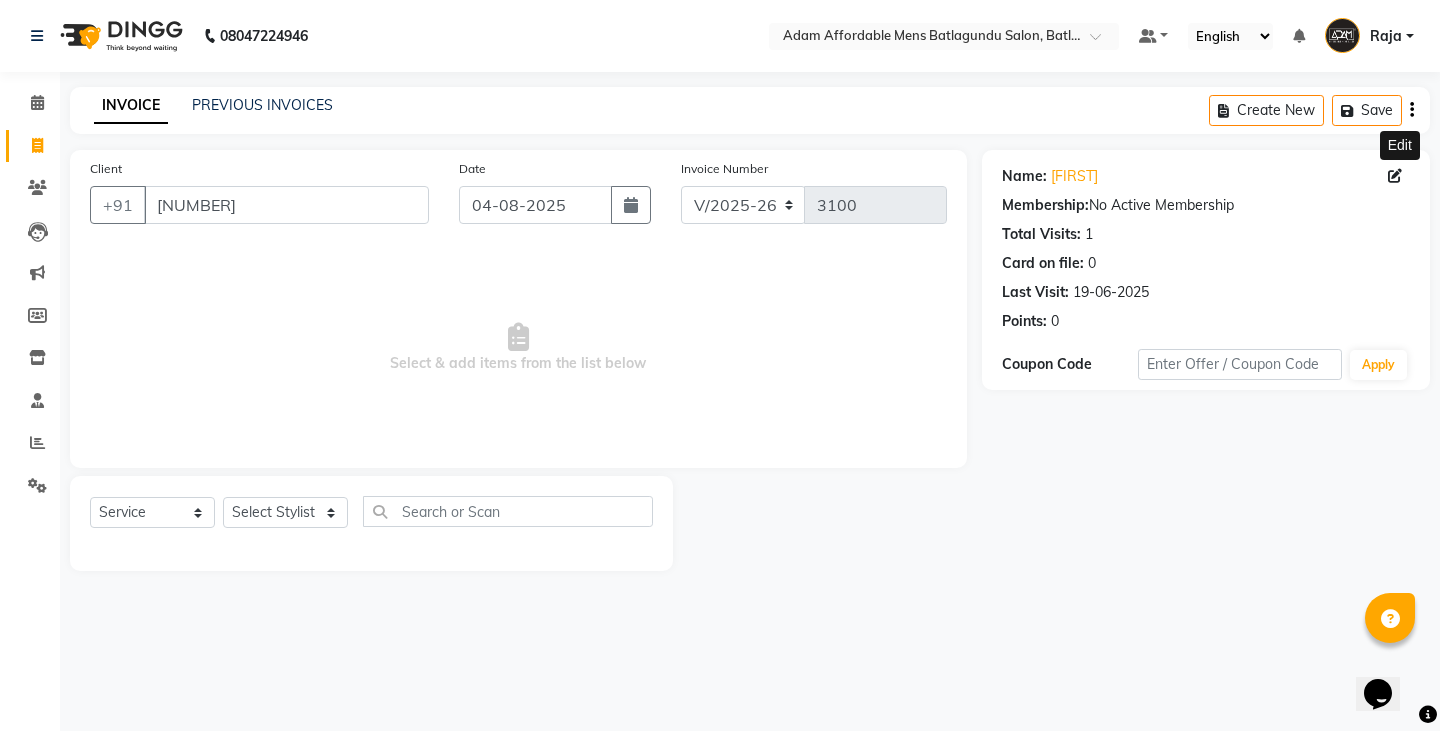 click 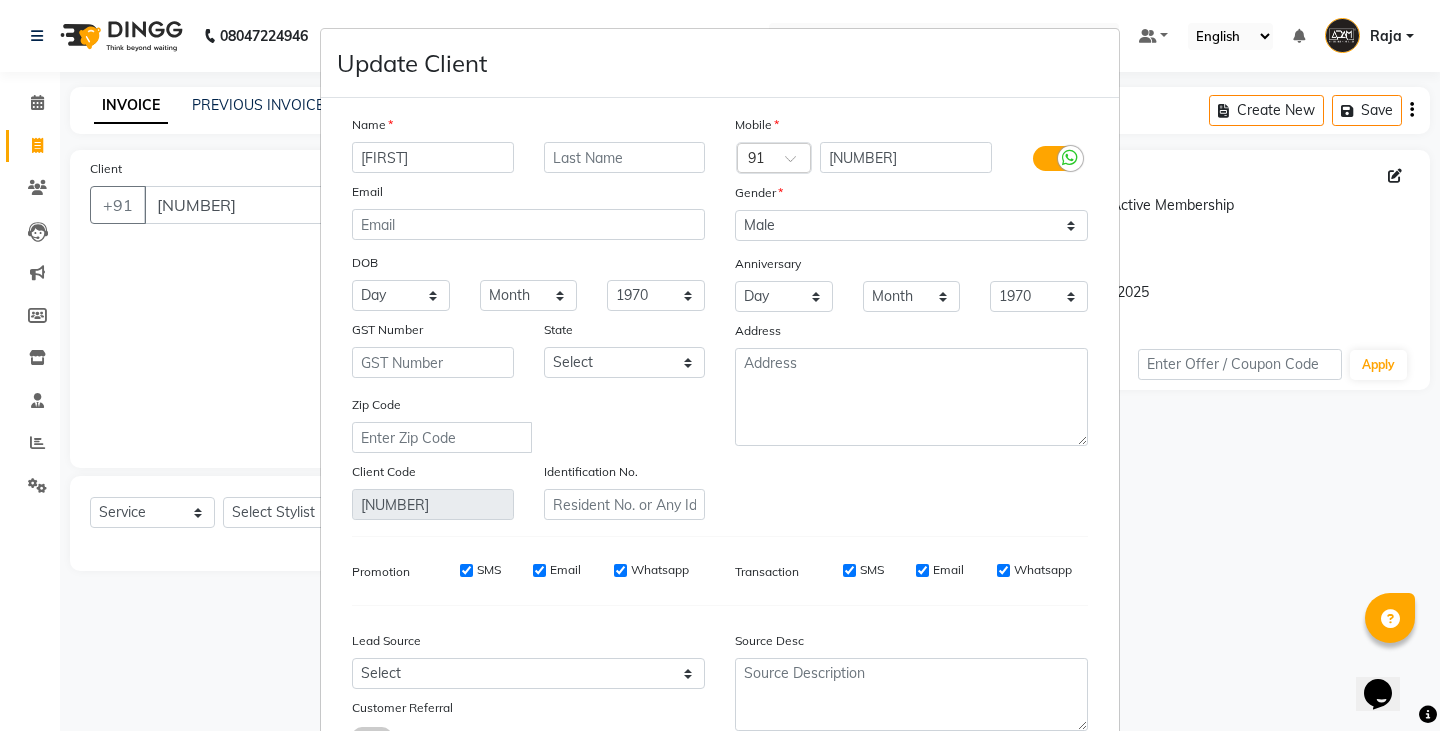 click on "[FIRST]" at bounding box center [433, 157] 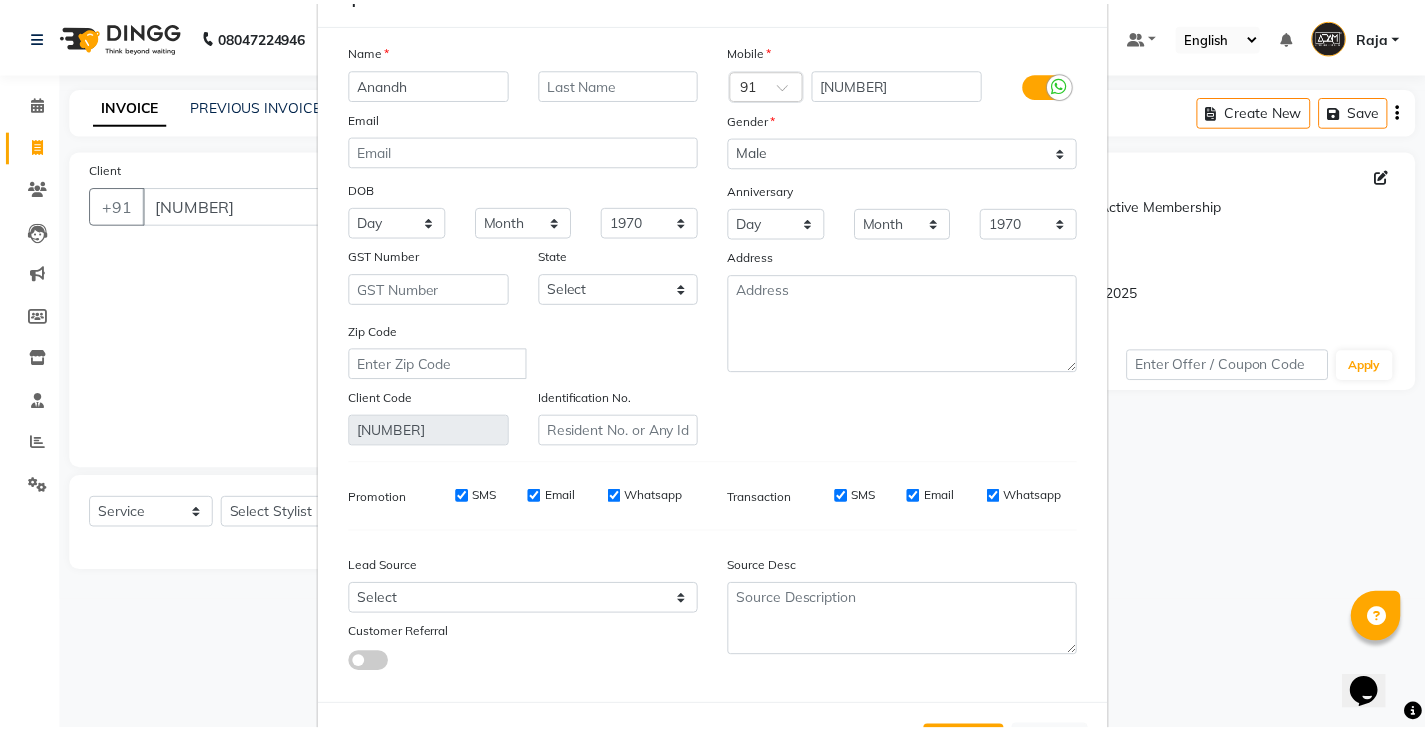 scroll, scrollTop: 156, scrollLeft: 0, axis: vertical 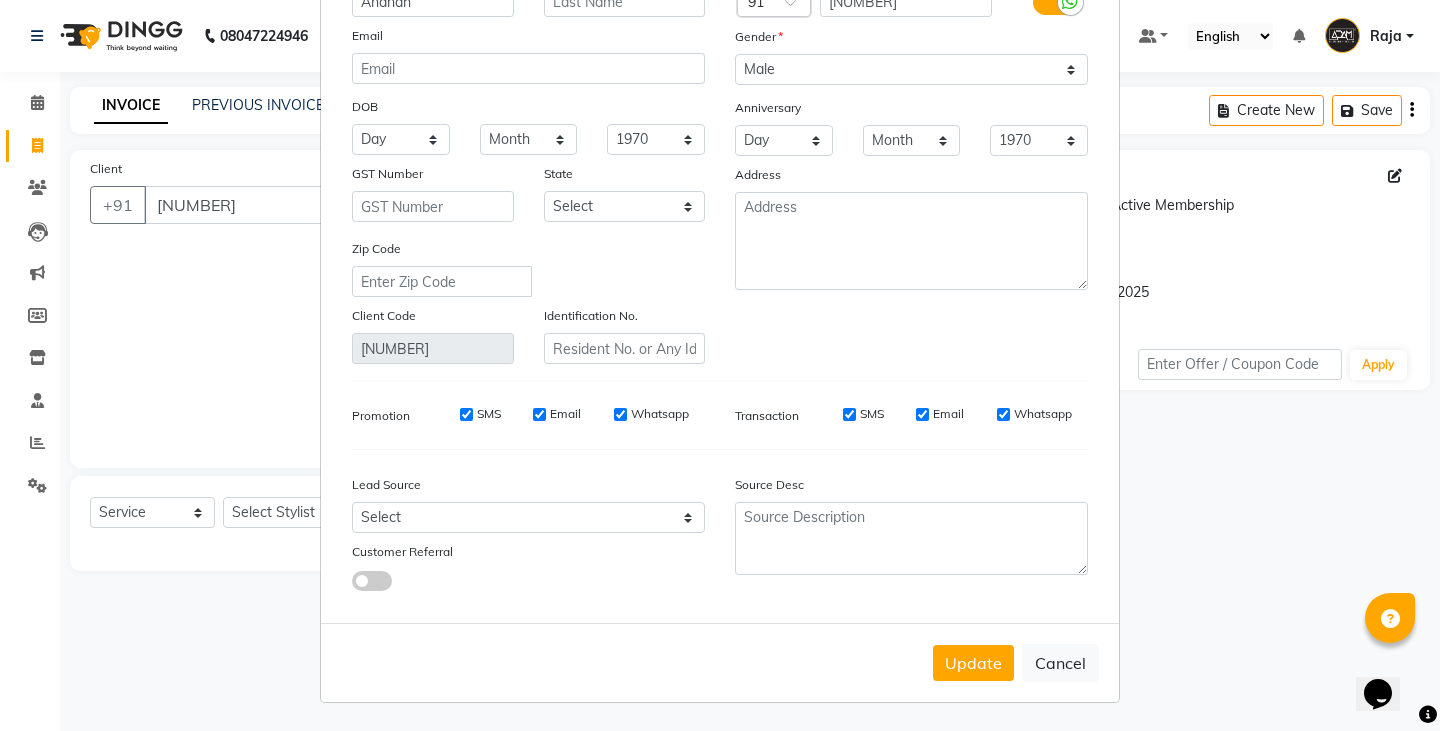 type on "Anandh" 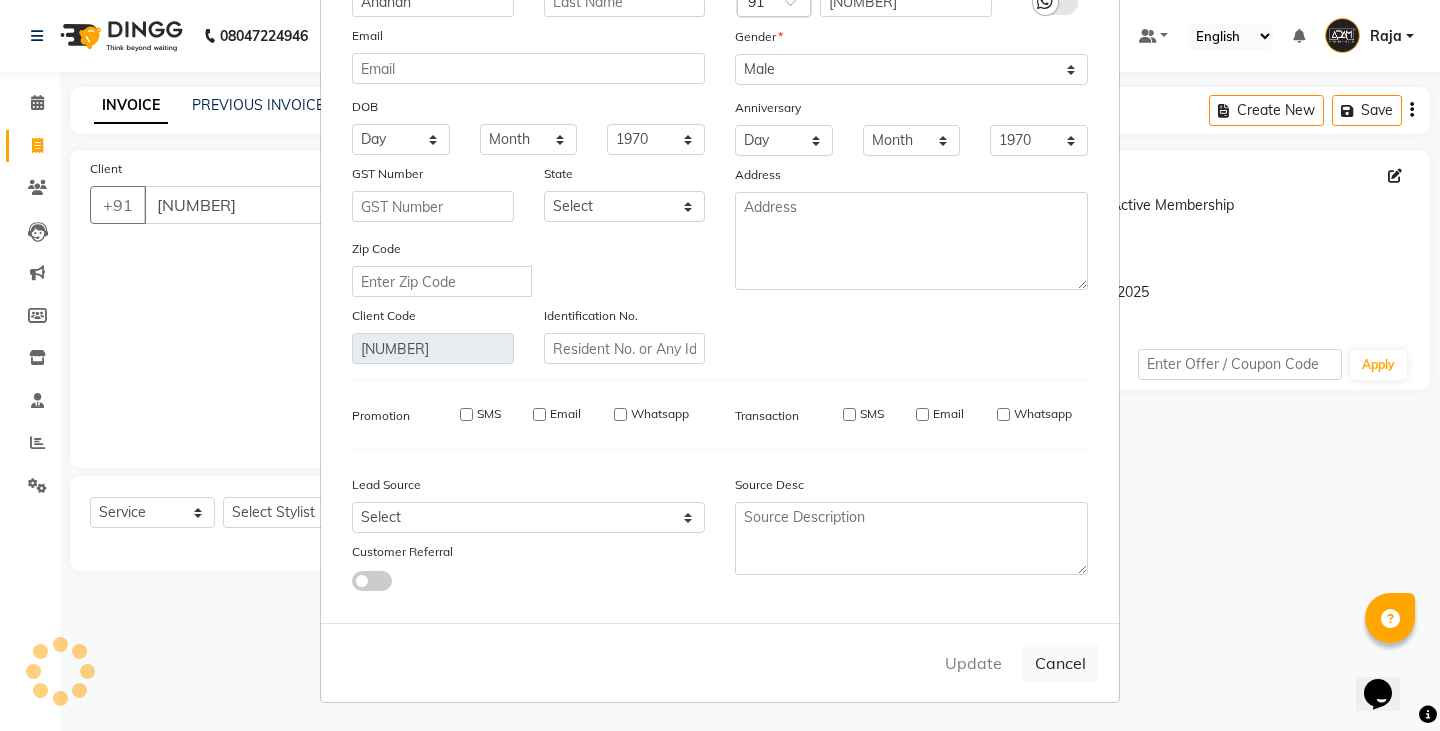 type 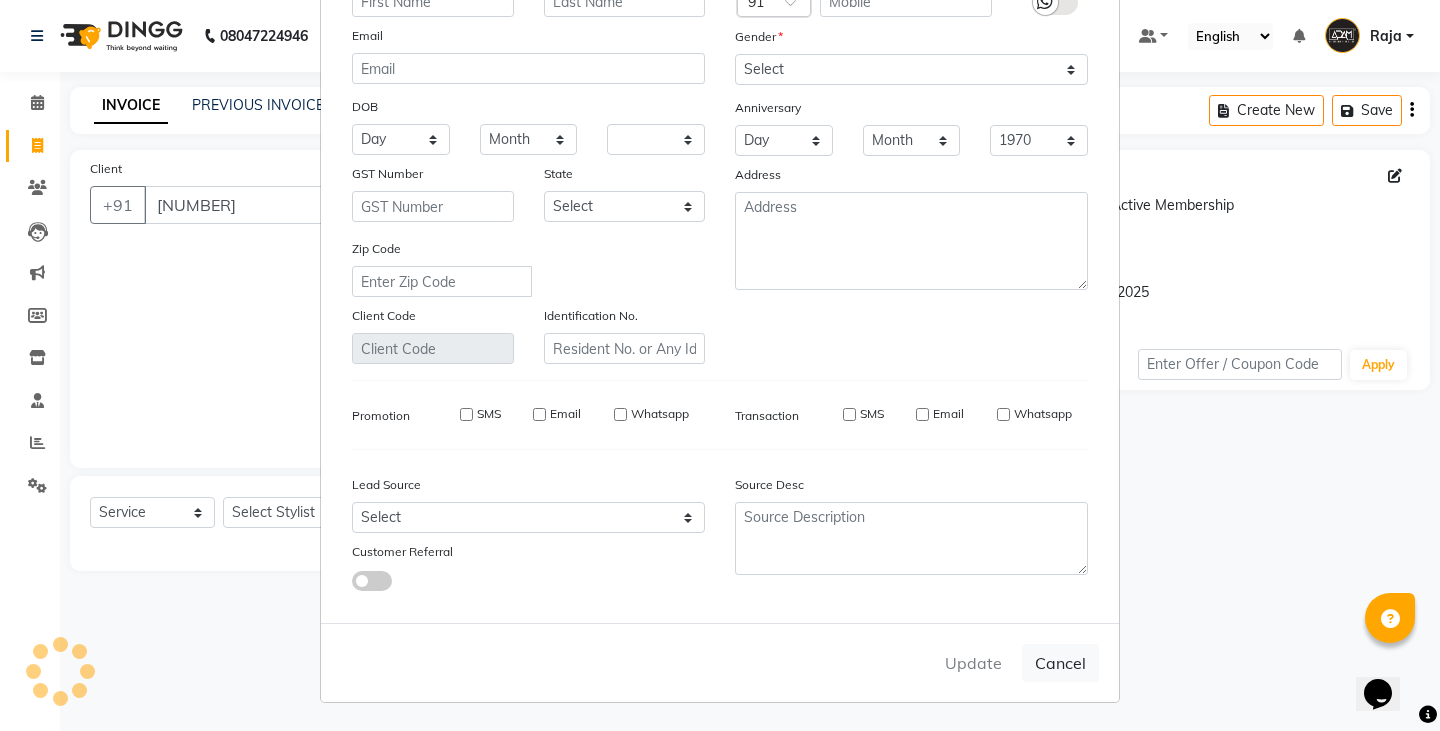 select 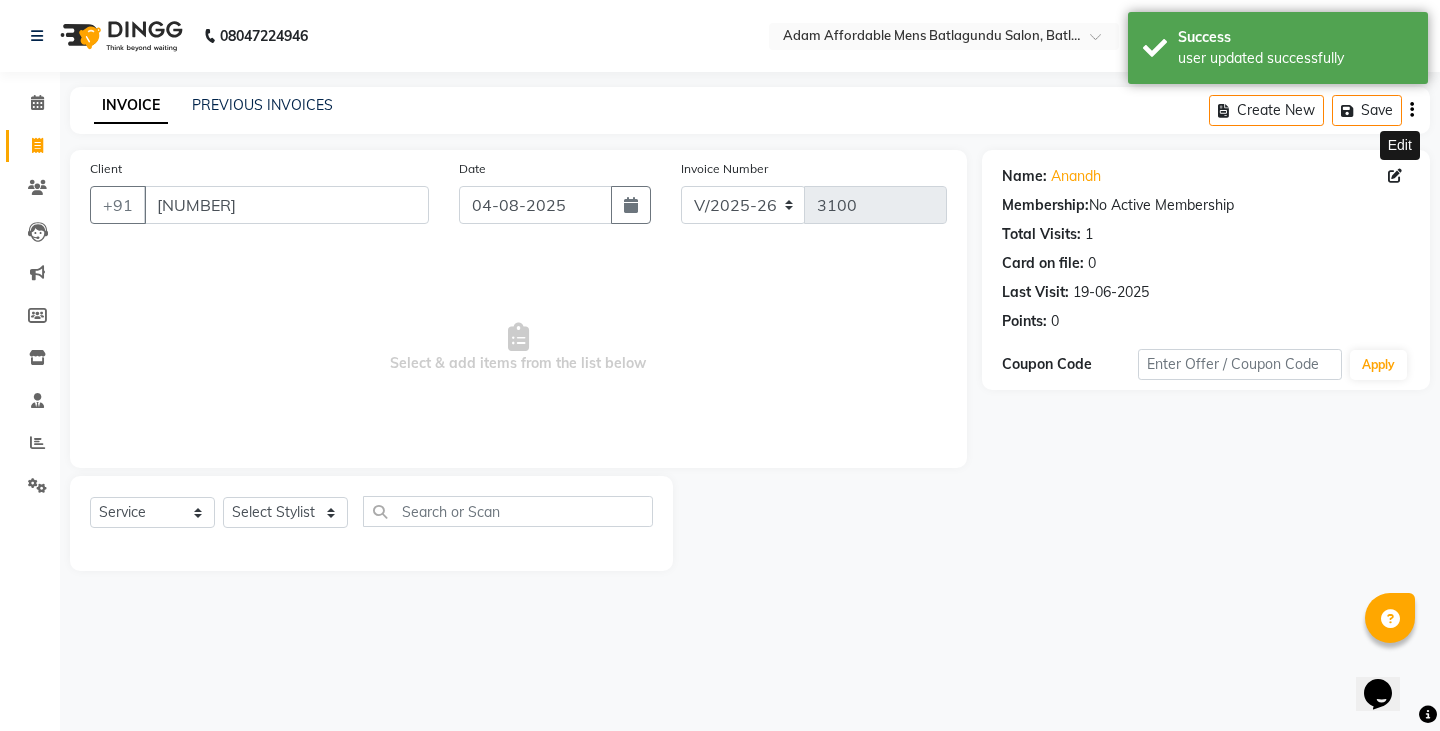 click on "Select Service Product Membership Package Voucher Prepaid Gift Card Select Stylist Admin [FIRST] [FIRST] [FIRST] [FIRST] [FIRST] [FIRST]" 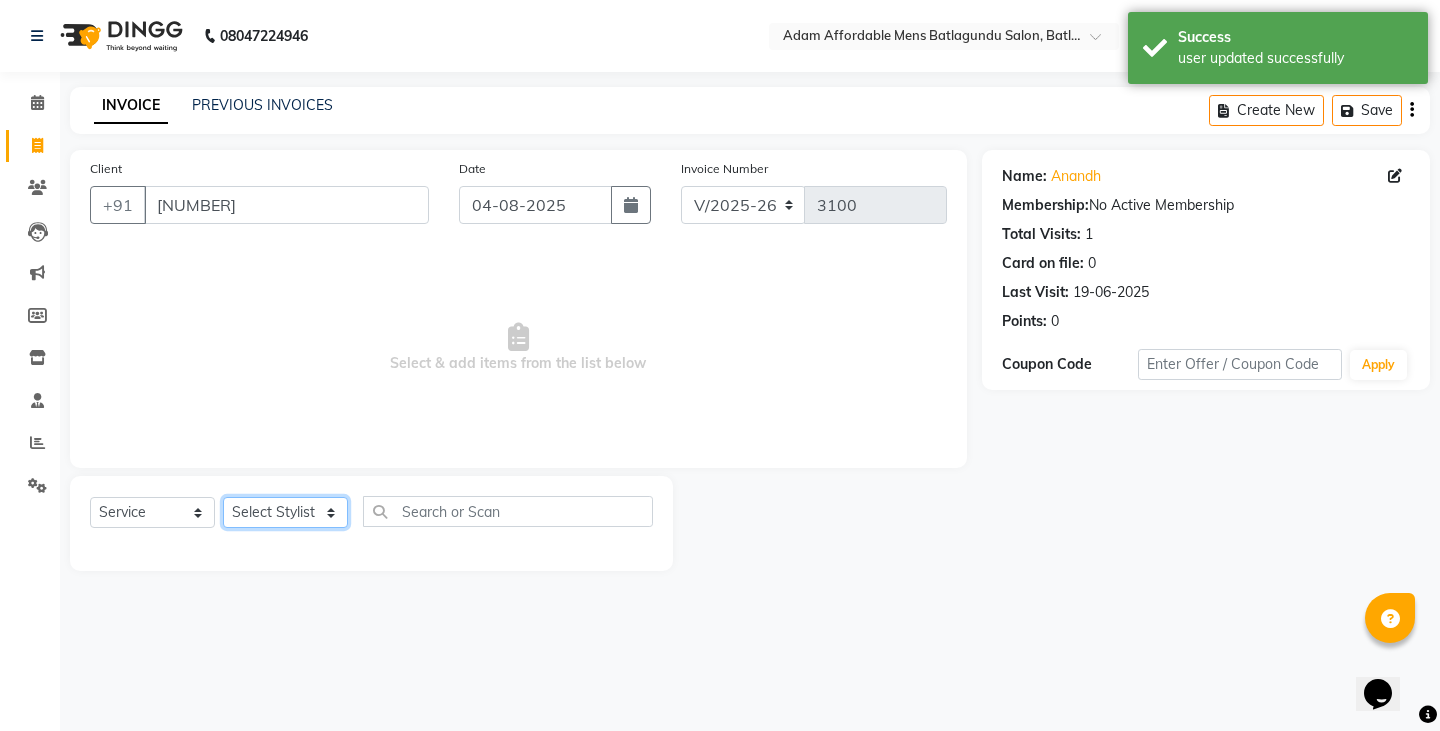 click on "Select Stylist Admin Anish Ovesh Raja SAHIL  SOHAIL SONU" 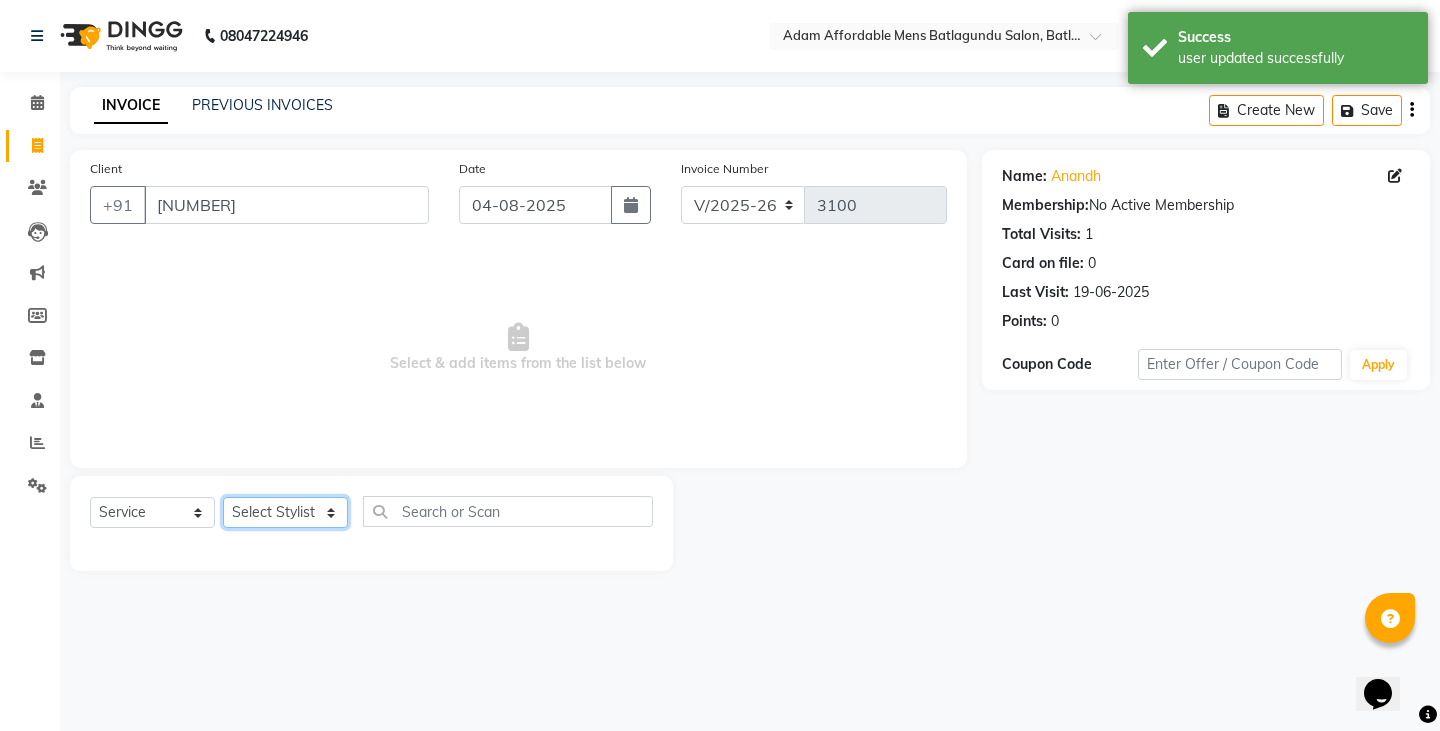 select on "78652" 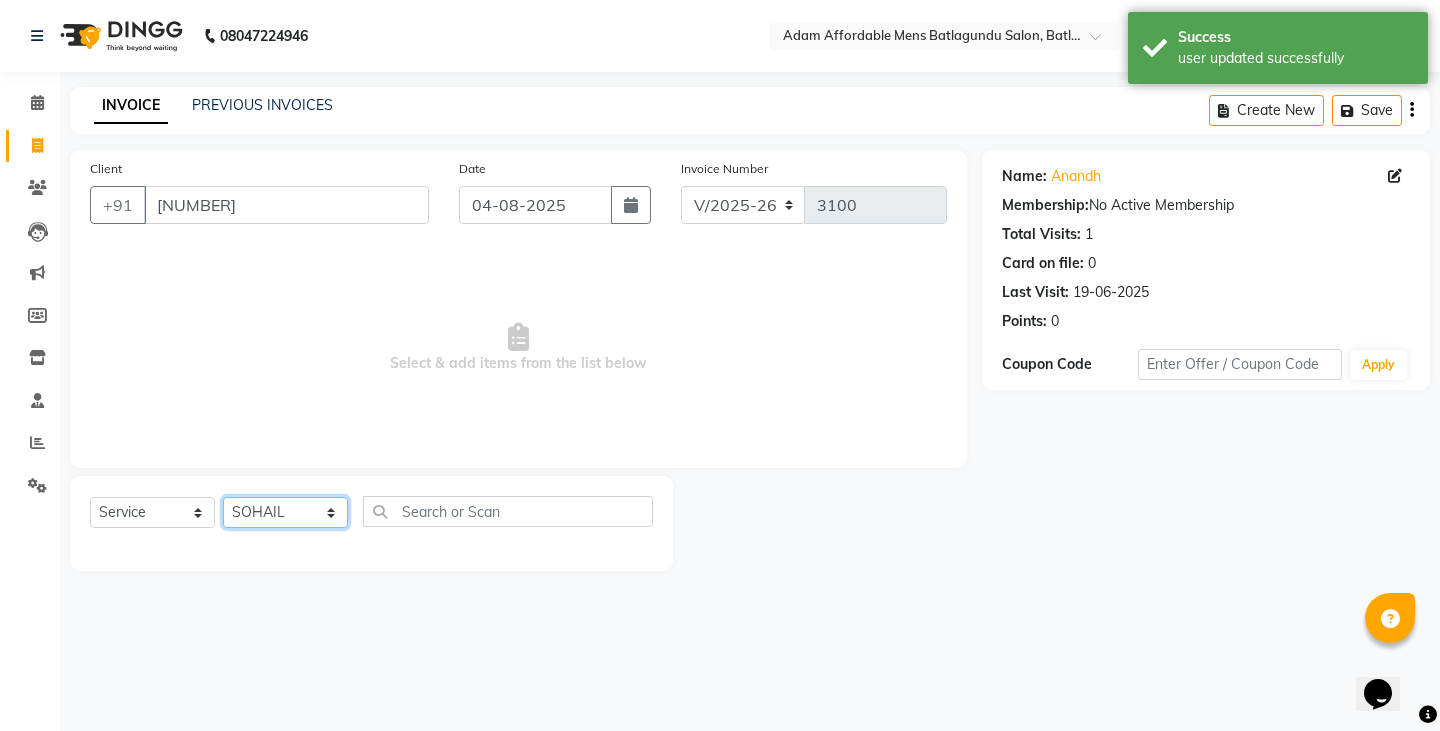 click on "Select Stylist Admin Anish Ovesh Raja SAHIL  SOHAIL SONU" 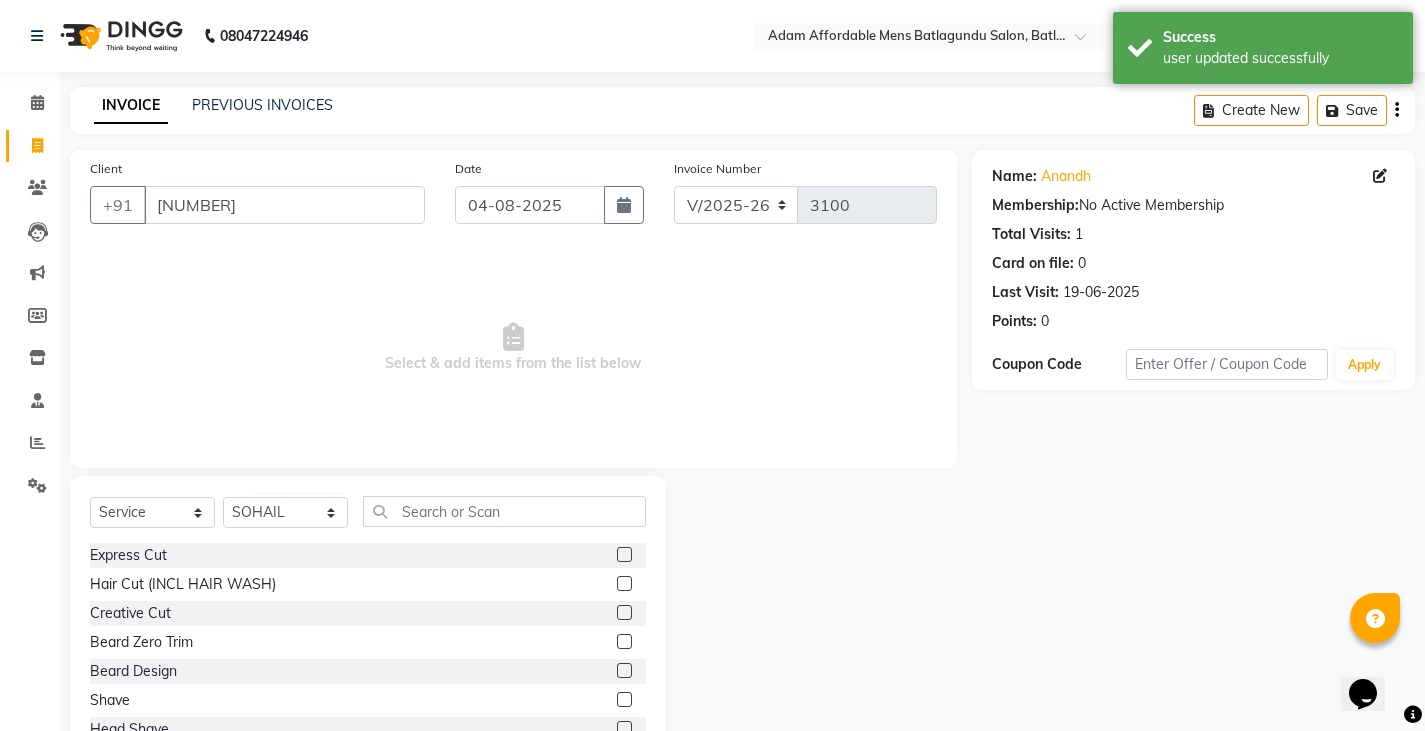 drag, startPoint x: 615, startPoint y: 554, endPoint x: 602, endPoint y: 565, distance: 17.029387 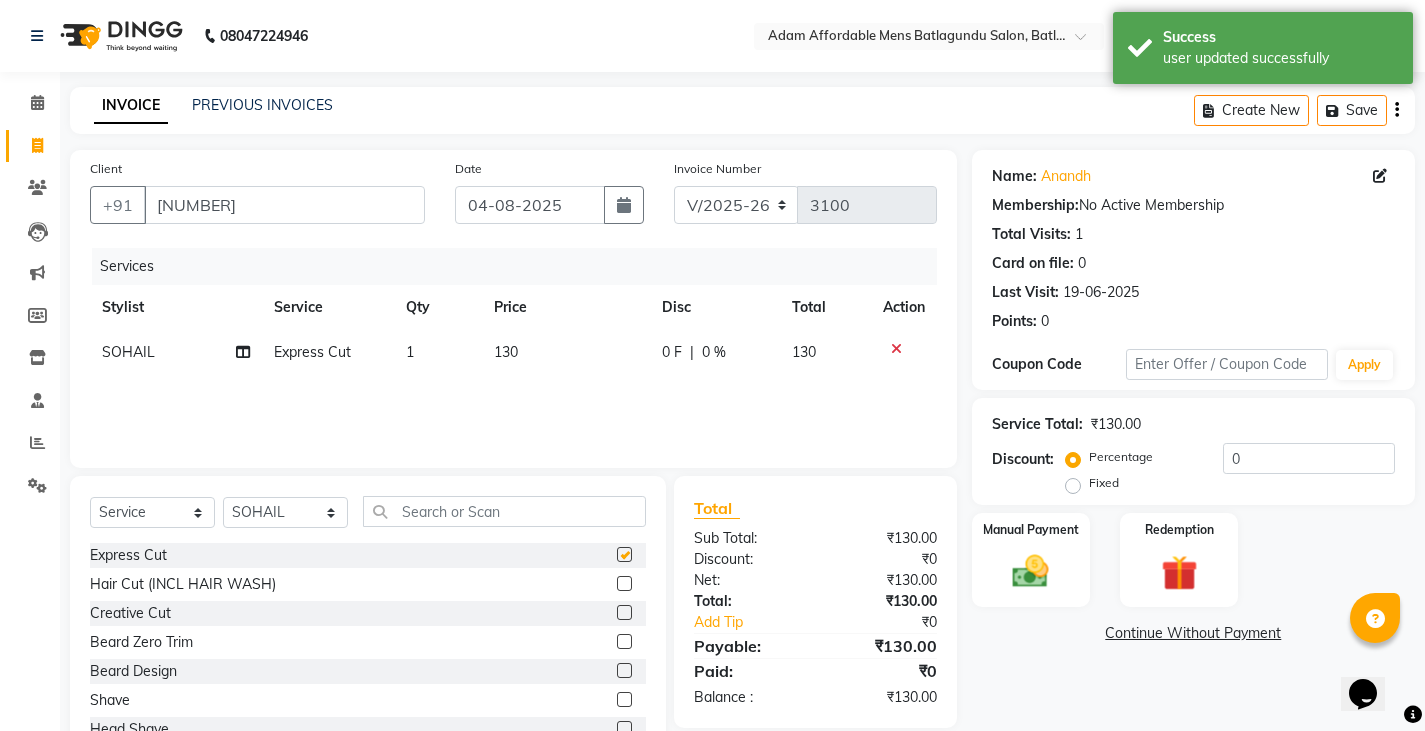 checkbox on "false" 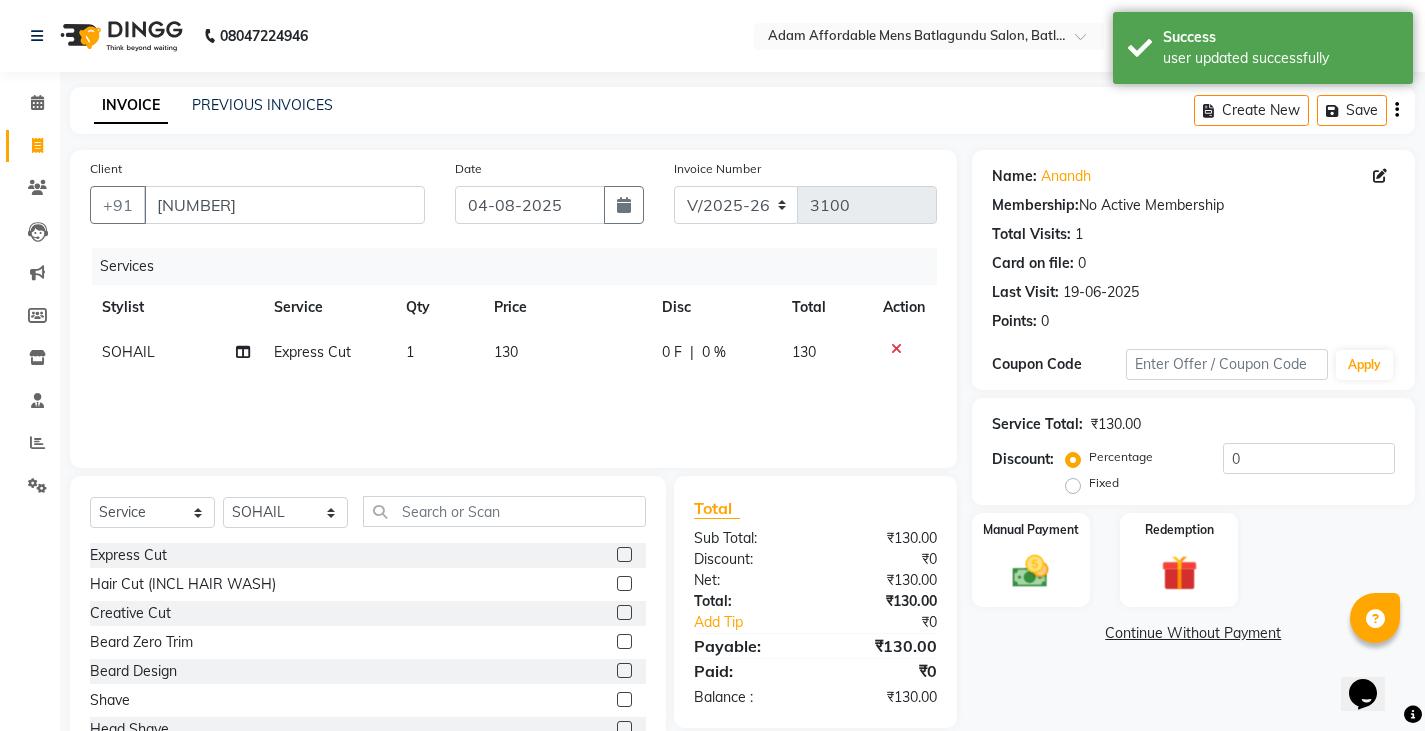 click 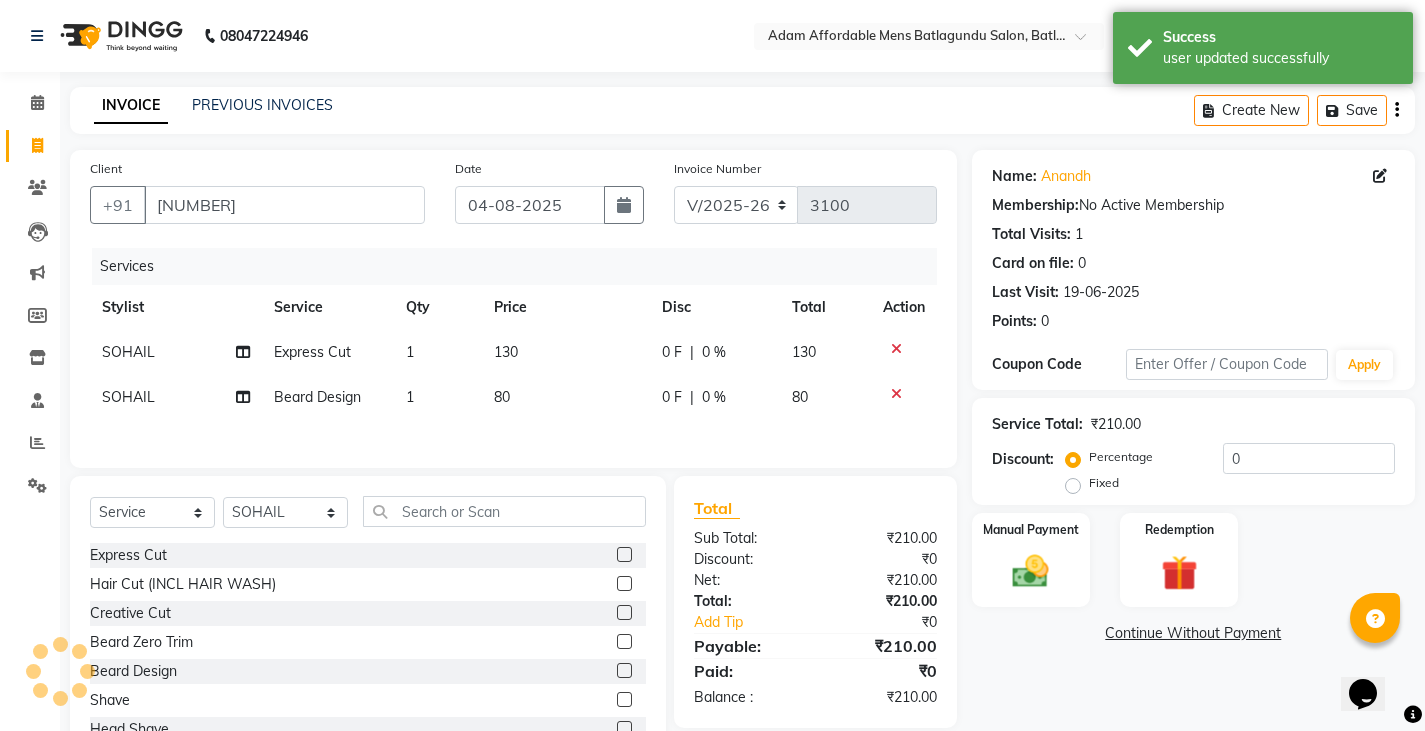 checkbox on "false" 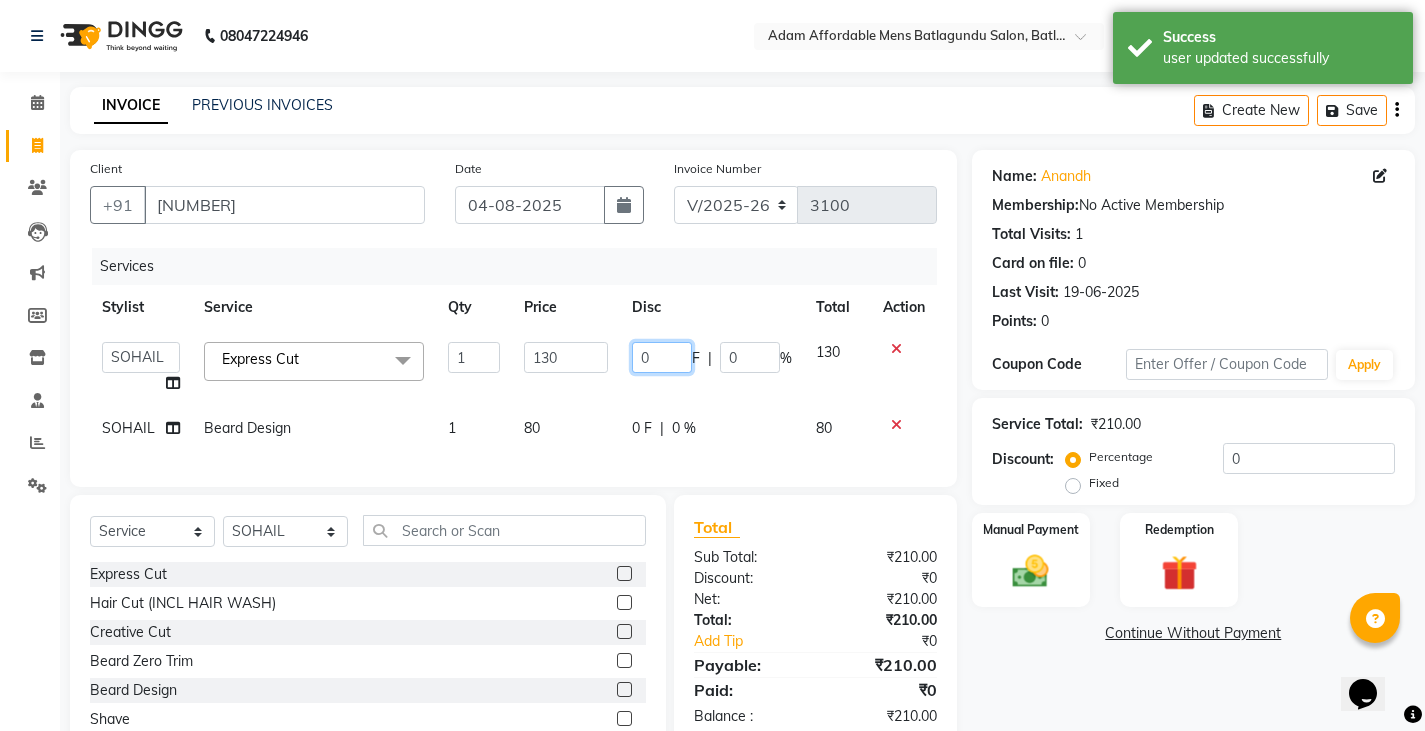 click on "0" 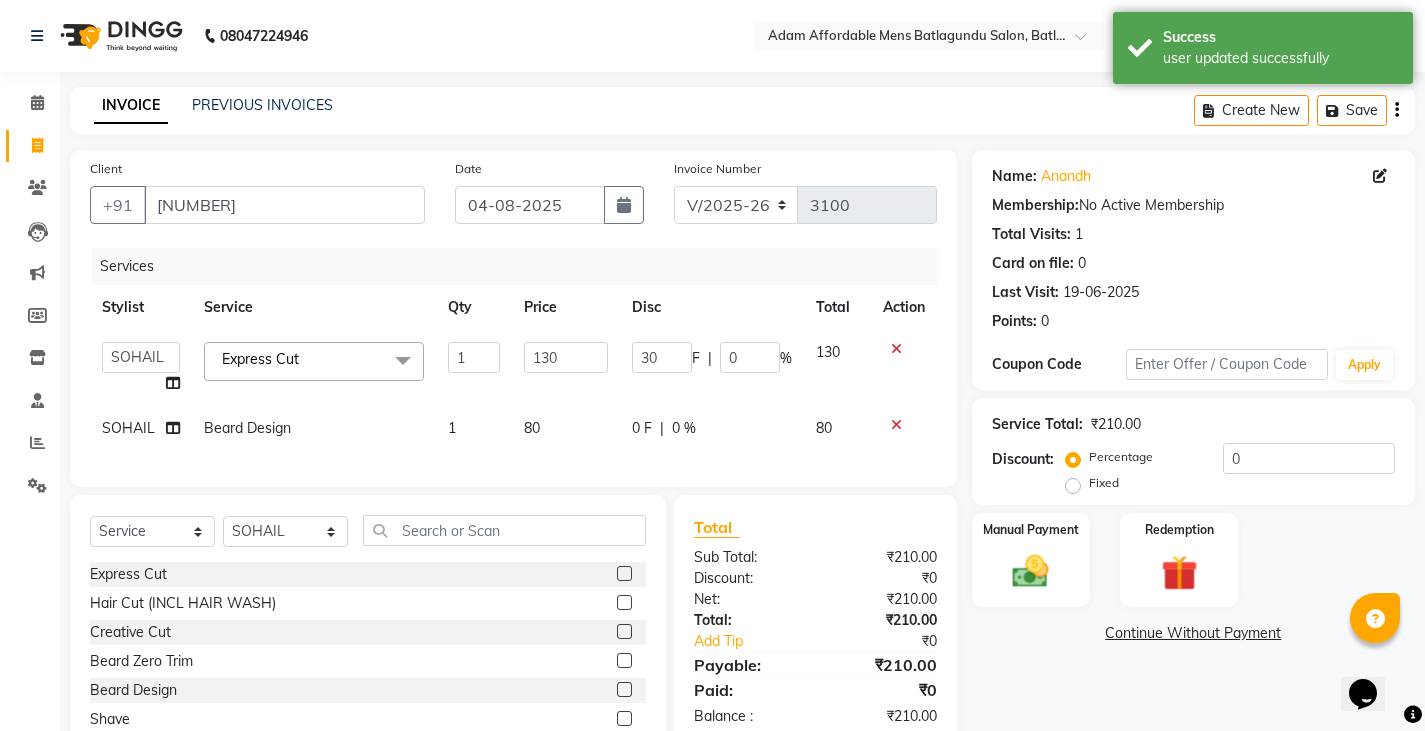 click on "Services Stylist Service Qty Price Disc Total Action  Admin   Anish   Ovesh   Raja   SAHIL    SOHAIL   SONU  Express Cut  x Express Cut Hair Cut (INCL HAIR WASH) Creative Cut Beard Zero Trim Beard Design Shave Head Shave Kid's Cut (Below 5 Years) Wash & Blast Dry EXPRESS GLOBAL HAIR COLOR GLOBAL HAIR COLOUR AMMONIA GOLBAL HAIR COLOUR NON AMMONIA L'OREAL GOLBAL HAIR COLOUR AMMONIA L'OREAL GOLBAL HAIR COLOUR NON AMMONIA GLOBAL FASHION HAIR COLOUR MOUSTACHE COLOUR BEARD COLOUR PER STREAK HIGHLIGHT CAP HIGHLIGHTS NOURISHING HAIR SPA VITALIZING HAIR SPA REPAIR TREATMENT DANDRUFF TREATMENT HAIR LOSS TREATMENT HAIR STRAIGHTENING HAIR REBONDING KERATIN ALMOND OIL NAVARATNA OIL CLEAN UP HYPER PIGMENTATION CLEAN UP REJUVANATE Fruit Facial Instant Glow Charcaol Skin Lightening Skin Brightening FACE & NECK BLEACH FACE & NECK DETAN PRE BRIDEGROOM DELUXE PRE BRIDEGROOM ADVANCE (COMBO) NORMAL PREMIUM ELEGANT HAIRCUT+ BEARD TRIM + DETAN HAIRCUT + BEARD TRIM + HEAD MASSAGE HAIRCUT + BEARD TRIM + EXPRESS HAIR COLOR 1 130 30 F" 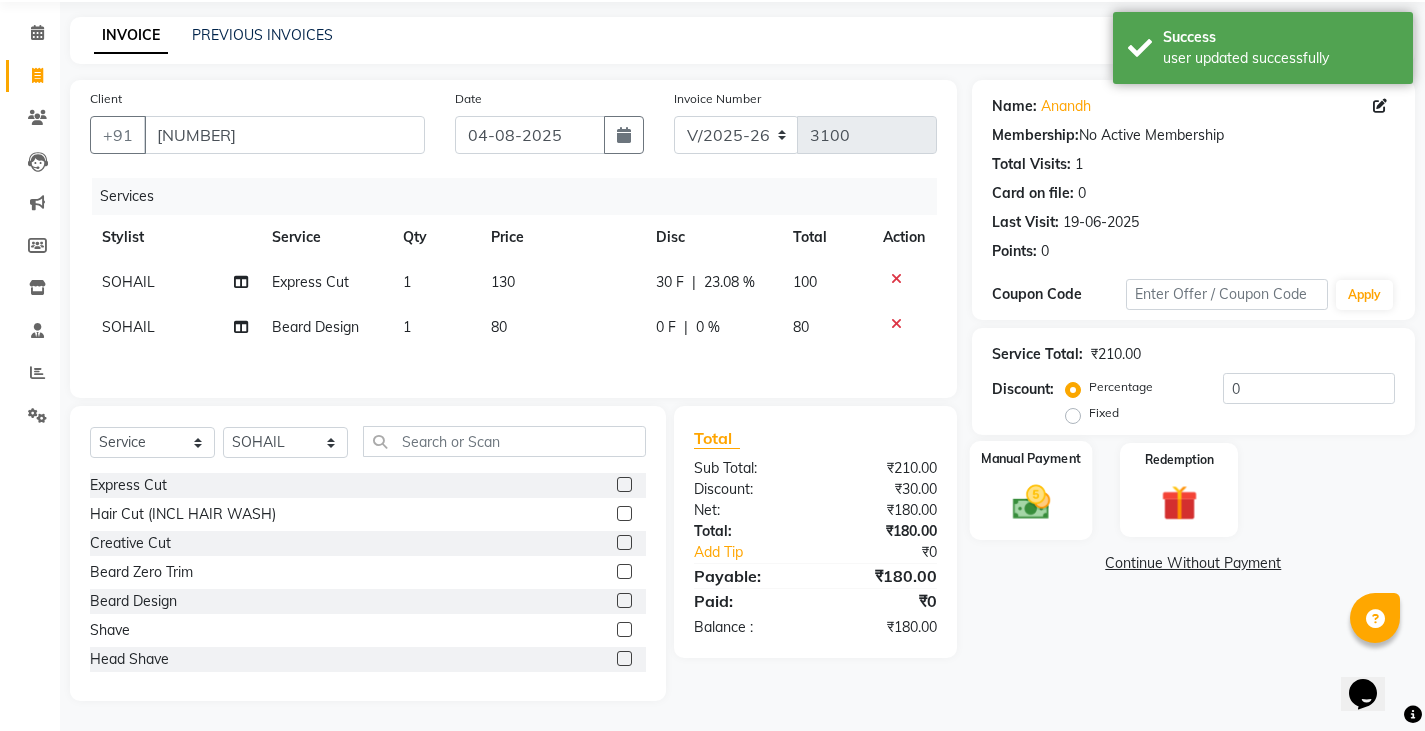 click 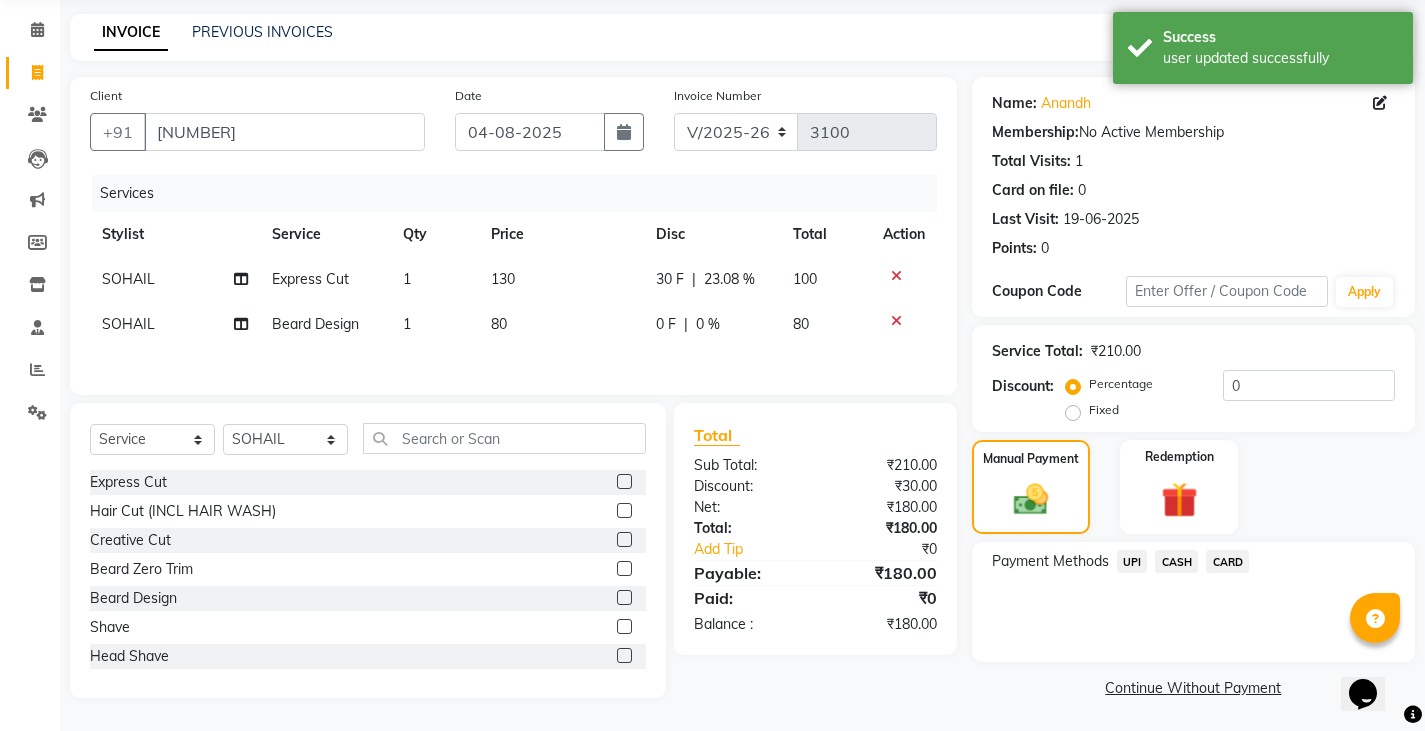 scroll, scrollTop: 75, scrollLeft: 0, axis: vertical 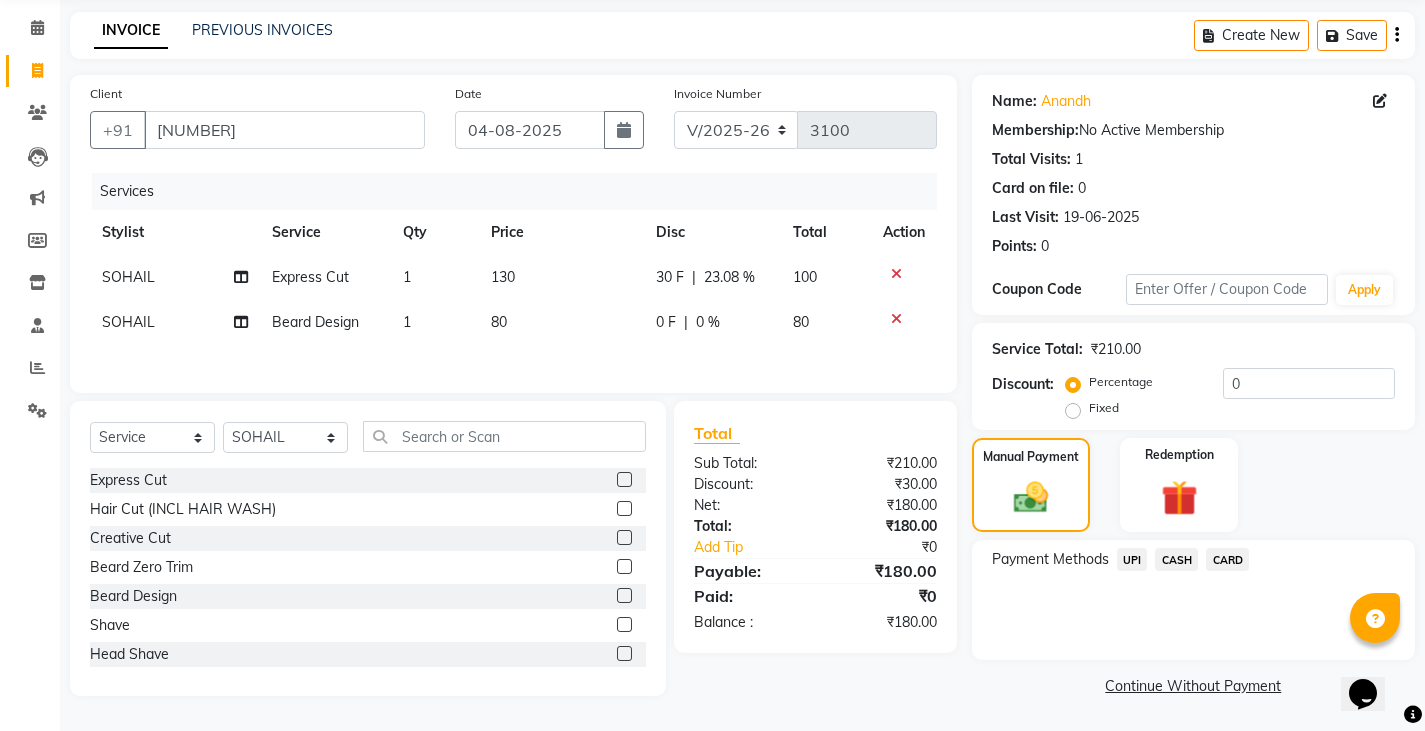click on "CASH" 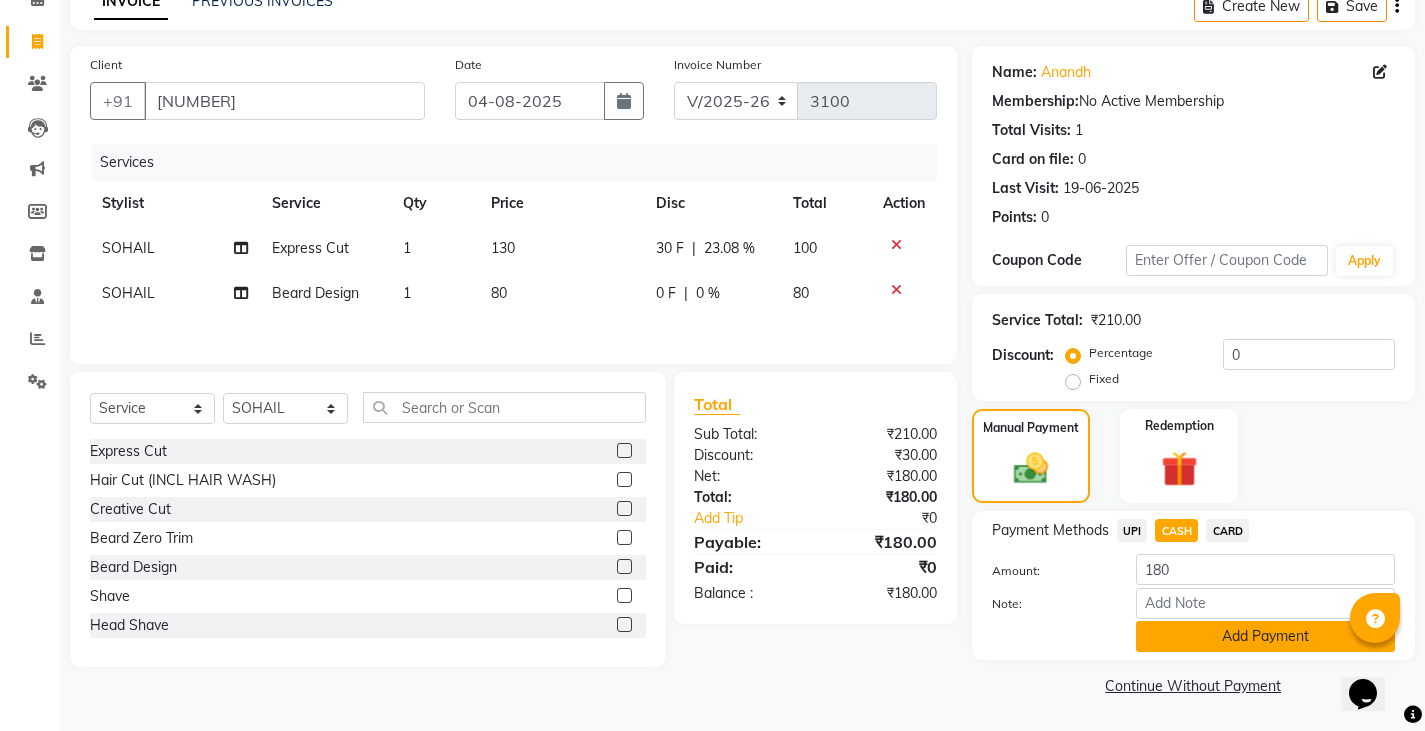 click on "Add Payment" 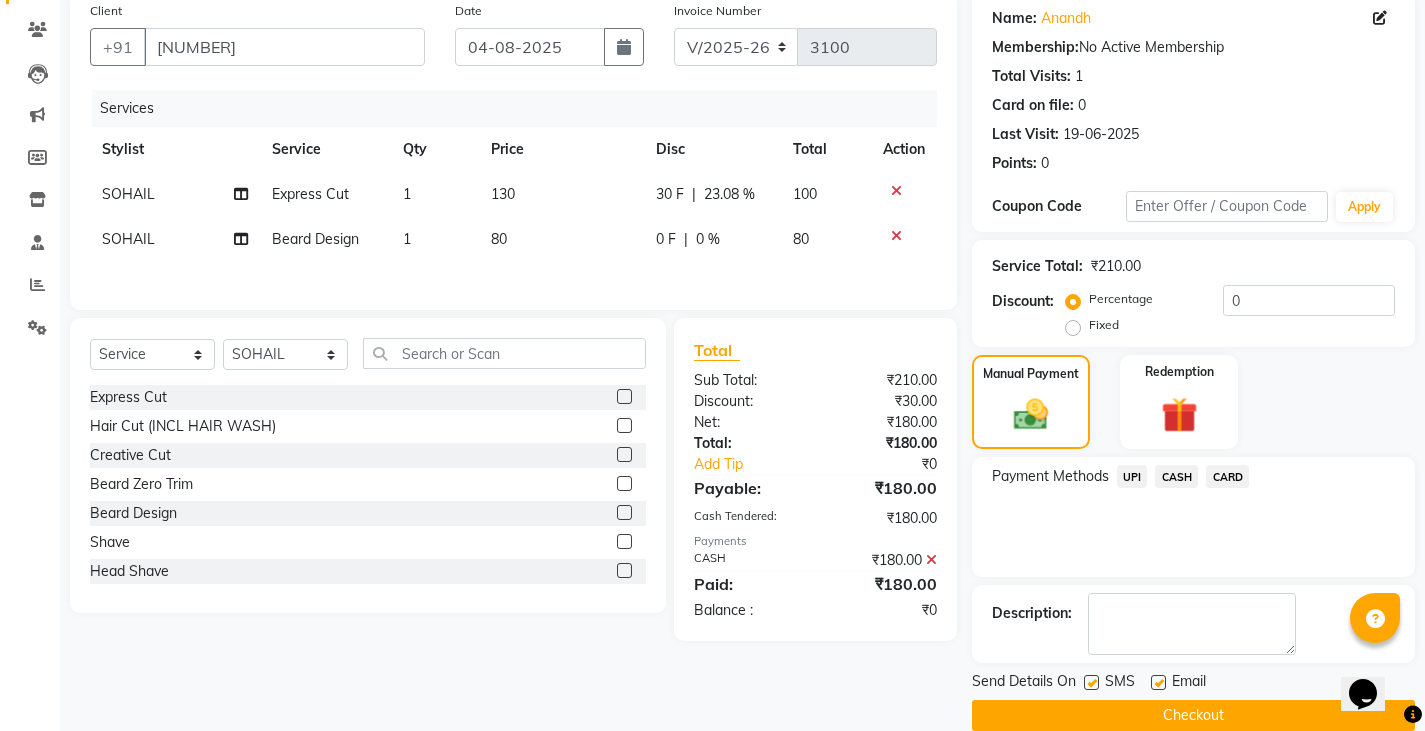 scroll, scrollTop: 188, scrollLeft: 0, axis: vertical 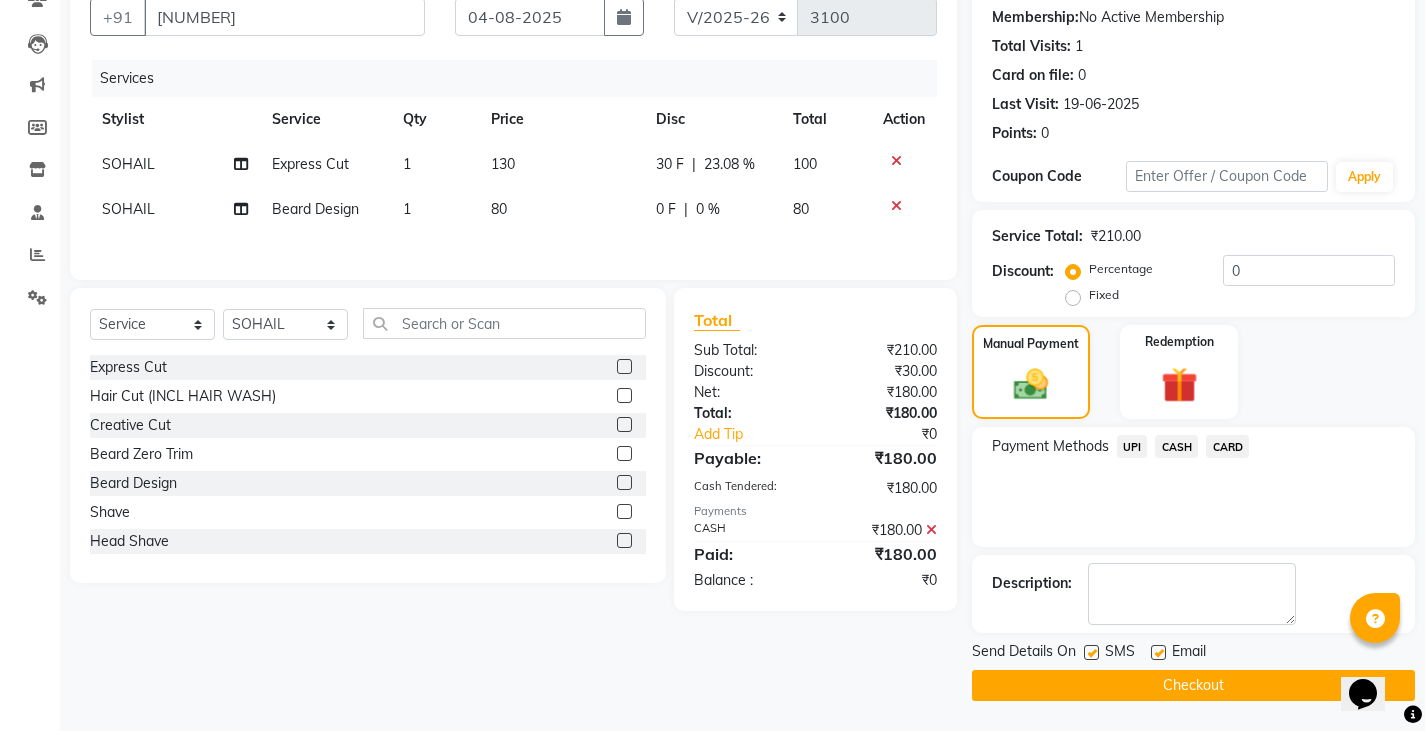 click on "Checkout" 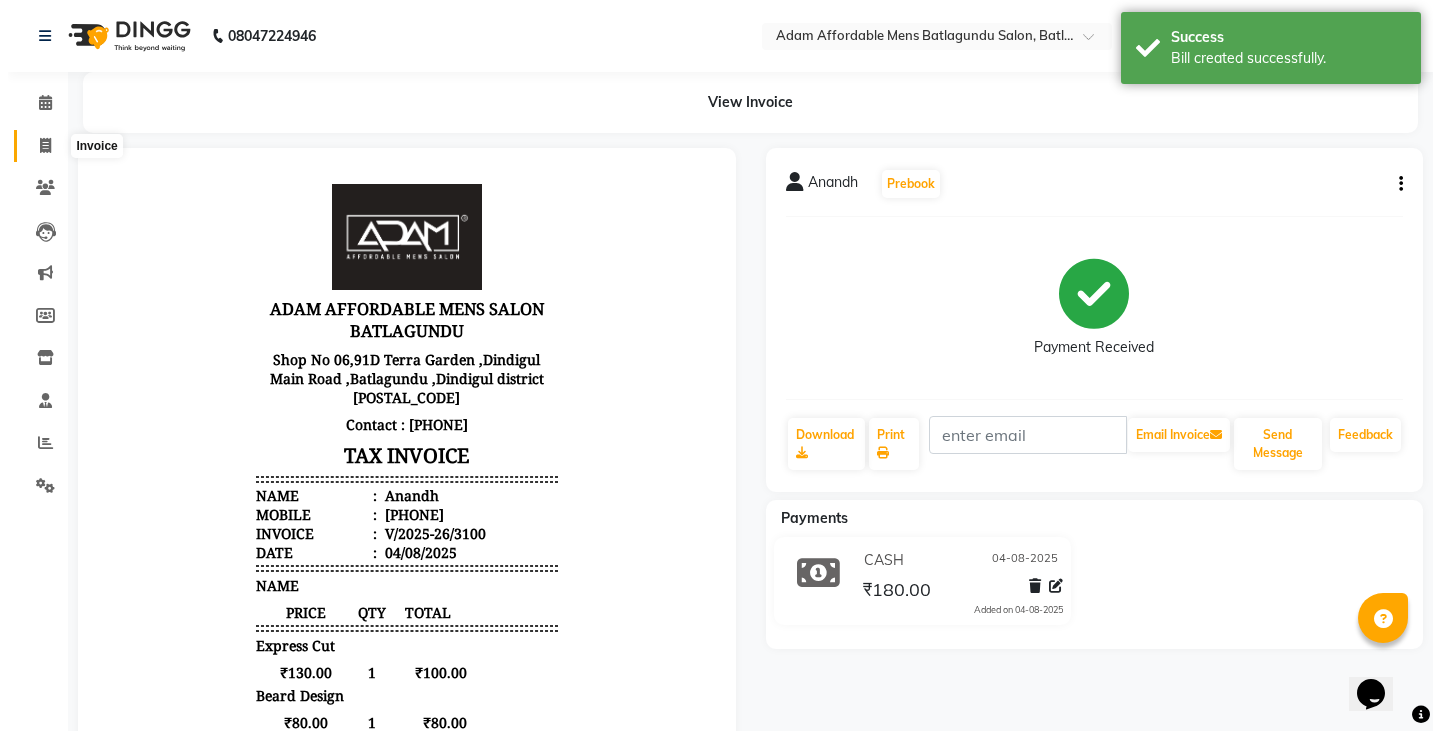 scroll, scrollTop: 0, scrollLeft: 0, axis: both 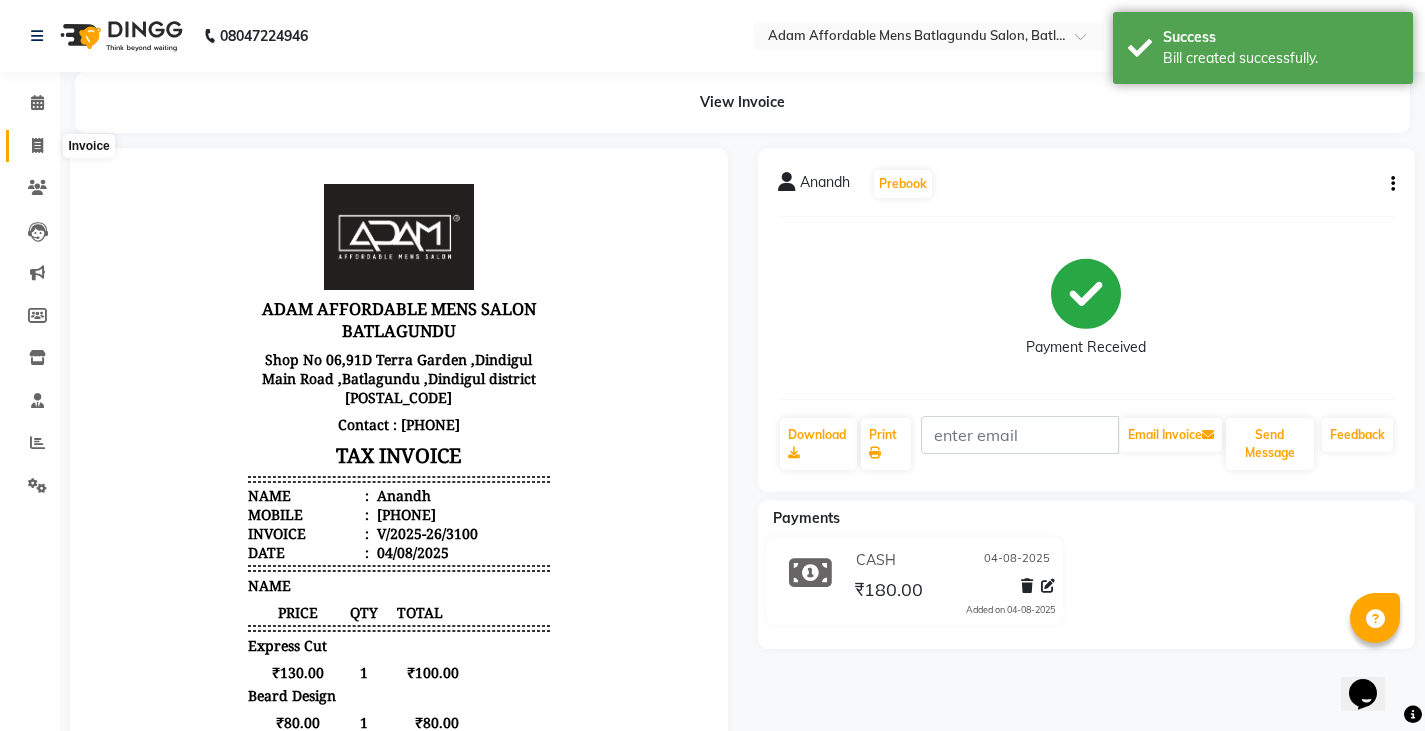 click 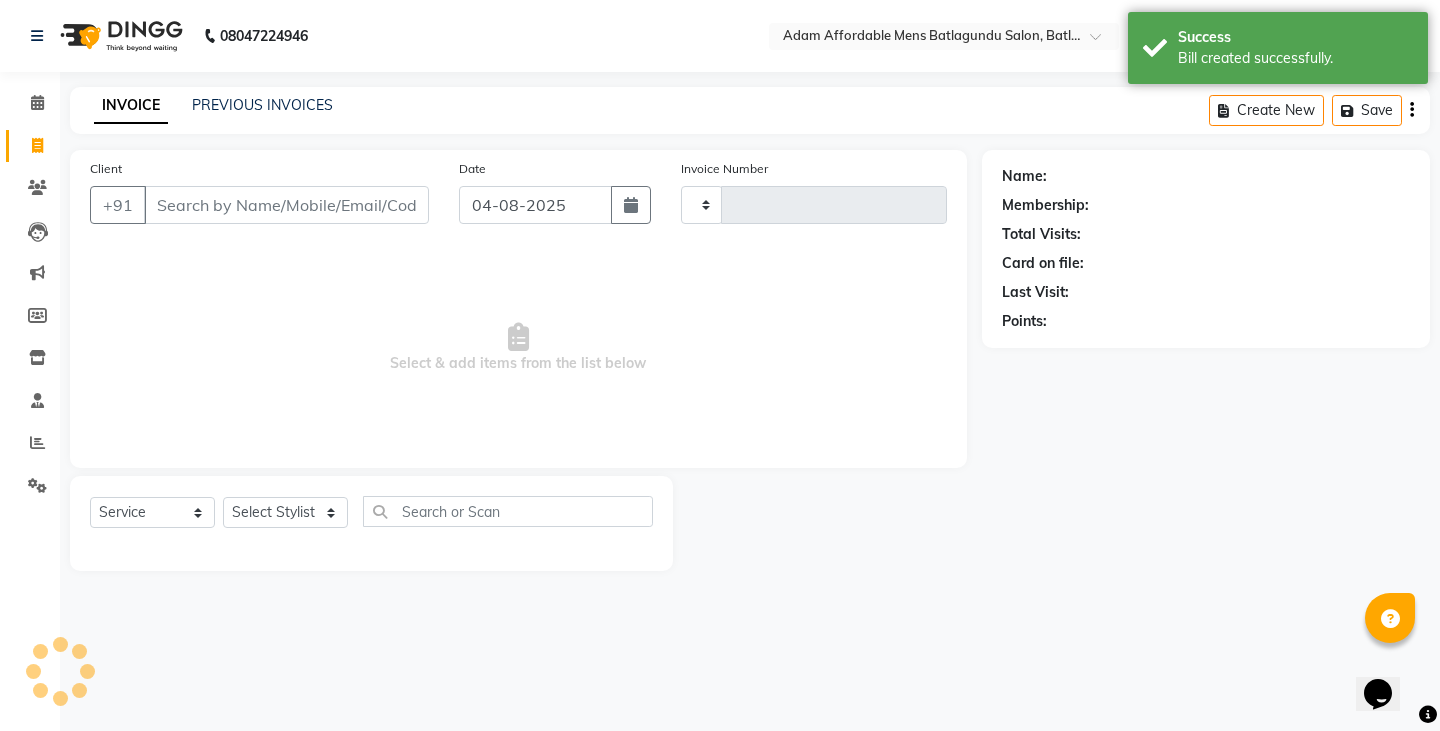 type on "3101" 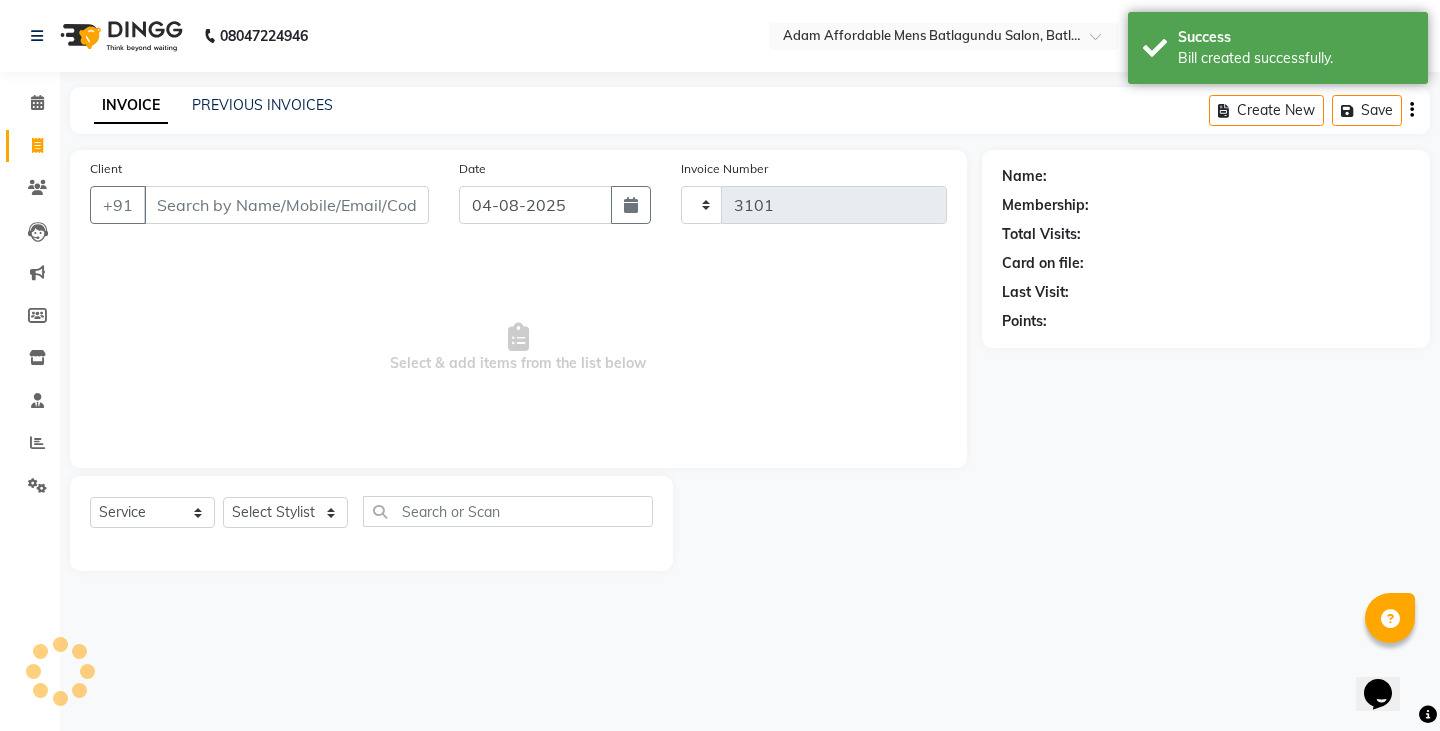 select on "8213" 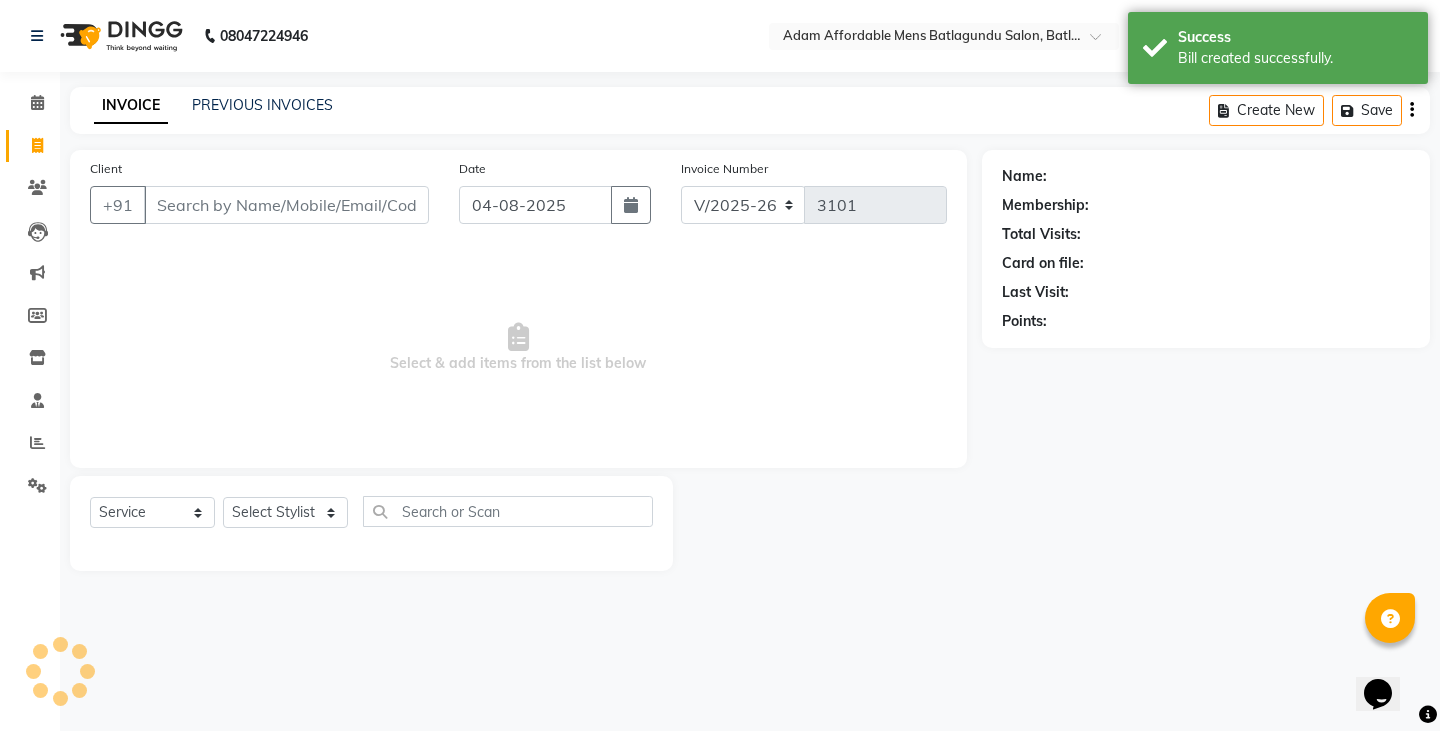 click on "Client +91" 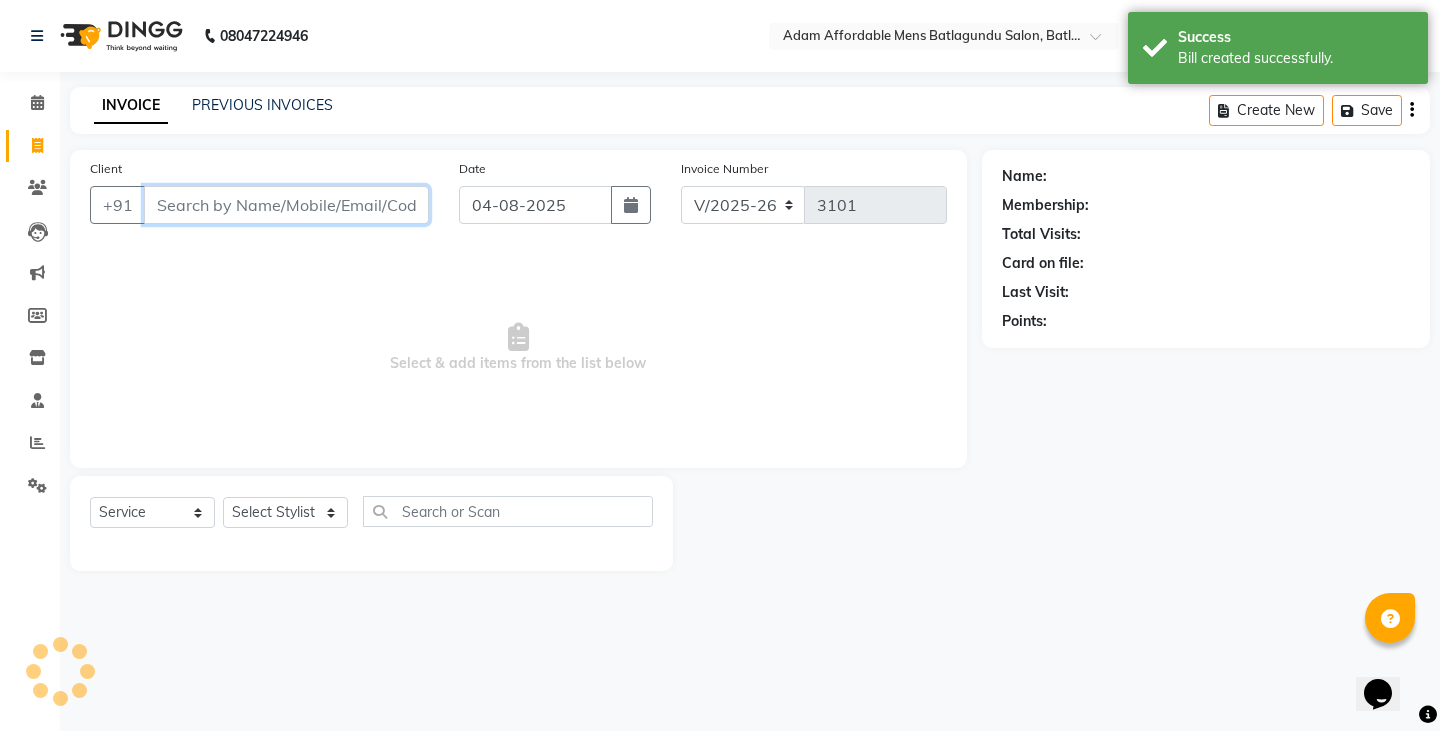 click on "Client" at bounding box center [286, 205] 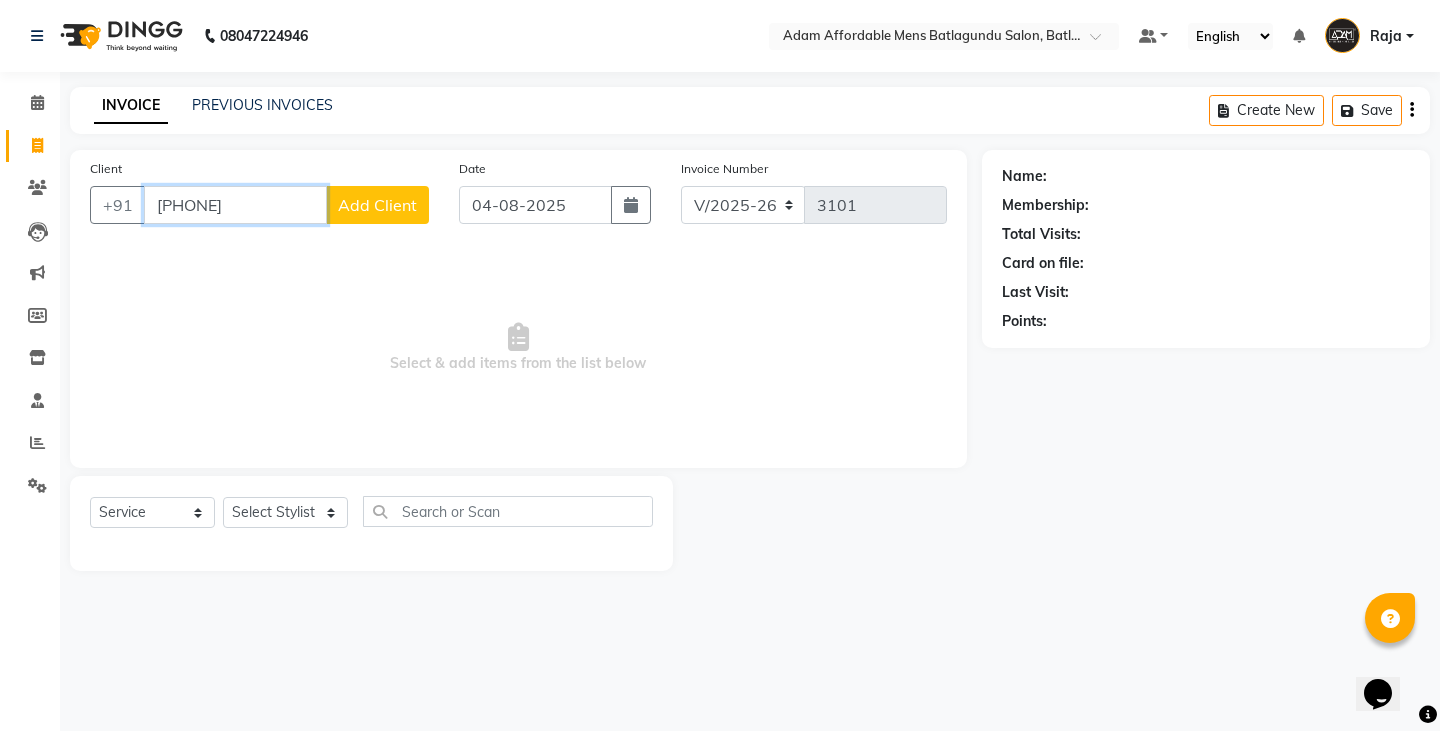 type on "[PHONE]" 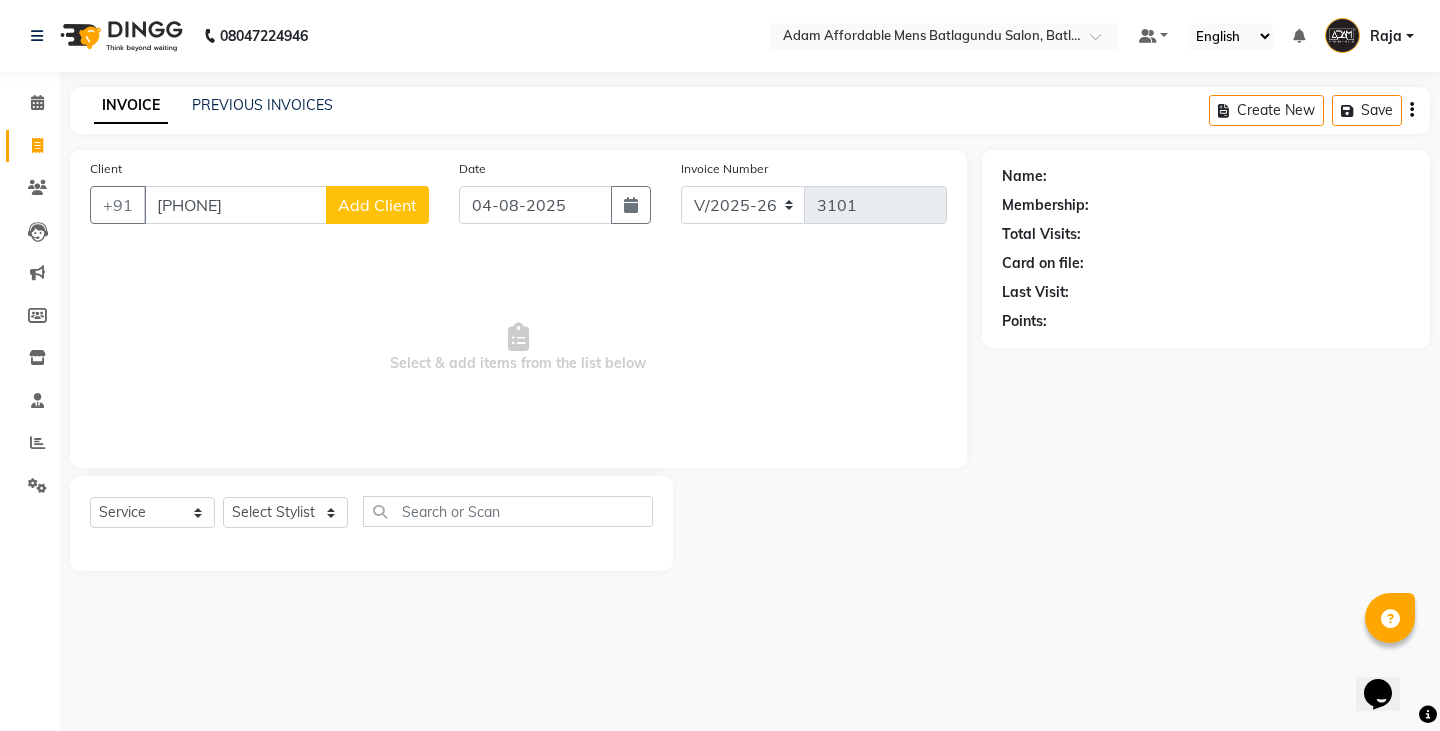 click on "Add Client" 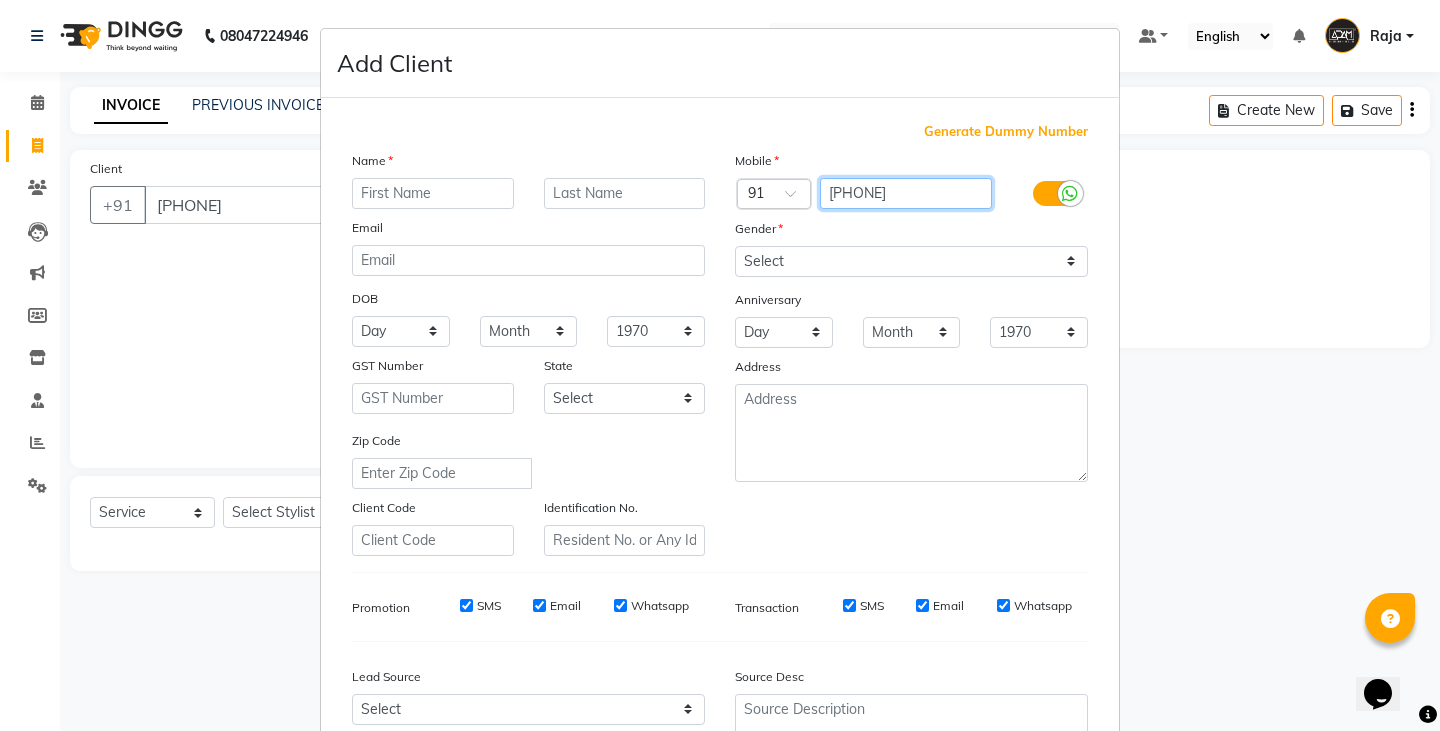 click on "[PHONE]" at bounding box center (906, 193) 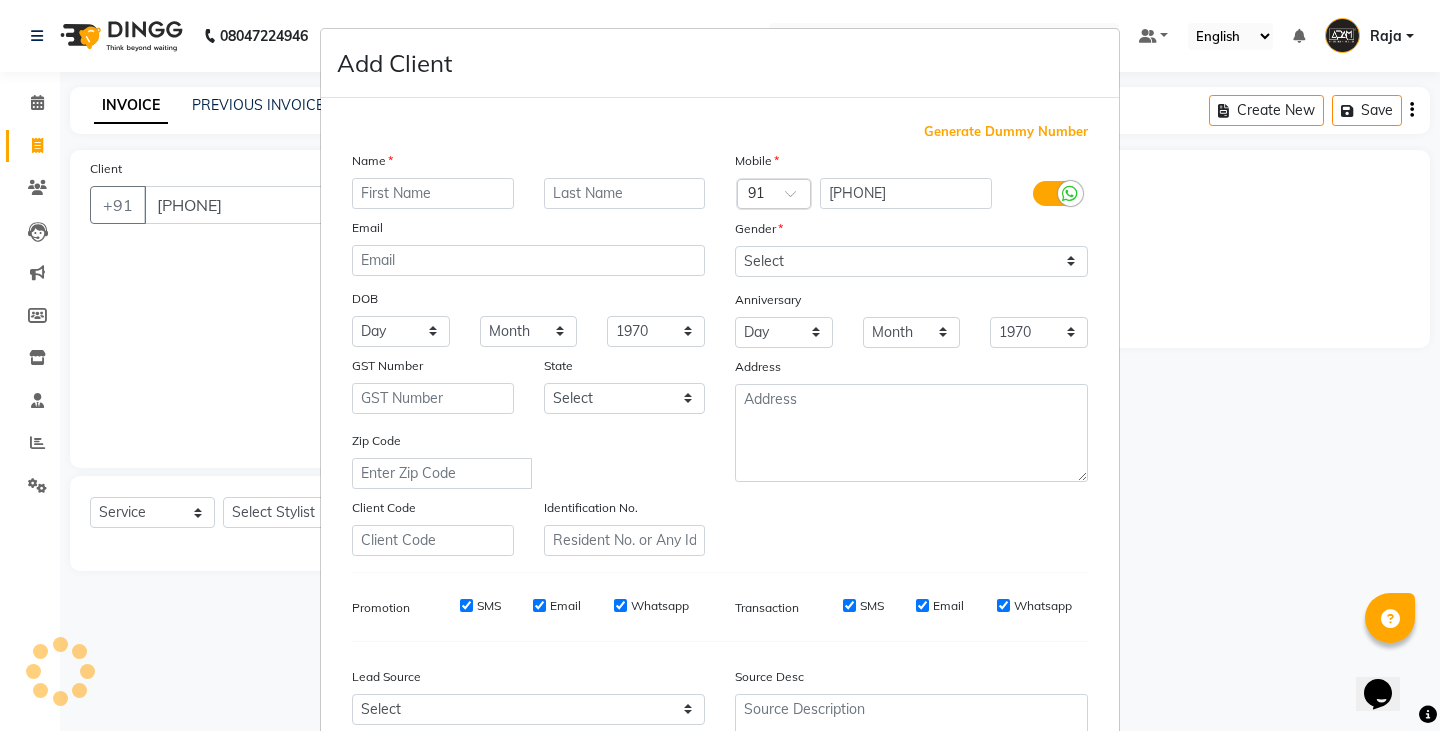 drag, startPoint x: 891, startPoint y: 362, endPoint x: 605, endPoint y: 197, distance: 330.1833 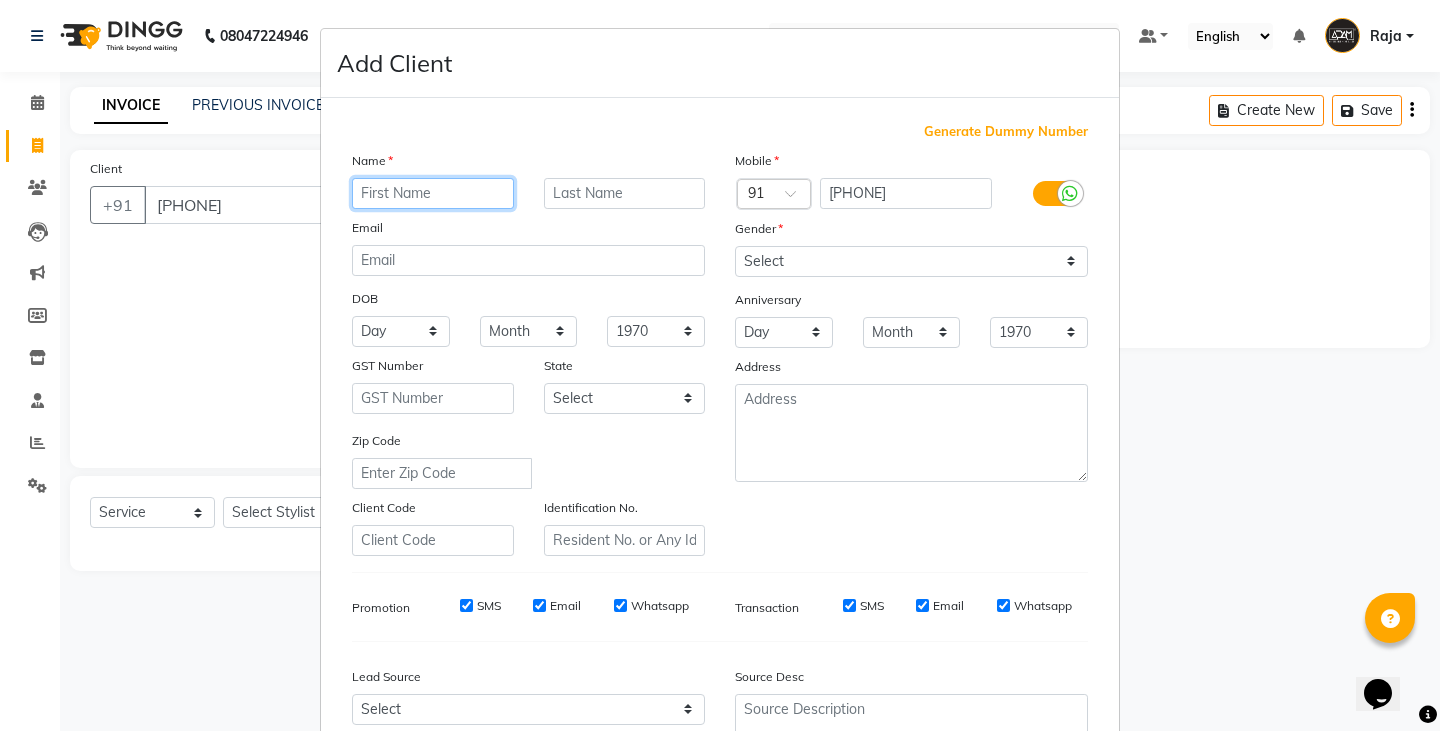 drag, startPoint x: 415, startPoint y: 206, endPoint x: 541, endPoint y: 221, distance: 126.88972 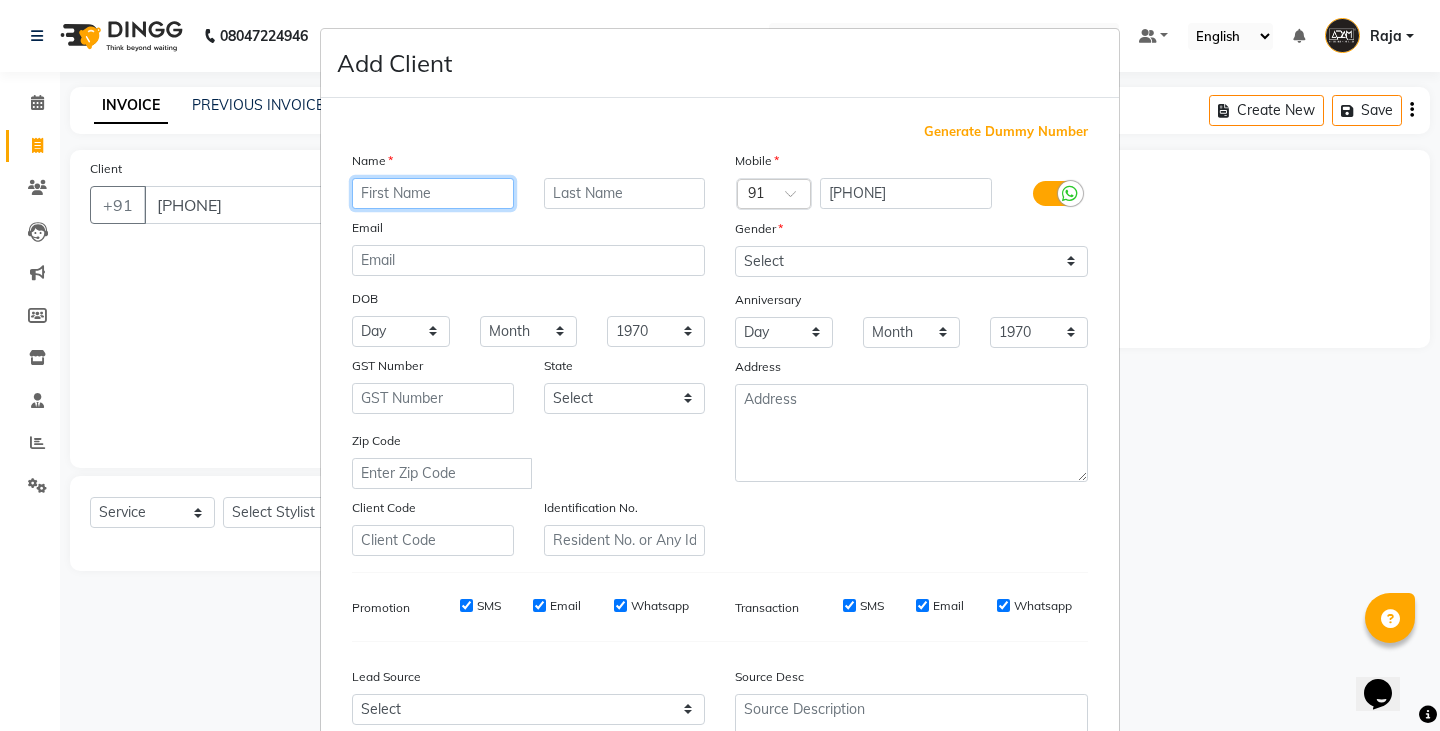 type on "o" 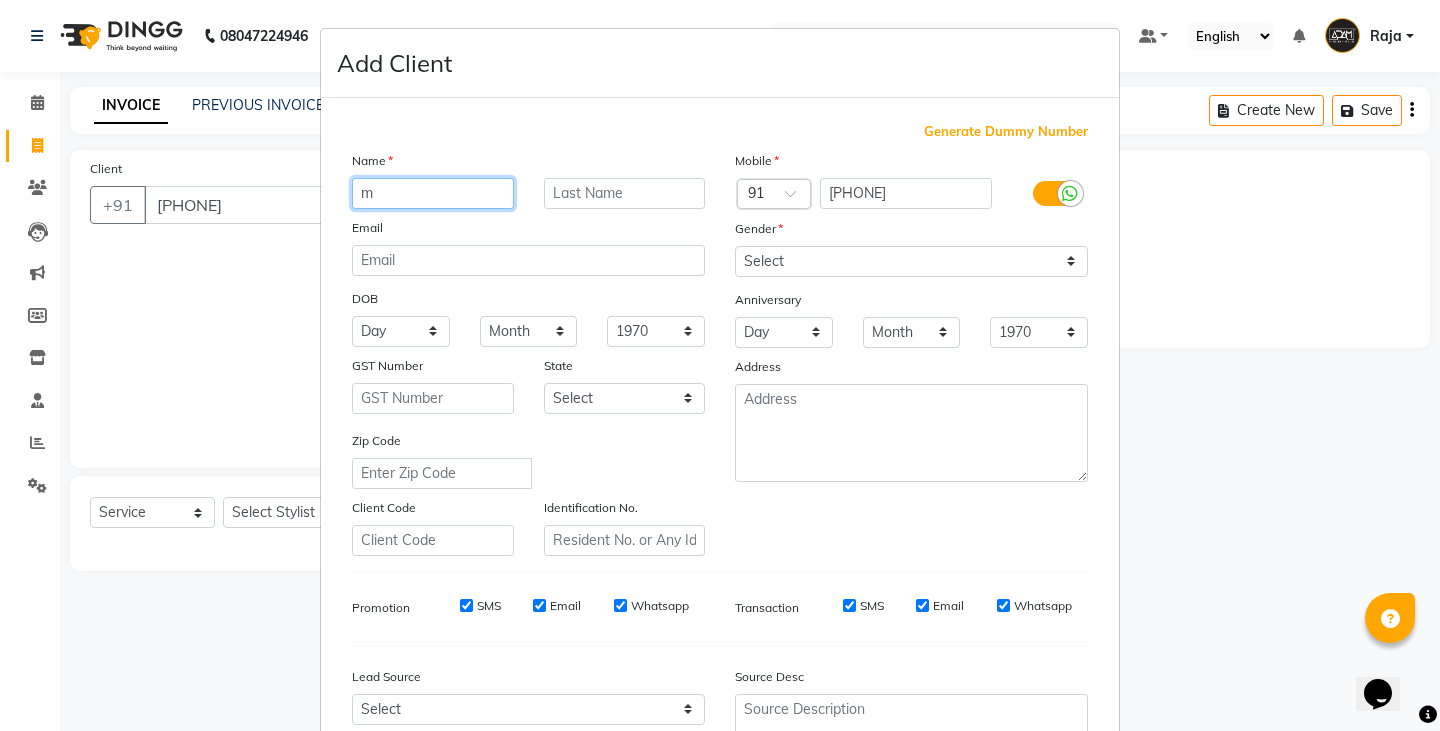 type on "m" 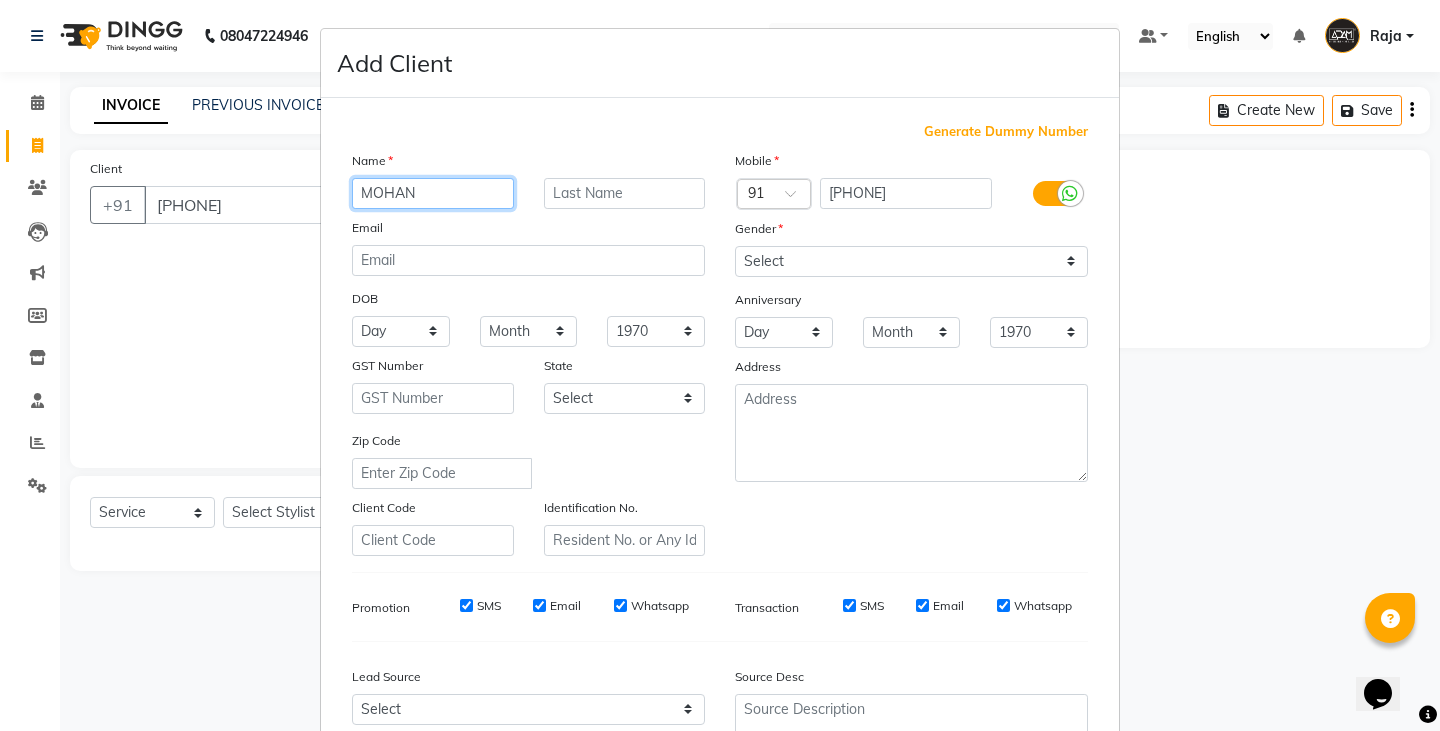 type on "MOHAN" 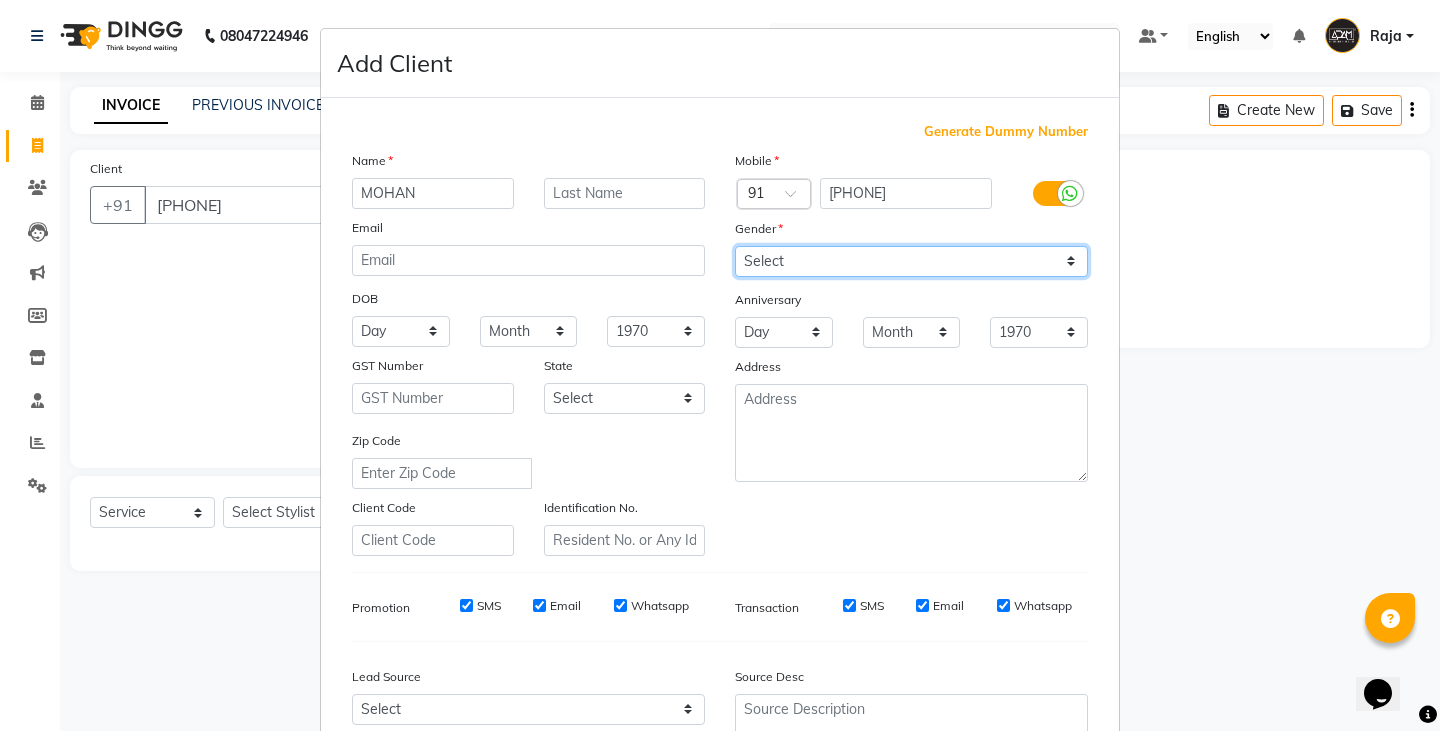 click on "Select Male Female Other Prefer Not To Say" at bounding box center (911, 261) 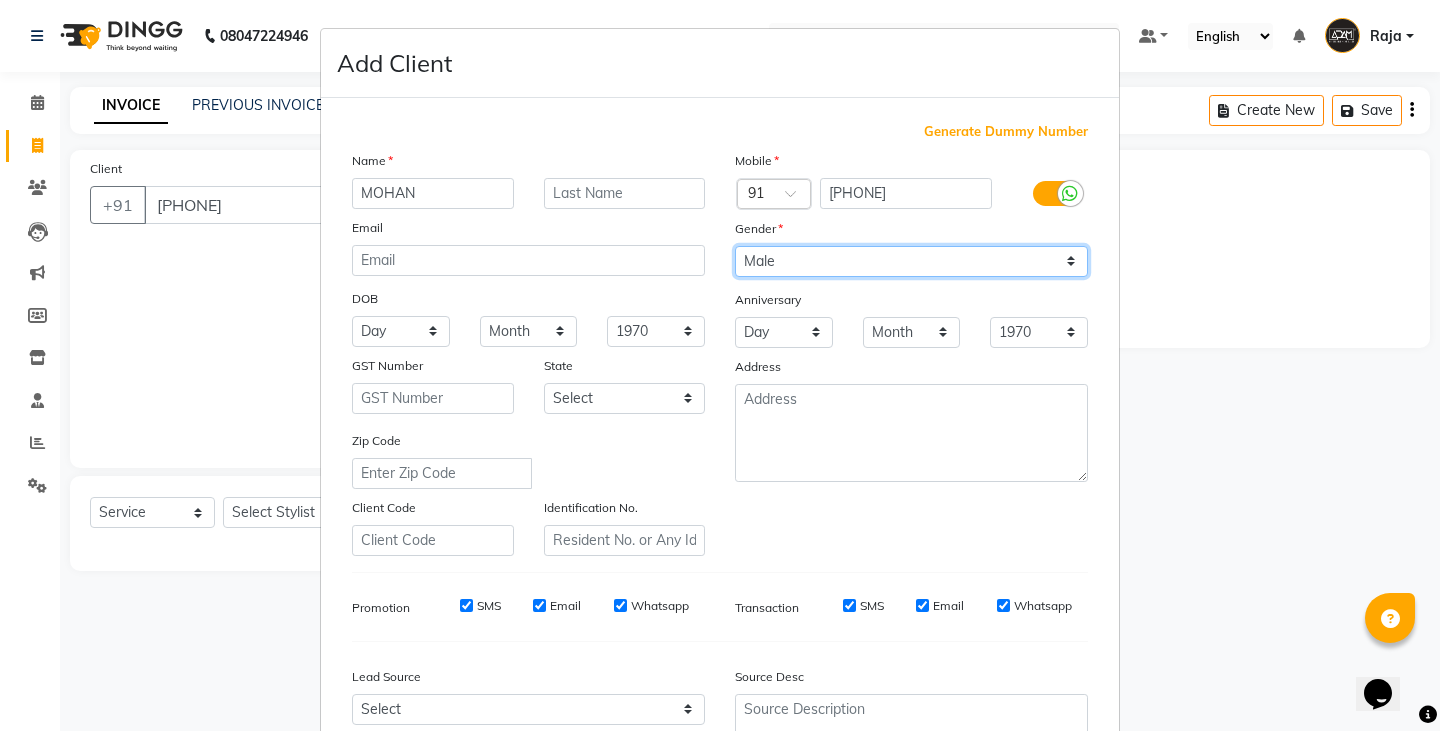 click on "Select Male Female Other Prefer Not To Say" at bounding box center [911, 261] 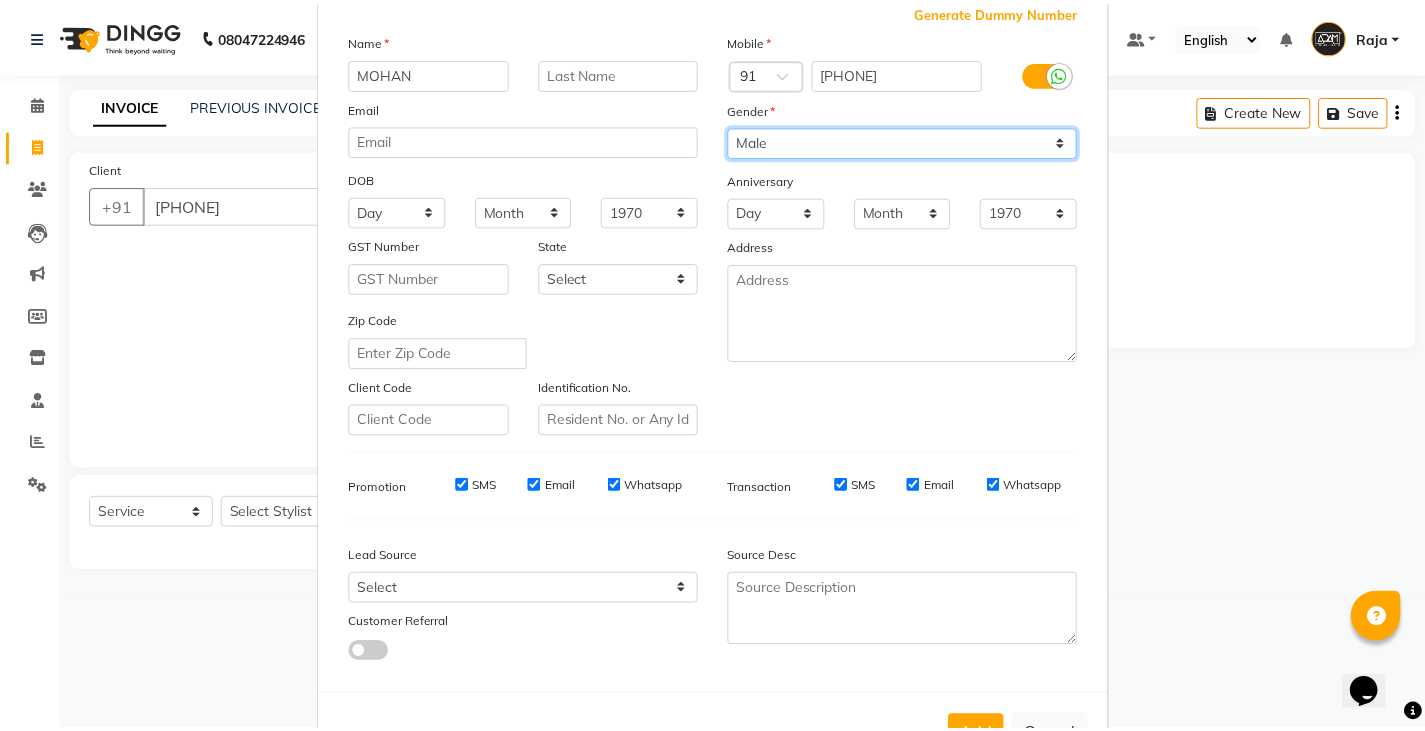 scroll, scrollTop: 192, scrollLeft: 0, axis: vertical 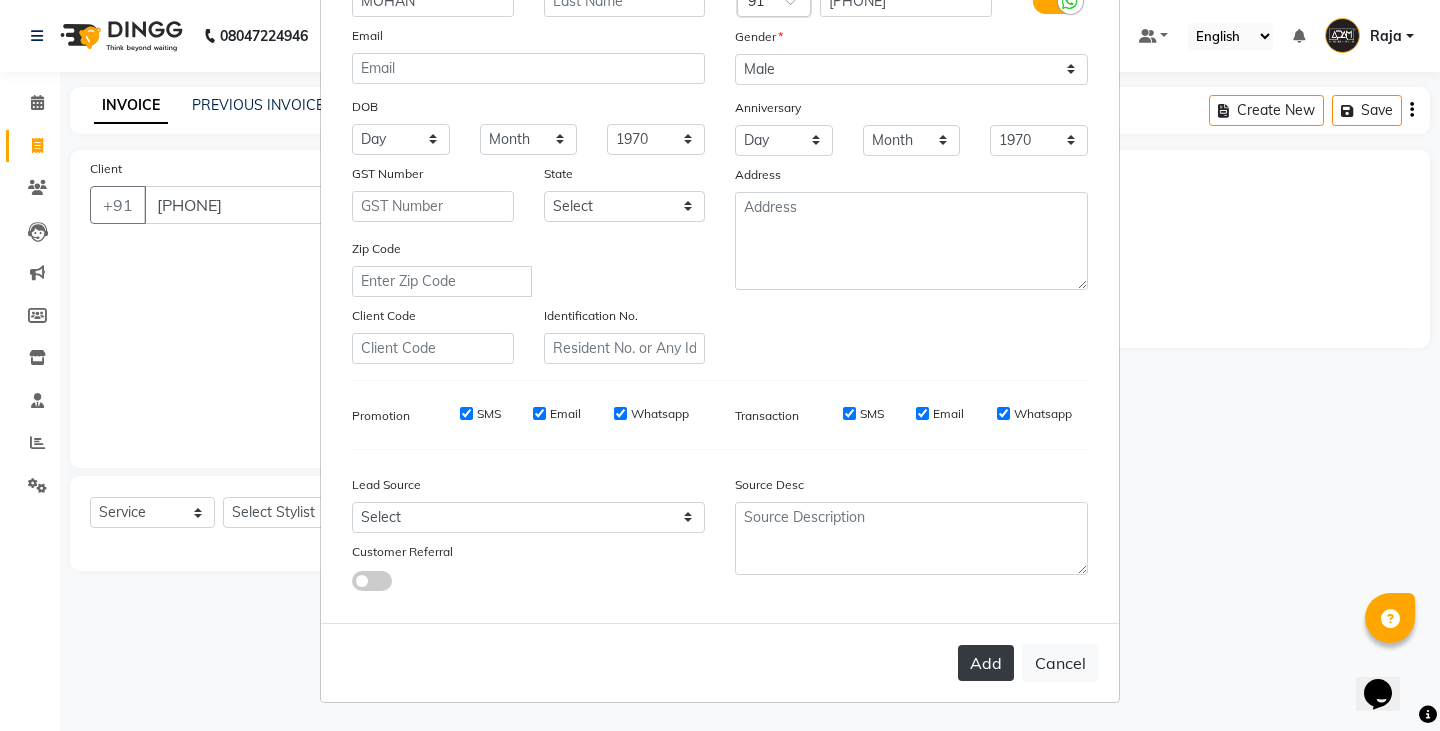 click on "Add" at bounding box center (986, 663) 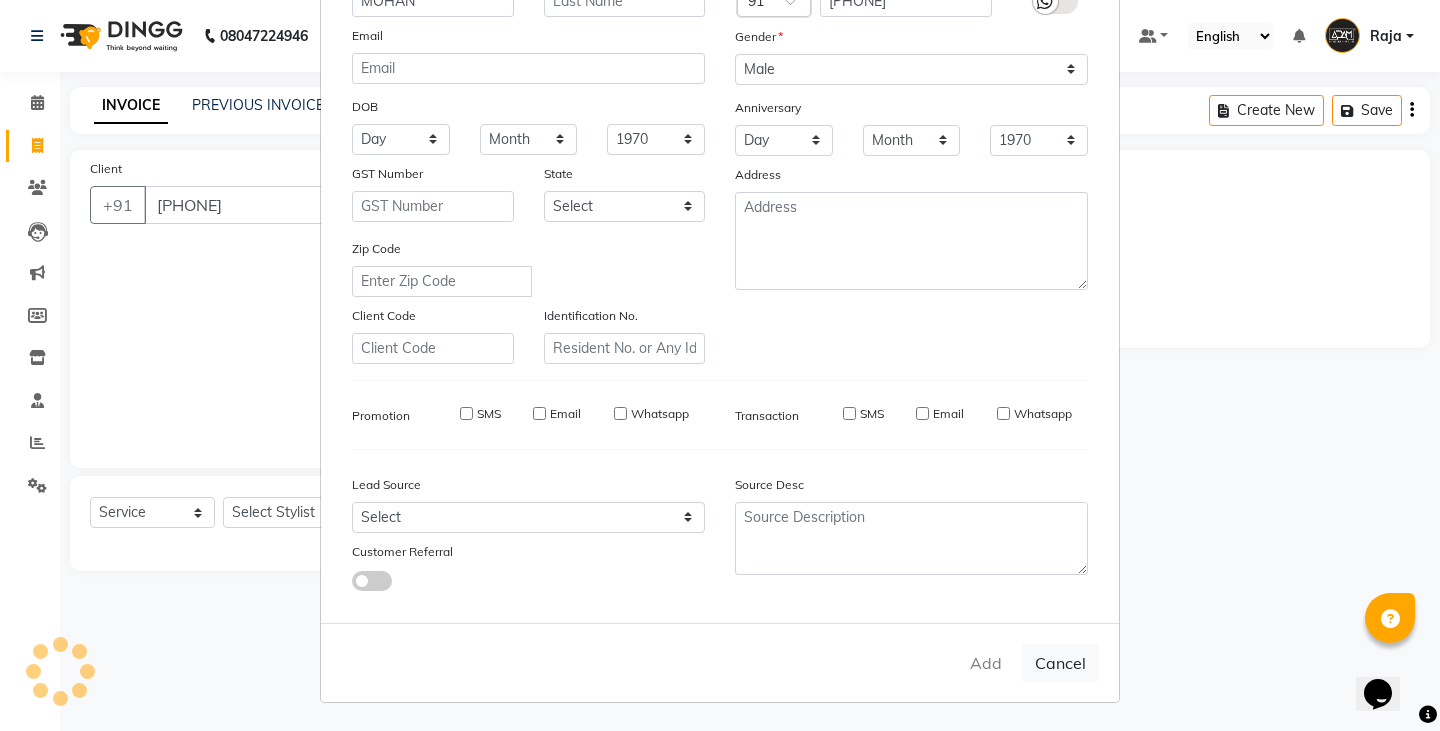 type on "[PHONE]" 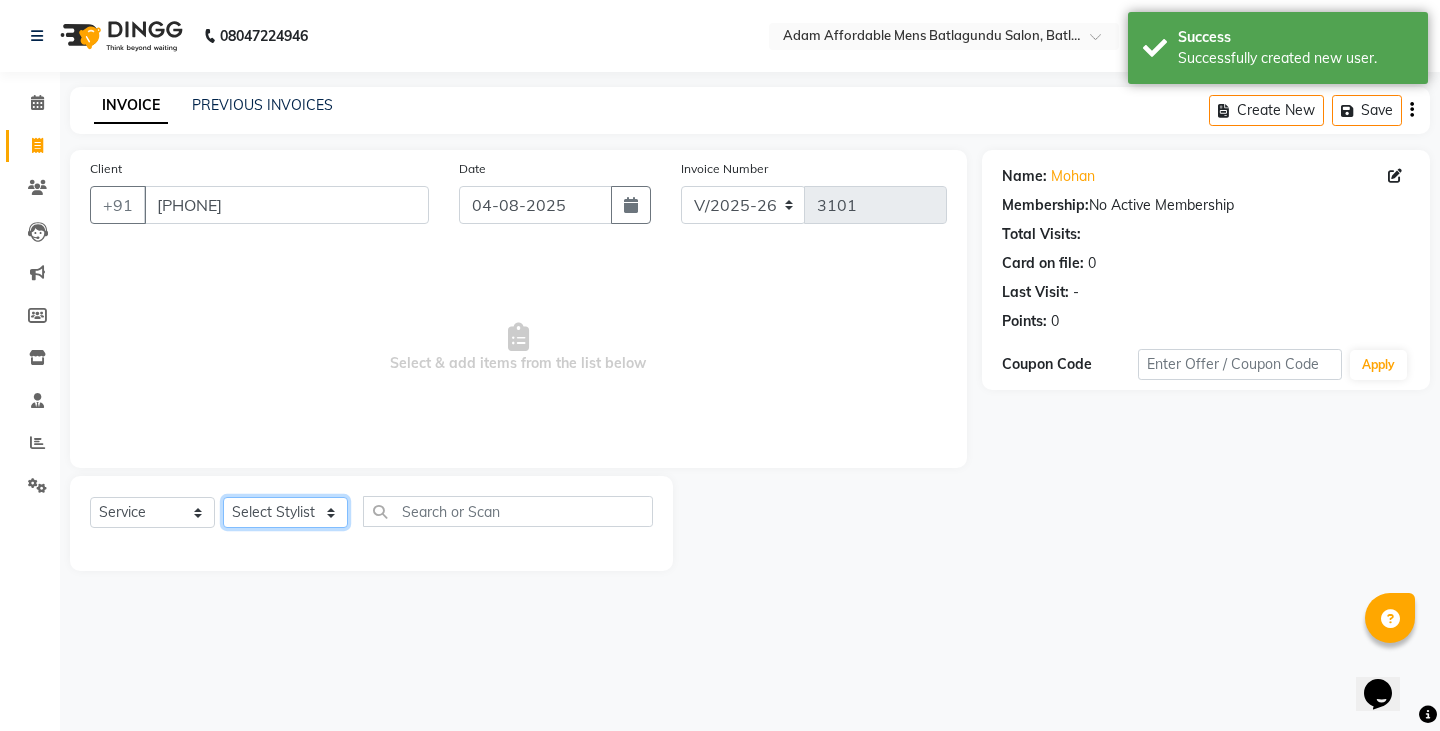 click on "Select Stylist Admin Anish Ovesh Raja SAHIL  SOHAIL SONU" 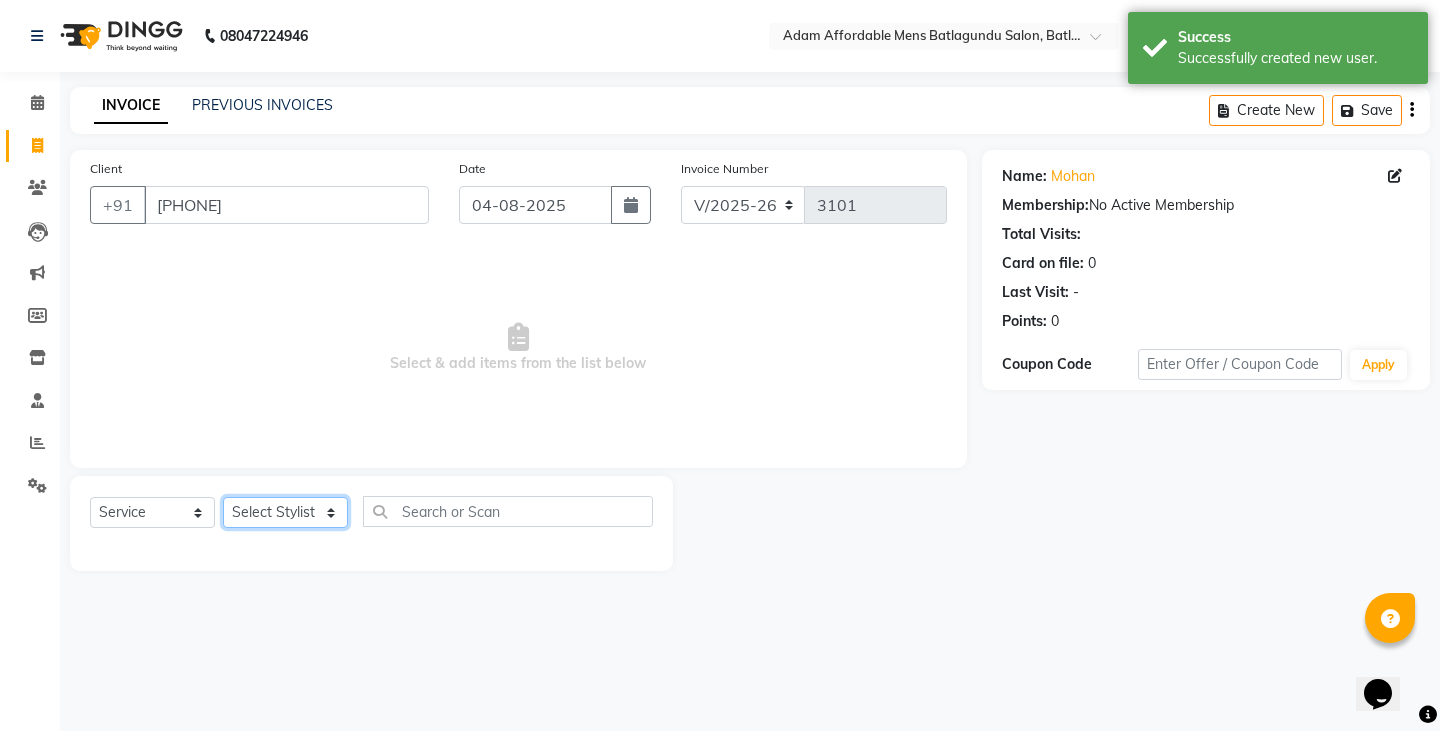 select on "78652" 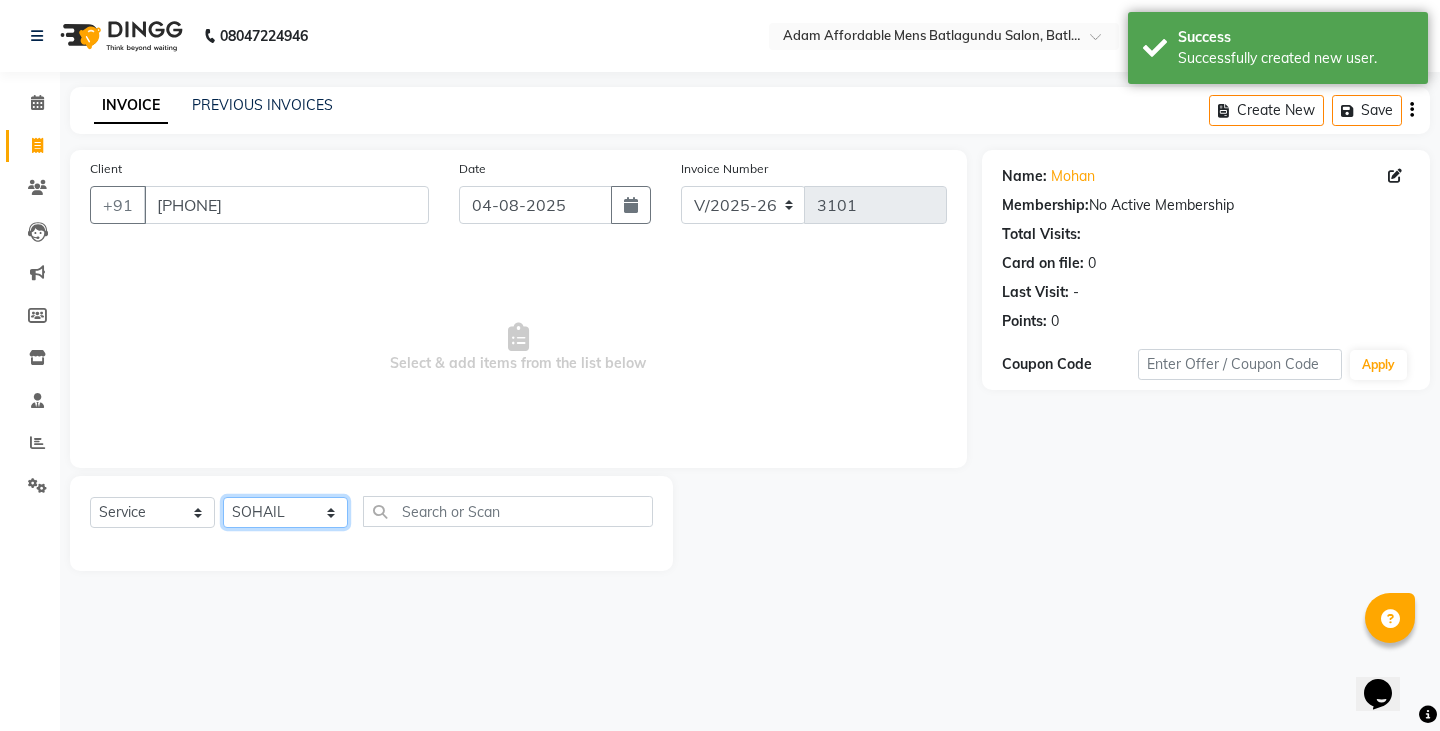 click on "Select Stylist Admin Anish Ovesh Raja SAHIL  SOHAIL SONU" 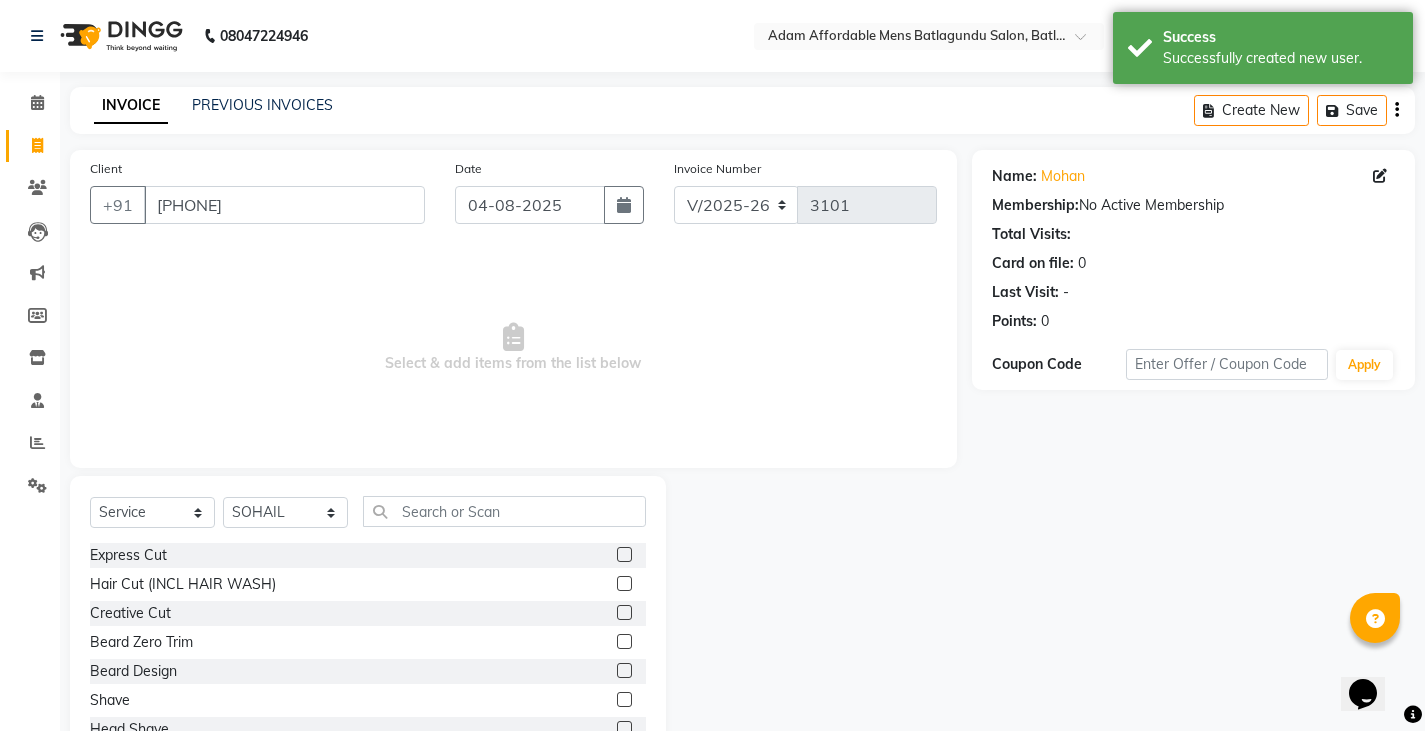 drag, startPoint x: 522, startPoint y: 528, endPoint x: 516, endPoint y: 515, distance: 14.3178215 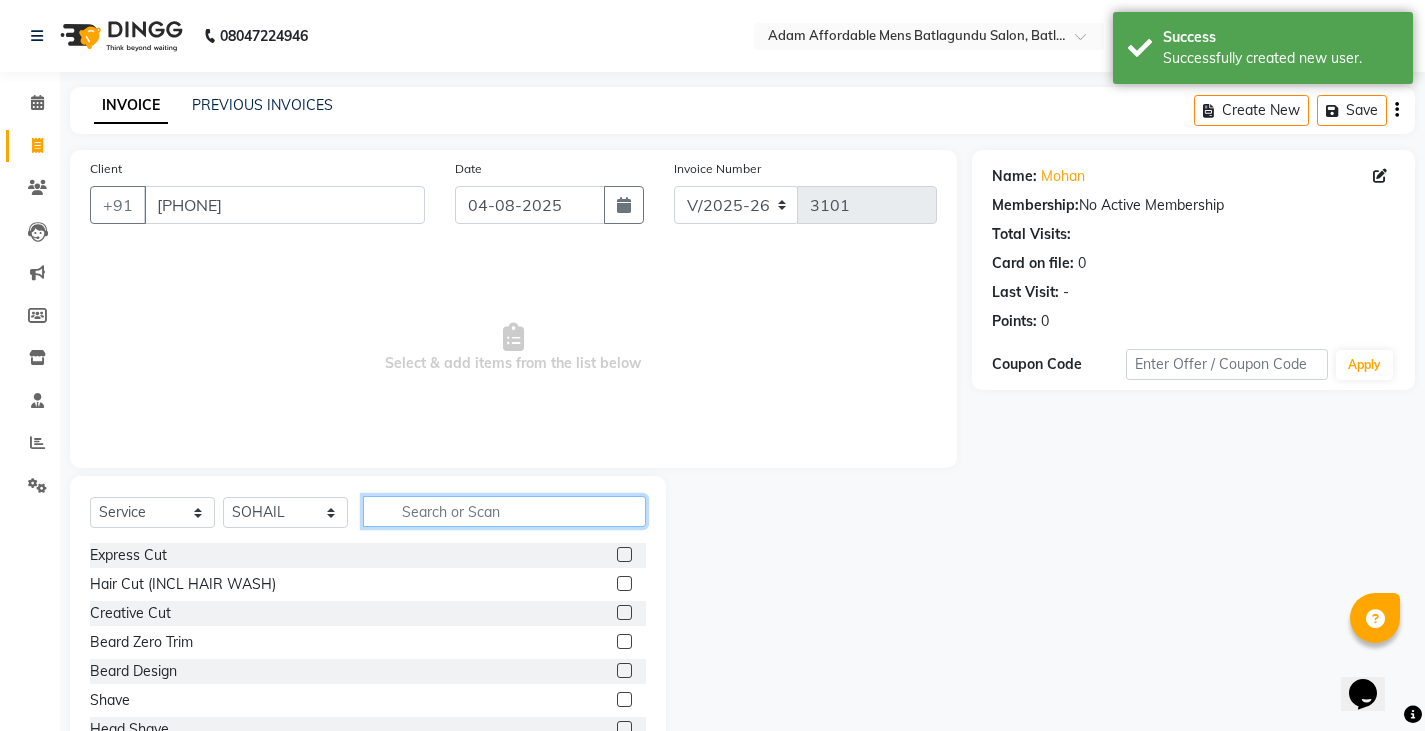 click 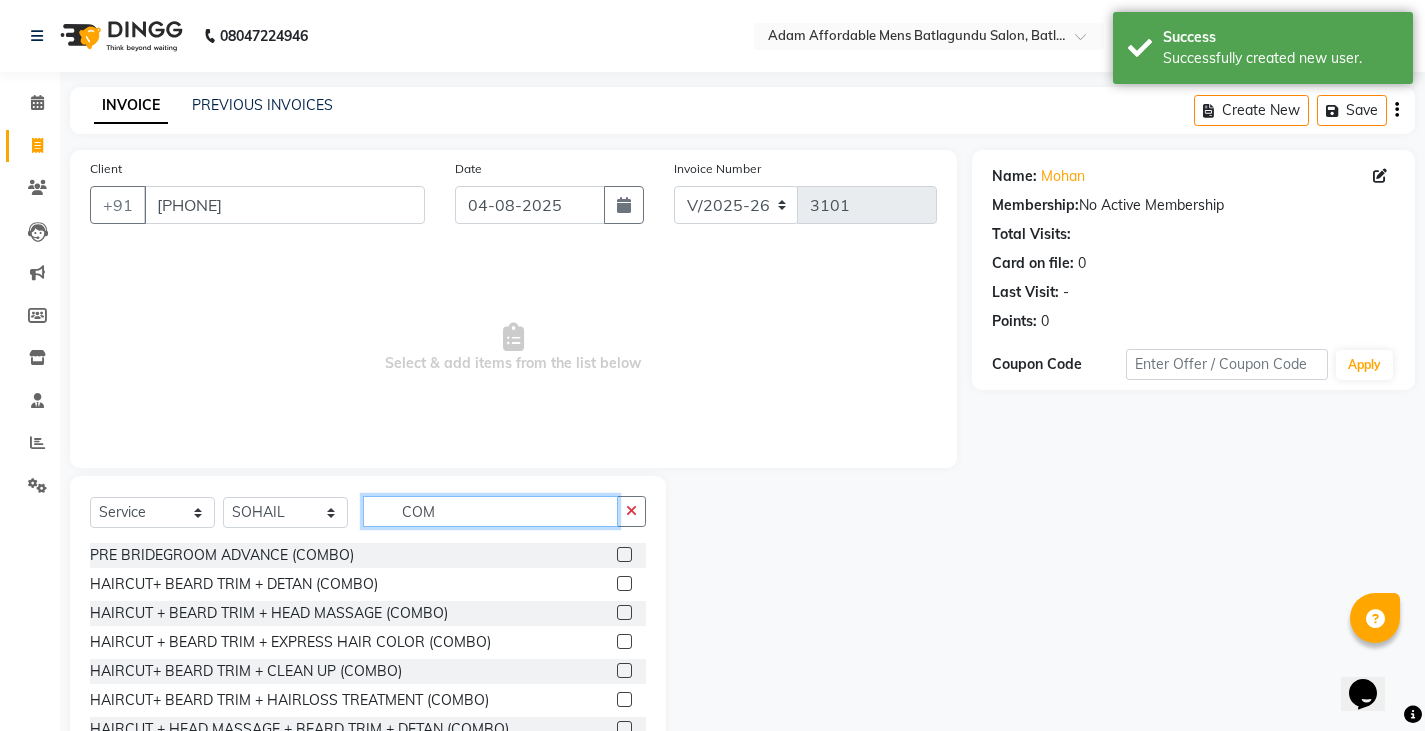 type on "COM" 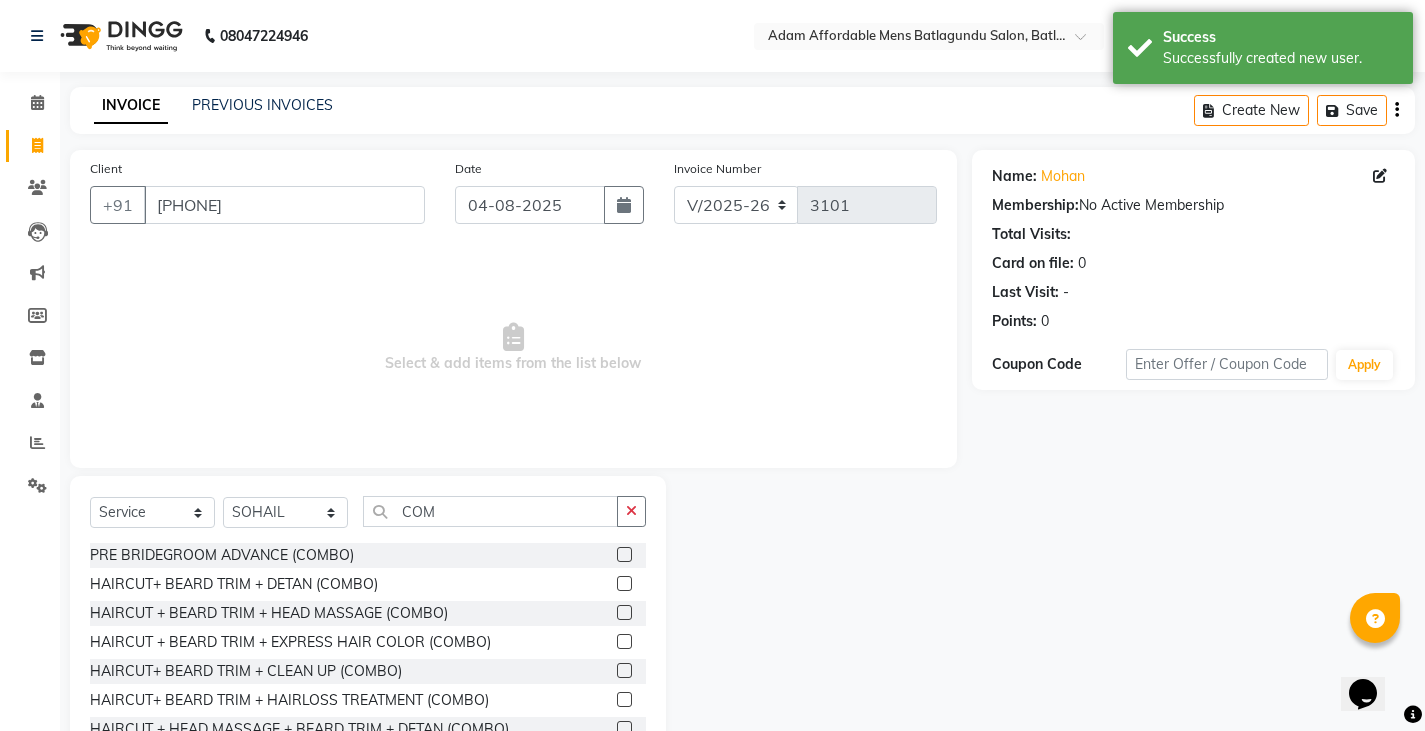 drag, startPoint x: 601, startPoint y: 589, endPoint x: 612, endPoint y: 582, distance: 13.038404 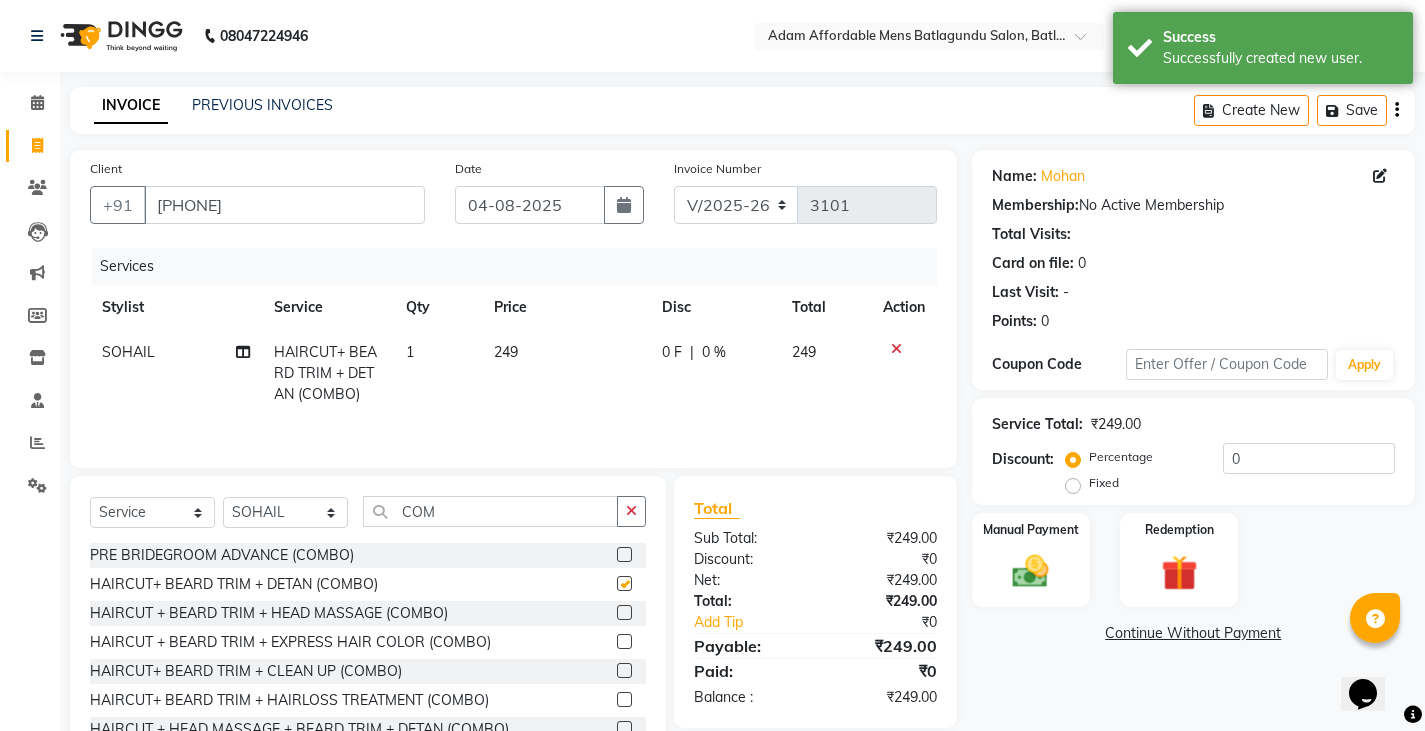 checkbox on "false" 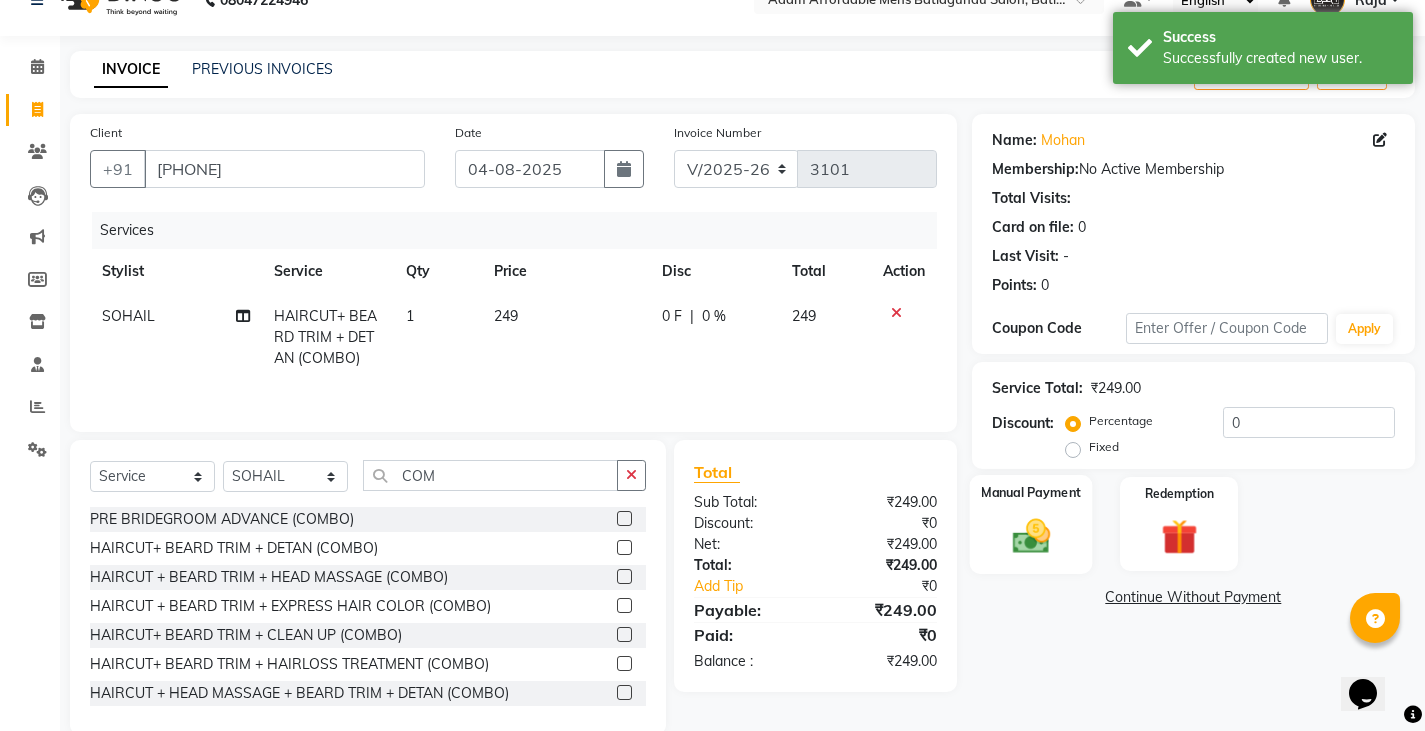 scroll, scrollTop: 70, scrollLeft: 0, axis: vertical 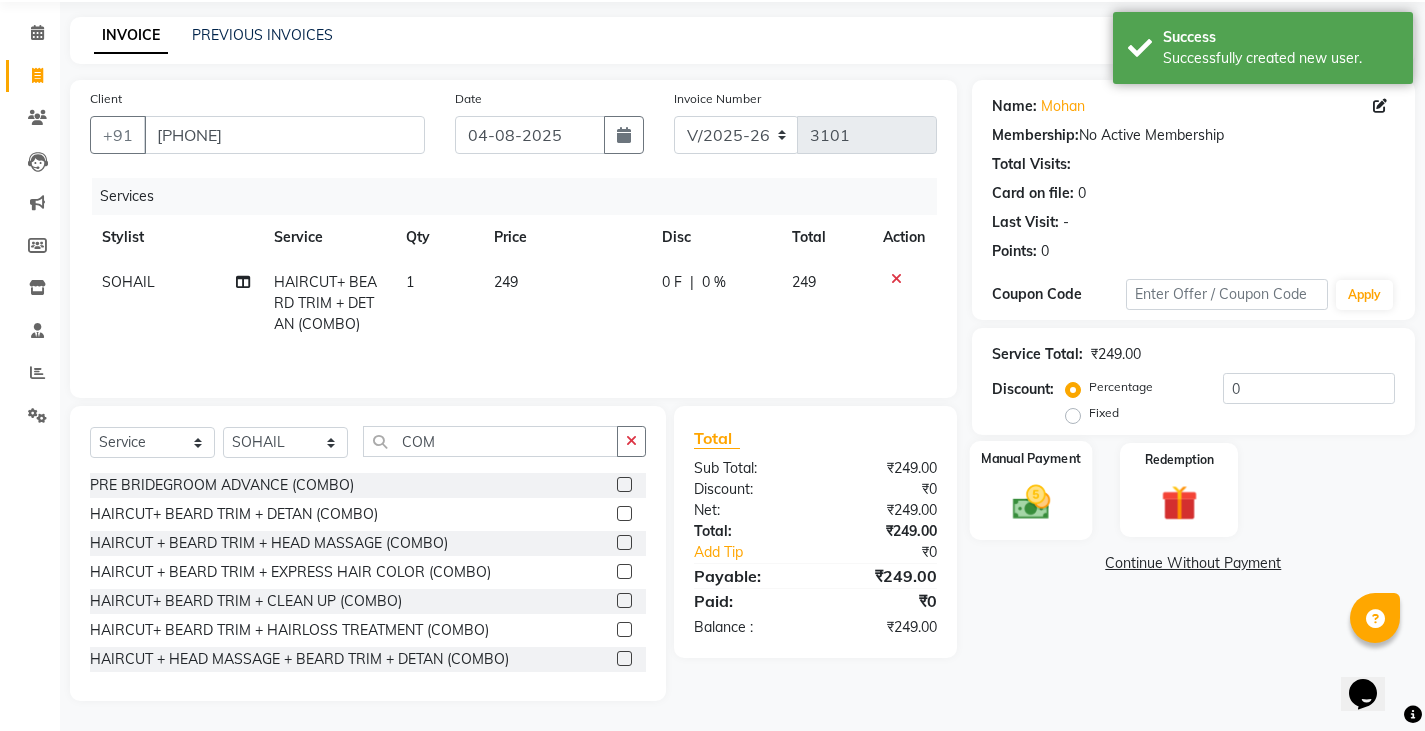 click 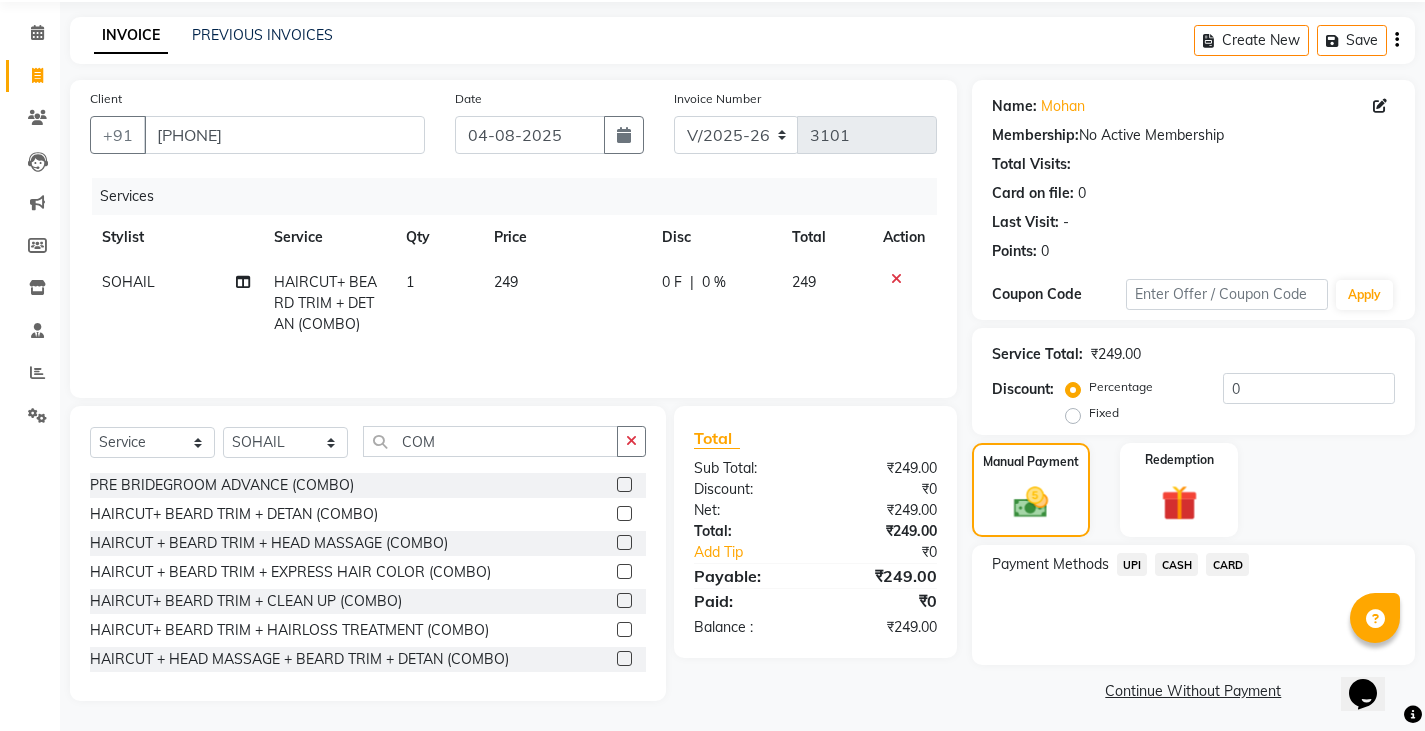 click on "UPI" 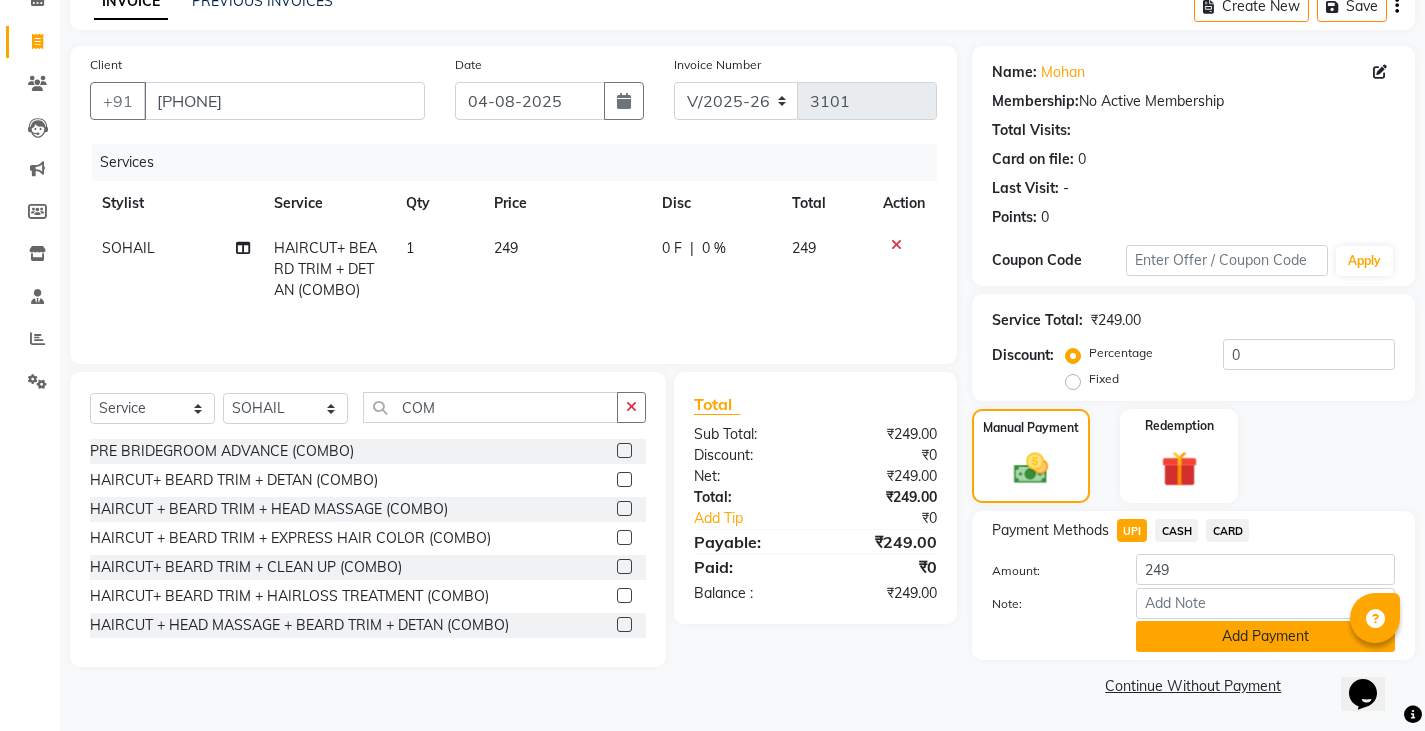 click on "Add Payment" 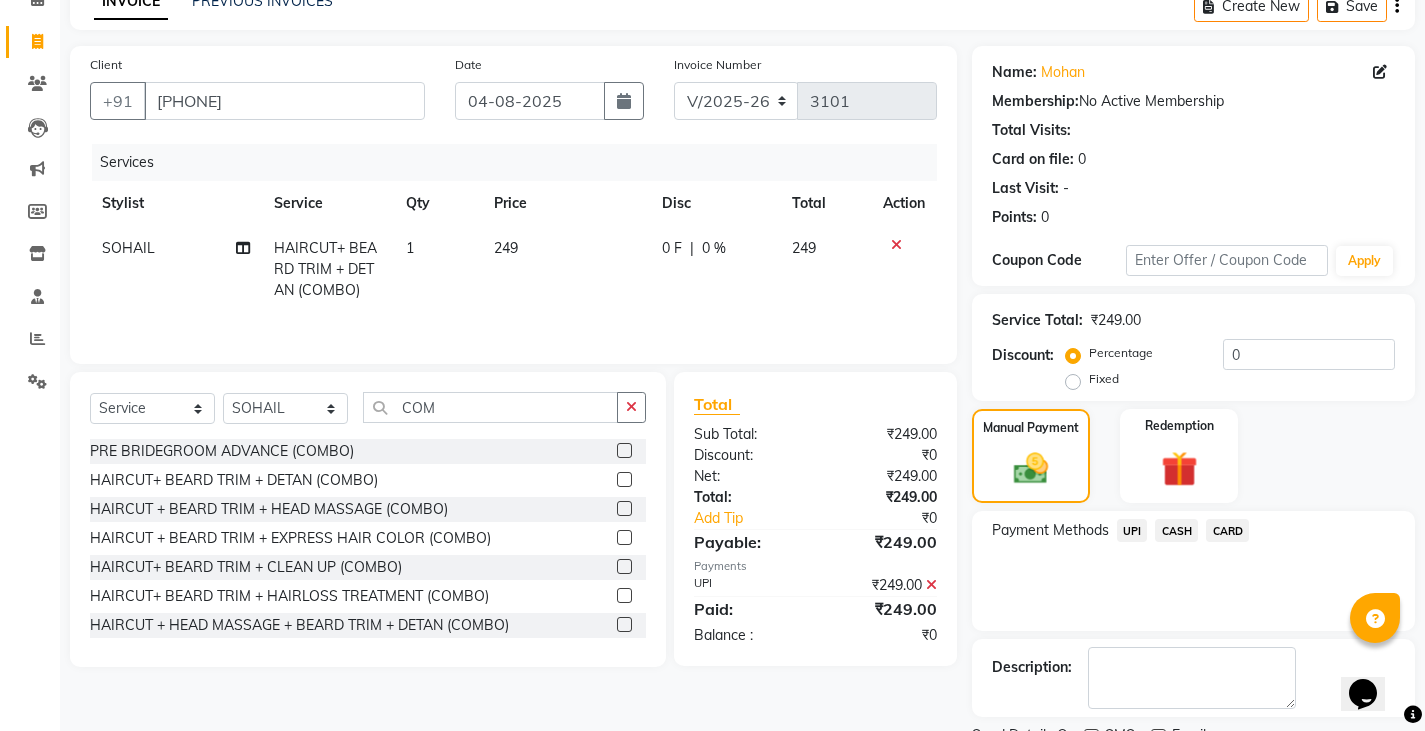 scroll, scrollTop: 188, scrollLeft: 0, axis: vertical 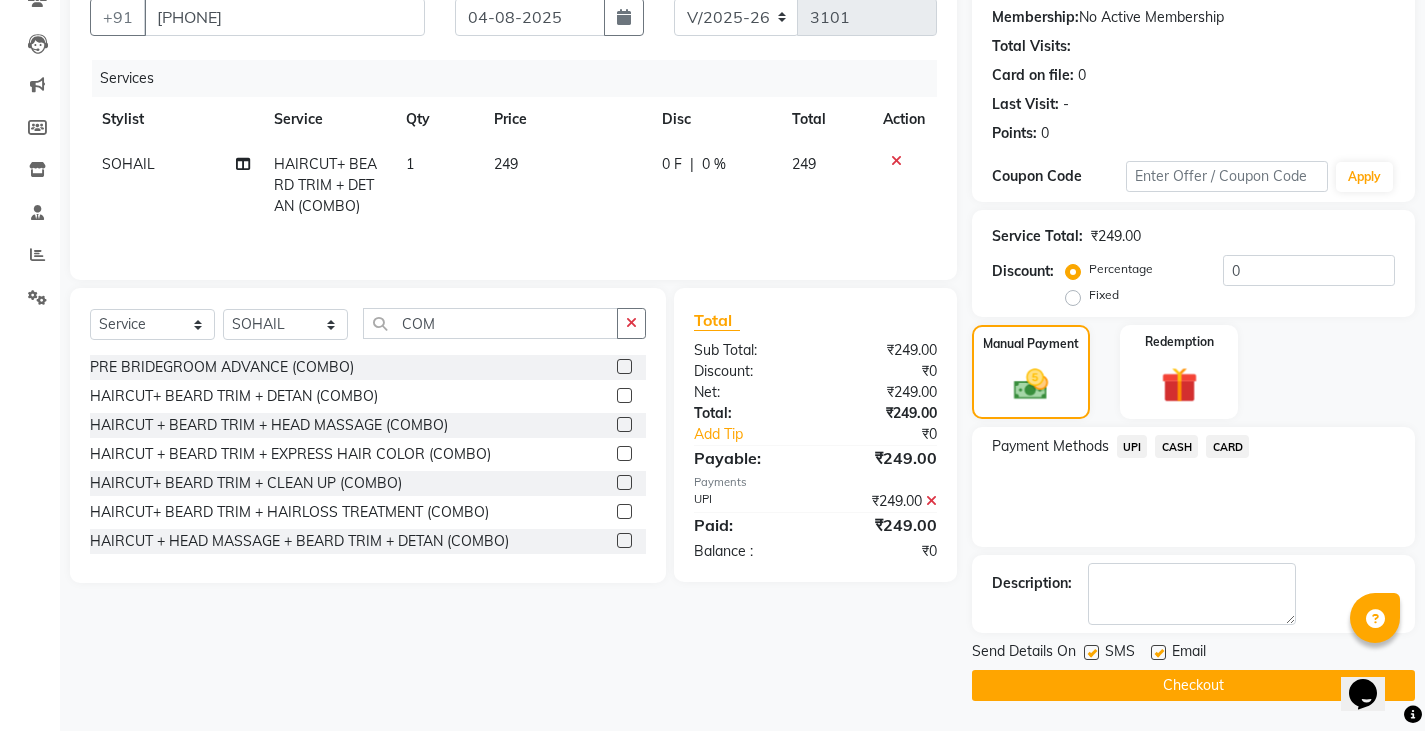 click on "Checkout" 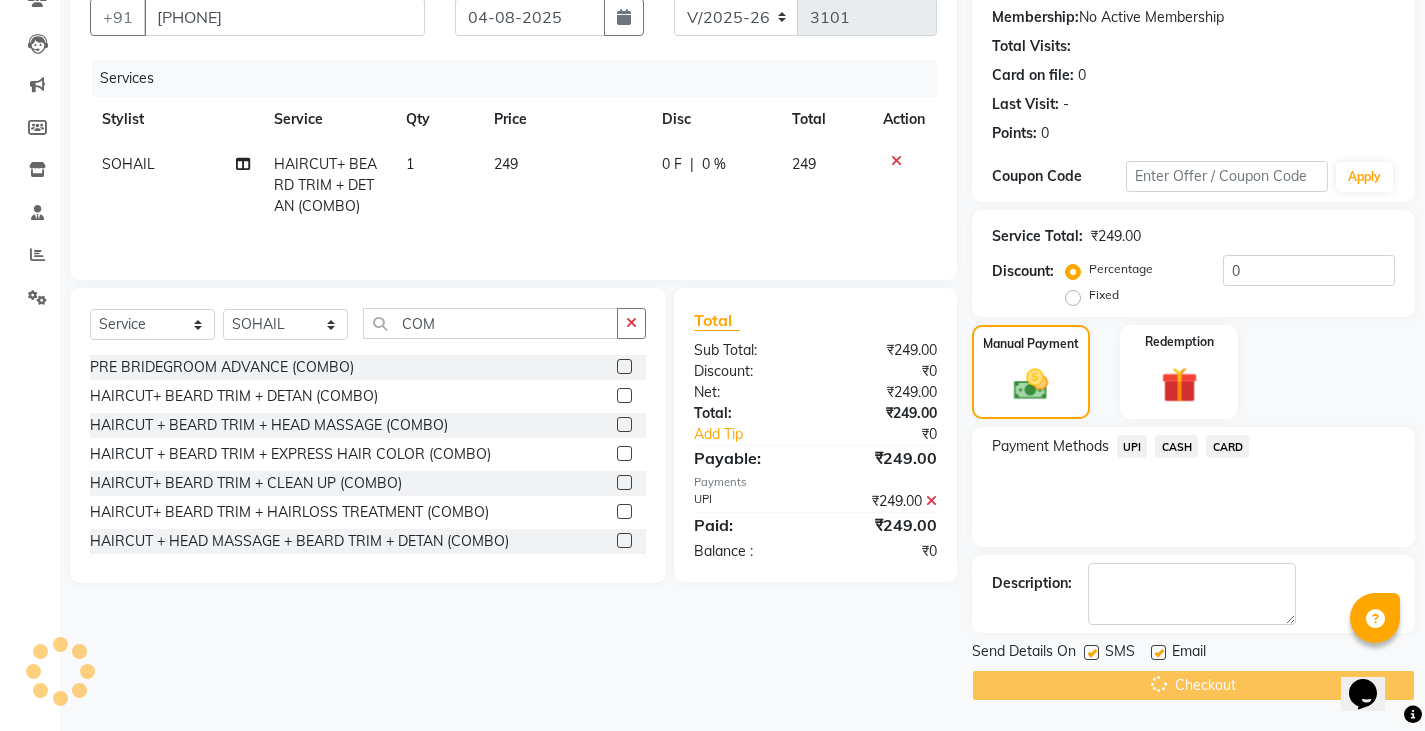 click on "Checkout" 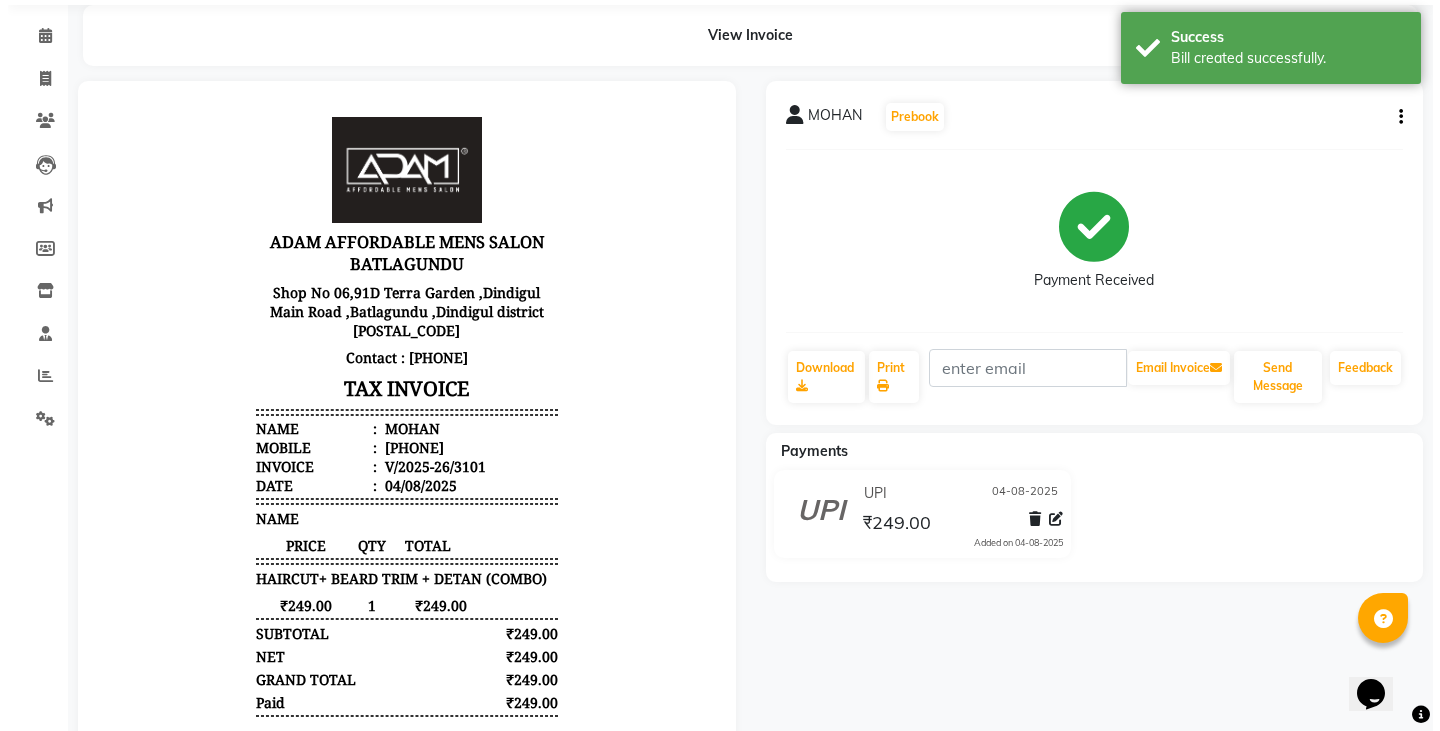 scroll, scrollTop: 0, scrollLeft: 0, axis: both 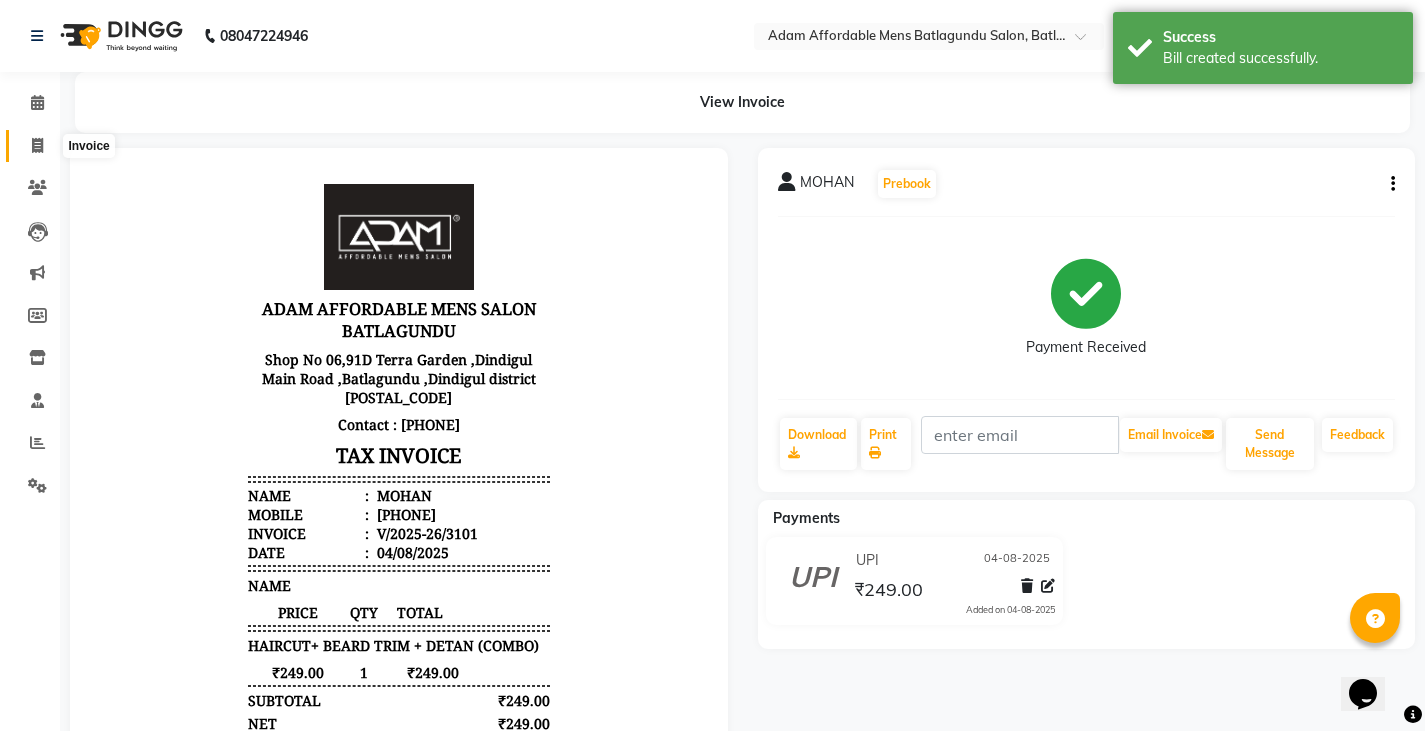 click 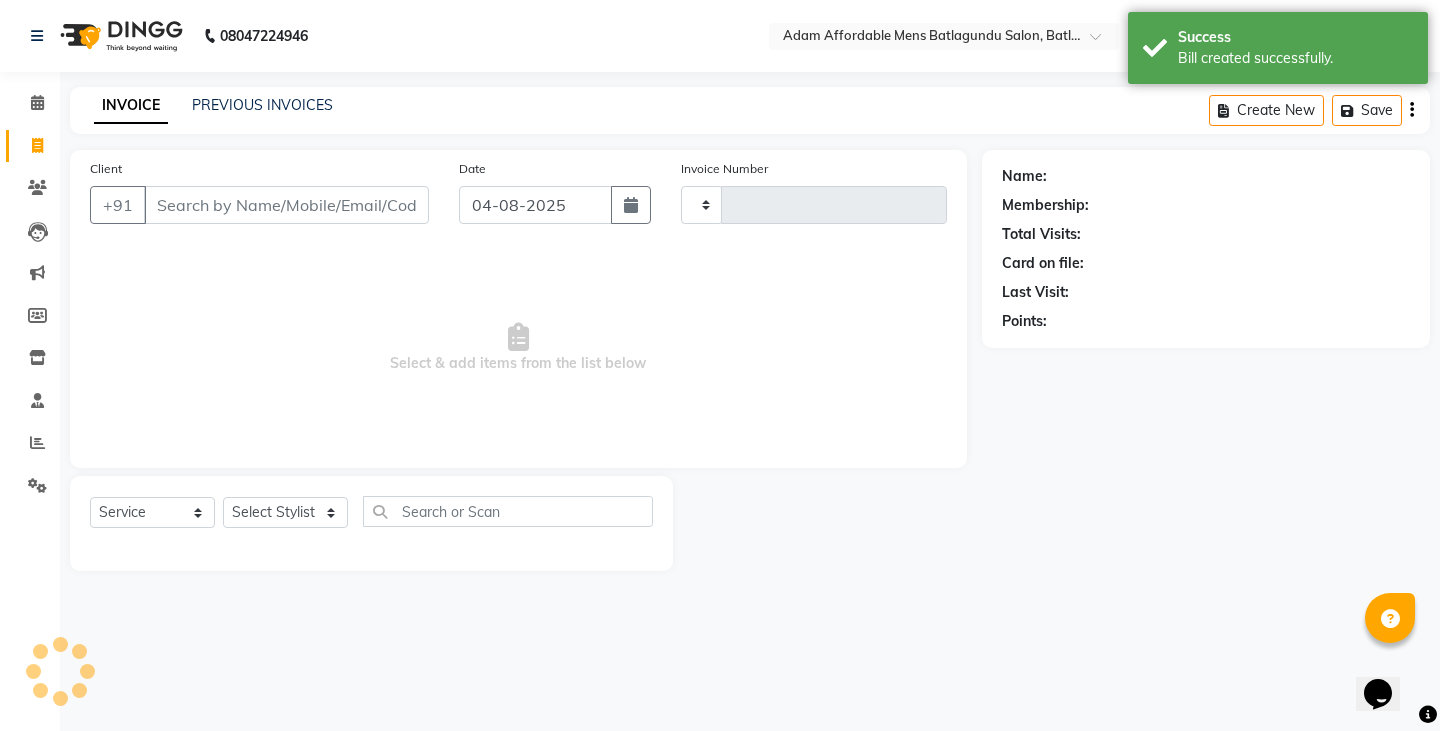 type on "3102" 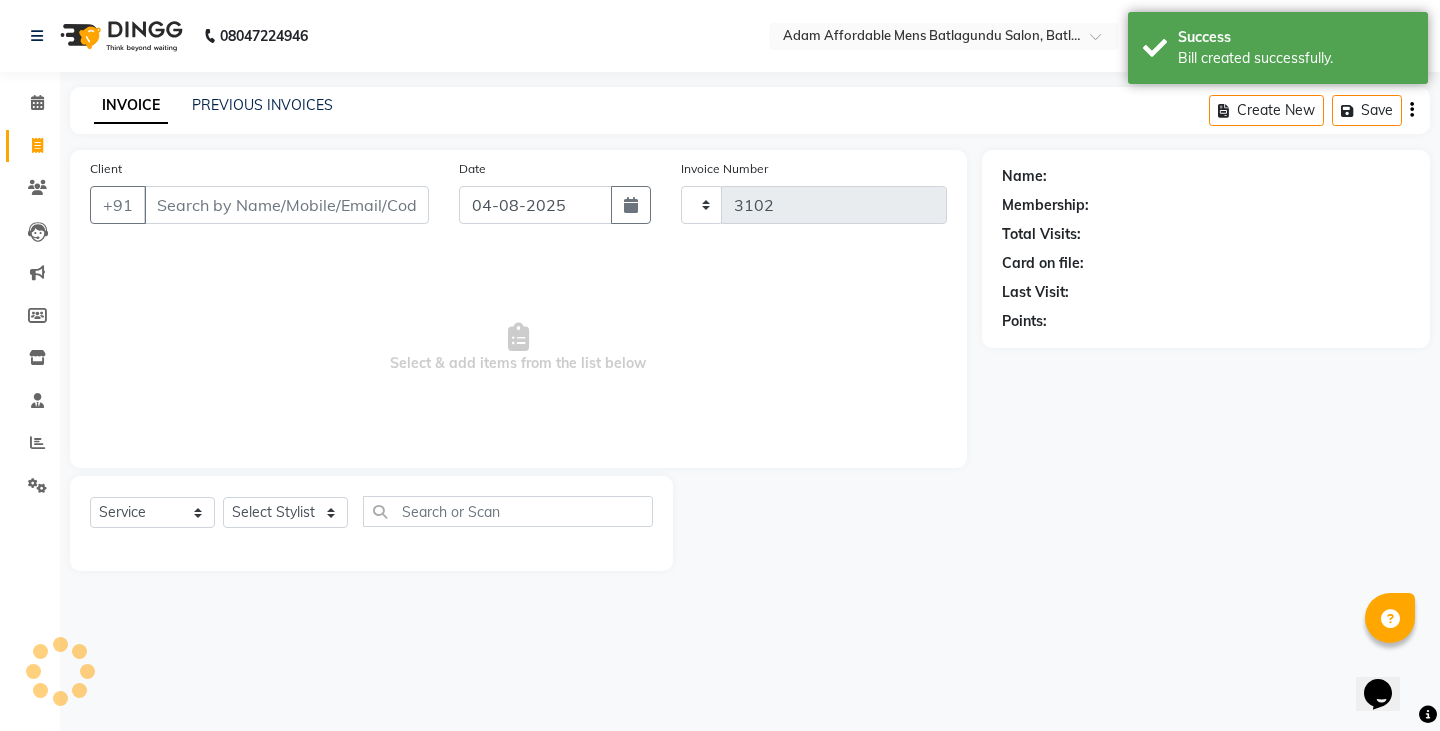 select on "8213" 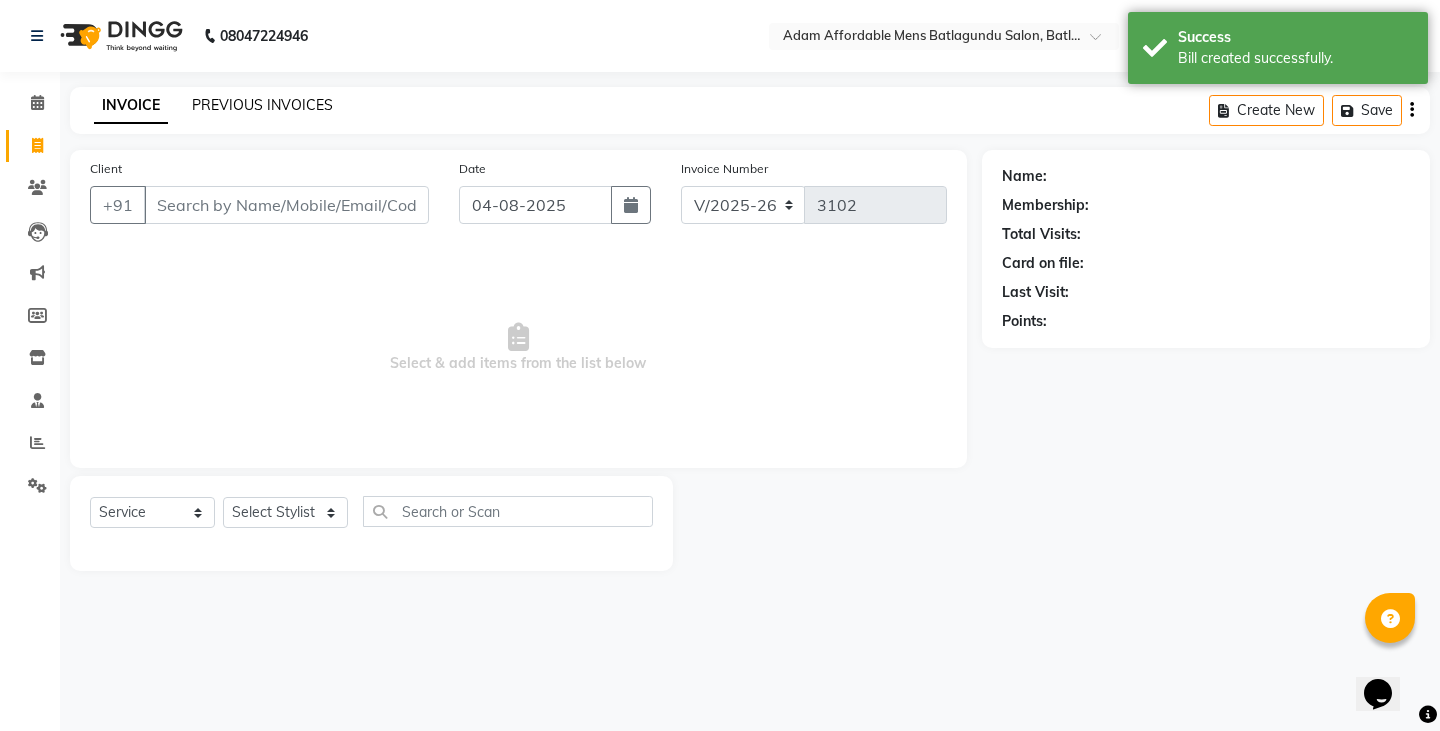 click on "PREVIOUS INVOICES" 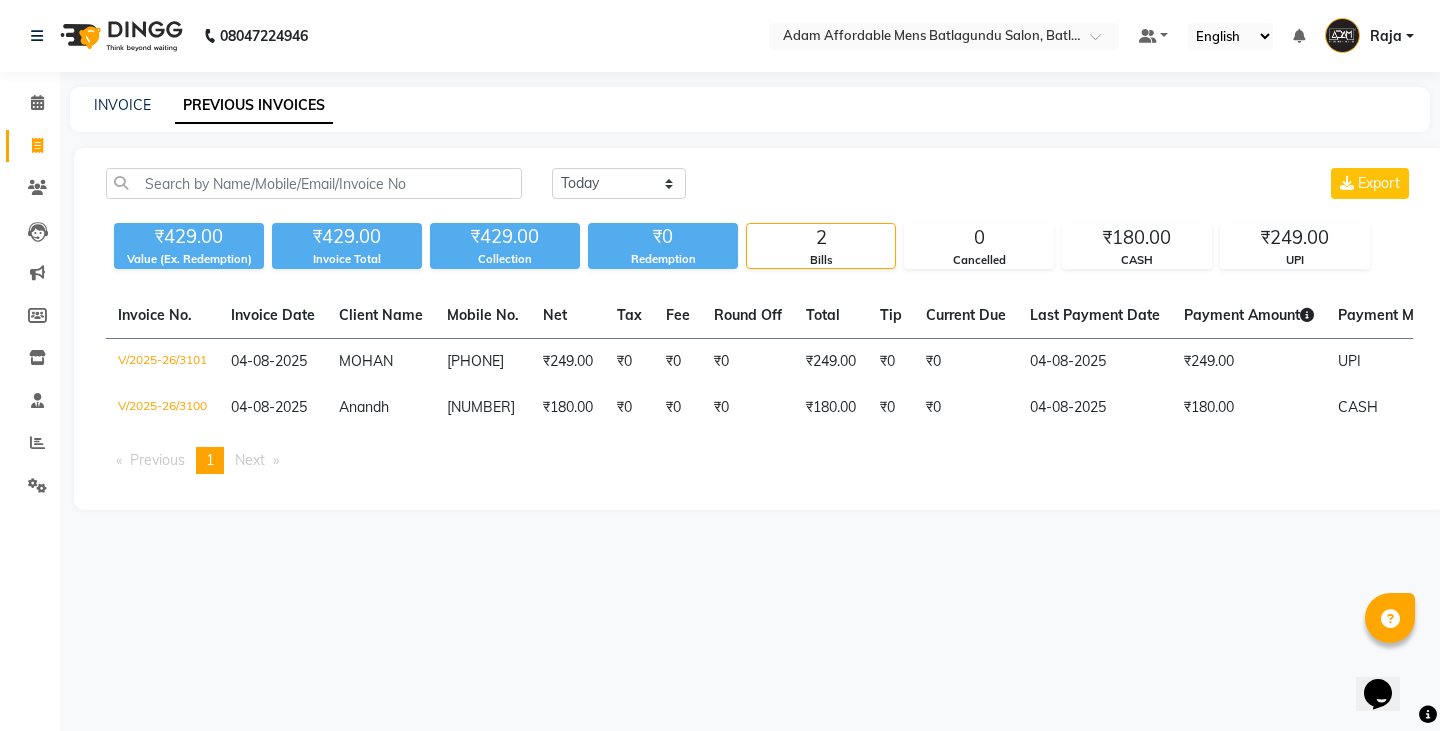 click on "INVOICE" 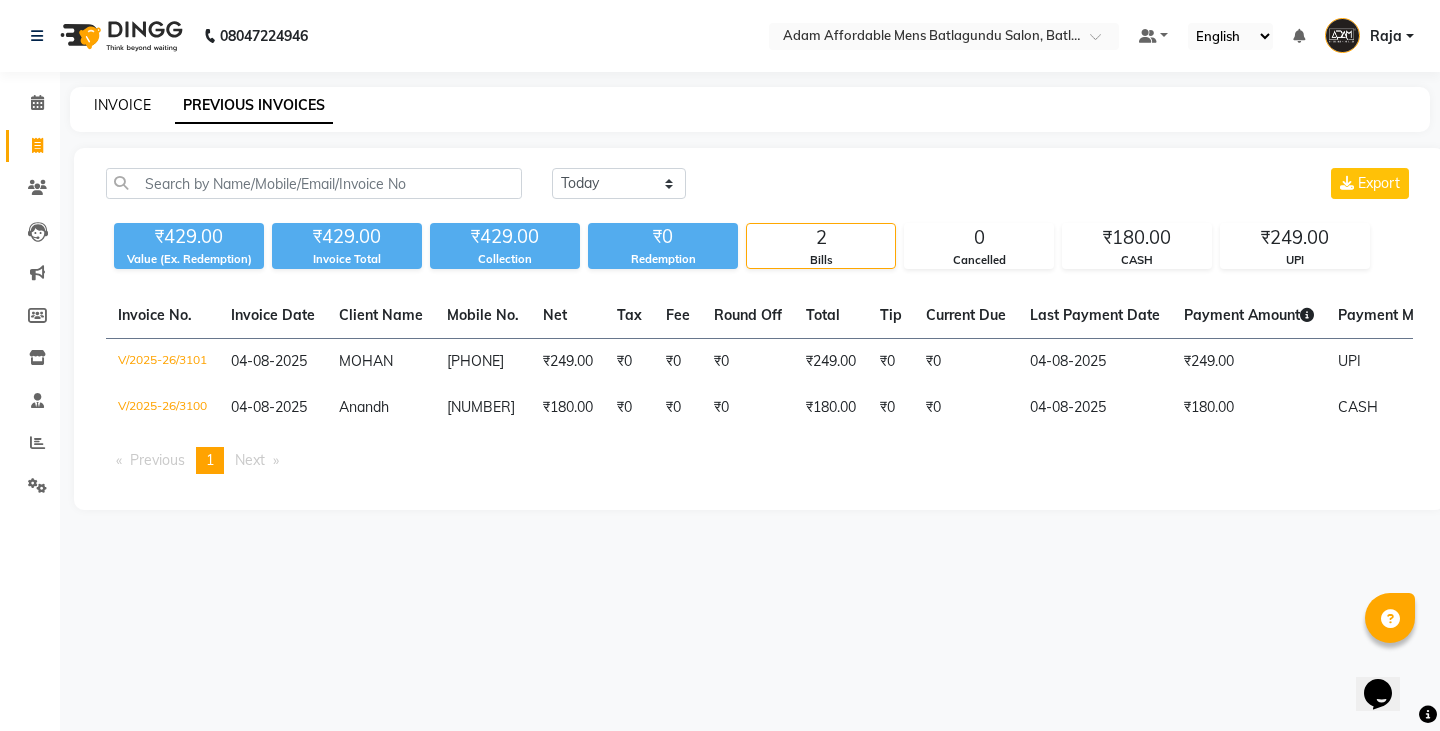 click on "INVOICE" 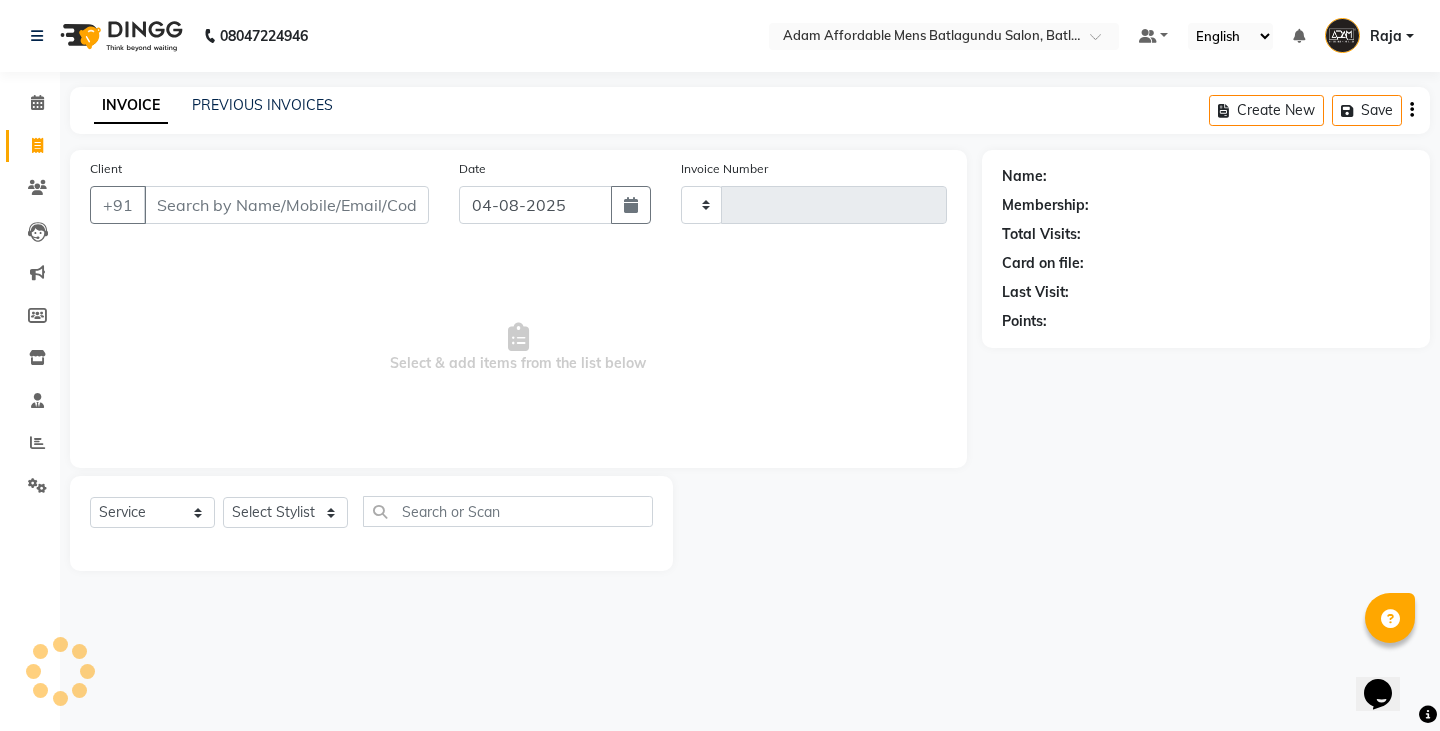 type on "3102" 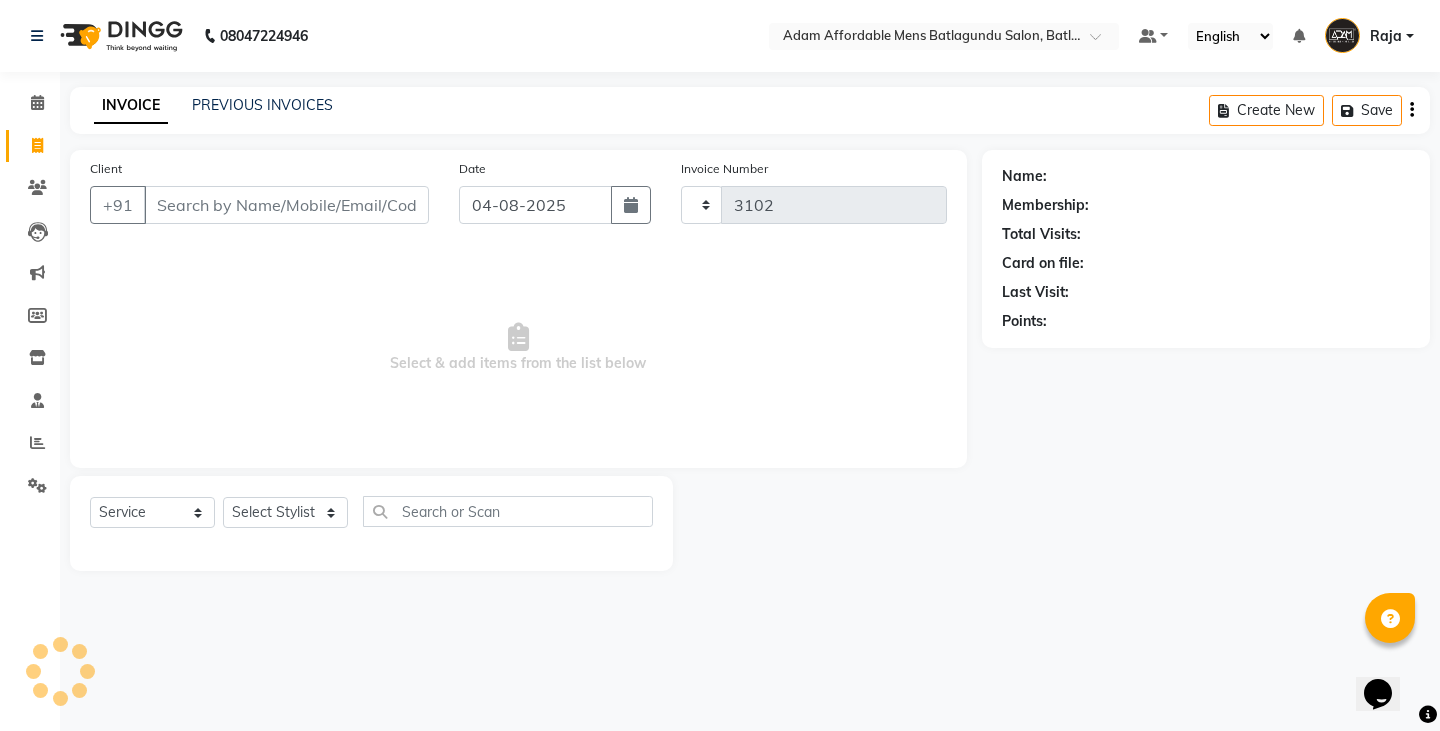 select on "8213" 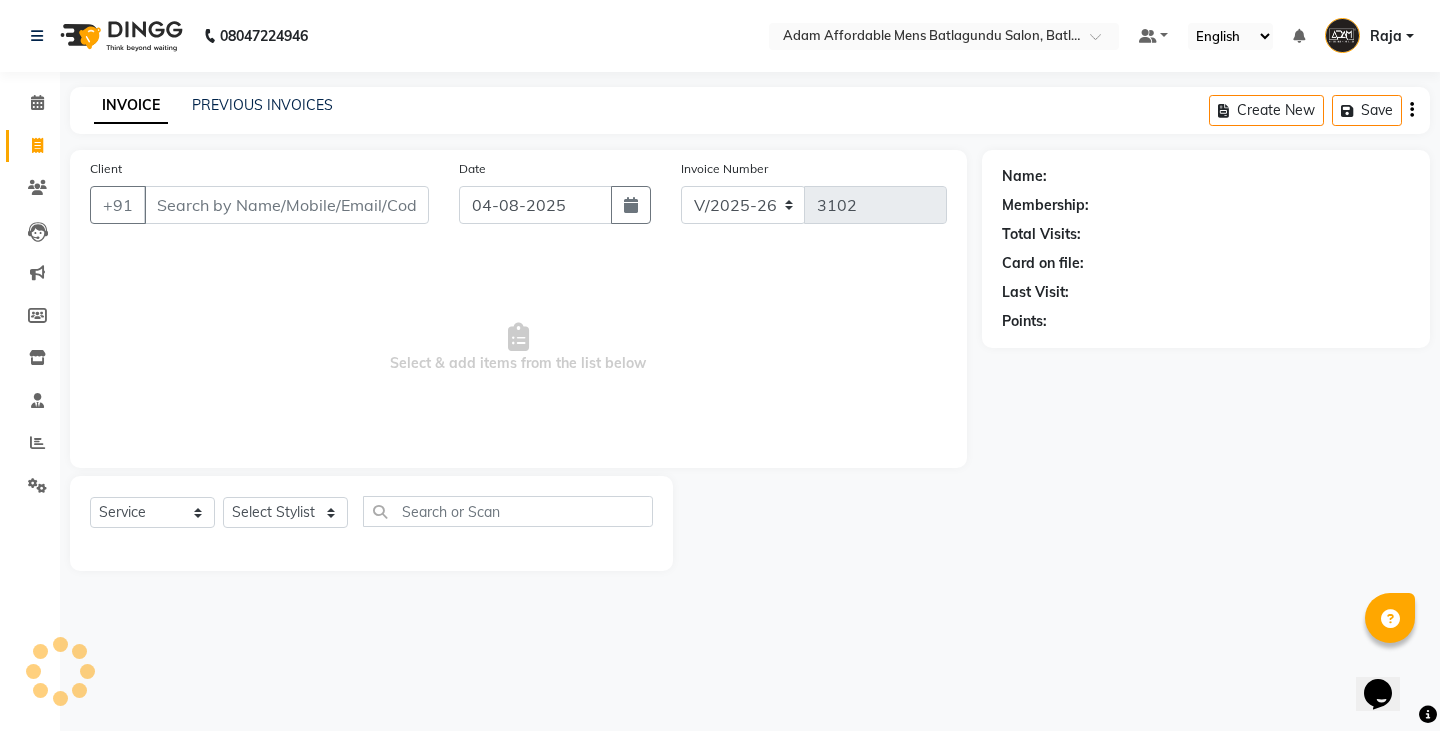 click on "Client" at bounding box center [286, 205] 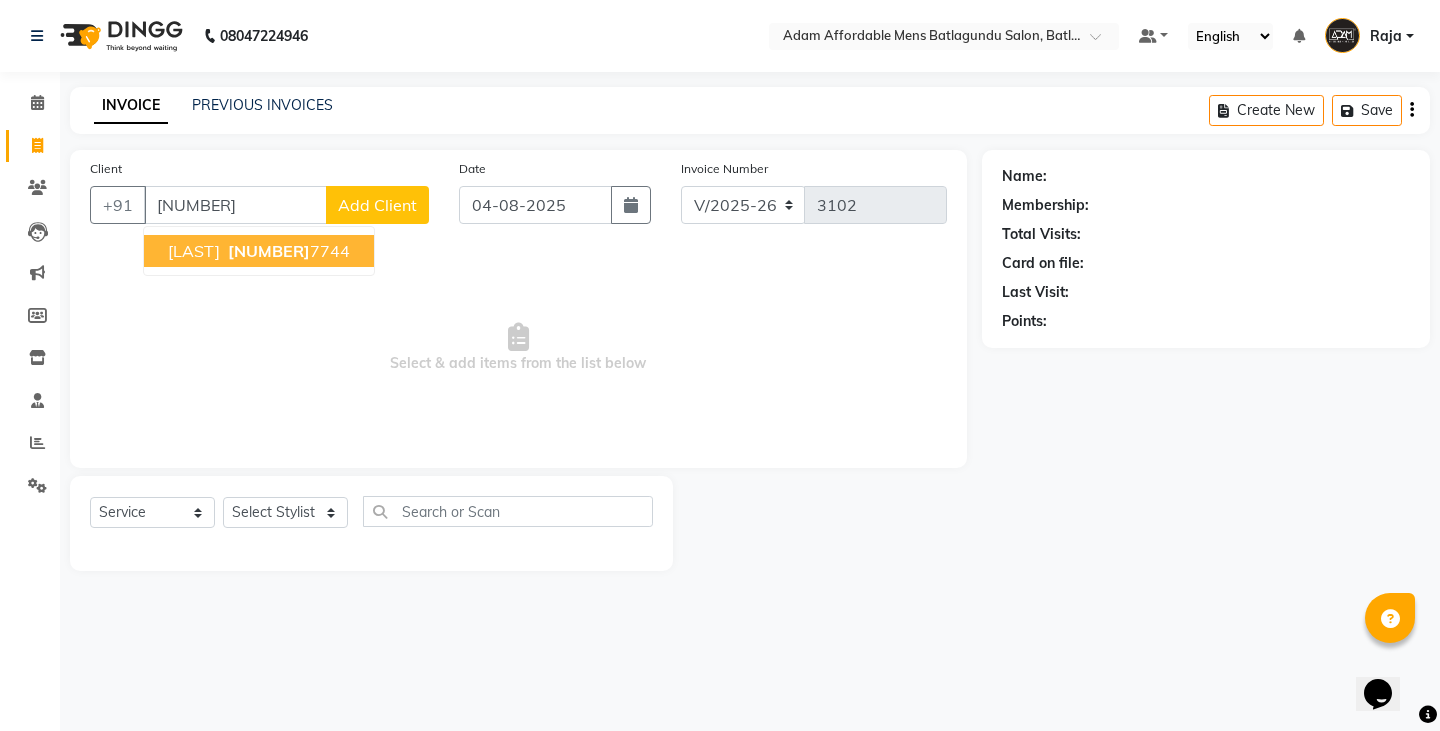 click on "[NUMBER]" at bounding box center [269, 251] 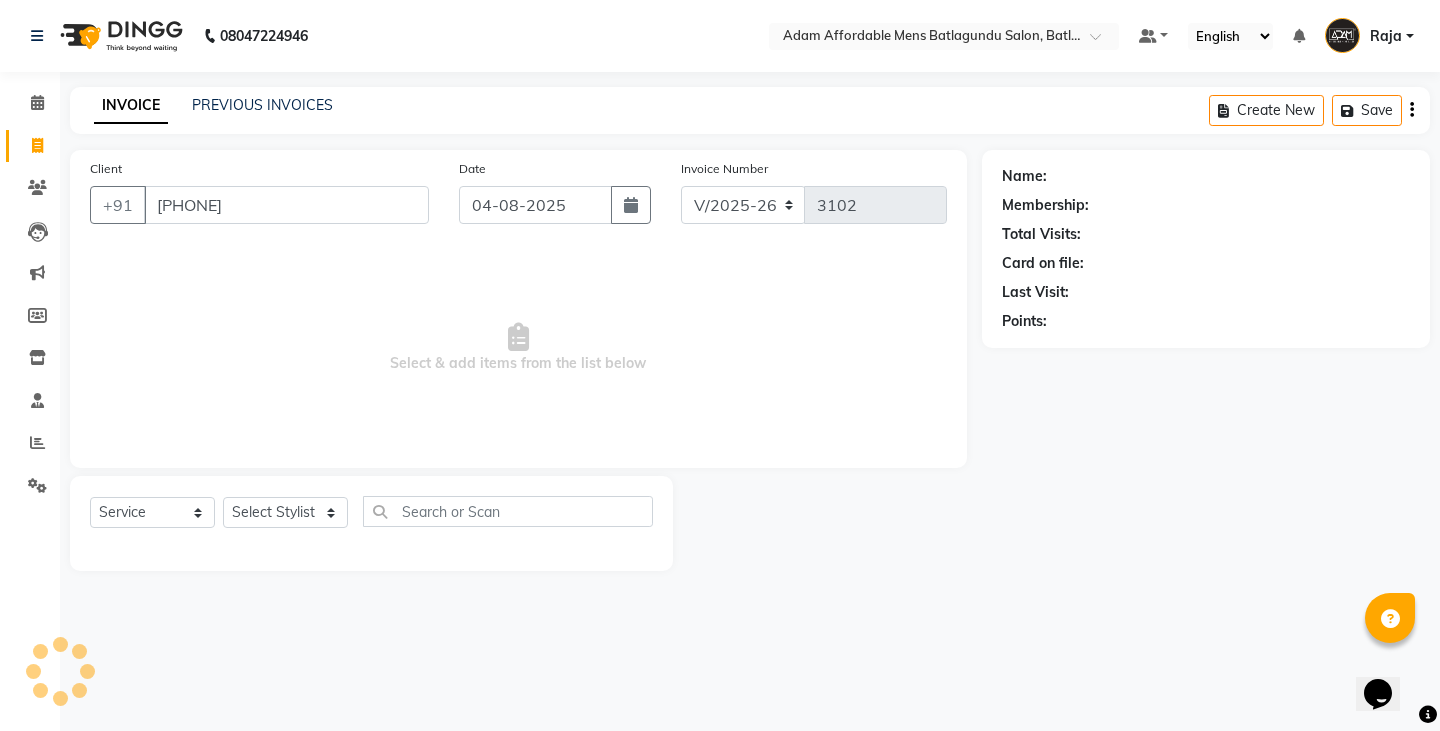 type on "[PHONE]" 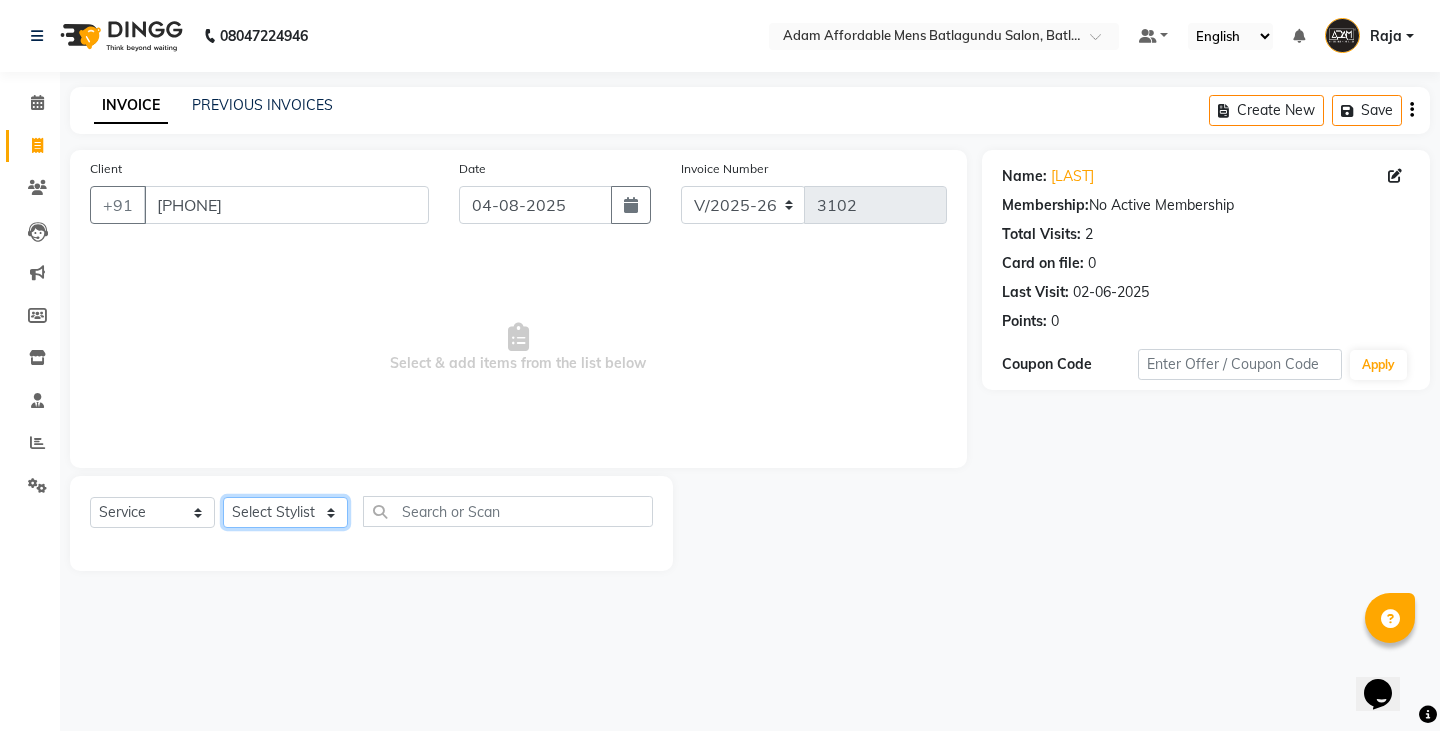 click on "Select Stylist Admin Anish Ovesh Raja SAHIL  SOHAIL SONU" 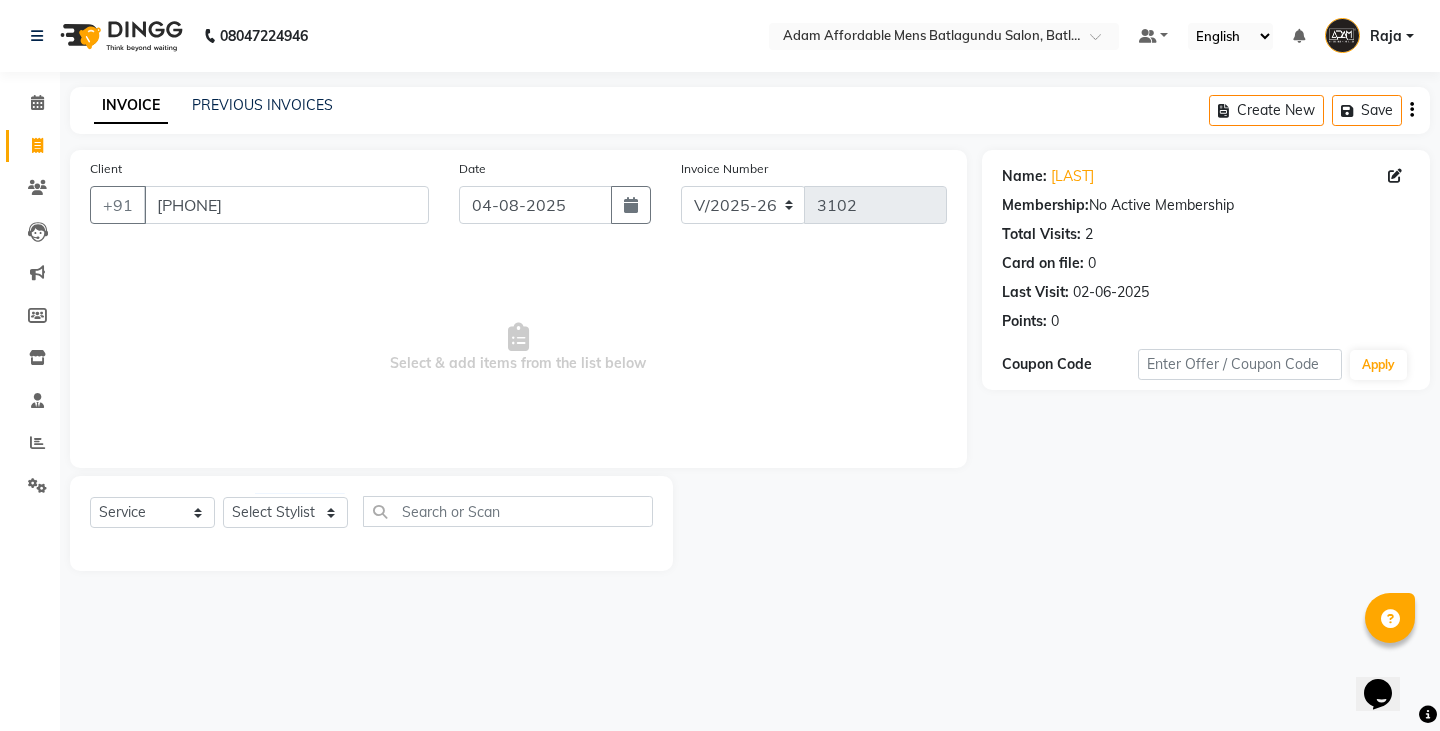 drag, startPoint x: 1365, startPoint y: 184, endPoint x: 1376, endPoint y: 178, distance: 12.529964 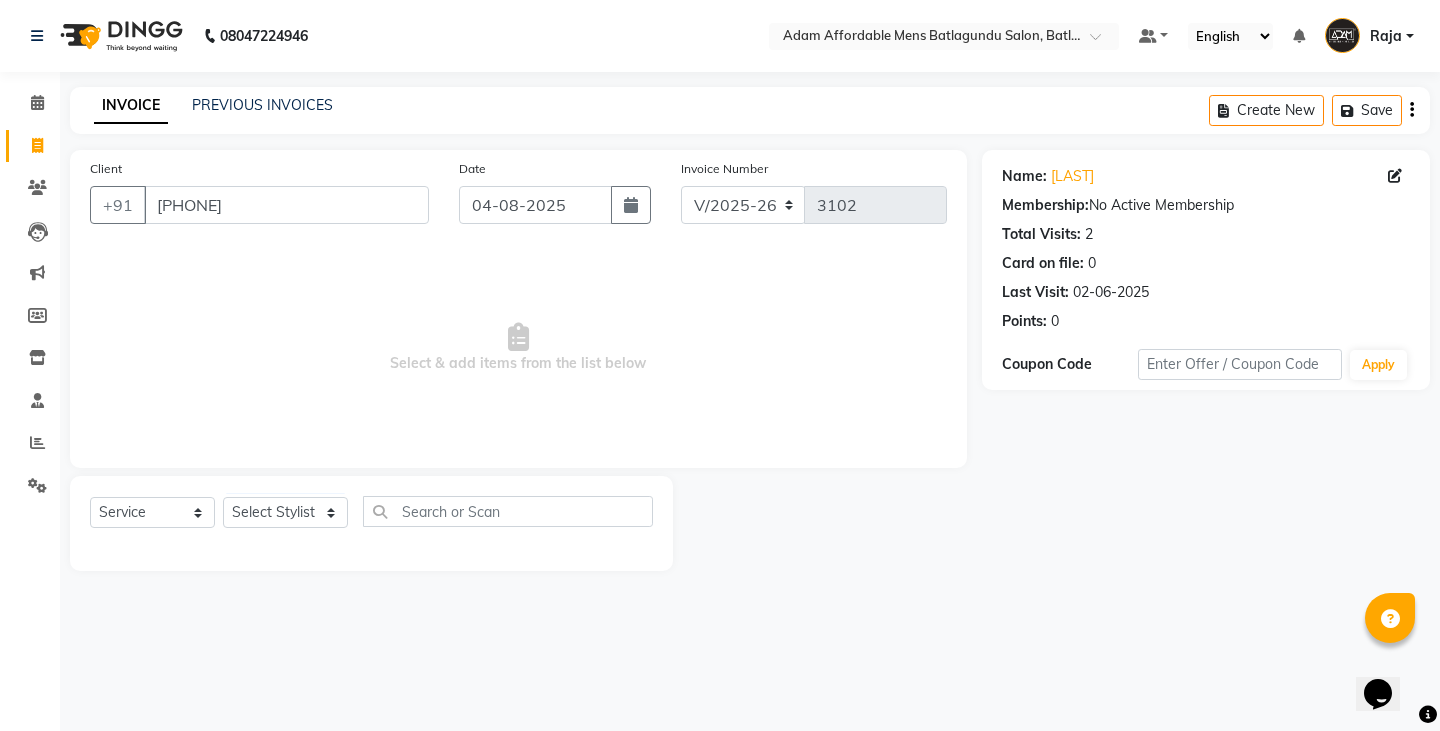 click on "Name: [LAST]" 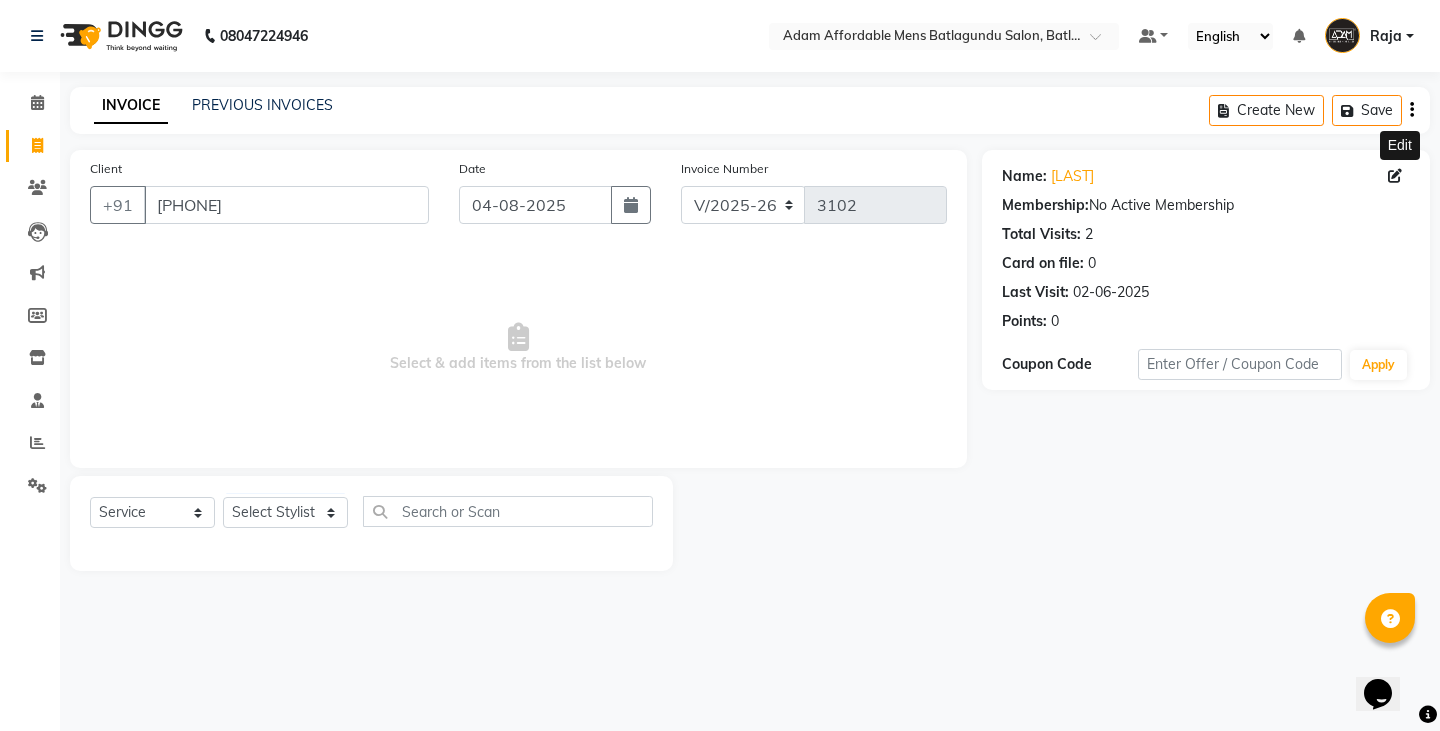 click 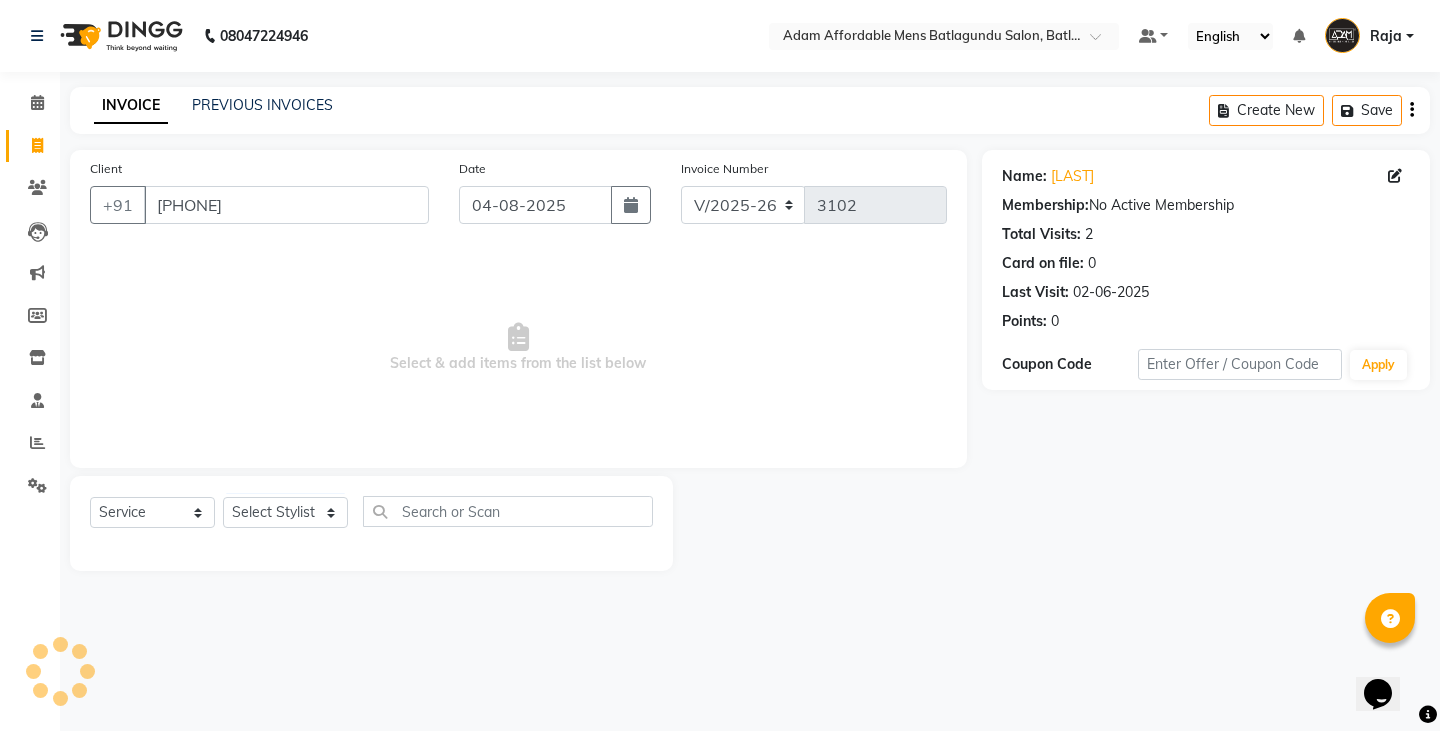 select on "male" 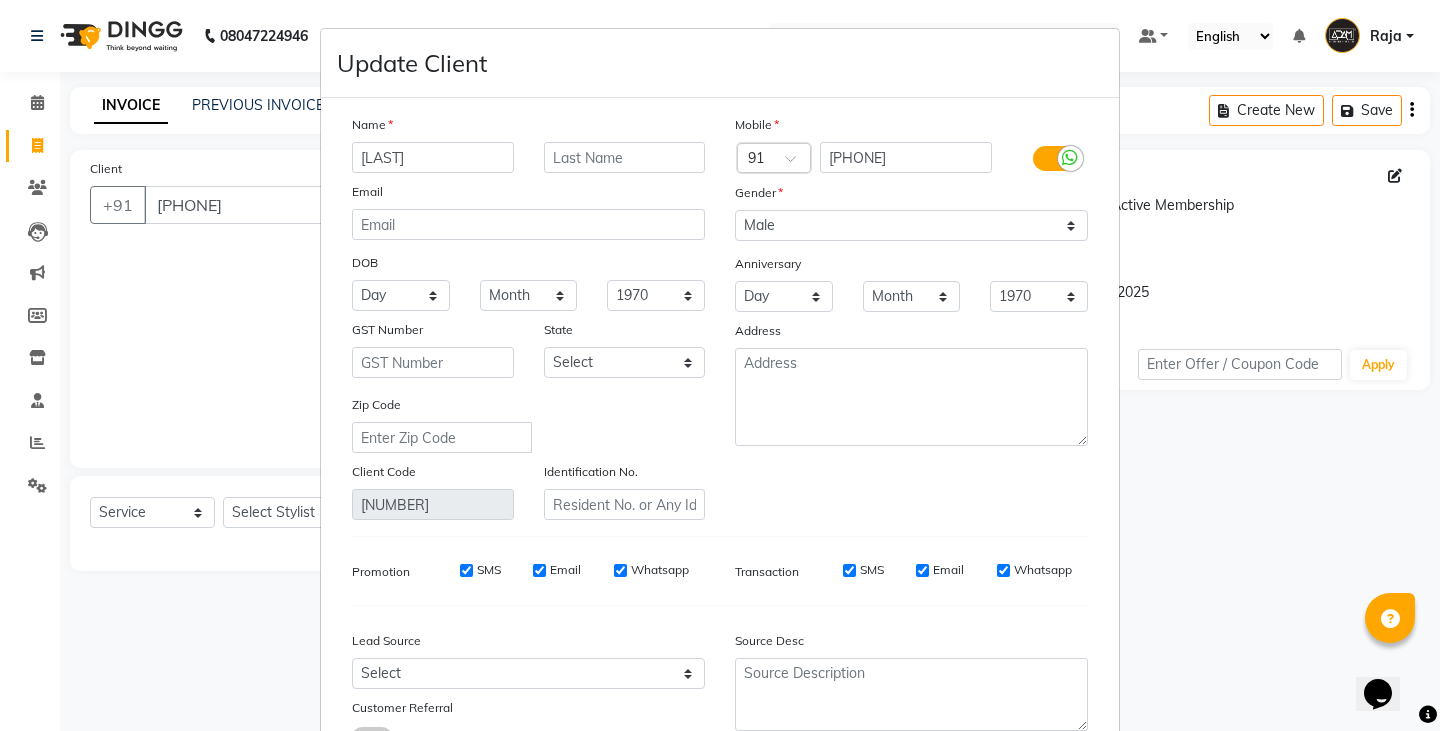 click on "[LAST]" at bounding box center [433, 157] 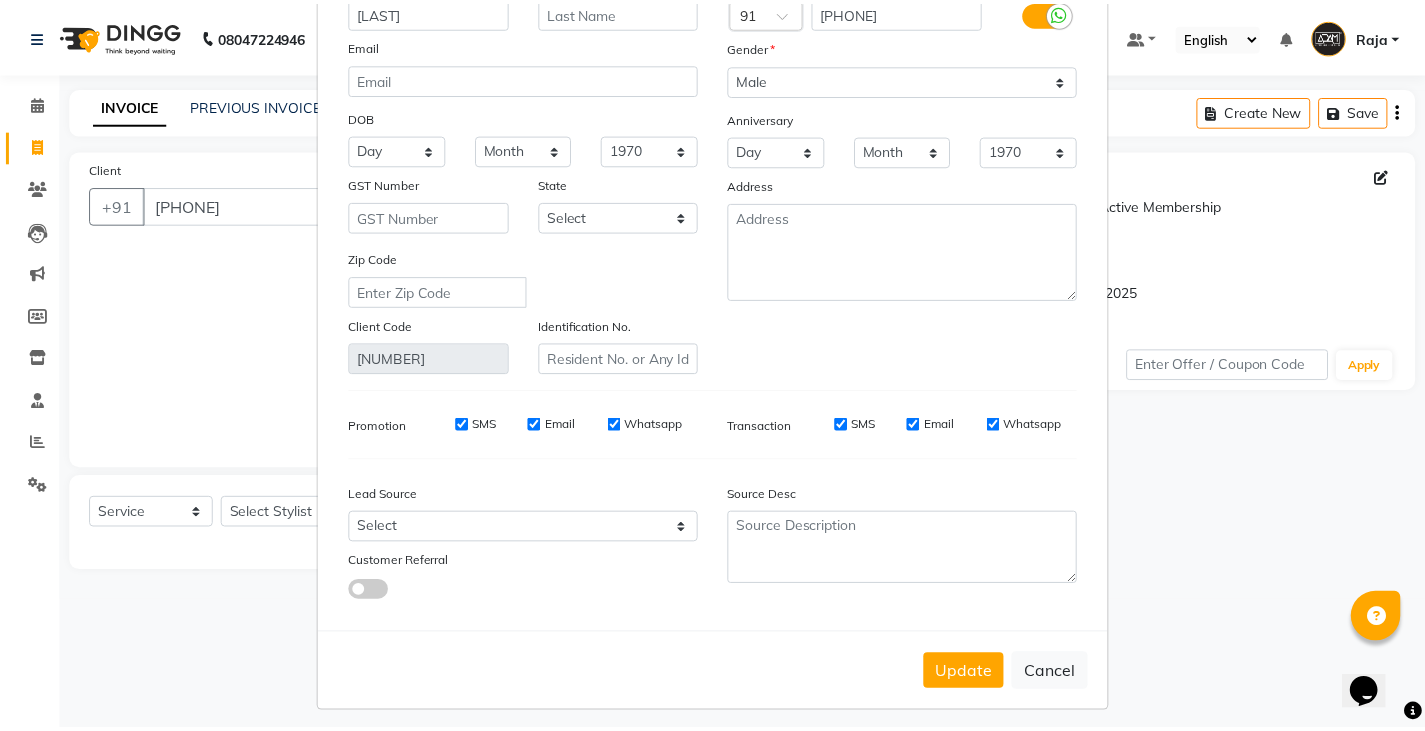 scroll, scrollTop: 156, scrollLeft: 0, axis: vertical 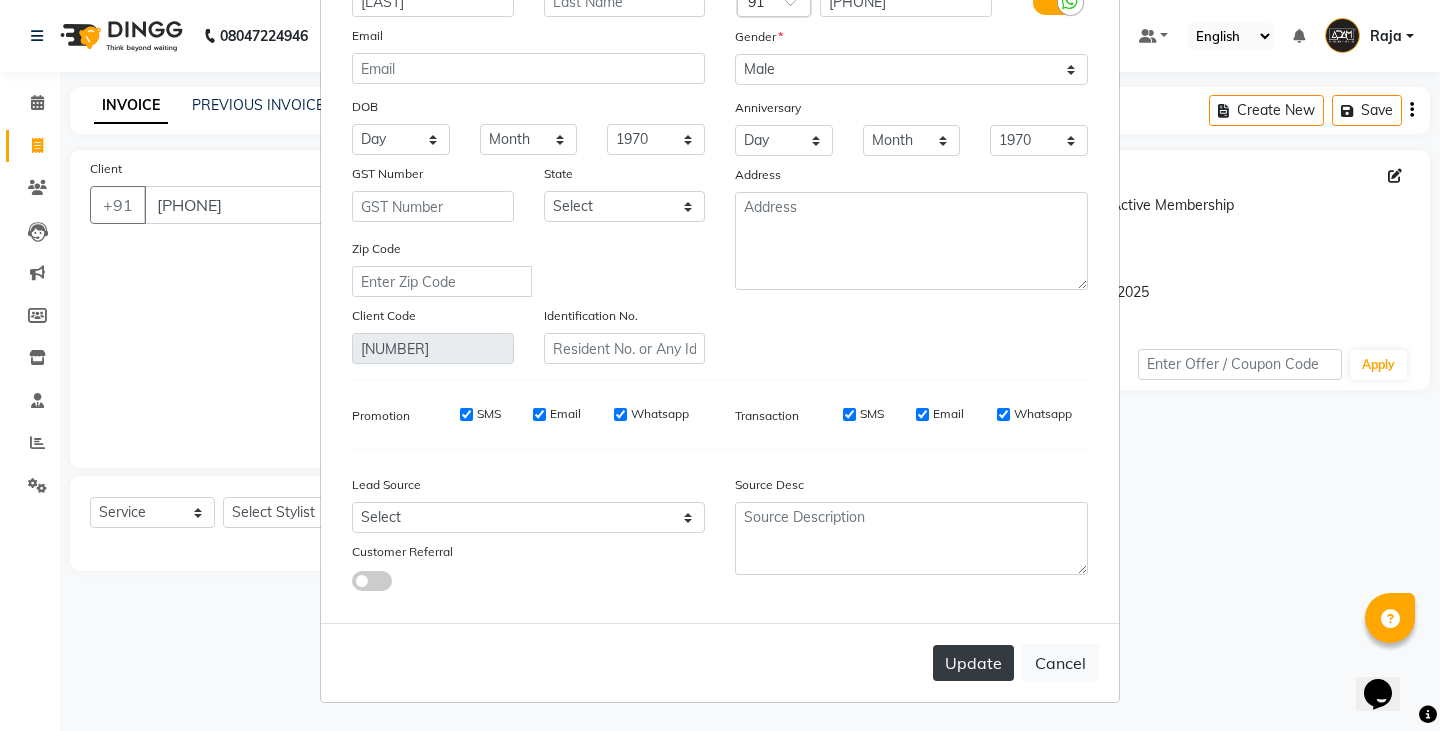 type on "[LAST]" 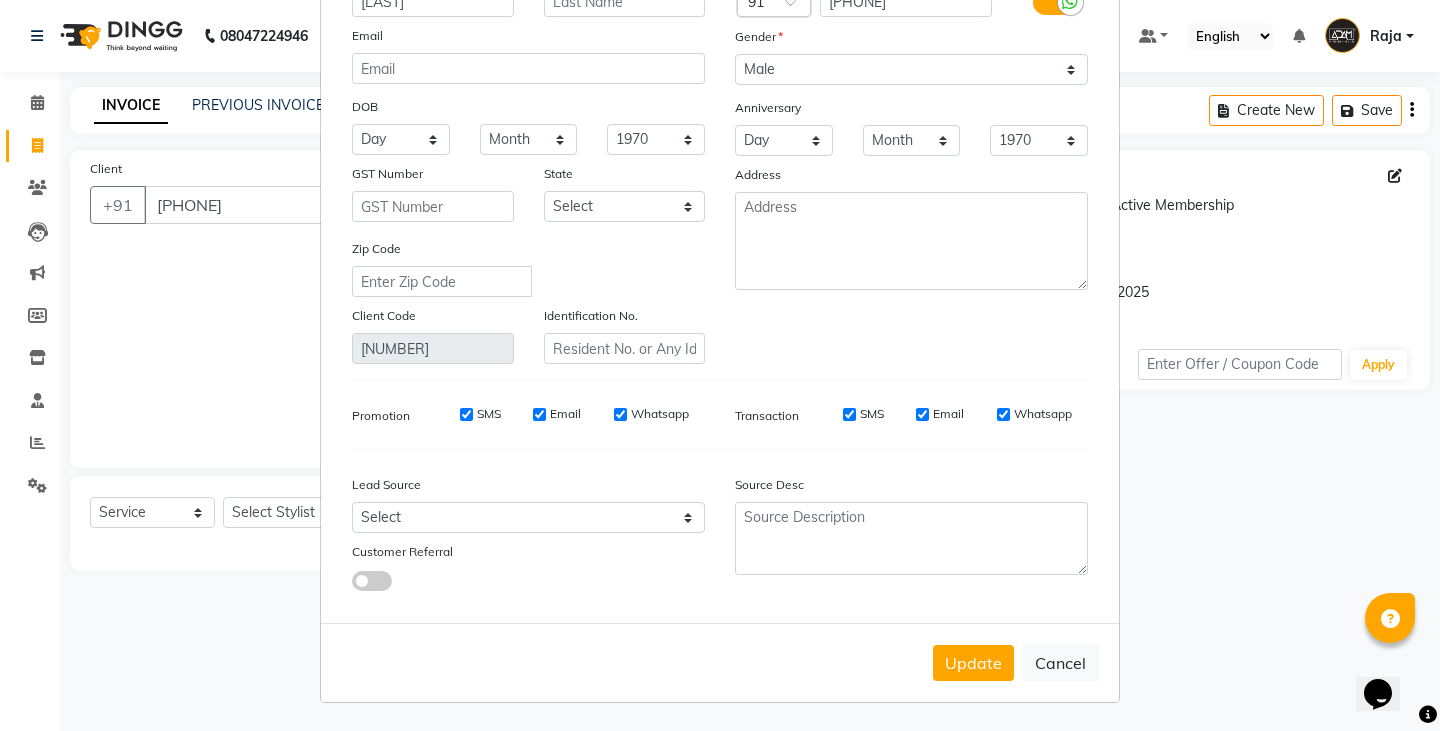click on "Update" at bounding box center (973, 663) 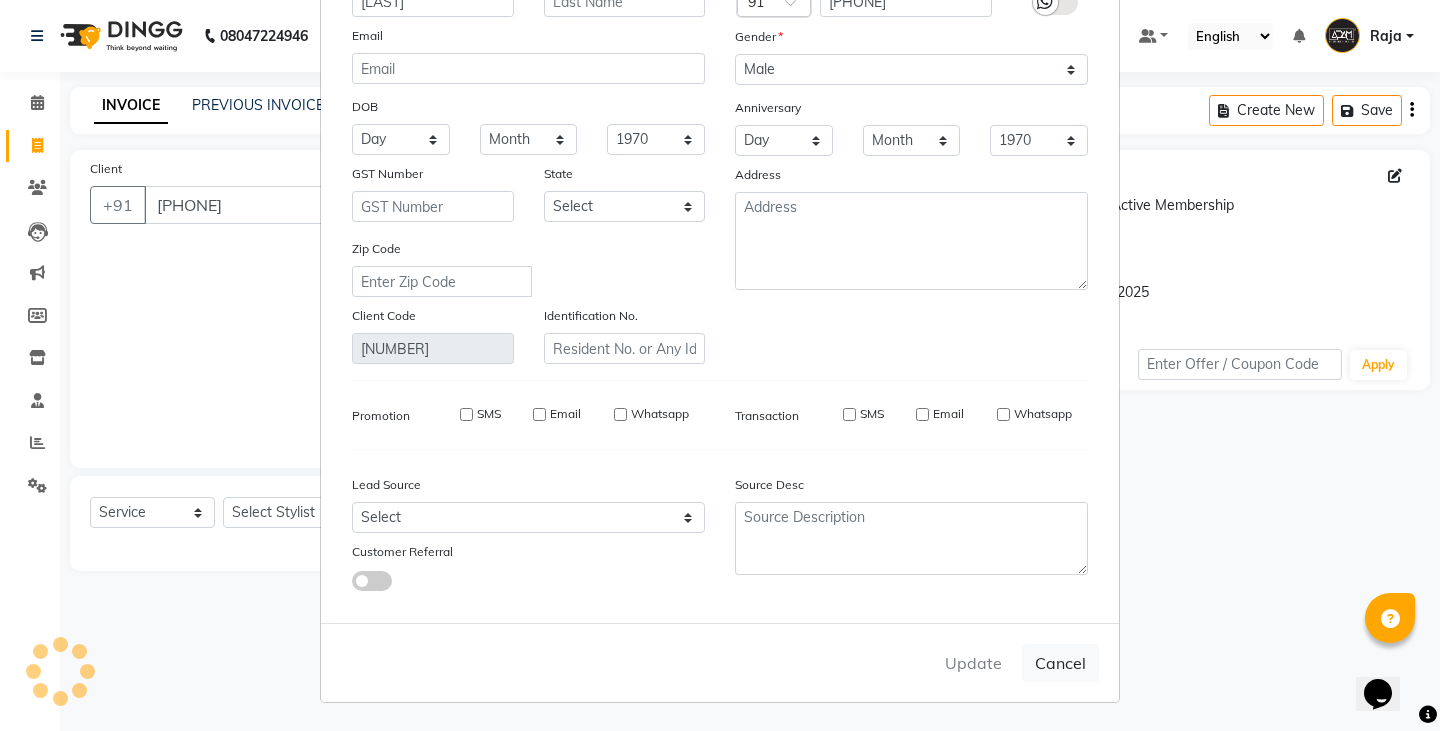 type 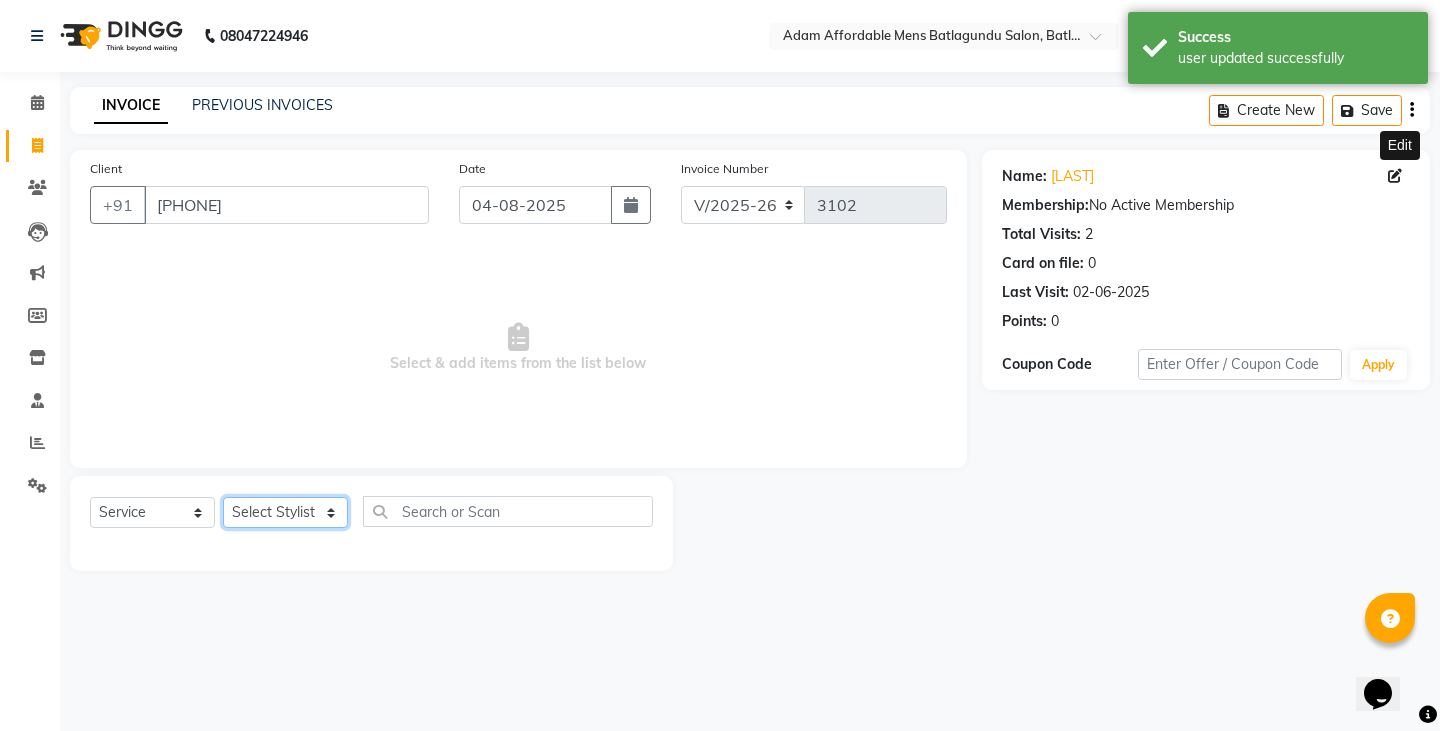 click on "Select Stylist Admin Anish Ovesh Raja SAHIL  SOHAIL SONU" 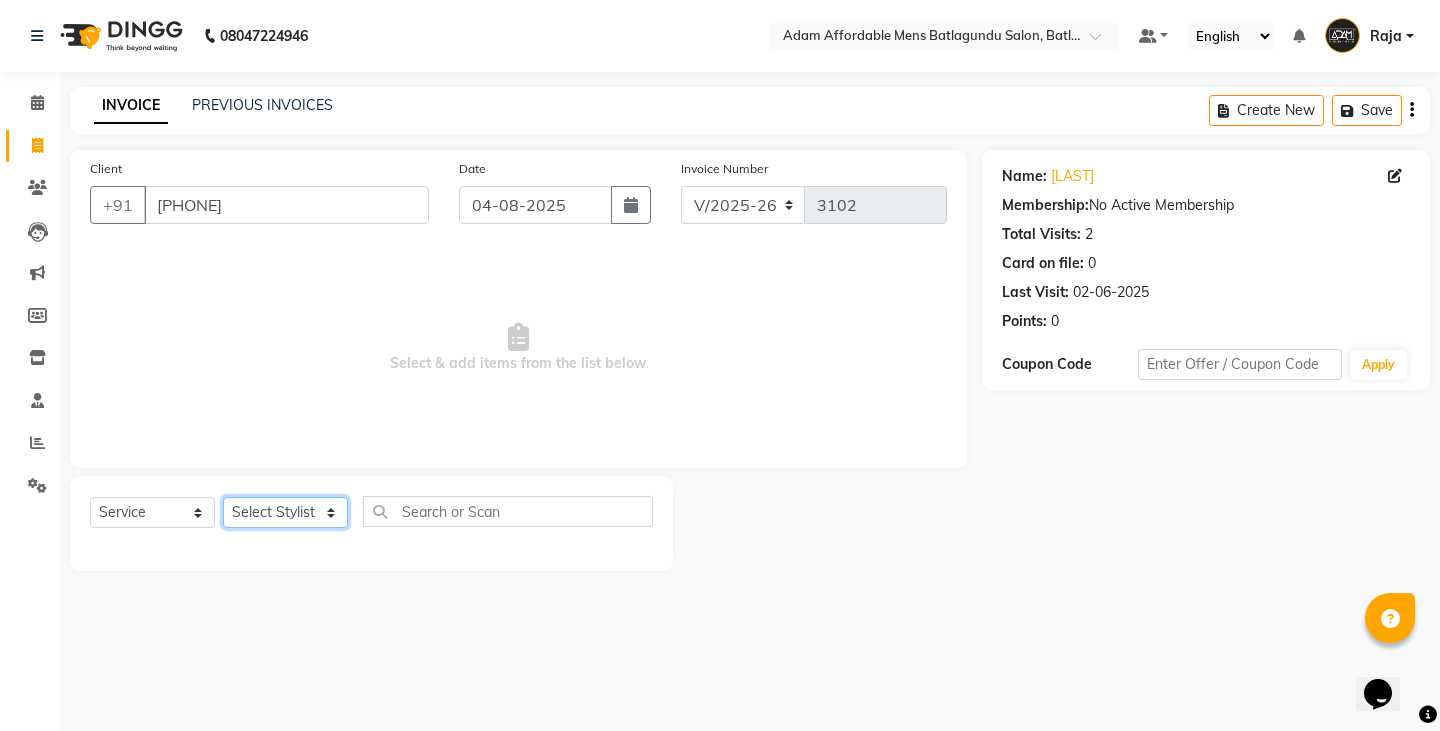 select on "84143" 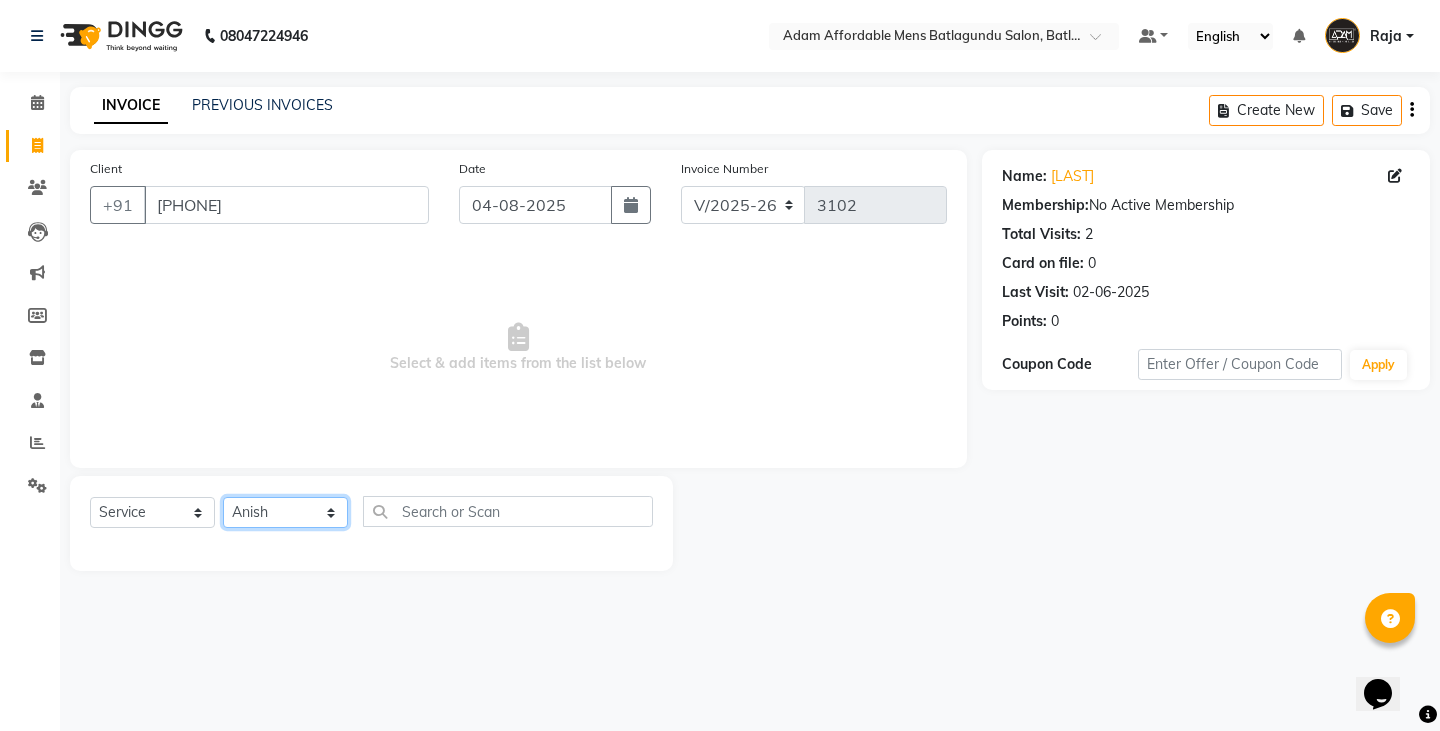 click on "Select Stylist Admin Anish Ovesh Raja SAHIL  SOHAIL SONU" 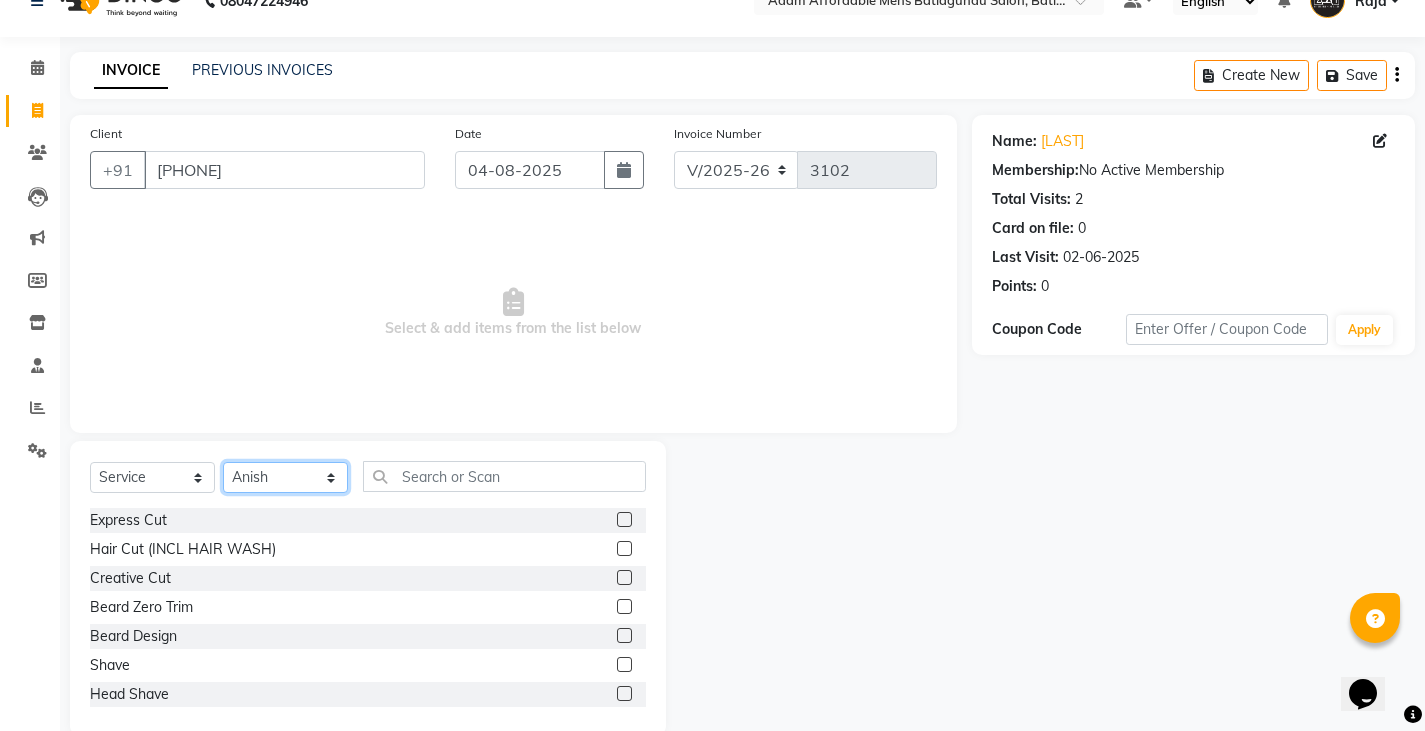 scroll, scrollTop: 70, scrollLeft: 0, axis: vertical 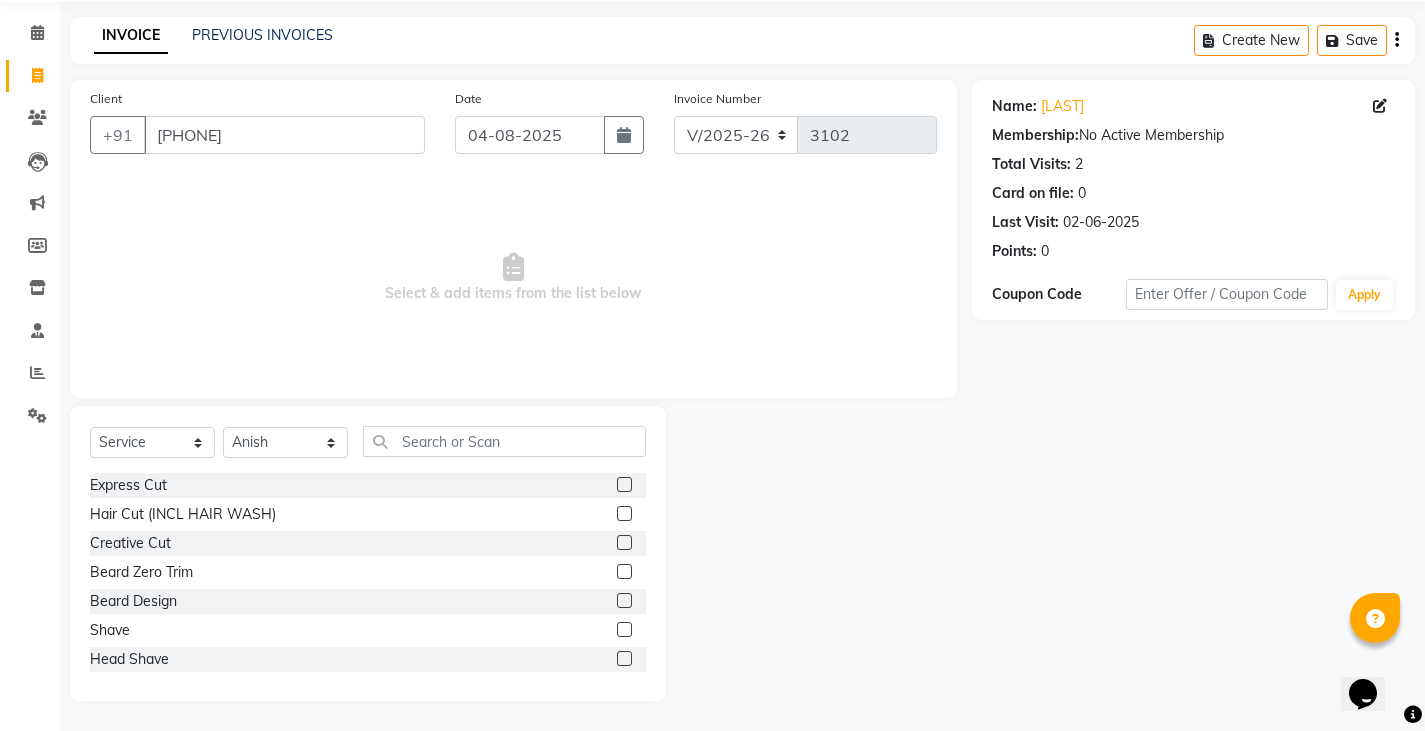 click 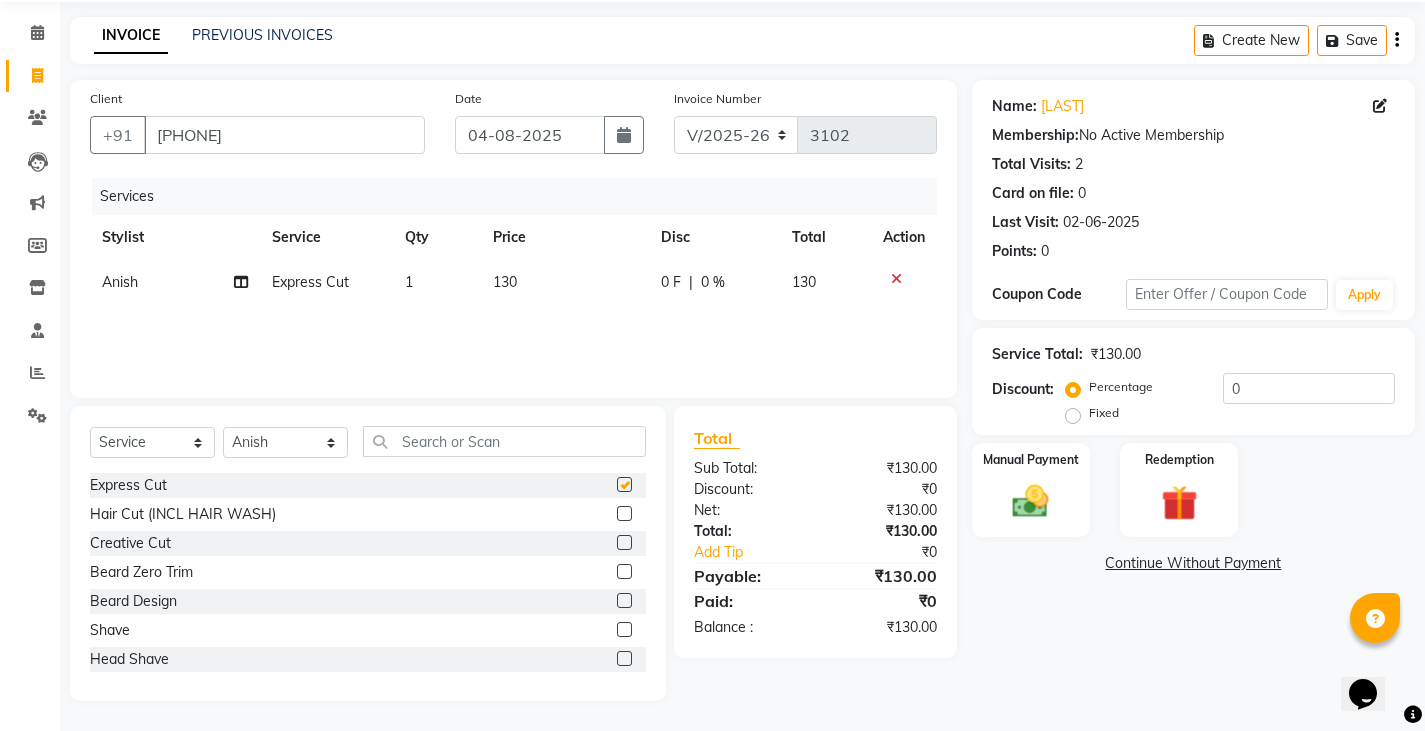 checkbox on "false" 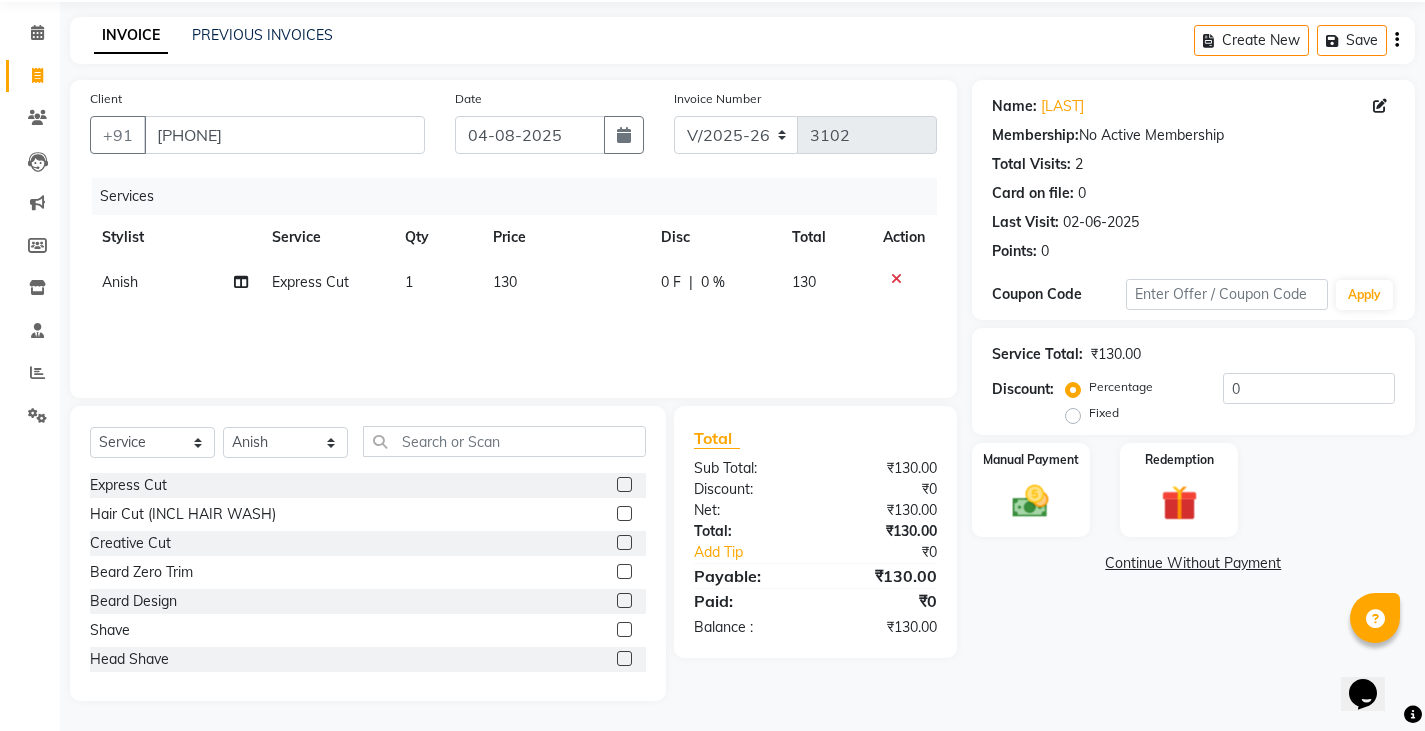 click 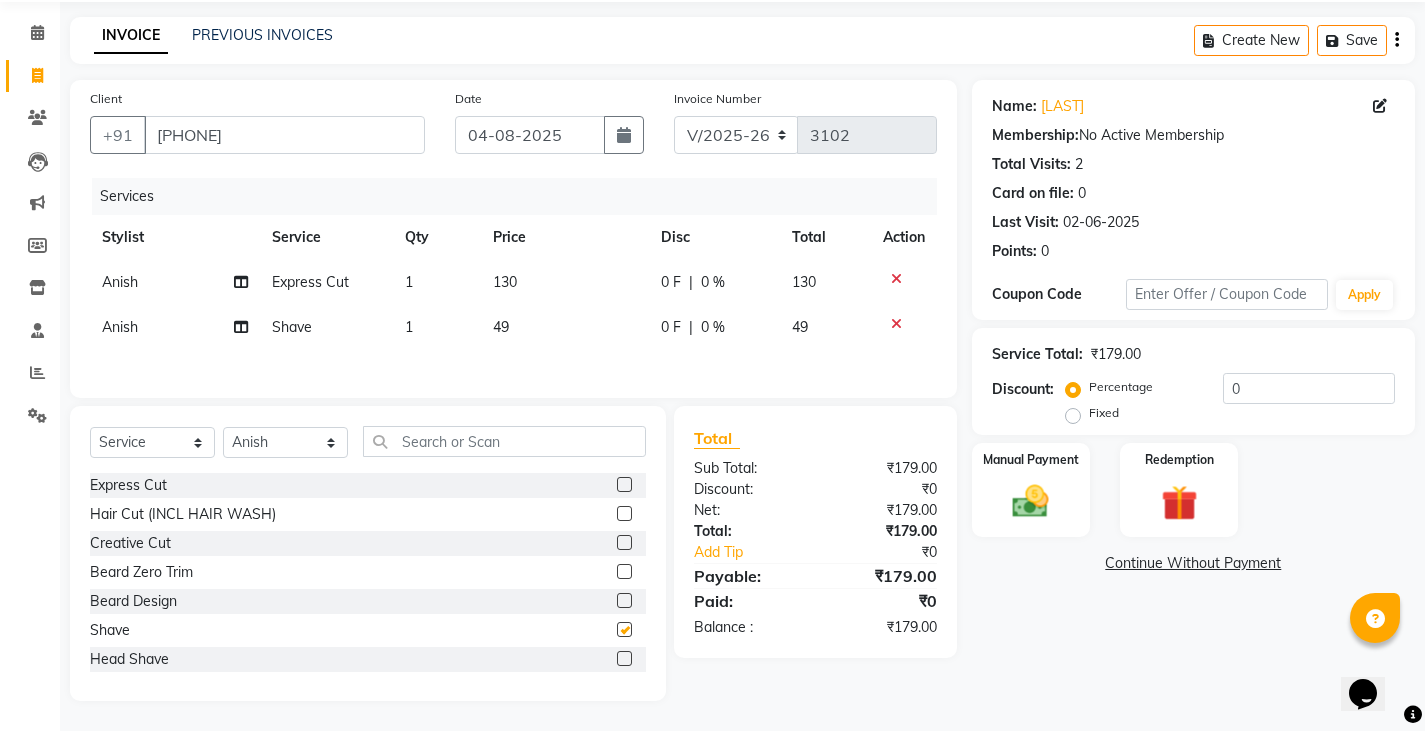 checkbox on "false" 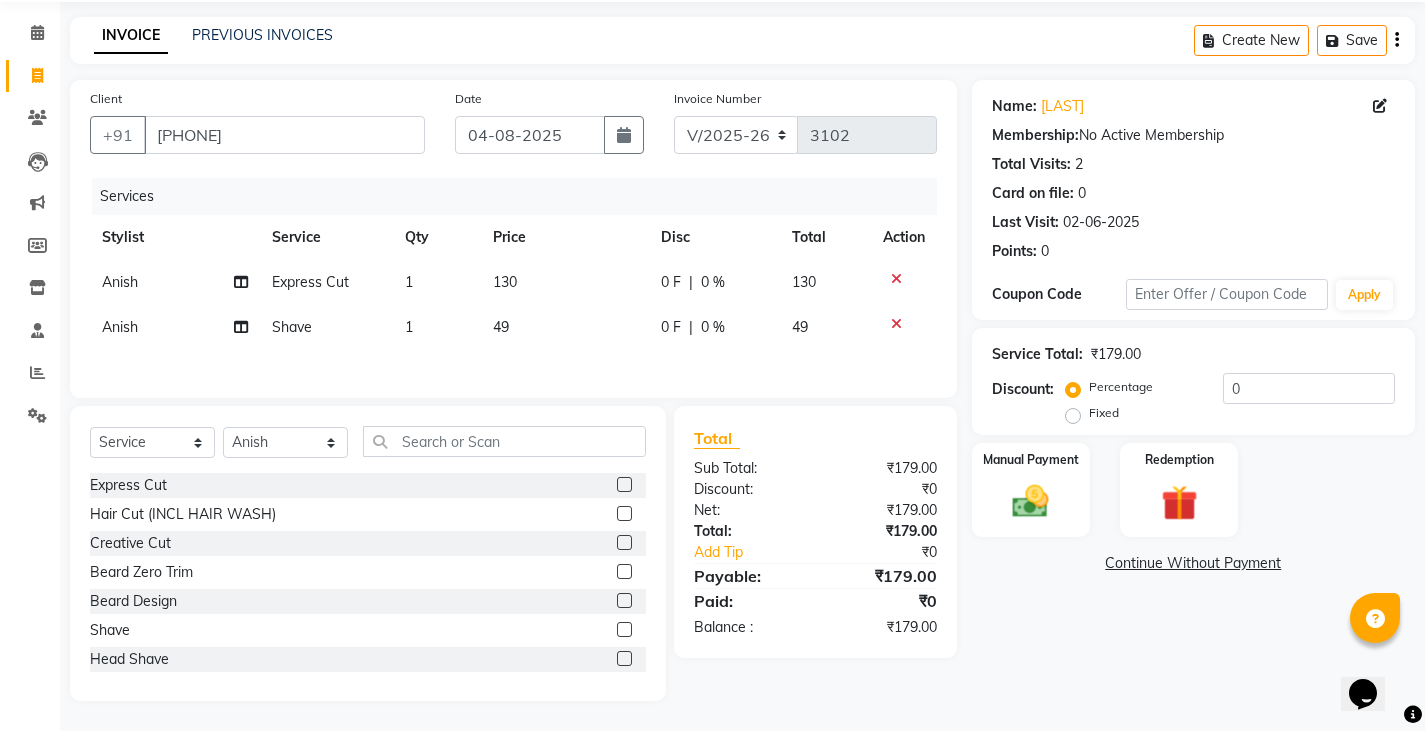 click on "130" 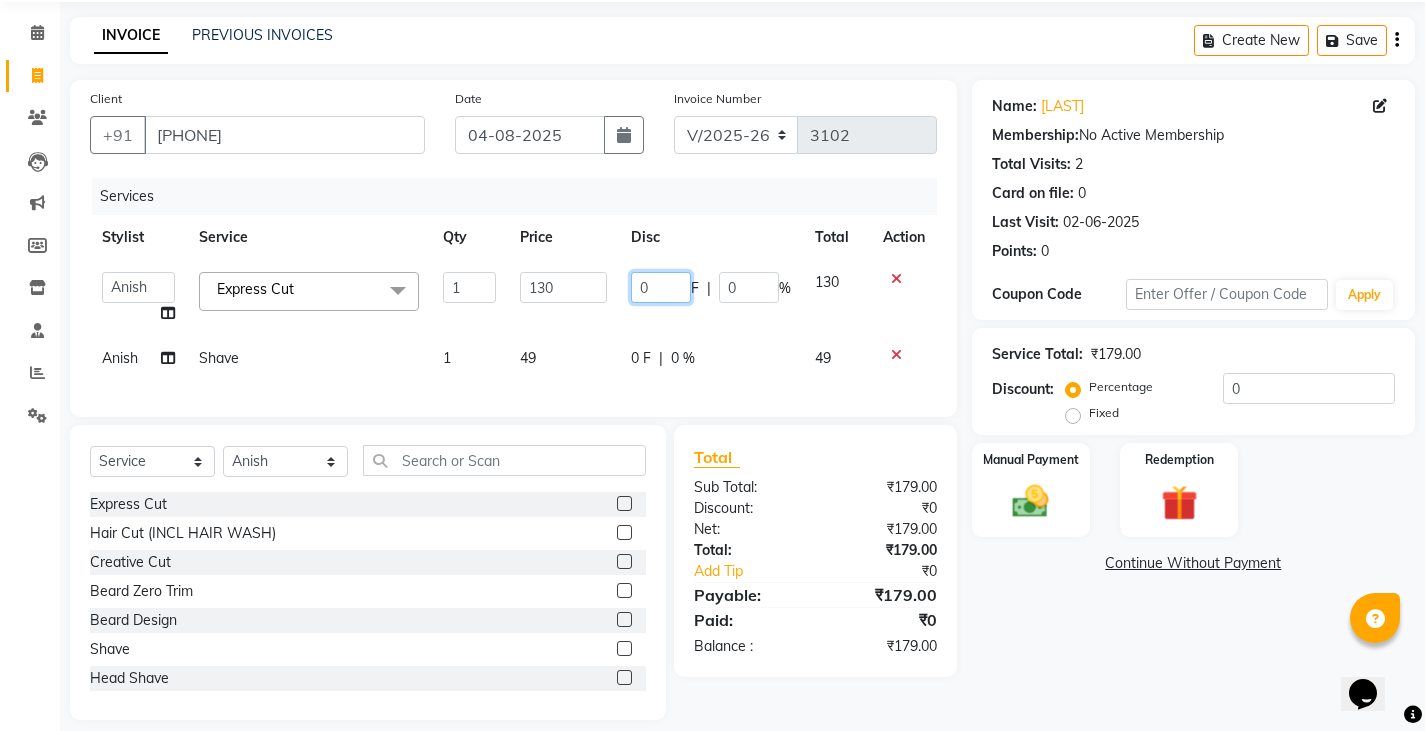 click on "0" 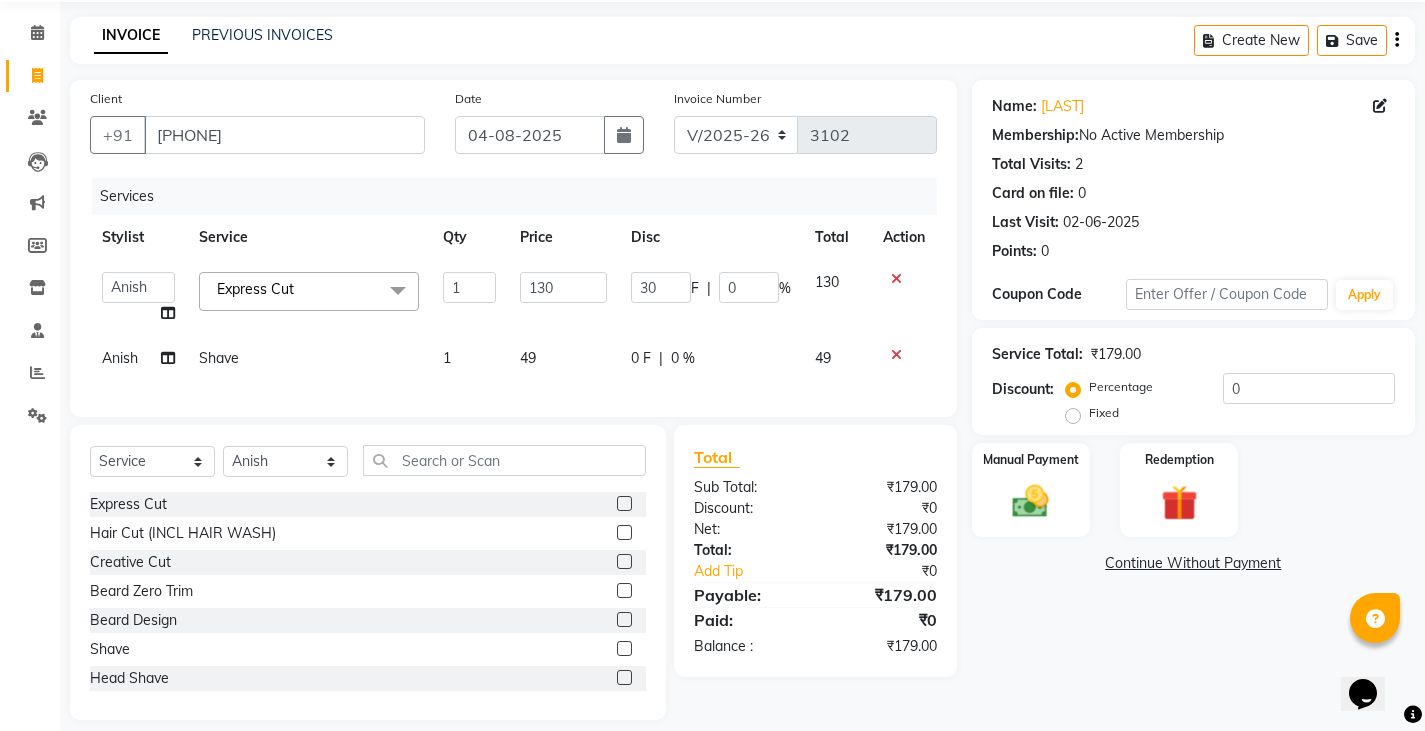 click on "Admin [FIRST] [FIRST] [FIRST] [FIRST] [FIRST] [FIRST] Express Cut x Express Cut Hair Cut (INCL HAIR WASH) Creative Cut Beard Zero Trim Beard Design Shave Head Shave Kid's Cut (Below 5 Years) Wash & Blast Dry EXPRESS GLOBAL HAIR COLOR GLOBAL HAIR COLOUR AMMONIA GOLBAL HAIR COLOUR NON AMMONIA L'OREAL GOLBAL HAIR COLOUR AMMONIA L'OREAL GOLBAL HAIR COLOUR NON AMMONIA GLOBAL FASHION HAIR COLOUR MOUSTACHE COLOUR BEARD COLOUR PER STREAK HIGHLIGHT CAP HIGHLIGHTS NOURISHING HAIR SPA VITALIZING HAIR SPA REPAIR TREATMENT DANDRUFF TREATMENT HAIR LOSS TREATMENT HAIR STRAIGHTENING HAIR REBONDING KERATIN ALMOND OIL NAVARATNA OIL CLEAN UP HYPER PIGMENTATION CLEAN UP REJUVANATE Fruit Facial Instant Glow Charcaol Skin Lightening Skin Brightening FACE & NECK BLEACH FACE & NECK DETAN PRE BRIDEGROOM DELUXE PRE BRIDEGROOM ADVANCE (COMBO) NORMAL PREMIUM ELEGANT HAIRCUT+ BEARD TRIM + DETAN HAIRCUT + BEARD TRIM + HEAD MASSAGE HAIRCUT + BEARD TRIM + EXPRESS HAIR COLOR HAIRCUT+ BEARD TRIM + CLEAN UP 1 130 30 F | 0 % 130 [FIRST] Shave" 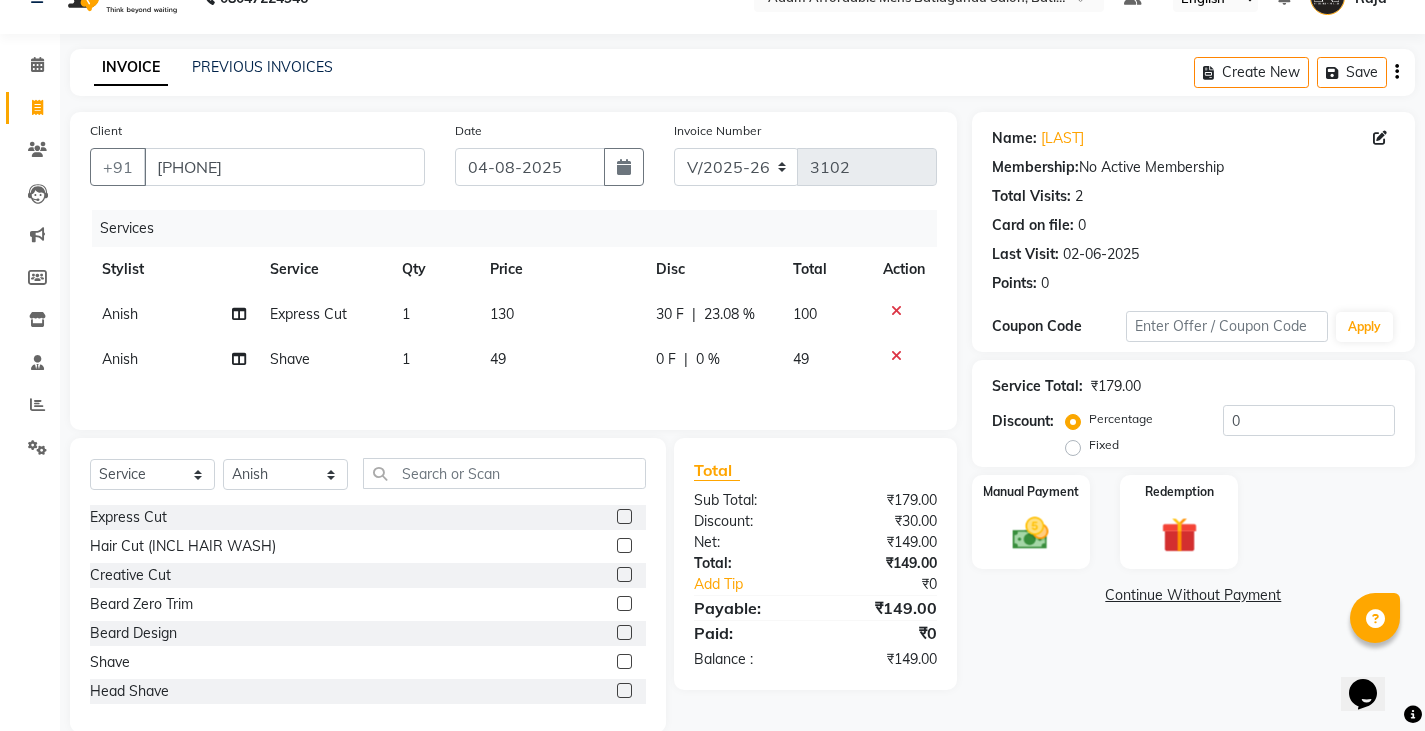scroll, scrollTop: 73, scrollLeft: 0, axis: vertical 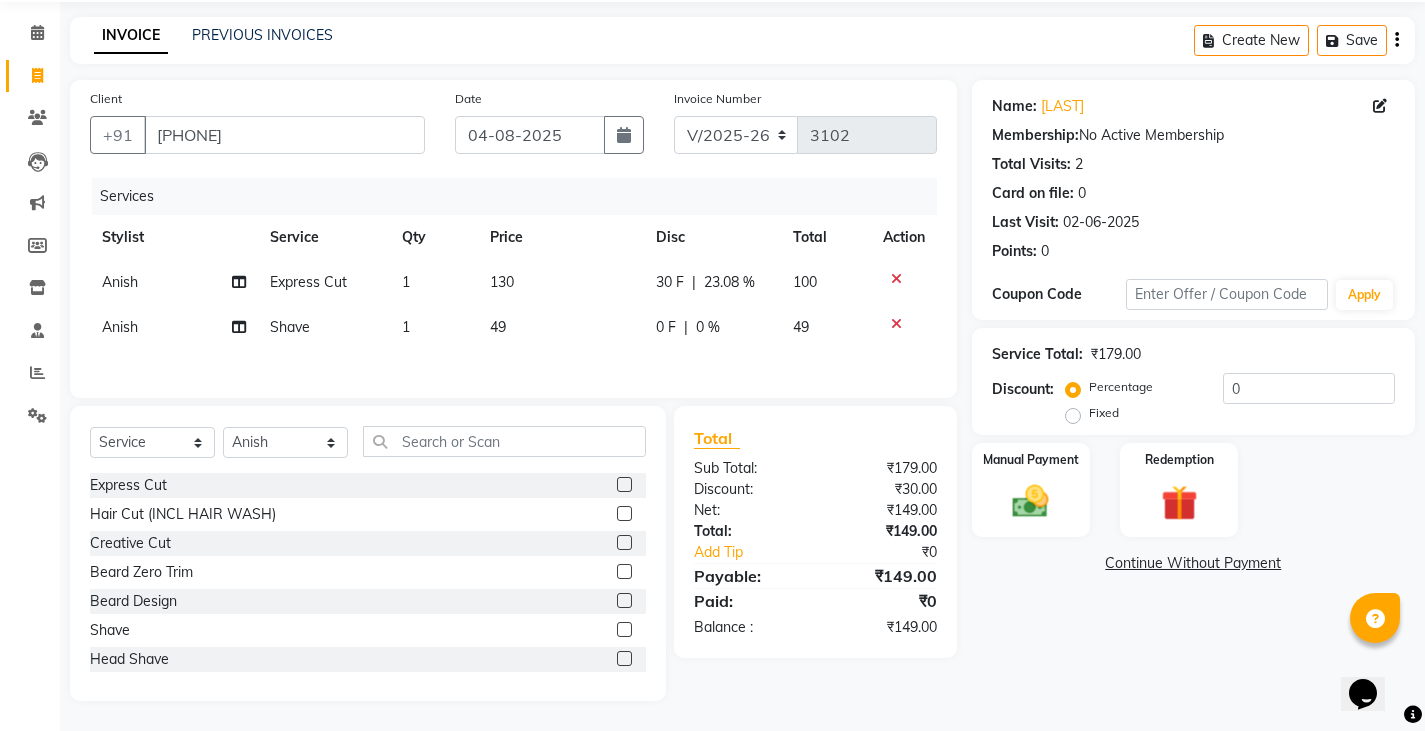 click on "Net:" 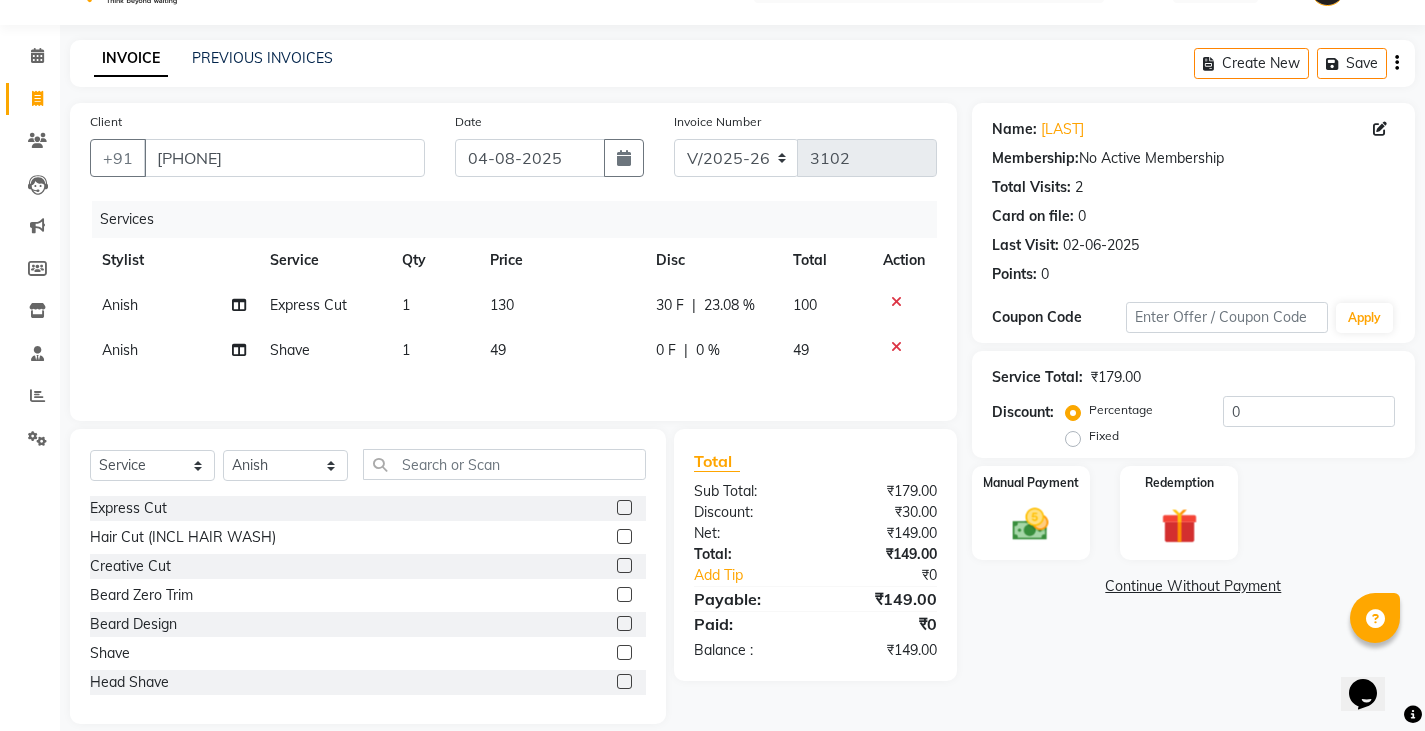 scroll, scrollTop: 73, scrollLeft: 0, axis: vertical 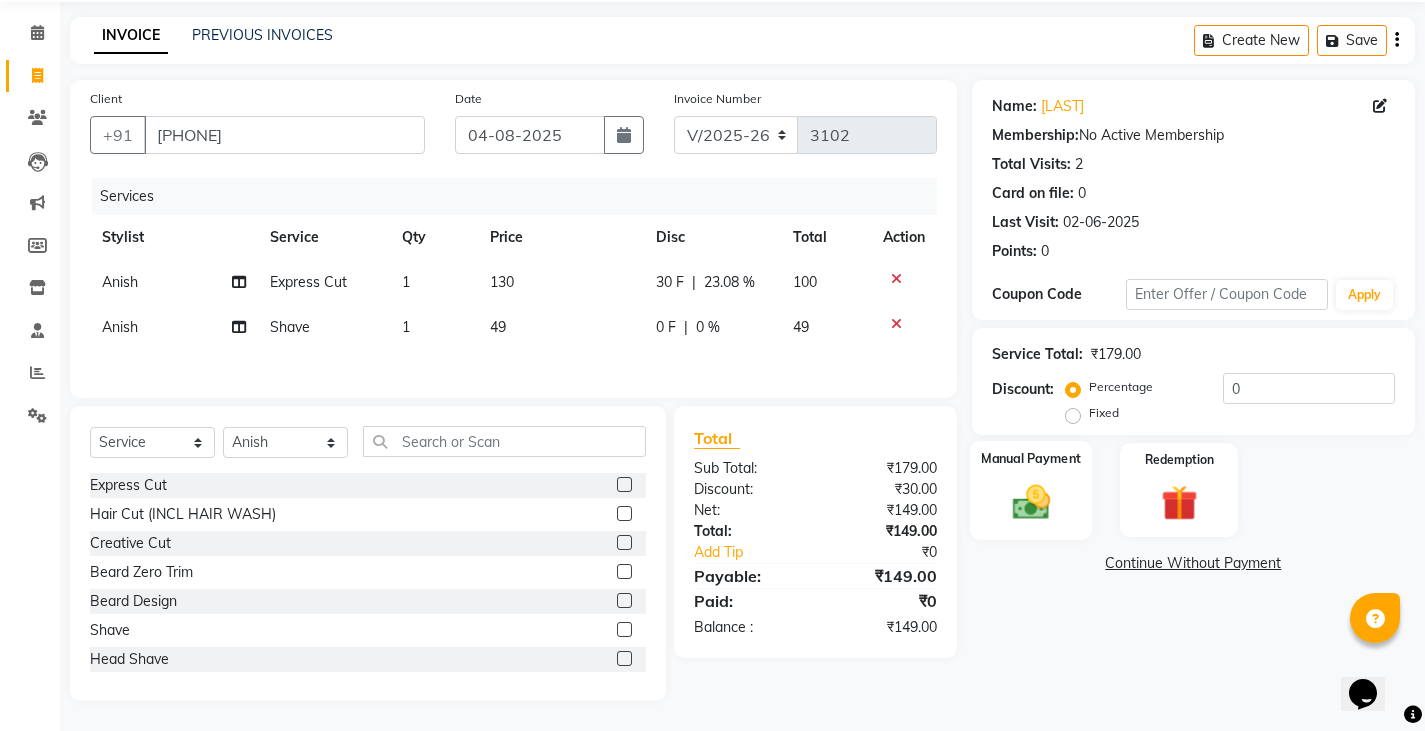 click 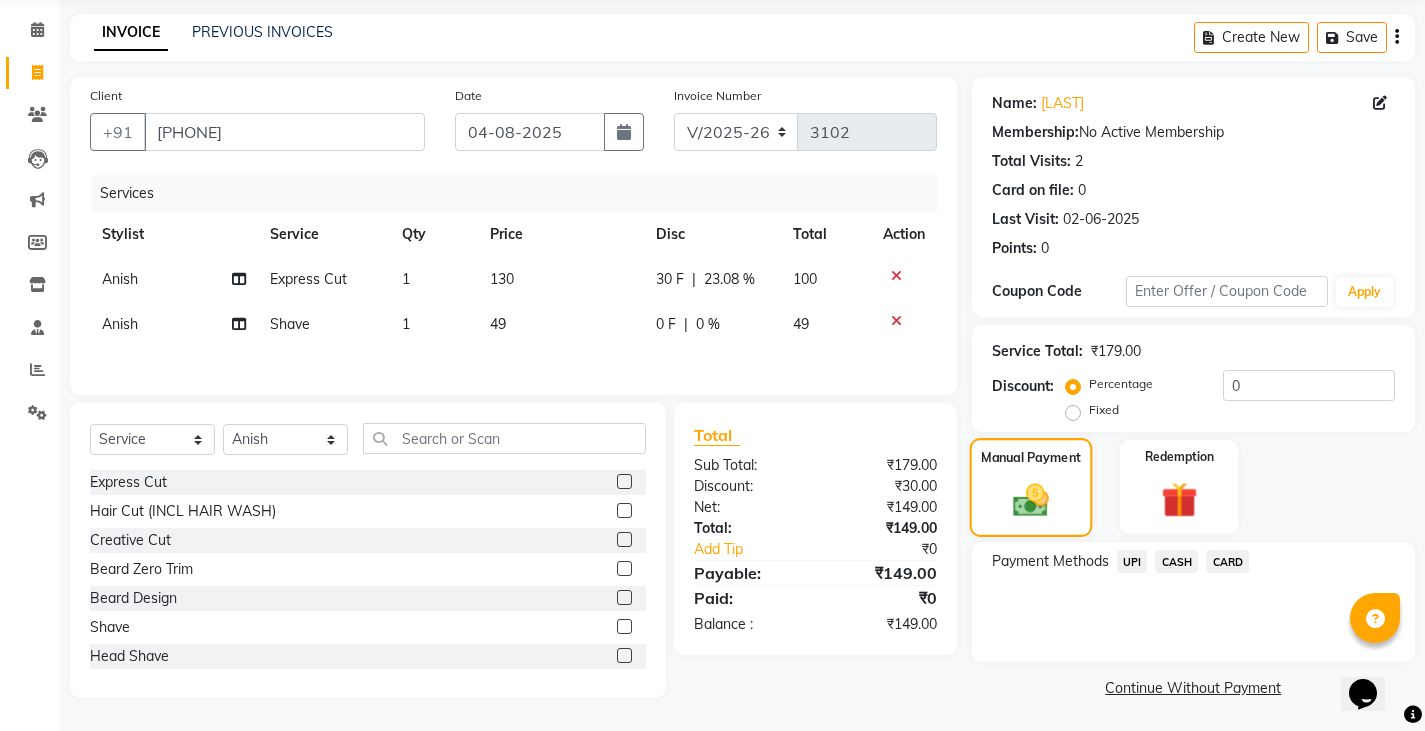 scroll, scrollTop: 75, scrollLeft: 0, axis: vertical 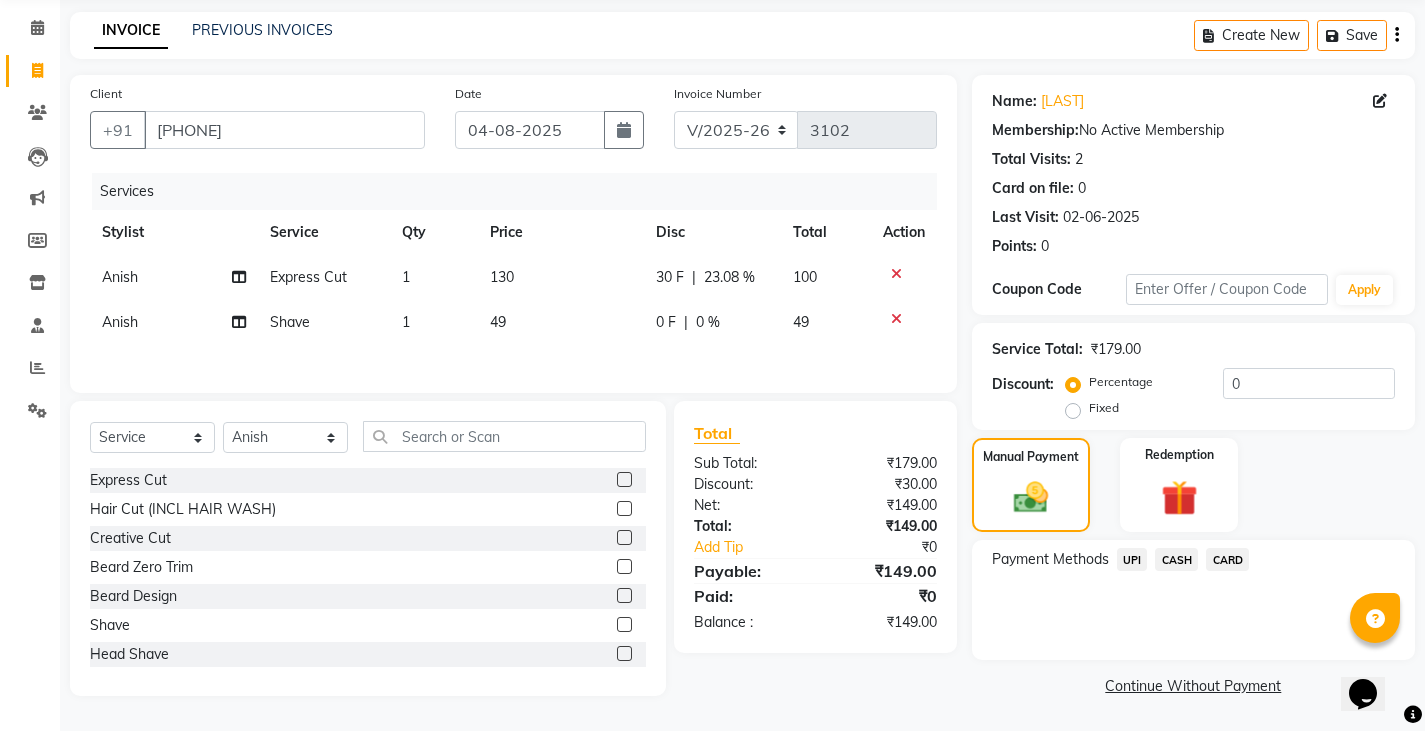 click on "CASH" 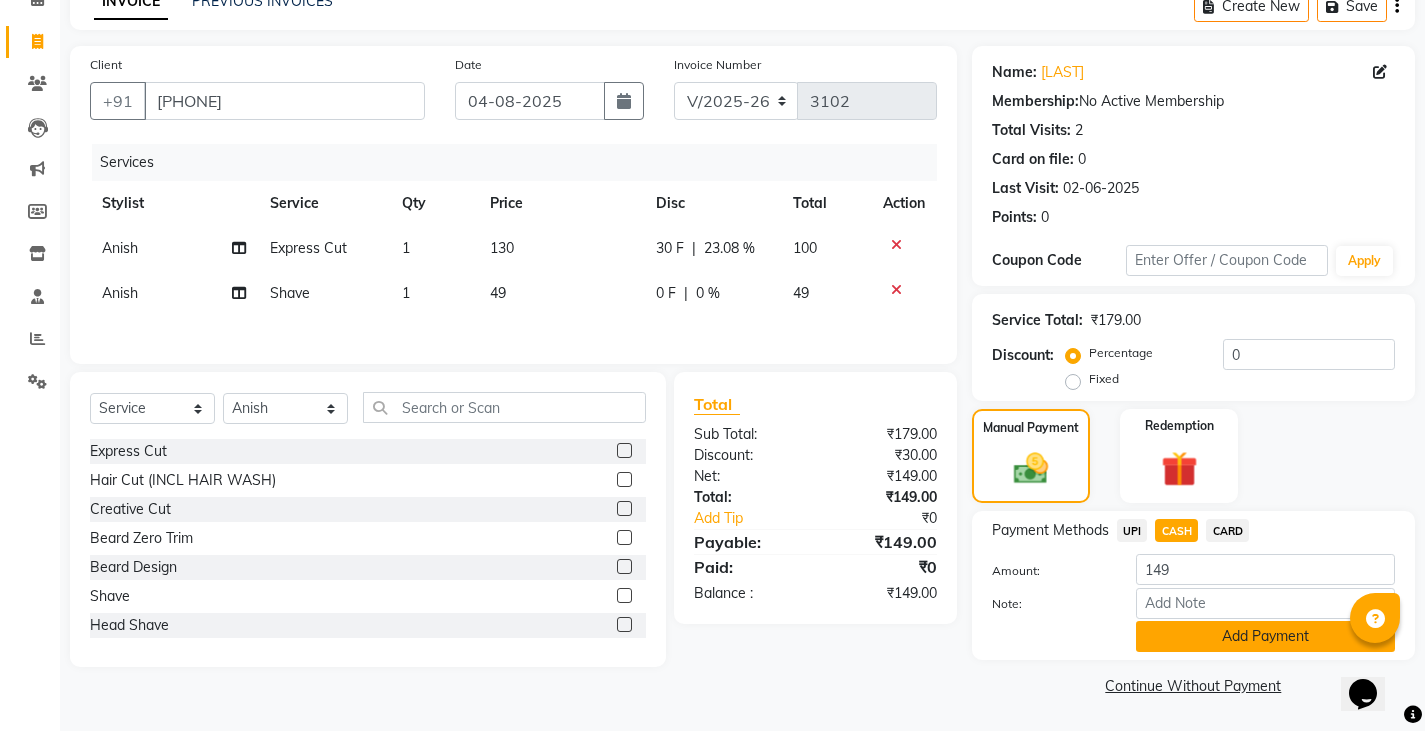click on "Add Payment" 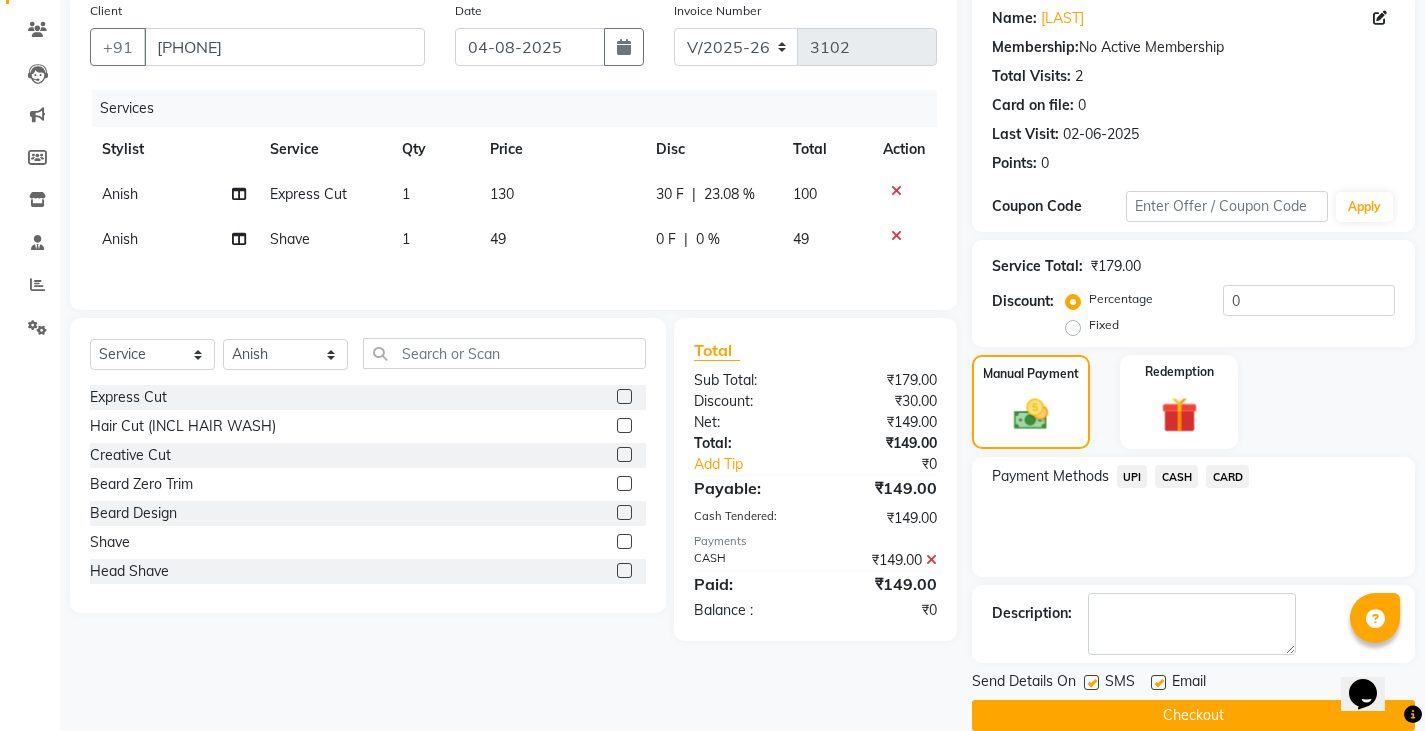 scroll, scrollTop: 188, scrollLeft: 0, axis: vertical 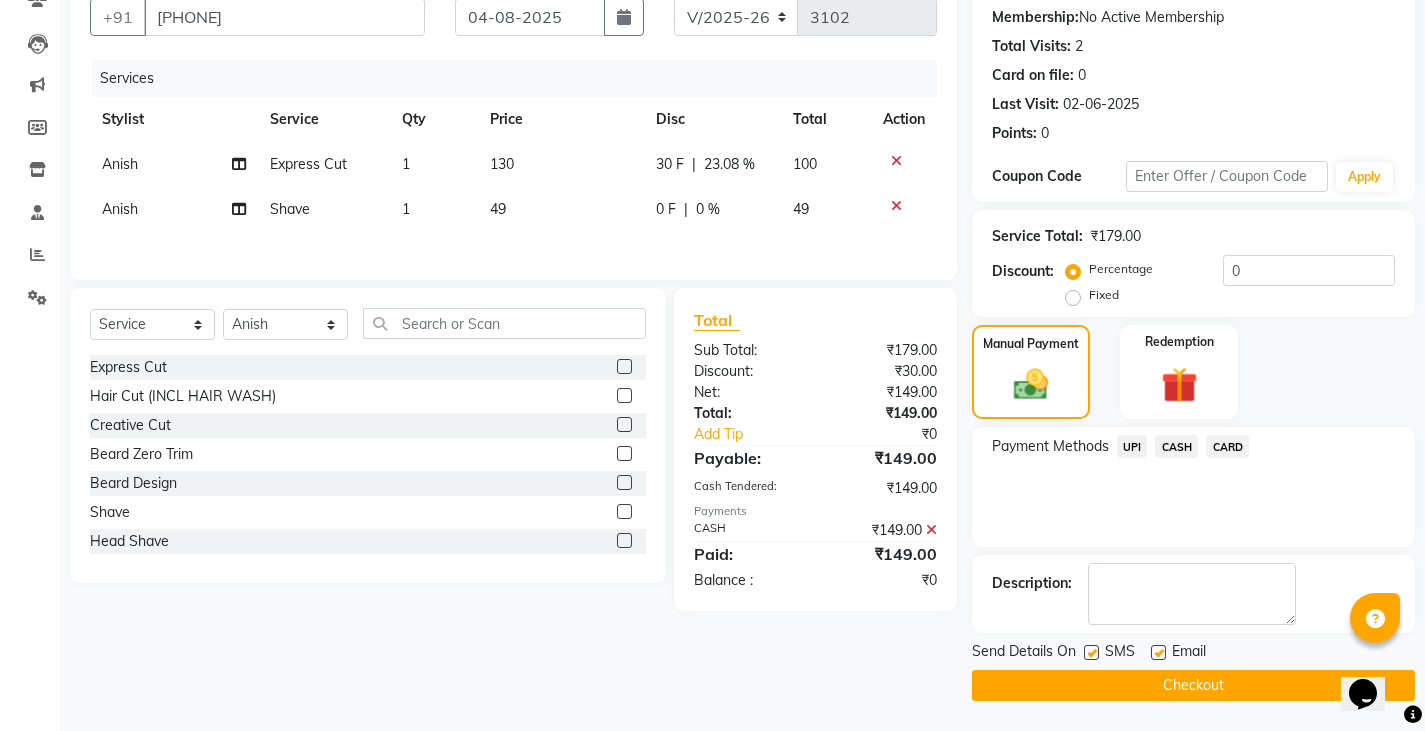 click on "Checkout" 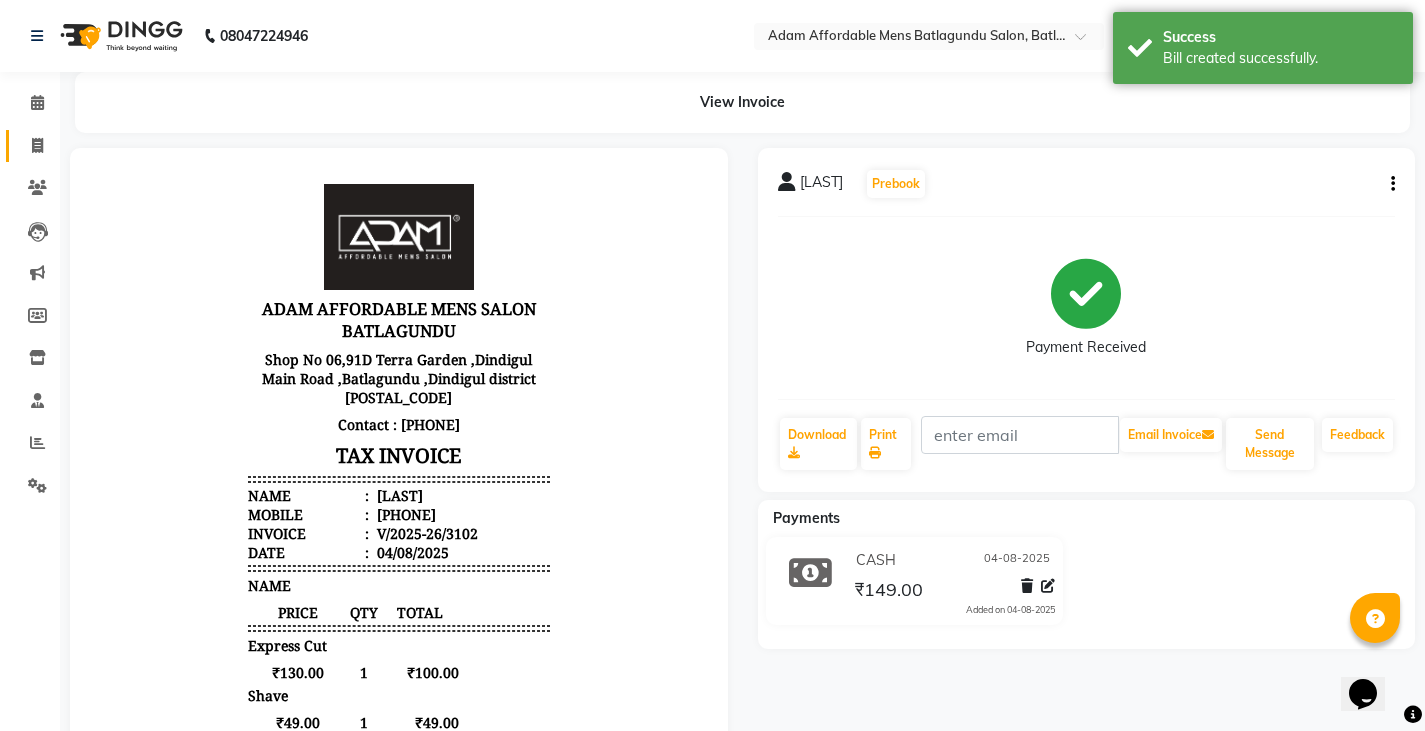 scroll, scrollTop: 0, scrollLeft: 0, axis: both 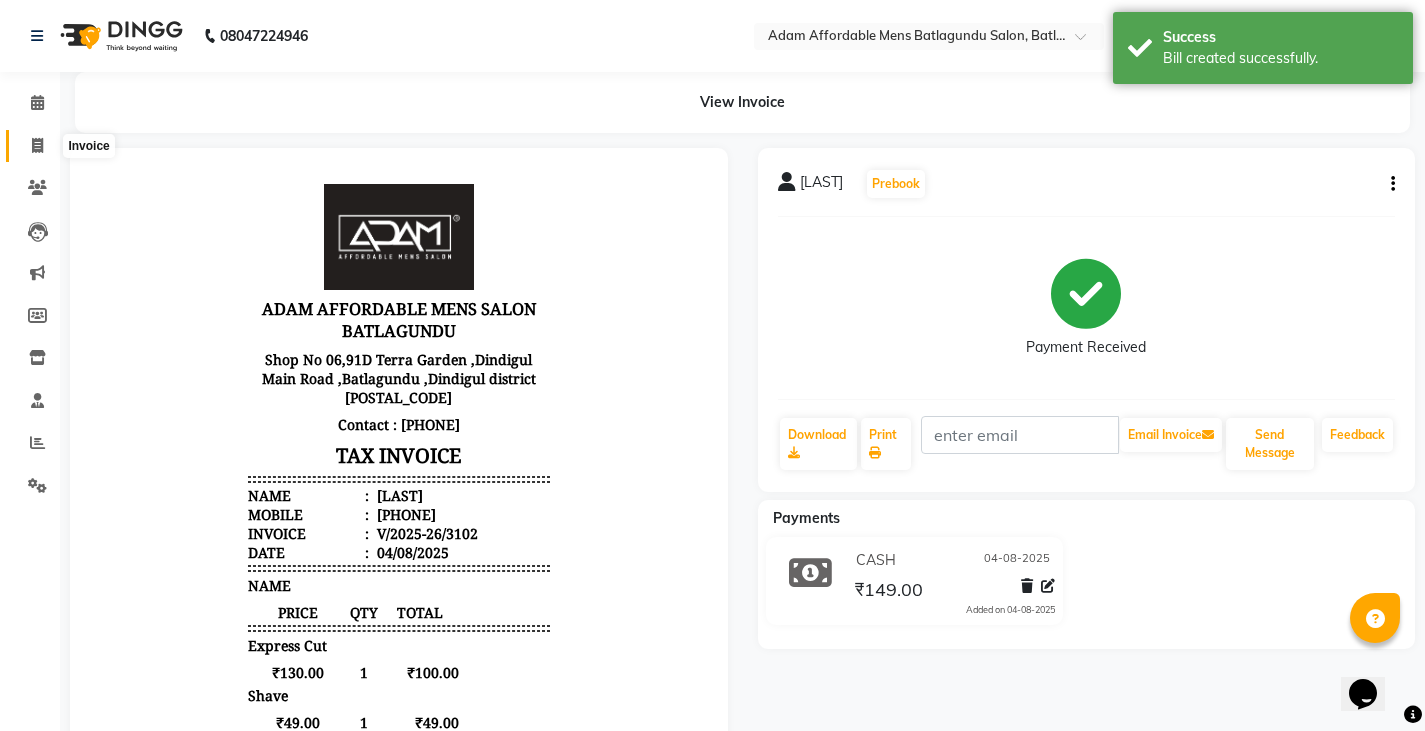 click 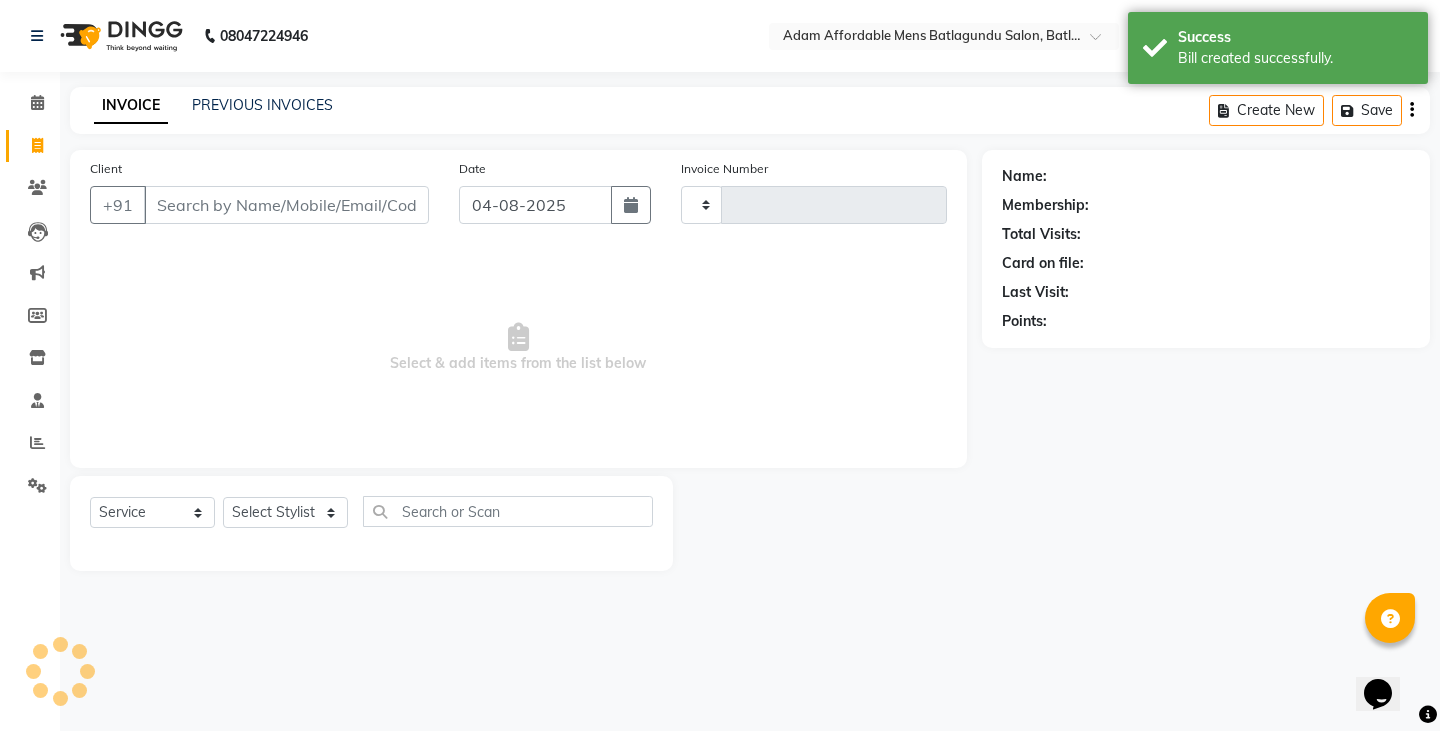 type on "3103" 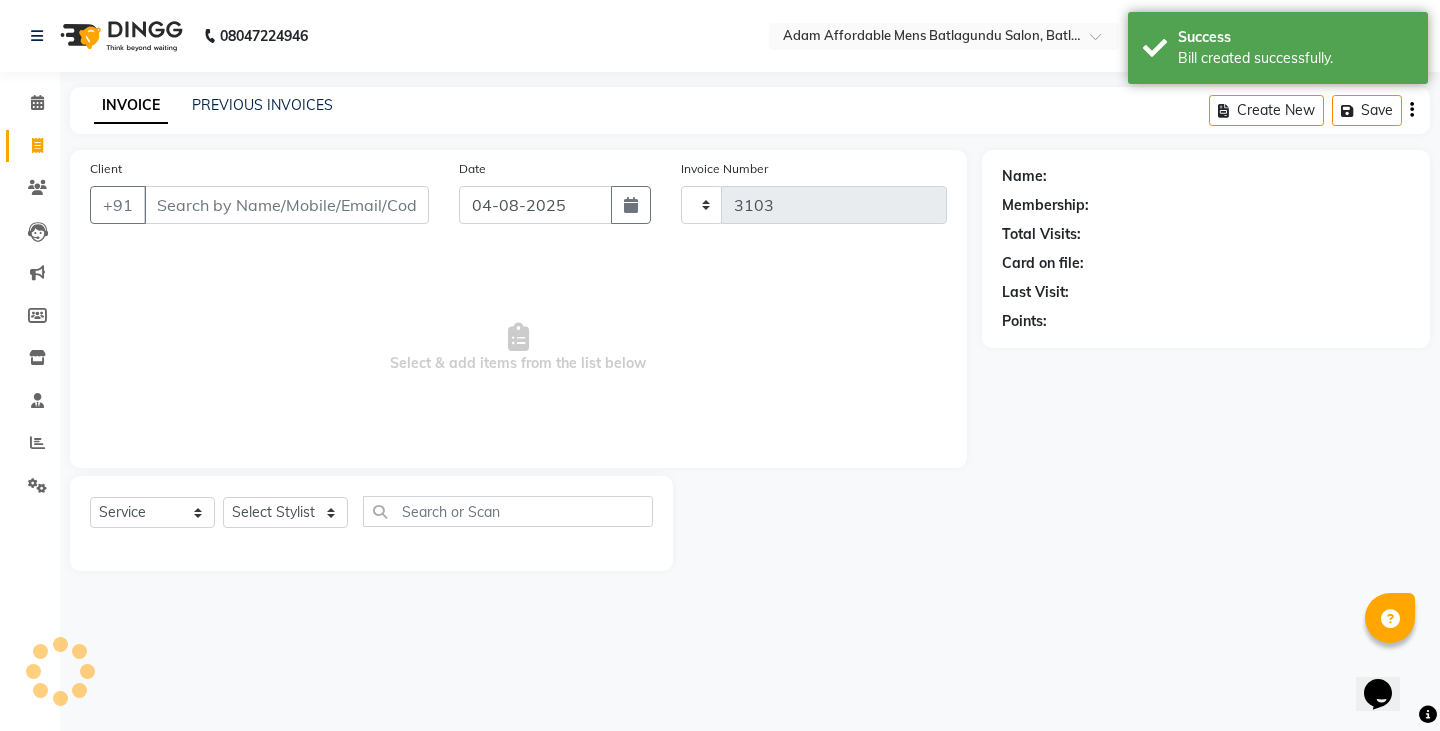 select on "8213" 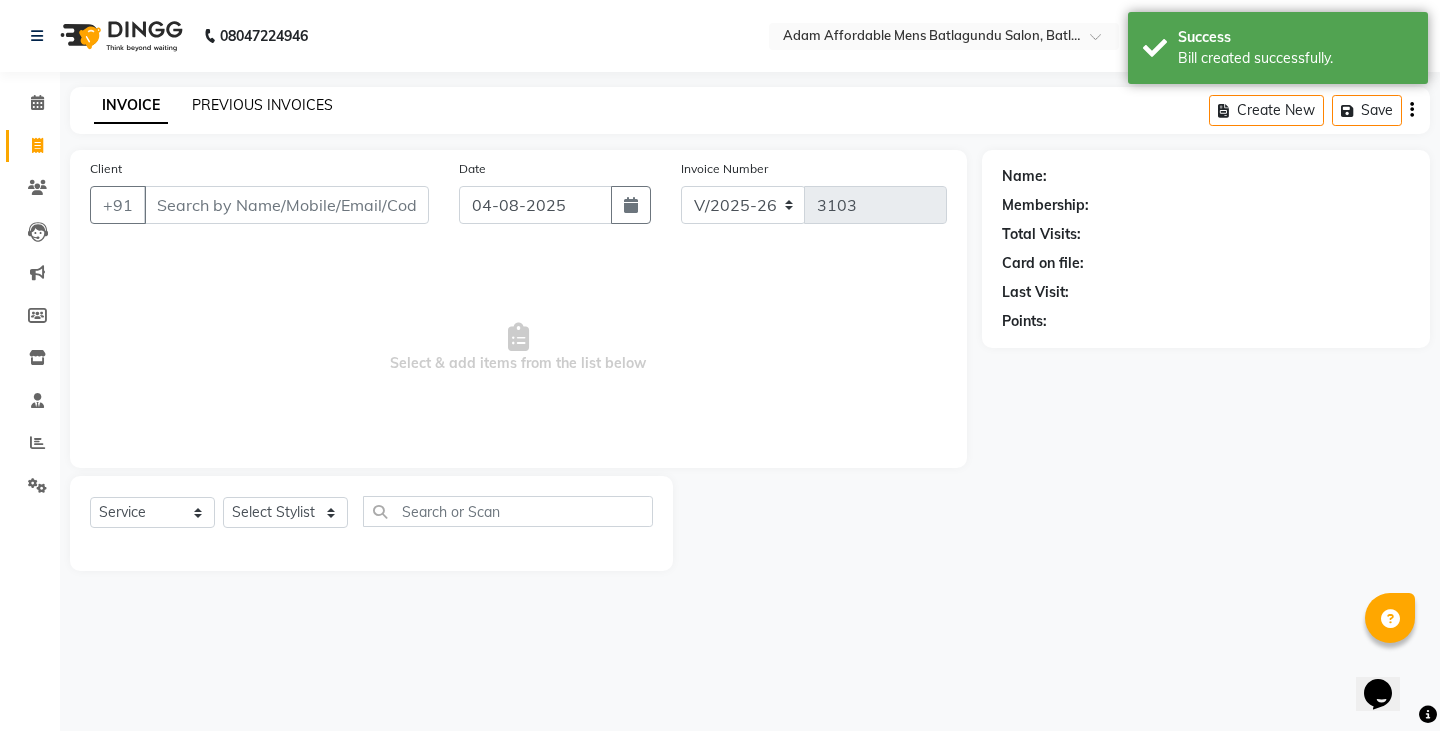 click on "PREVIOUS INVOICES" 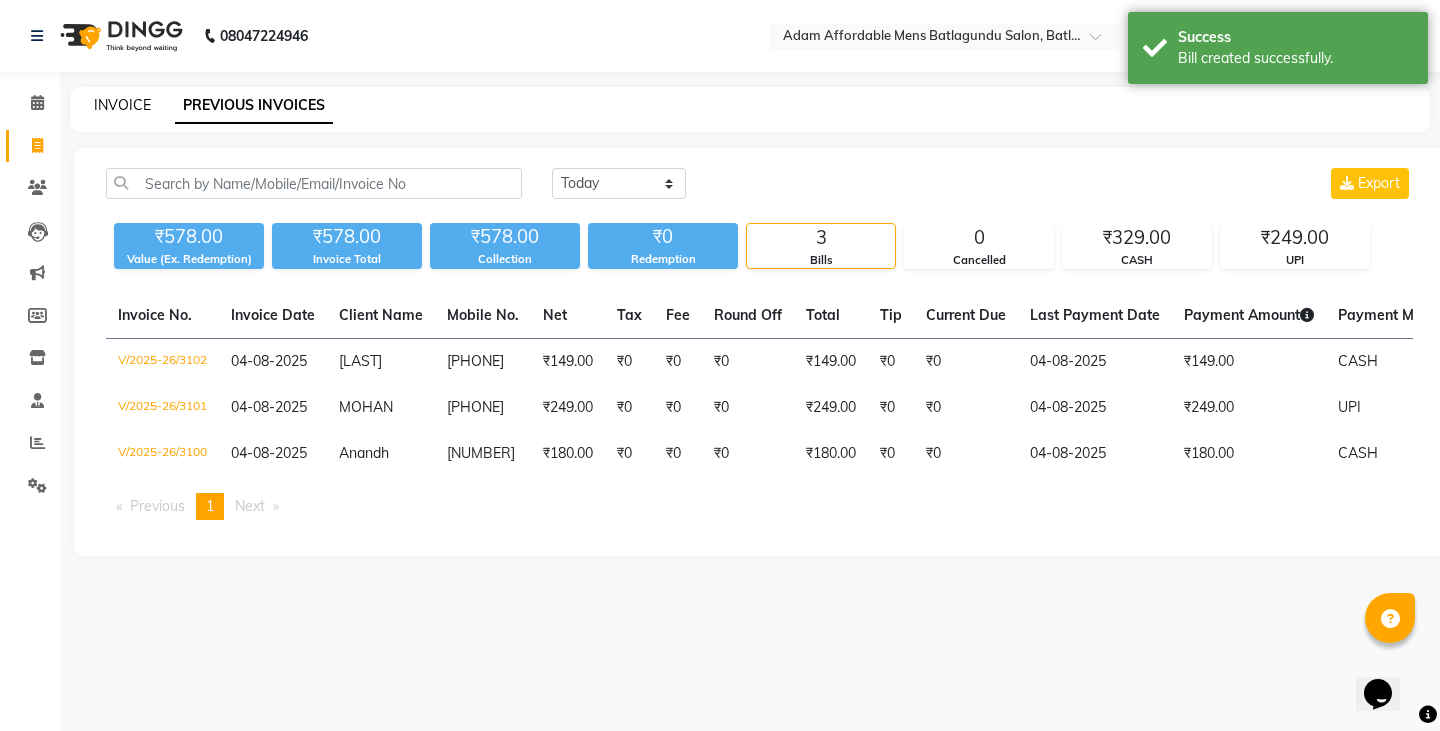 click on "INVOICE" 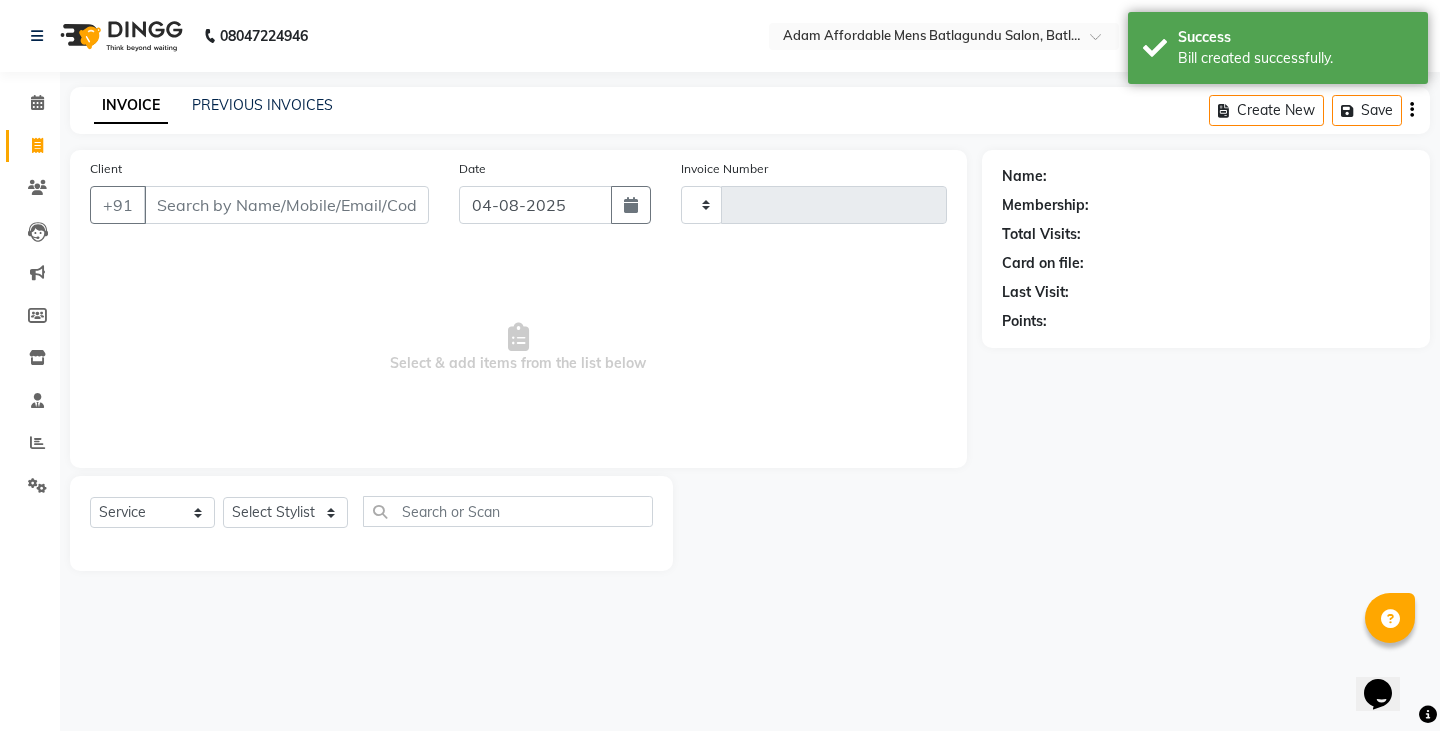type on "3103" 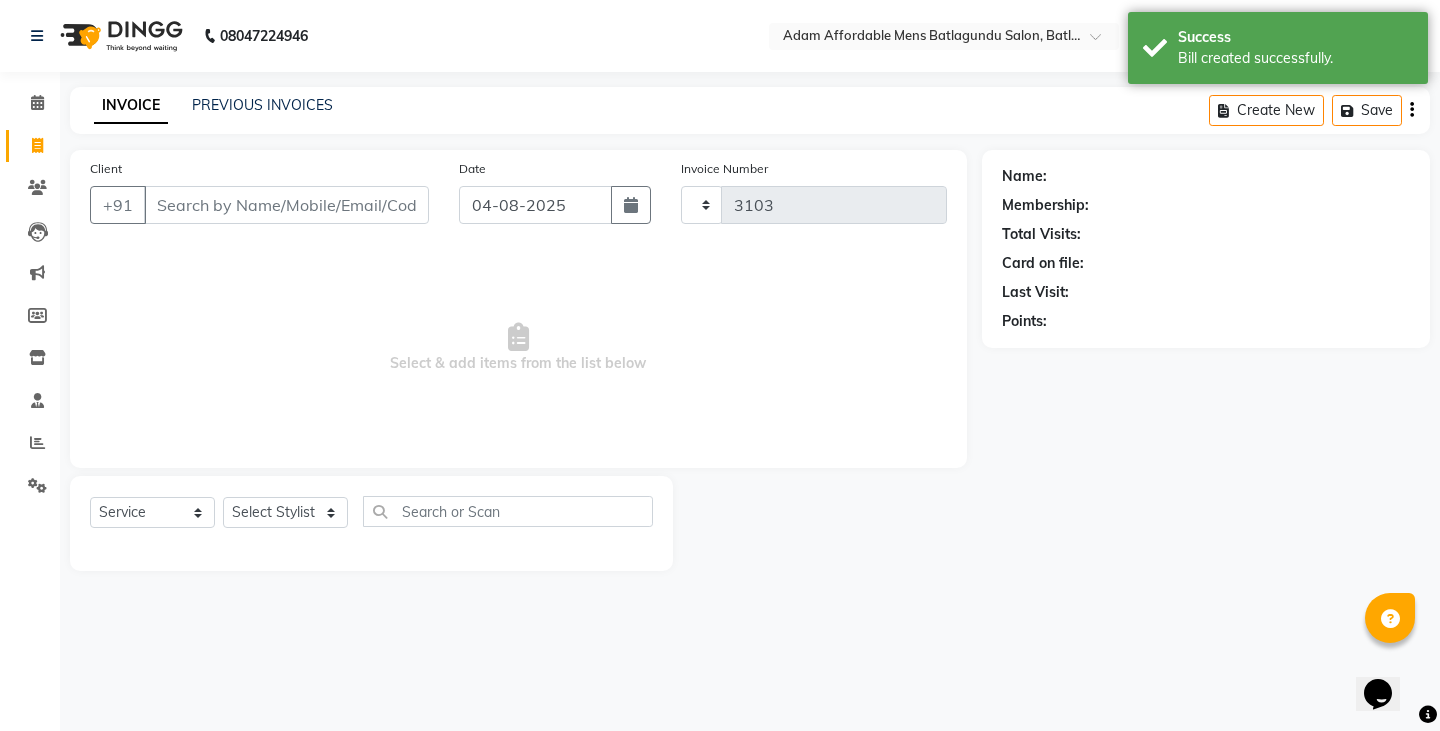 select on "8213" 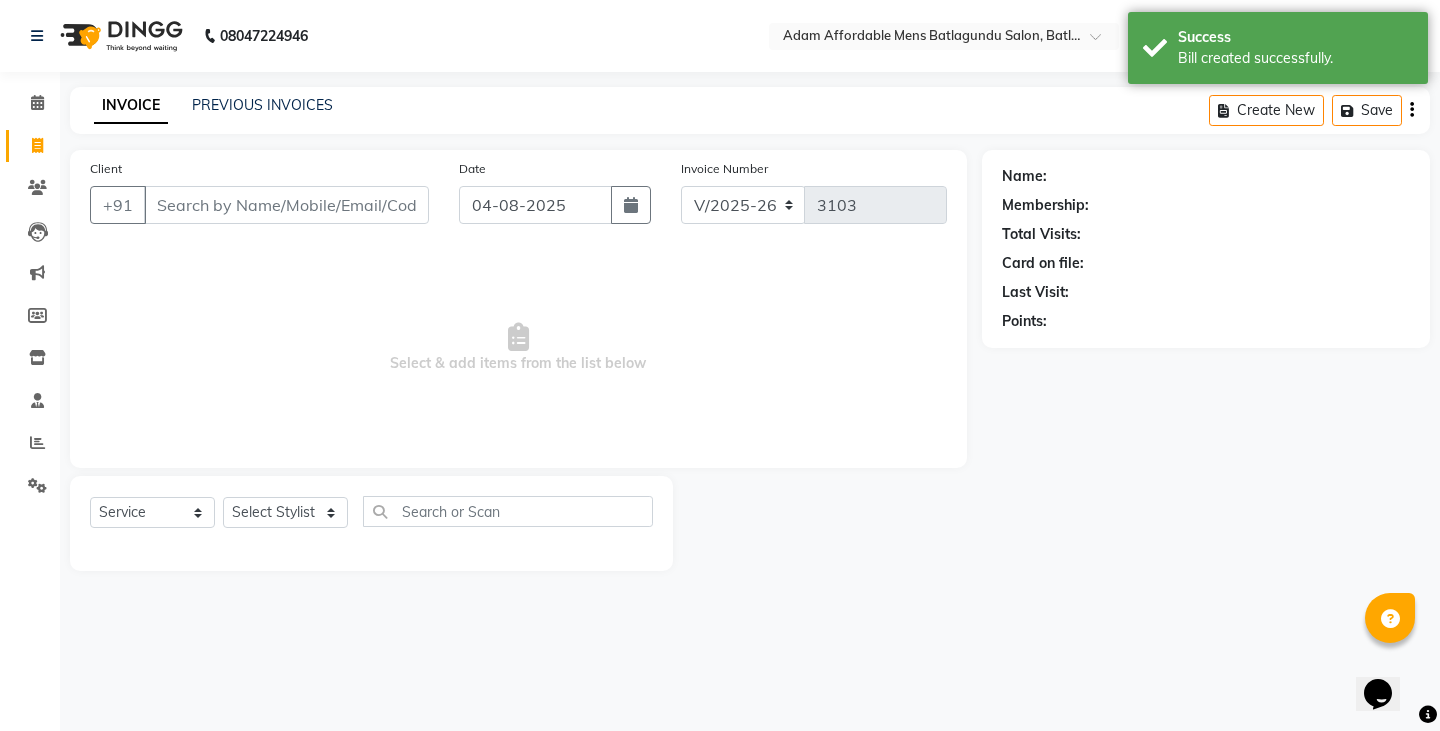 click on "Client" at bounding box center [286, 205] 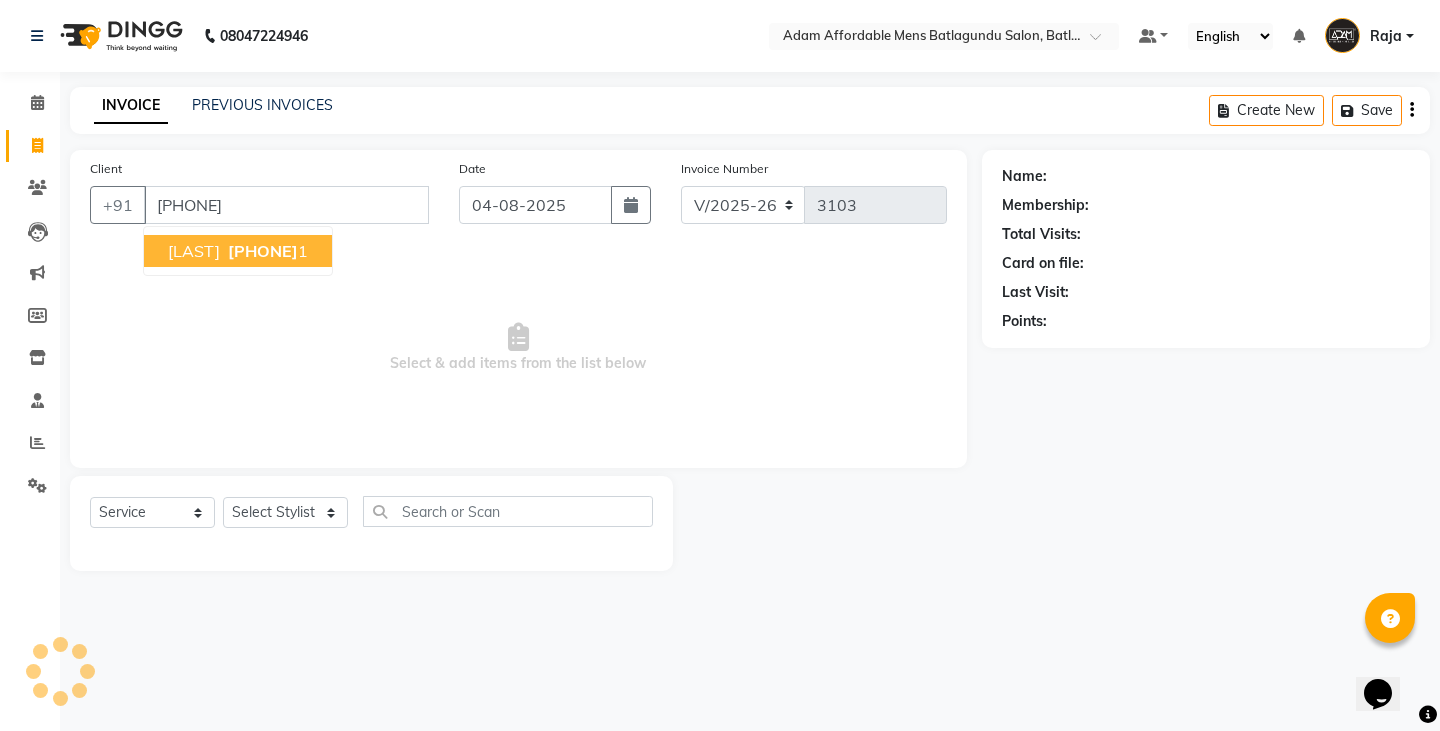 type on "[PHONE]" 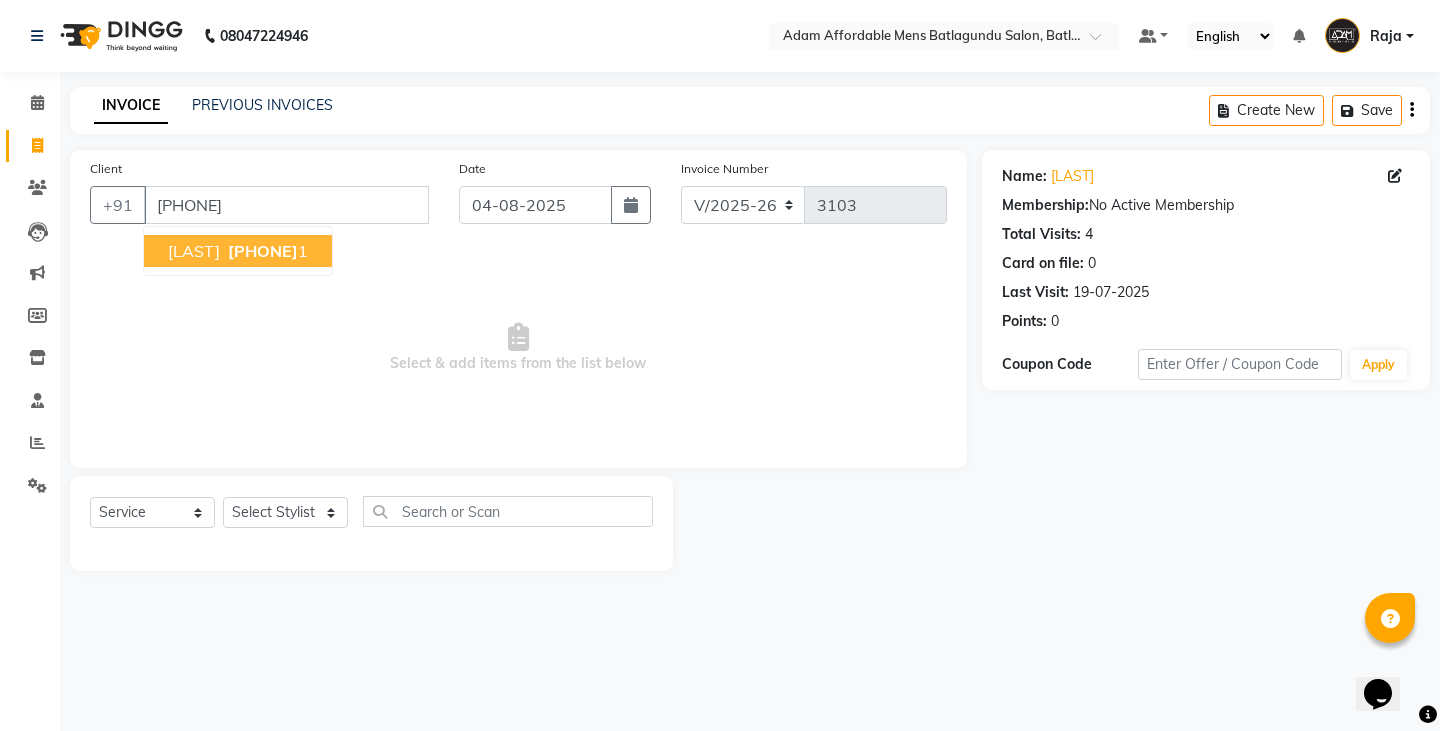 click on "[LAST]" at bounding box center (194, 251) 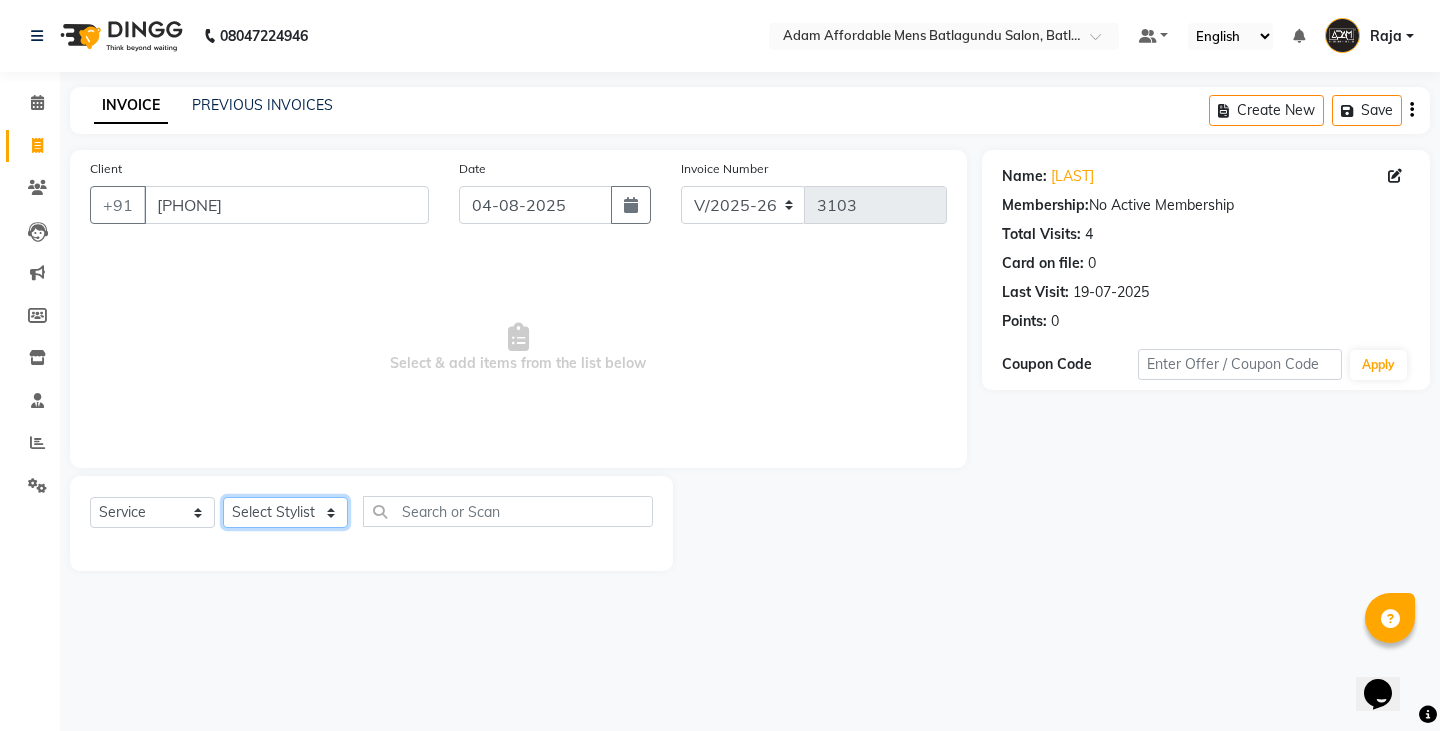 click on "Select Stylist Admin Anish Ovesh Raja SAHIL  SOHAIL SONU" 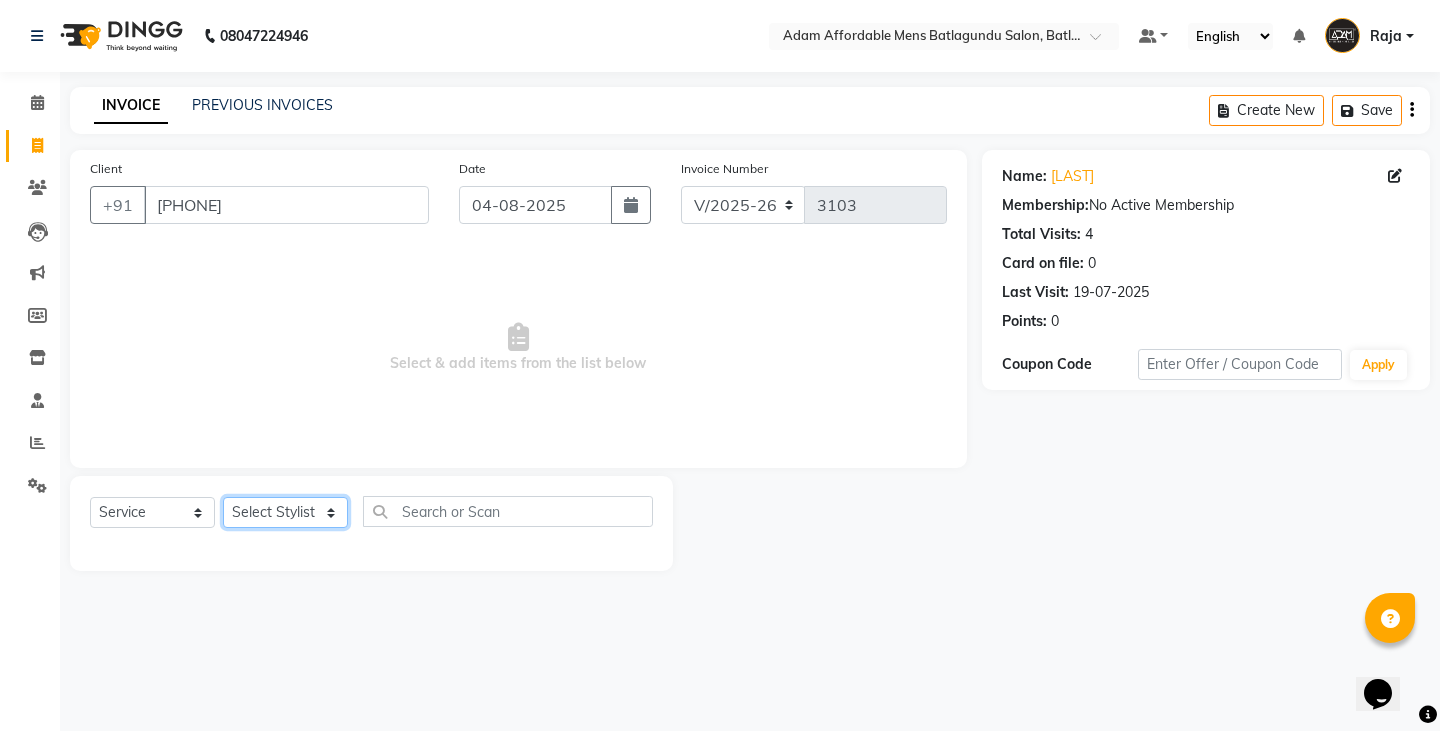 select on "78652" 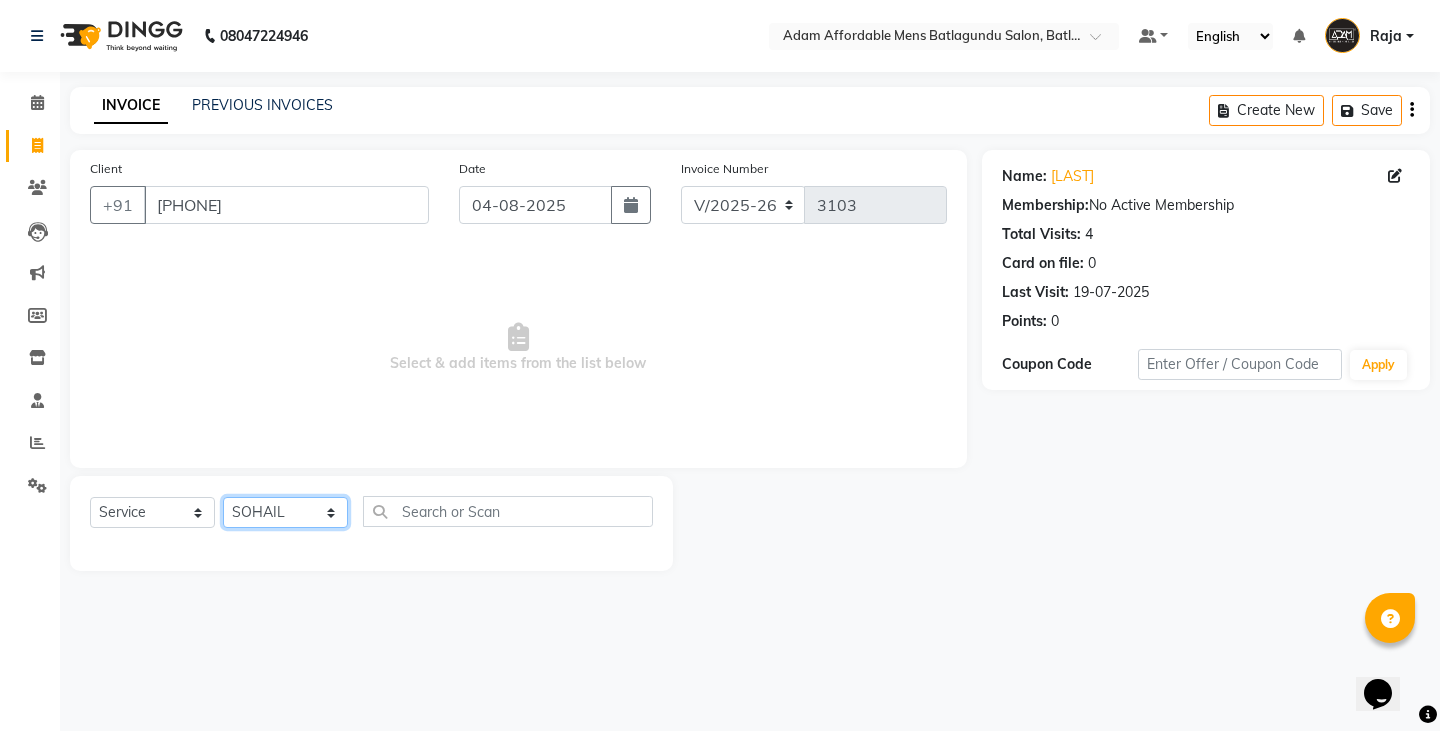 click on "Select Stylist Admin Anish Ovesh Raja SAHIL  SOHAIL SONU" 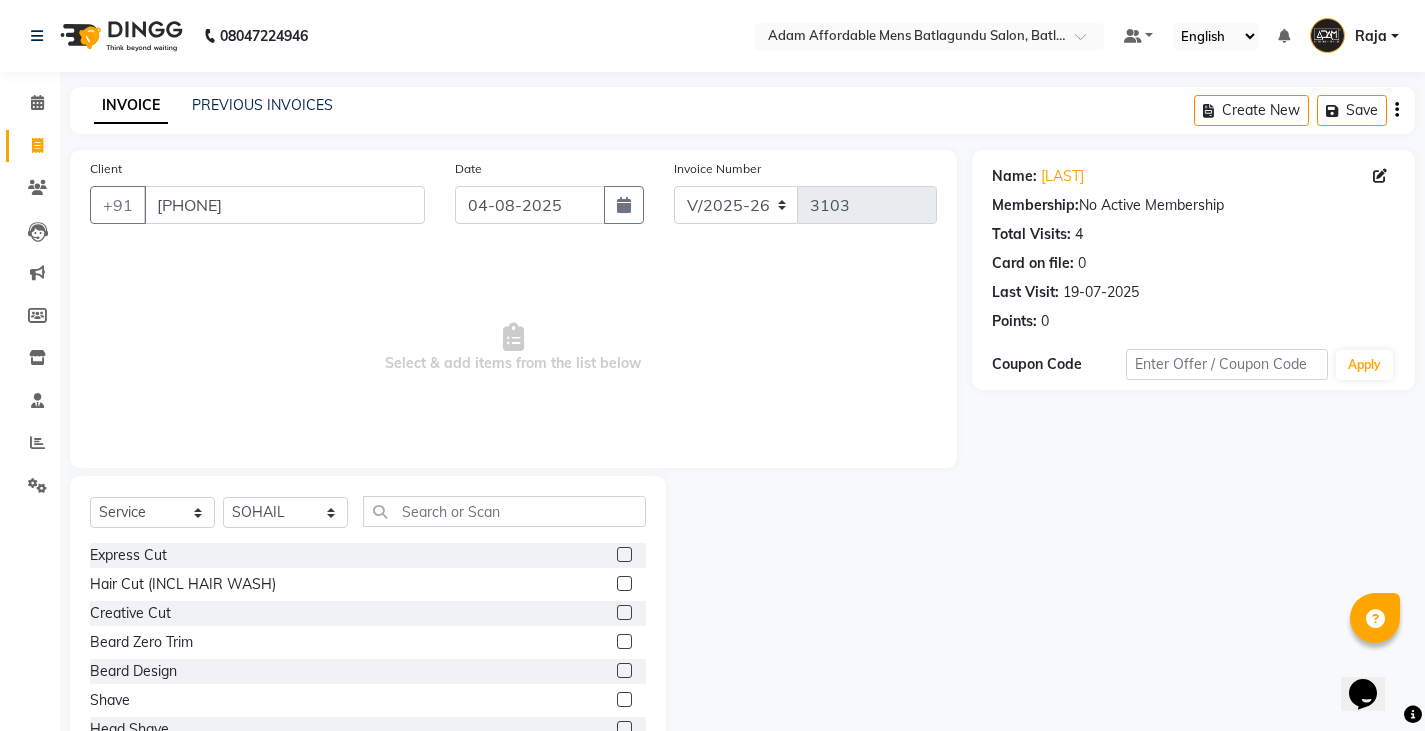 click 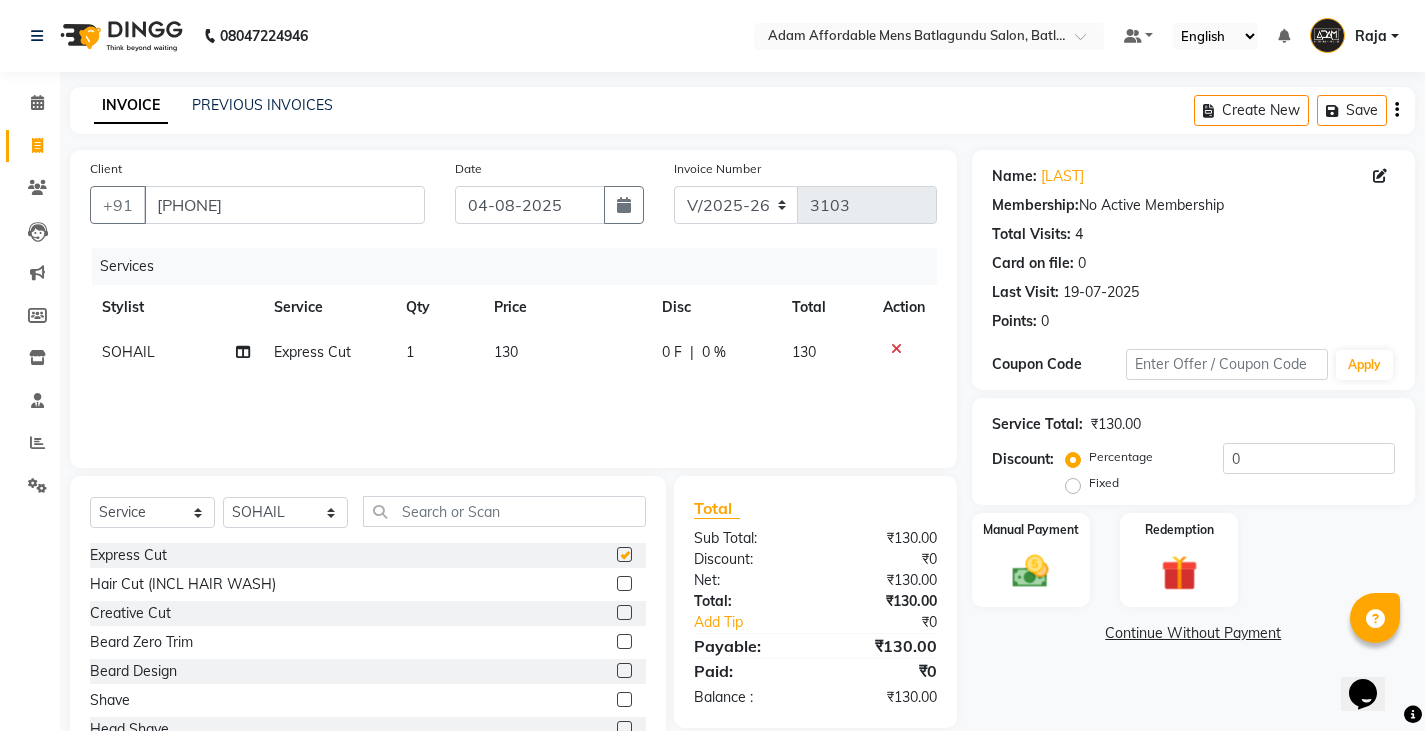 checkbox on "false" 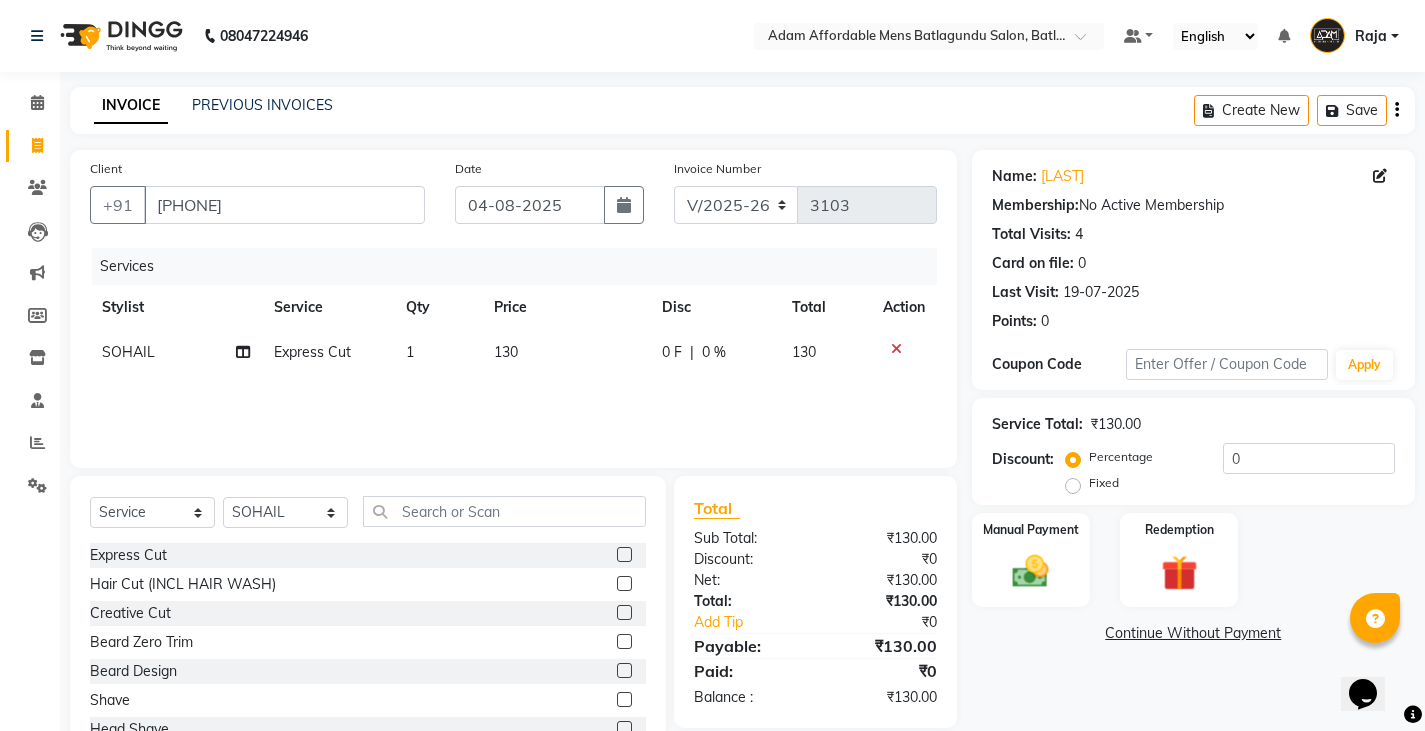 click 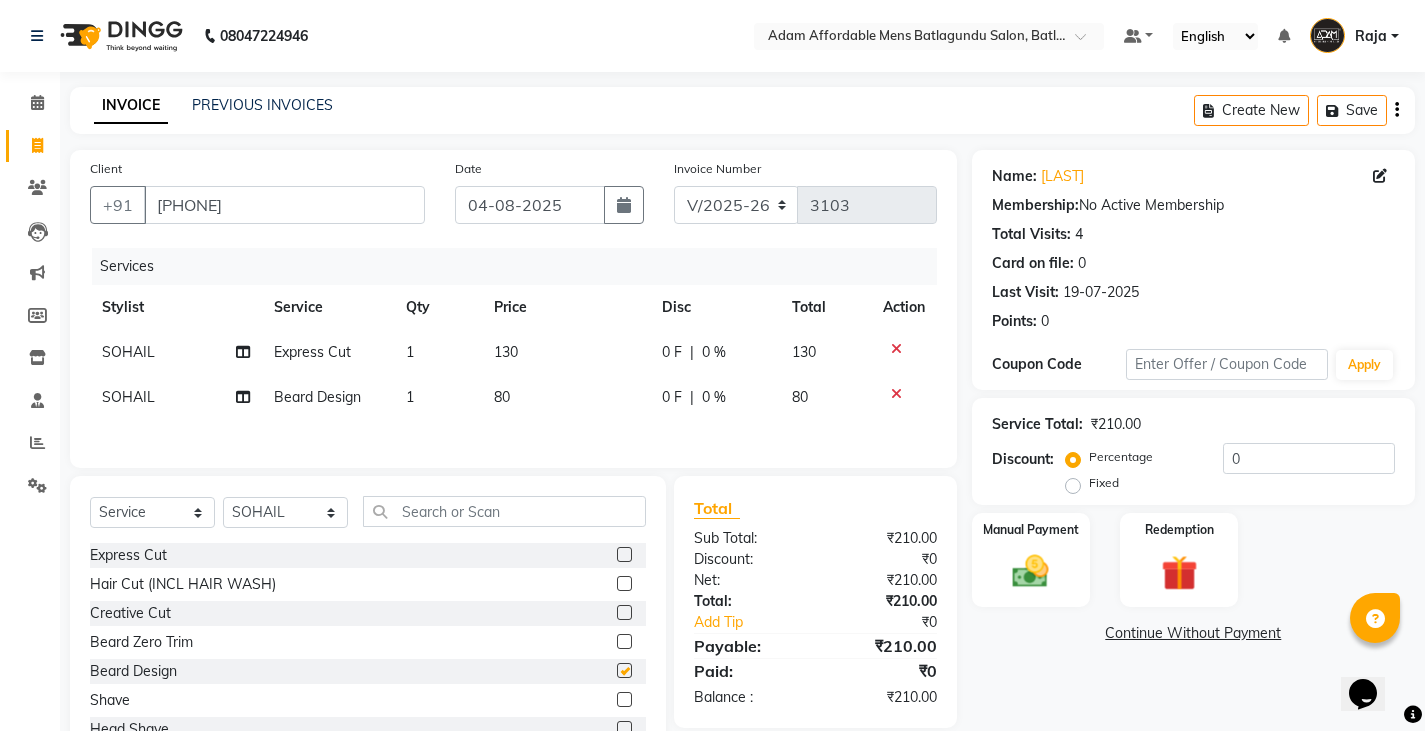 checkbox on "false" 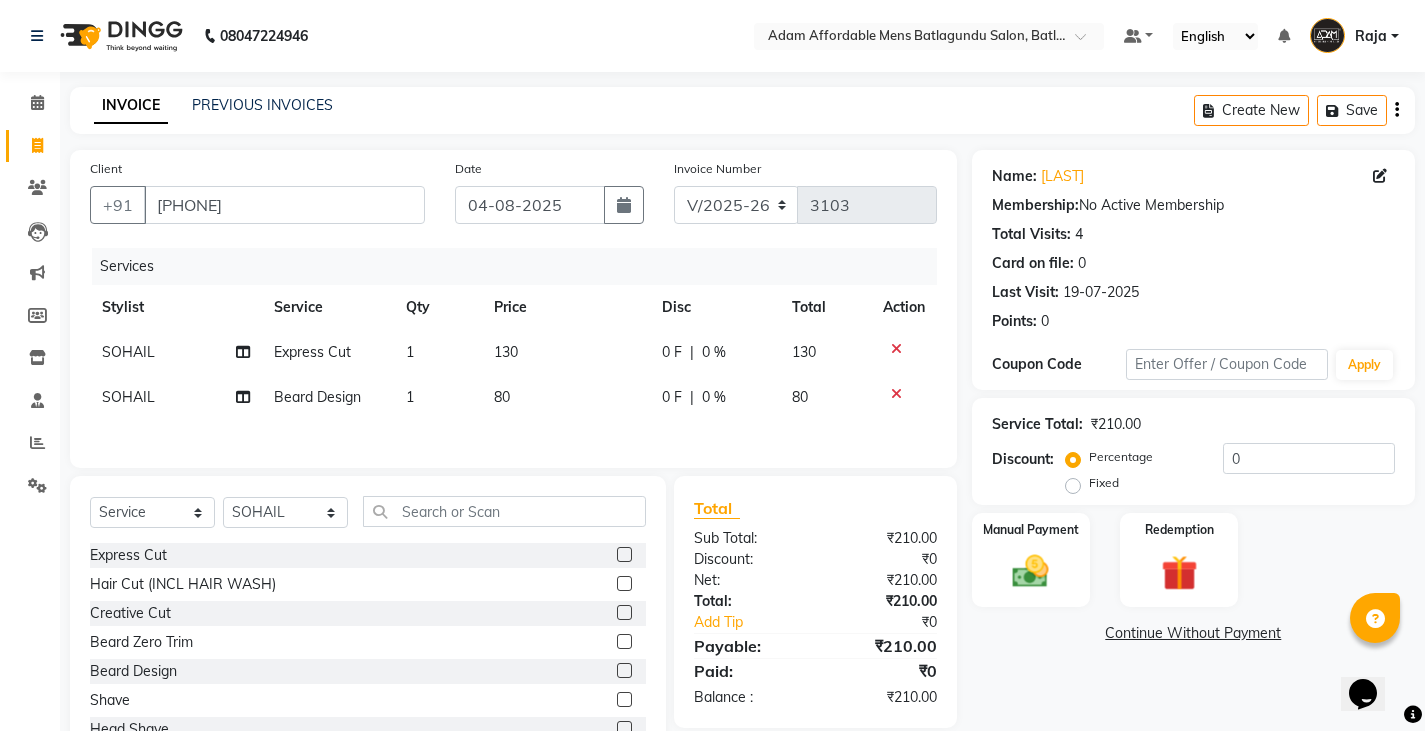 click on "0 F" 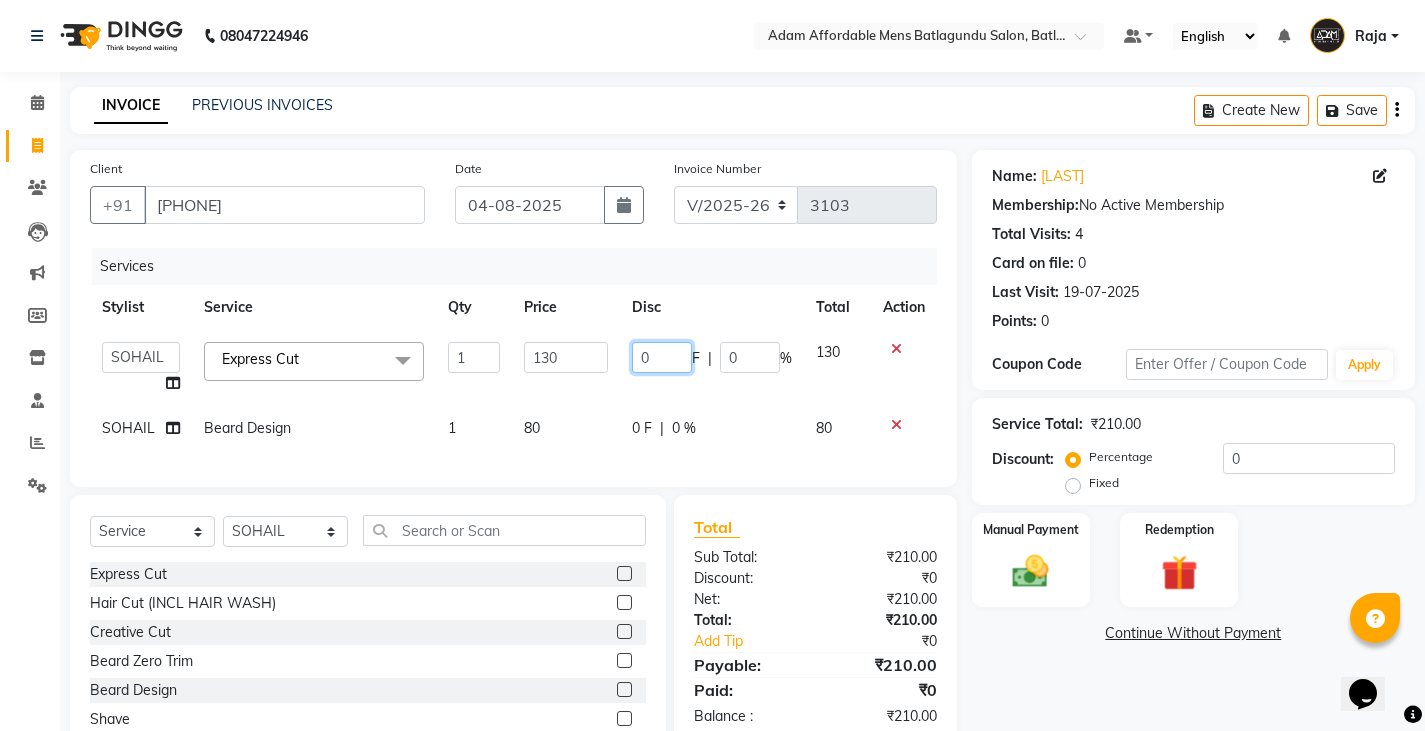 click on "0" 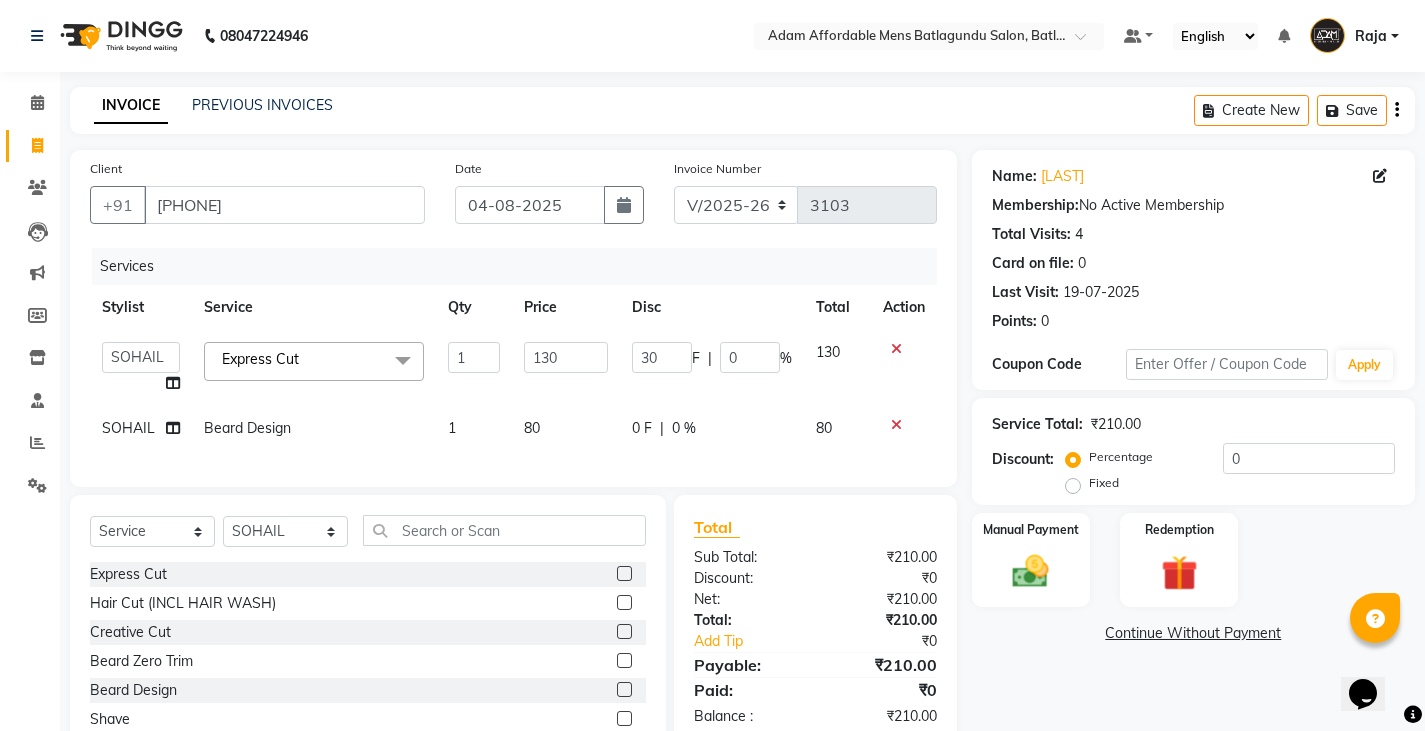 click on "Admin   Anish   Ovesh   Raja   SAHIL    SOHAIL   SONU  Express Cut  x Express Cut Hair Cut (INCL HAIR WASH) Creative Cut Beard Zero Trim Beard Design Shave Head Shave Kid's Cut (Below 5 Years) Wash & Blast Dry EXPRESS GLOBAL HAIR COLOR GLOBAL HAIR COLOUR AMMONIA GOLBAL HAIR COLOUR NON AMMONIA L'OREAL GOLBAL HAIR COLOUR AMMONIA L'OREAL GOLBAL HAIR COLOUR NON AMMONIA GLOBAL FASHION HAIR COLOUR MOUSTACHE COLOUR BEARD COLOUR PER STREAK HIGHLIGHT CAP HIGHLIGHTS NOURISHING HAIR SPA VITALIZING HAIR SPA REPAIR TREATMENT DANDRUFF TREATMENT HAIR LOSS TREATMENT HAIR STRAIGHTENING HAIR REBONDING KERATIN ALMOND OIL NAVARATNA OIL CLEAN UP HYPER PIGMENTATION CLEAN UP REJUVANATE Fruit Facial Instant Glow Charcaol Skin Lightening Skin Brightening FACE & NECK BLEACH FACE & NECK DETAN PRE BRIDEGROOM DELUXE PRE BRIDEGROOM ADVANCE (COMBO) NORMAL PREMIUM ELEGANT HAIRCUT+ BEARD TRIM + DETAN HAIRCUT + BEARD TRIM + HEAD MASSAGE HAIRCUT + BEARD TRIM + EXPRESS HAIR COLOR HAIRCUT+ BEARD TRIM + CLEAN UP 1 130 30 F | 0 % 130 SOHAIL 1 80" 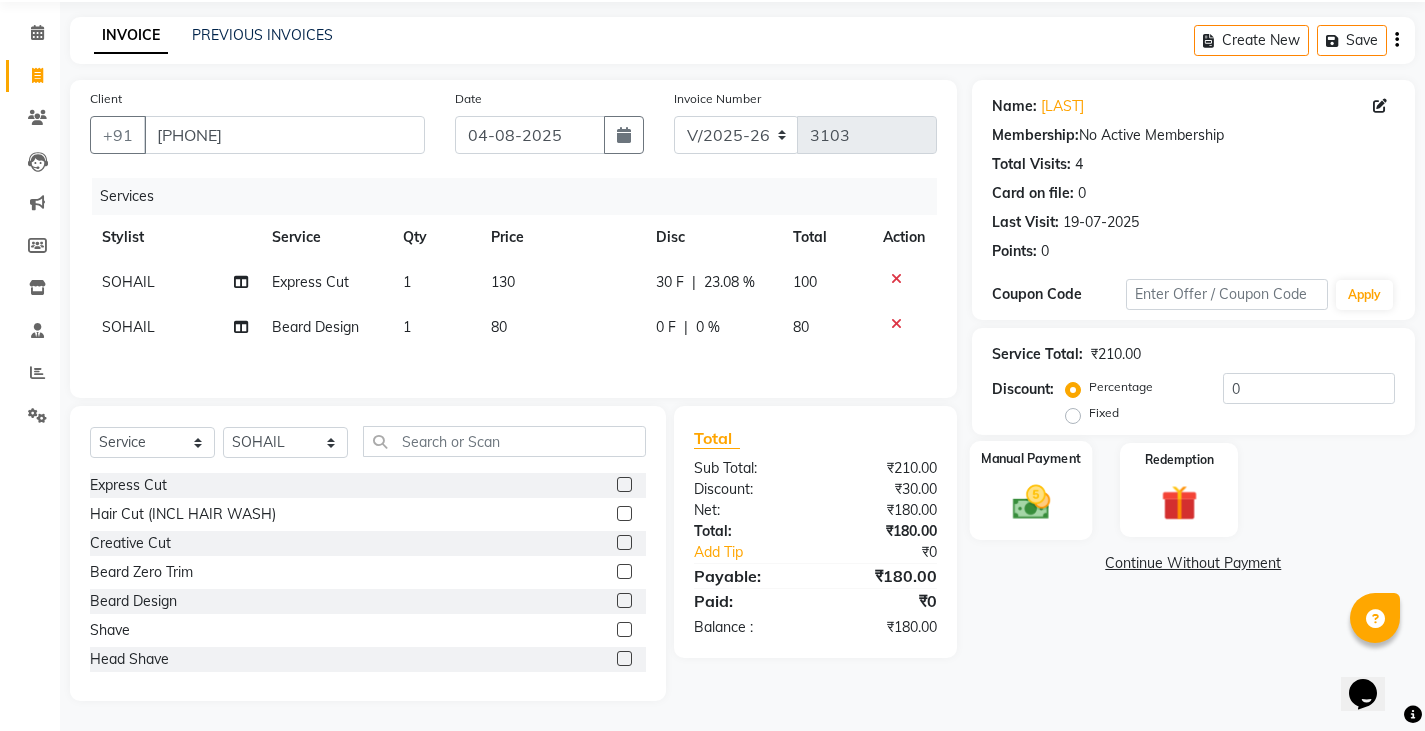 click on "Manual Payment" 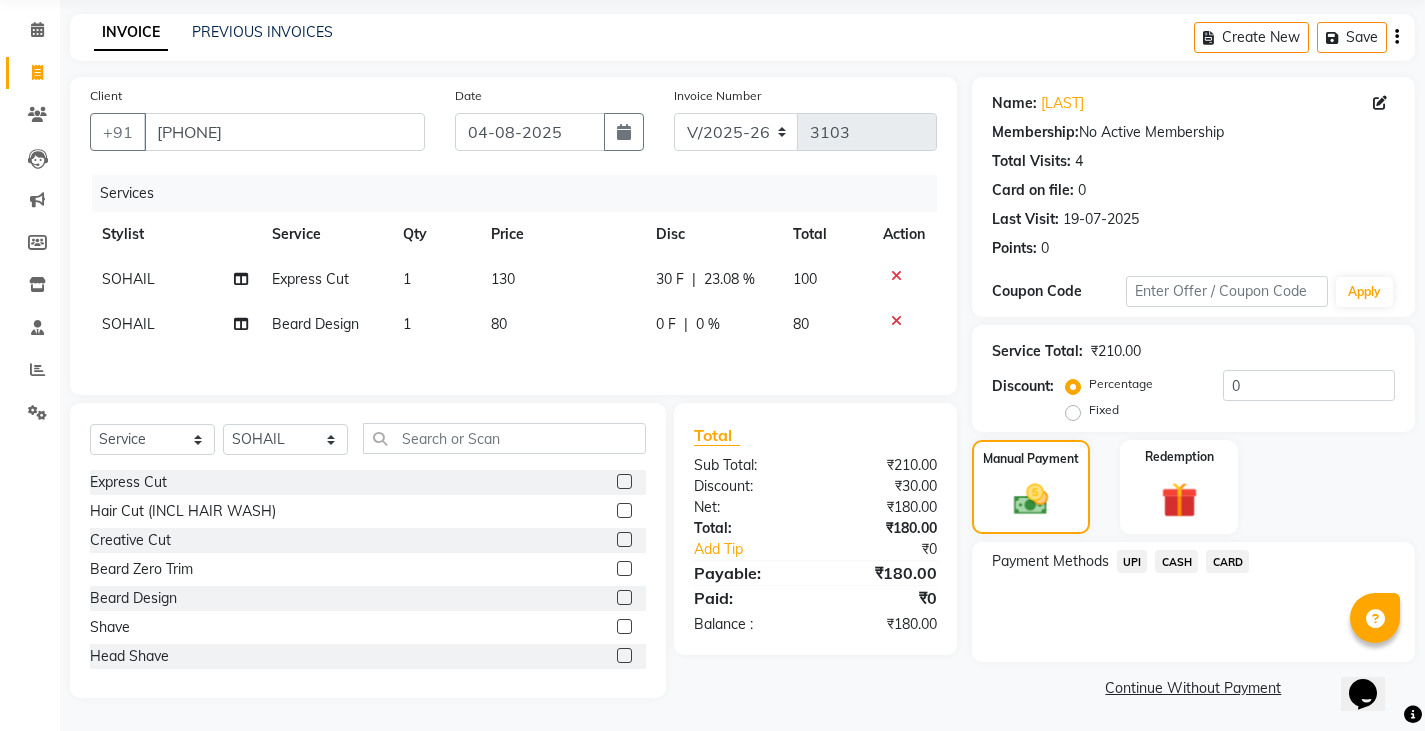 scroll, scrollTop: 75, scrollLeft: 0, axis: vertical 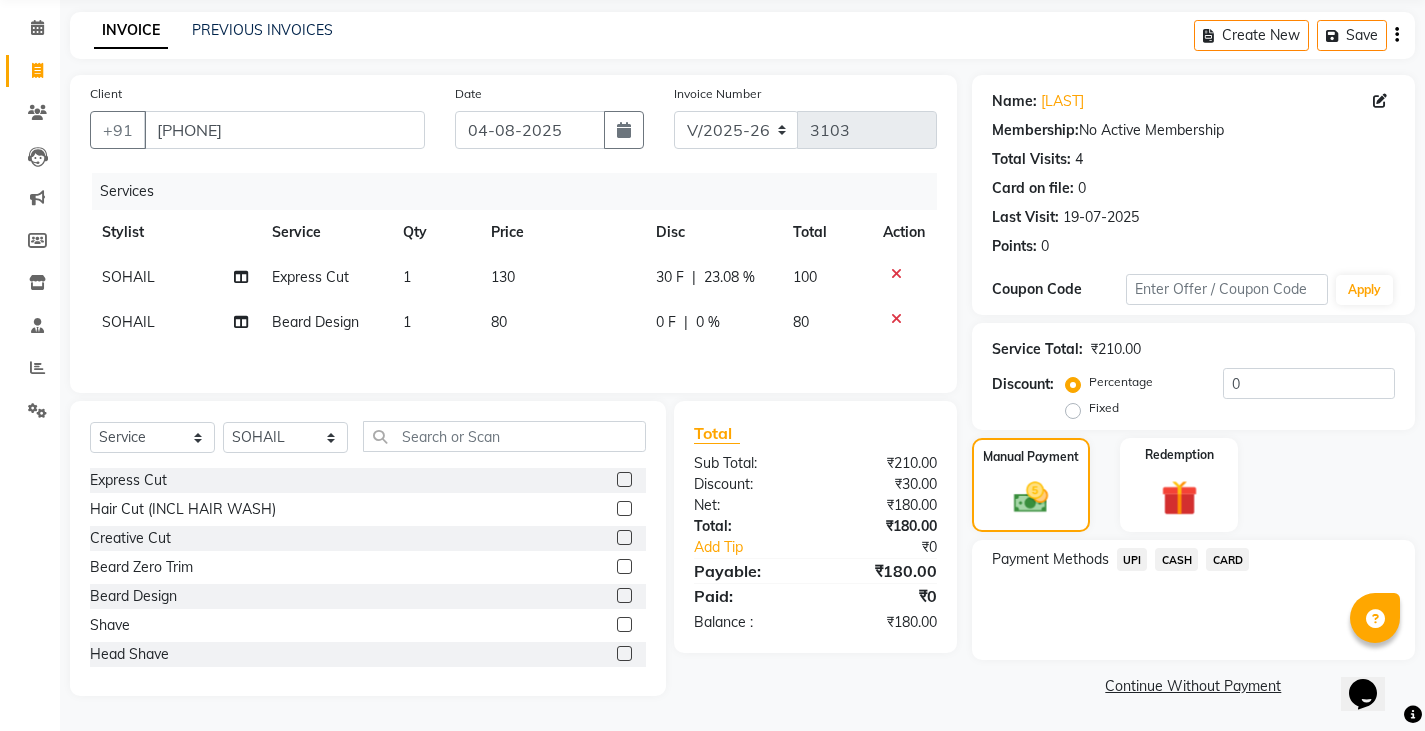 click on "UPI" 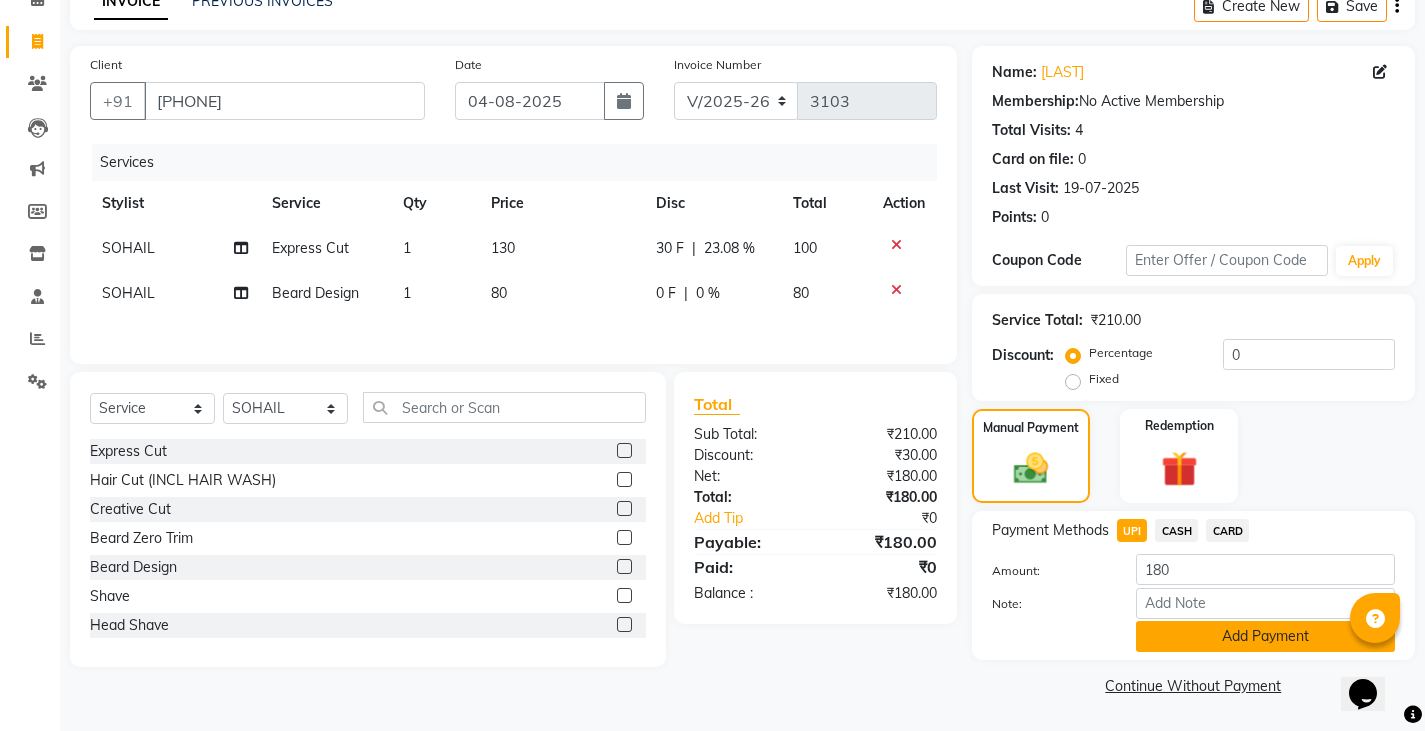 click on "Add Payment" 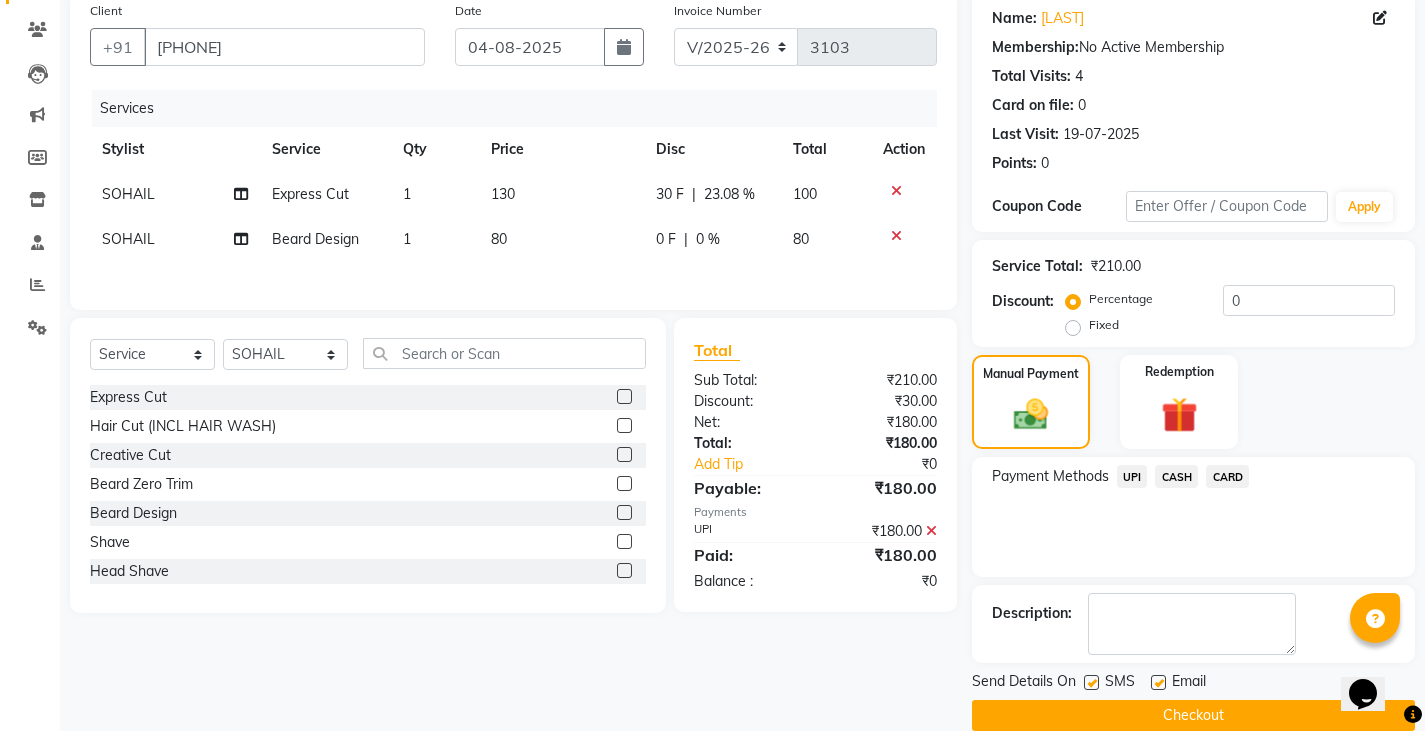 scroll, scrollTop: 188, scrollLeft: 0, axis: vertical 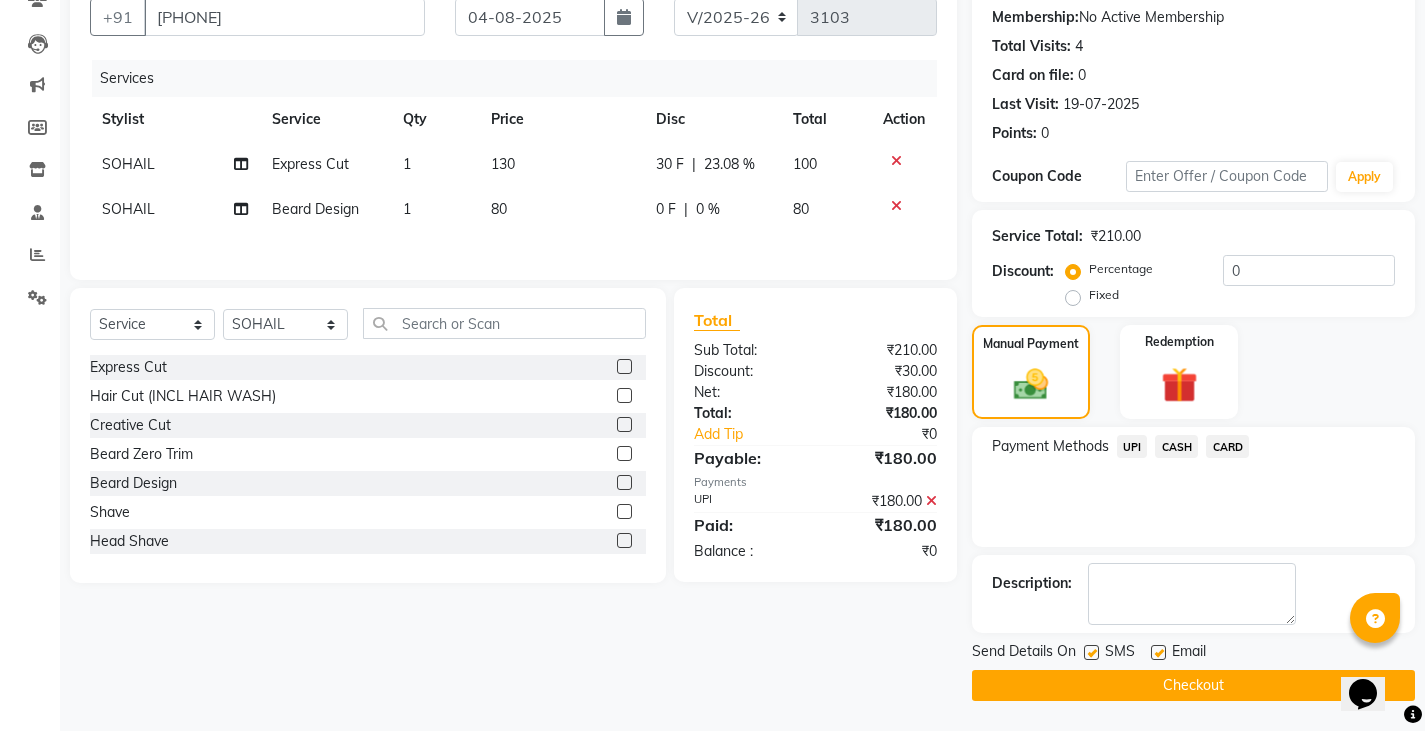 click on "Checkout" 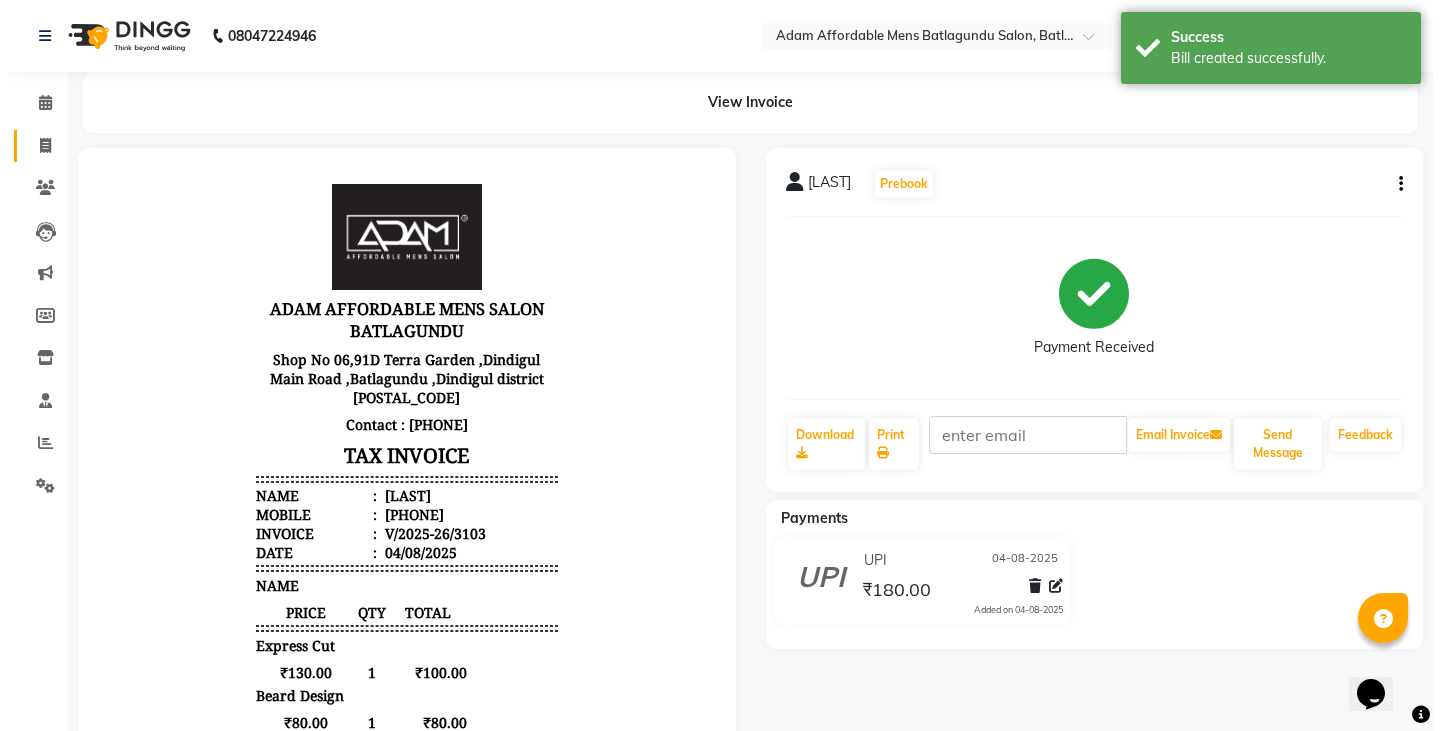 scroll, scrollTop: 0, scrollLeft: 0, axis: both 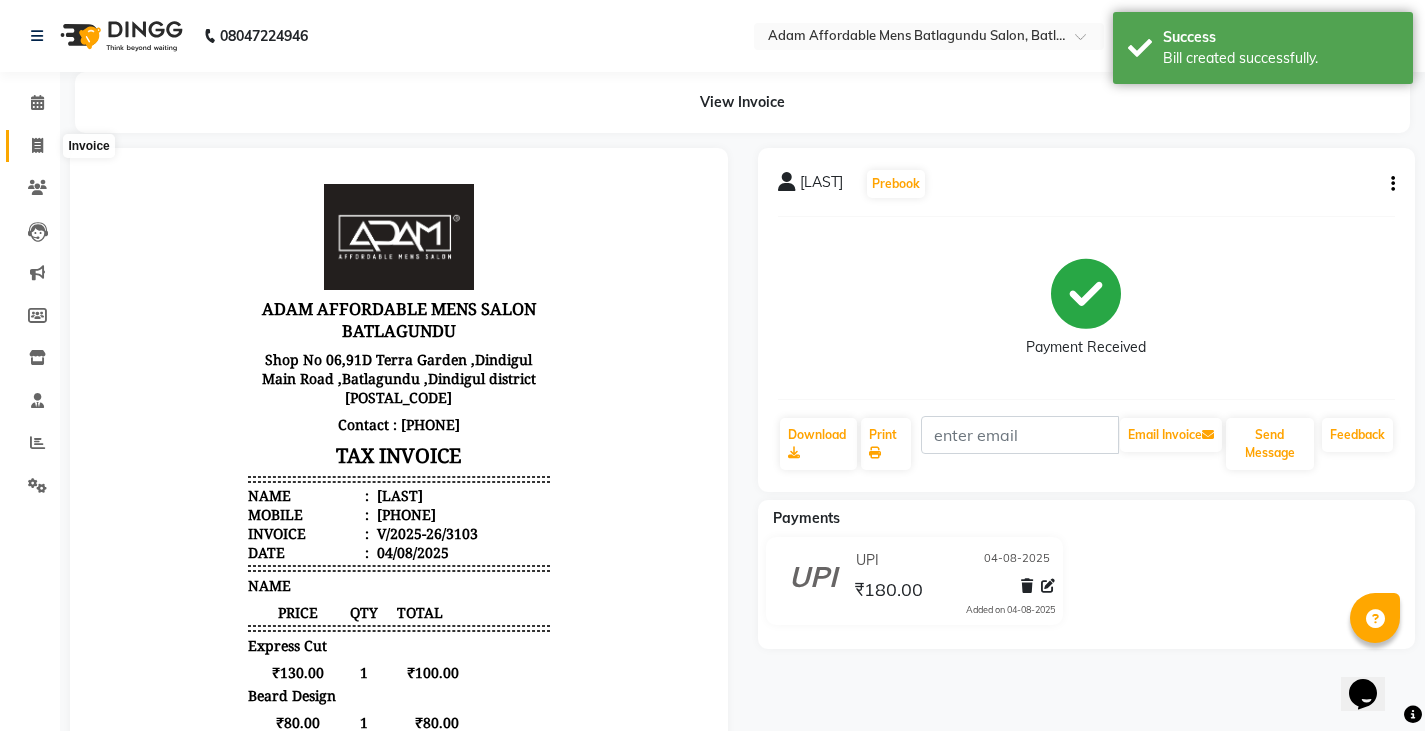 click 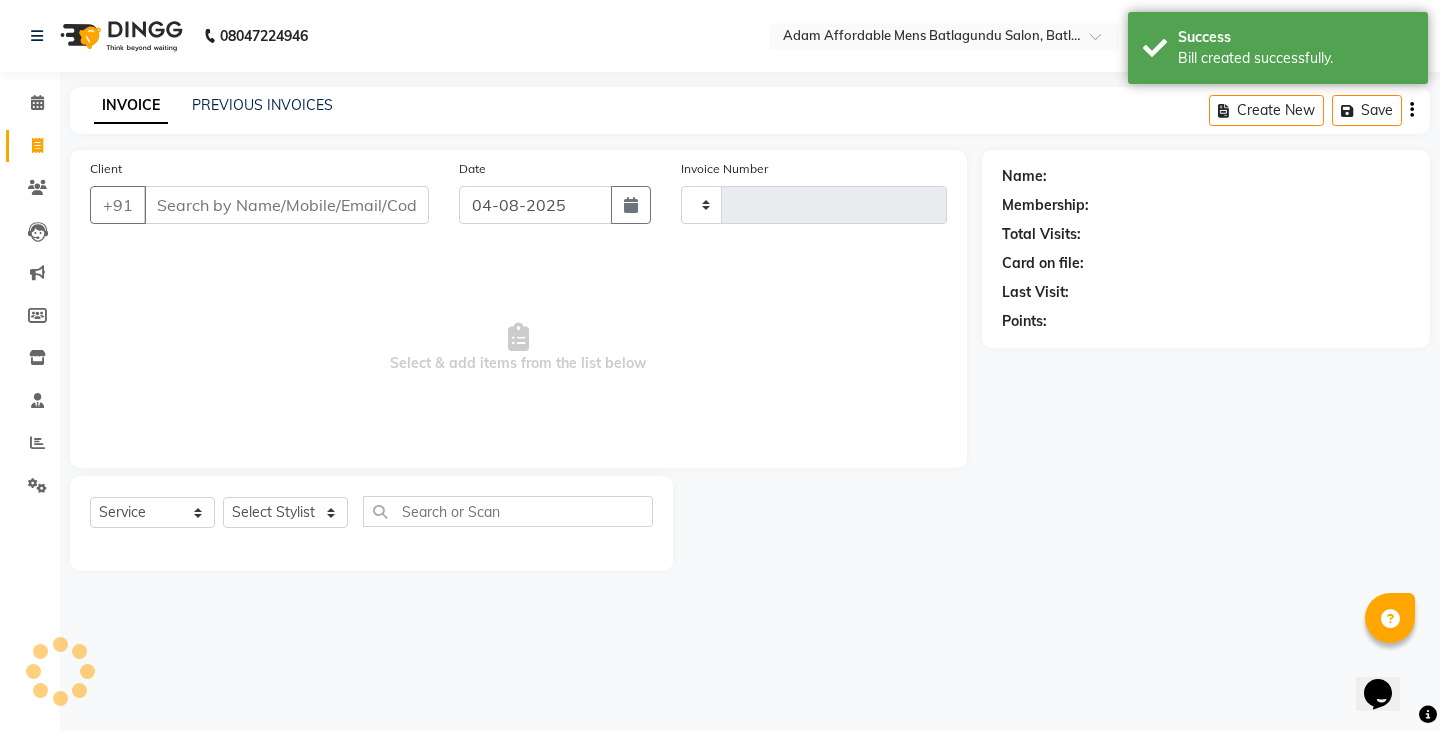 type on "3104" 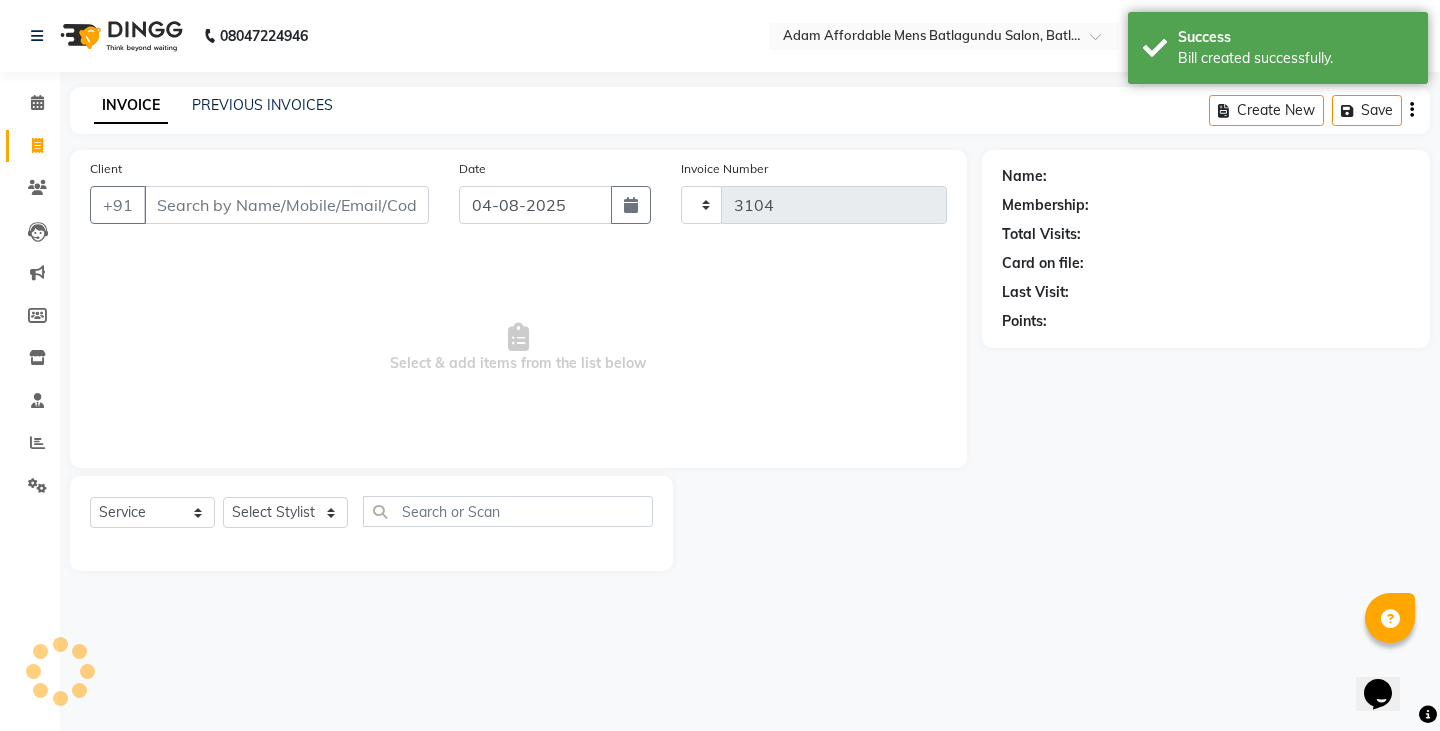 select on "8213" 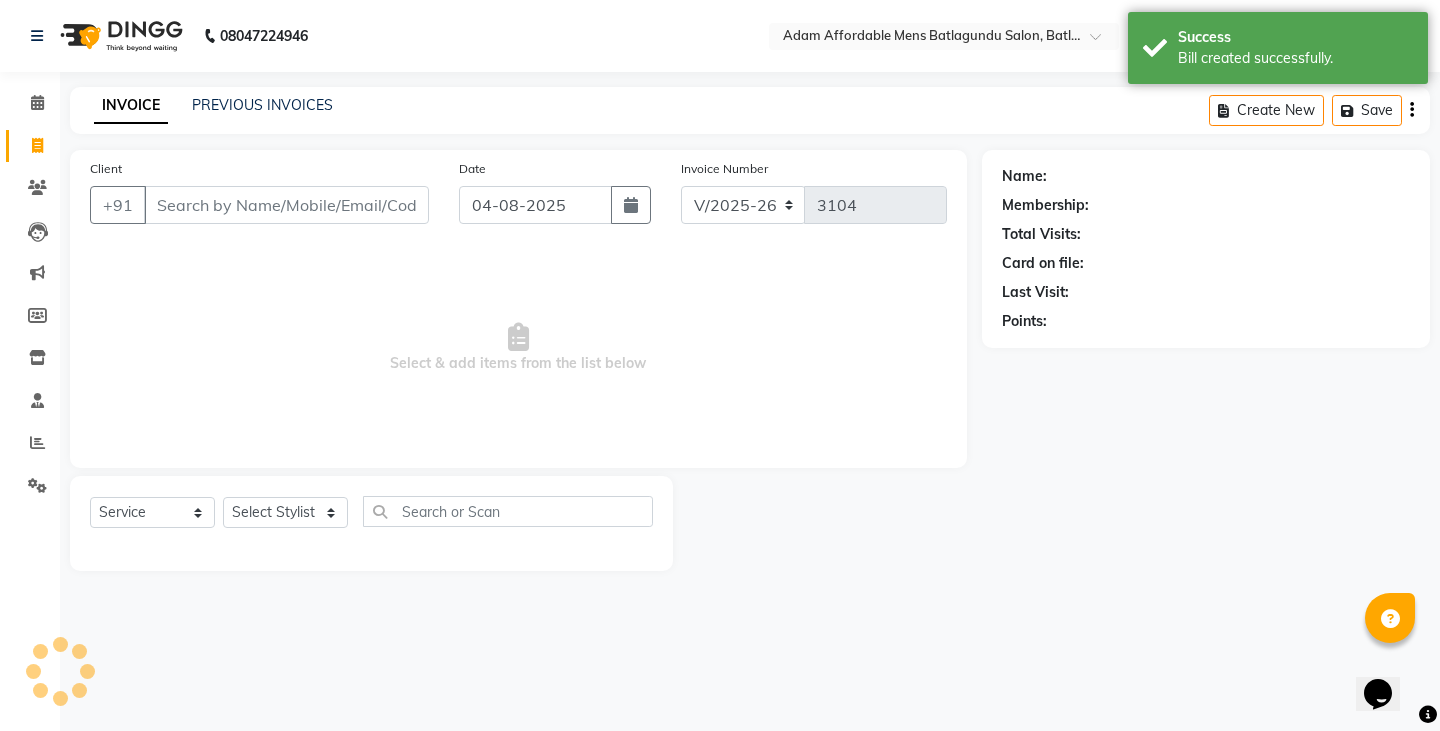 click on "Client" at bounding box center (286, 205) 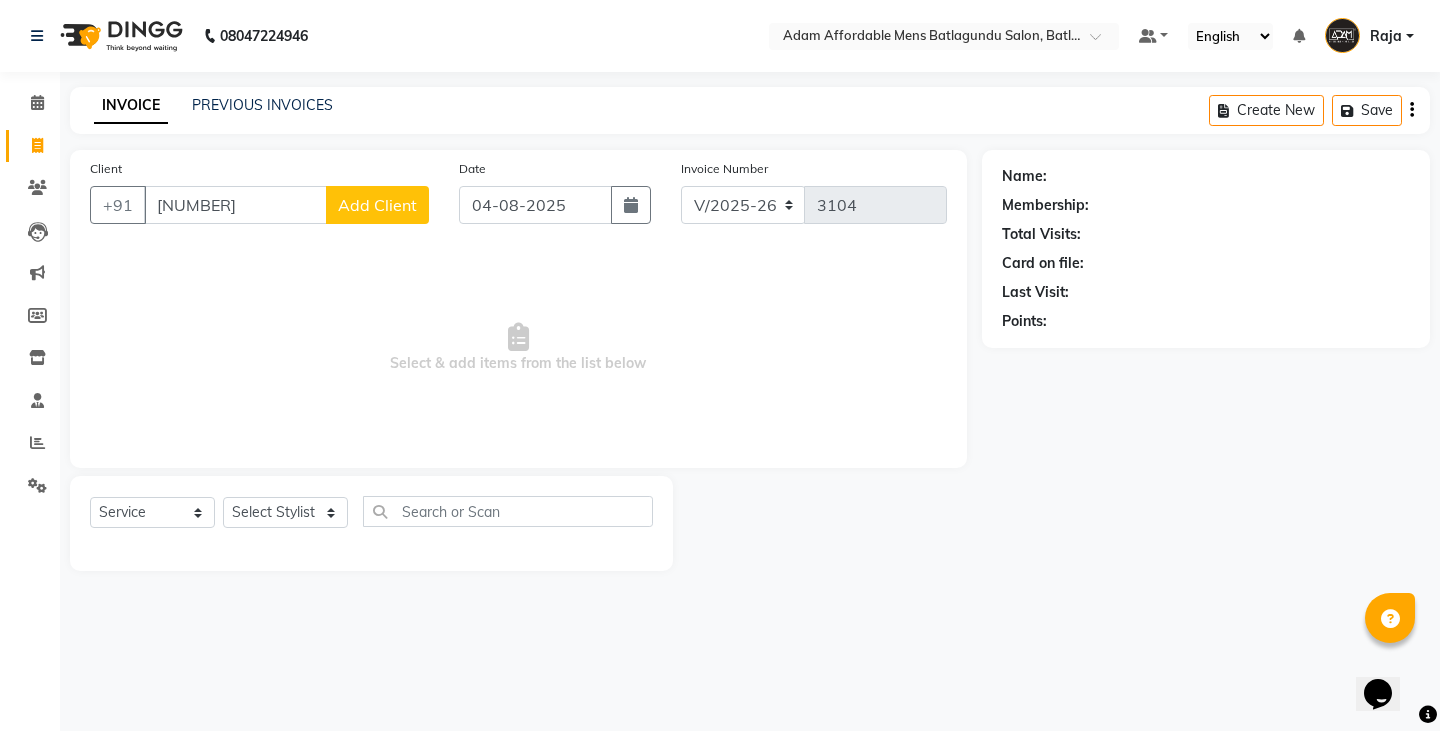 click on "[NUMBER]" at bounding box center [235, 205] 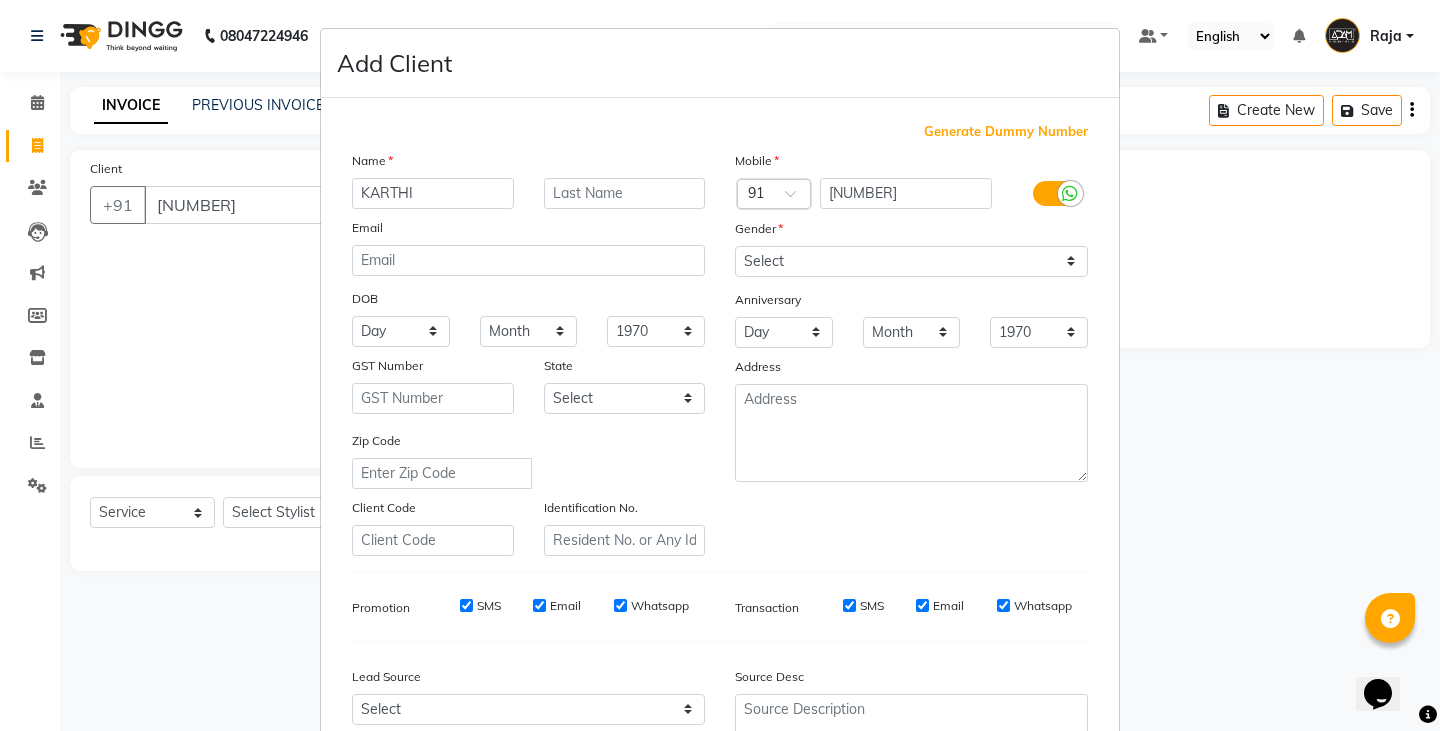 type on "KARTHI" 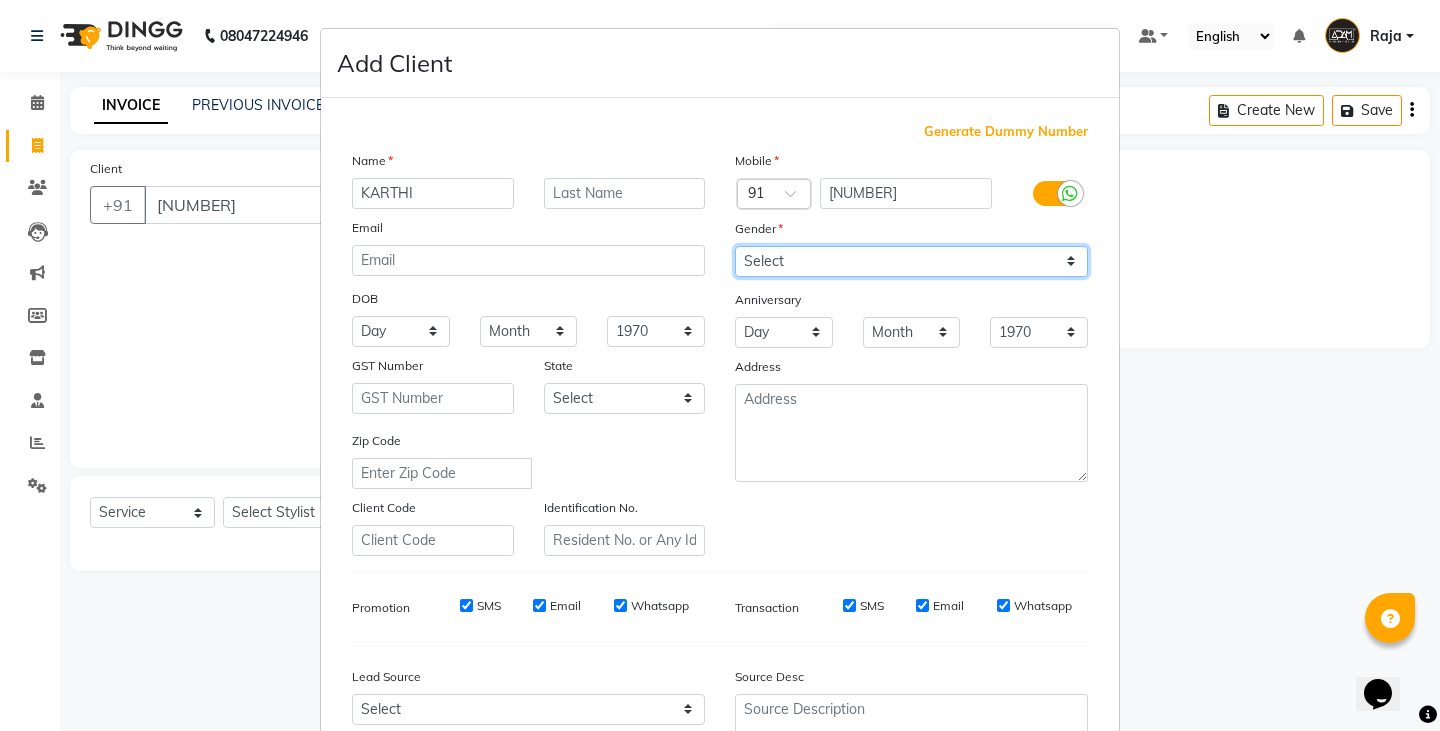 click on "Select Male Female Other Prefer Not To Say" at bounding box center [911, 261] 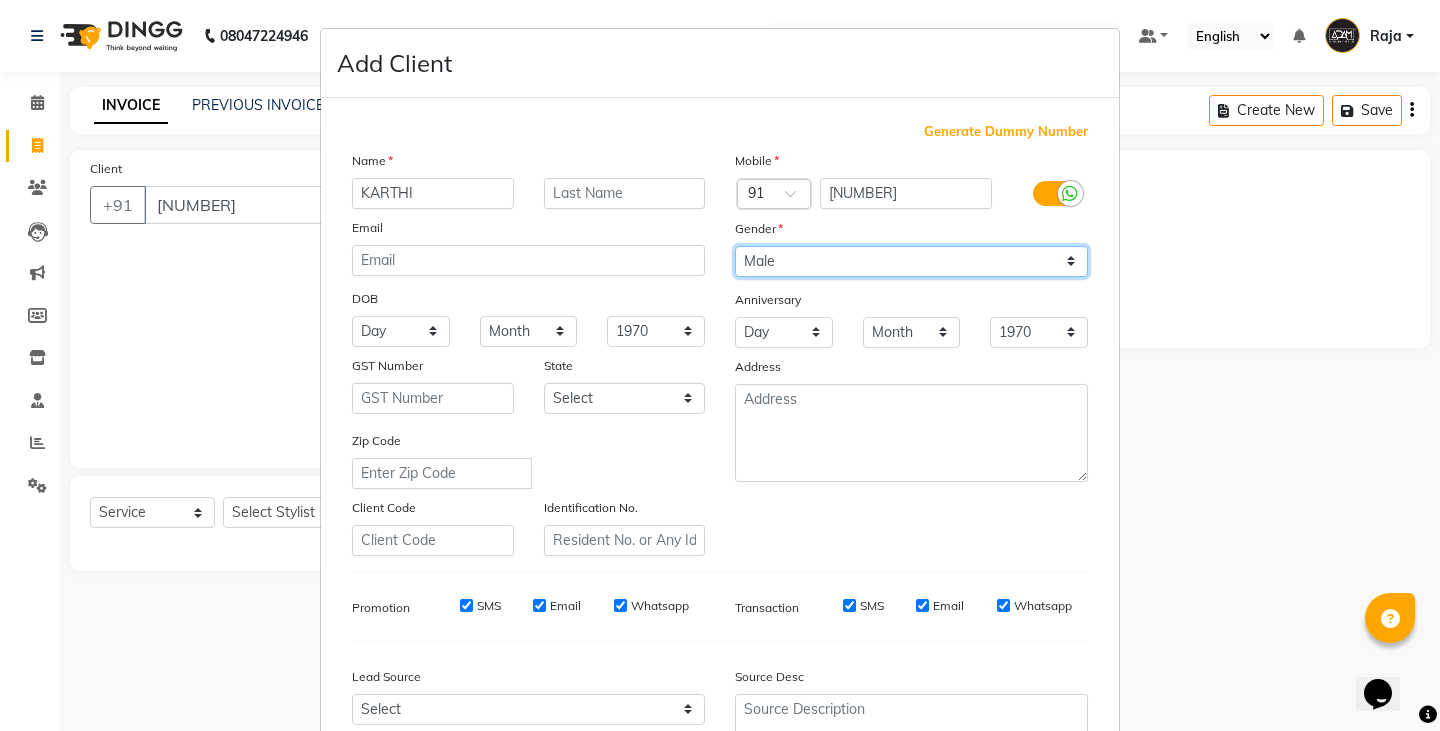 click on "Select Male Female Other Prefer Not To Say" at bounding box center [911, 261] 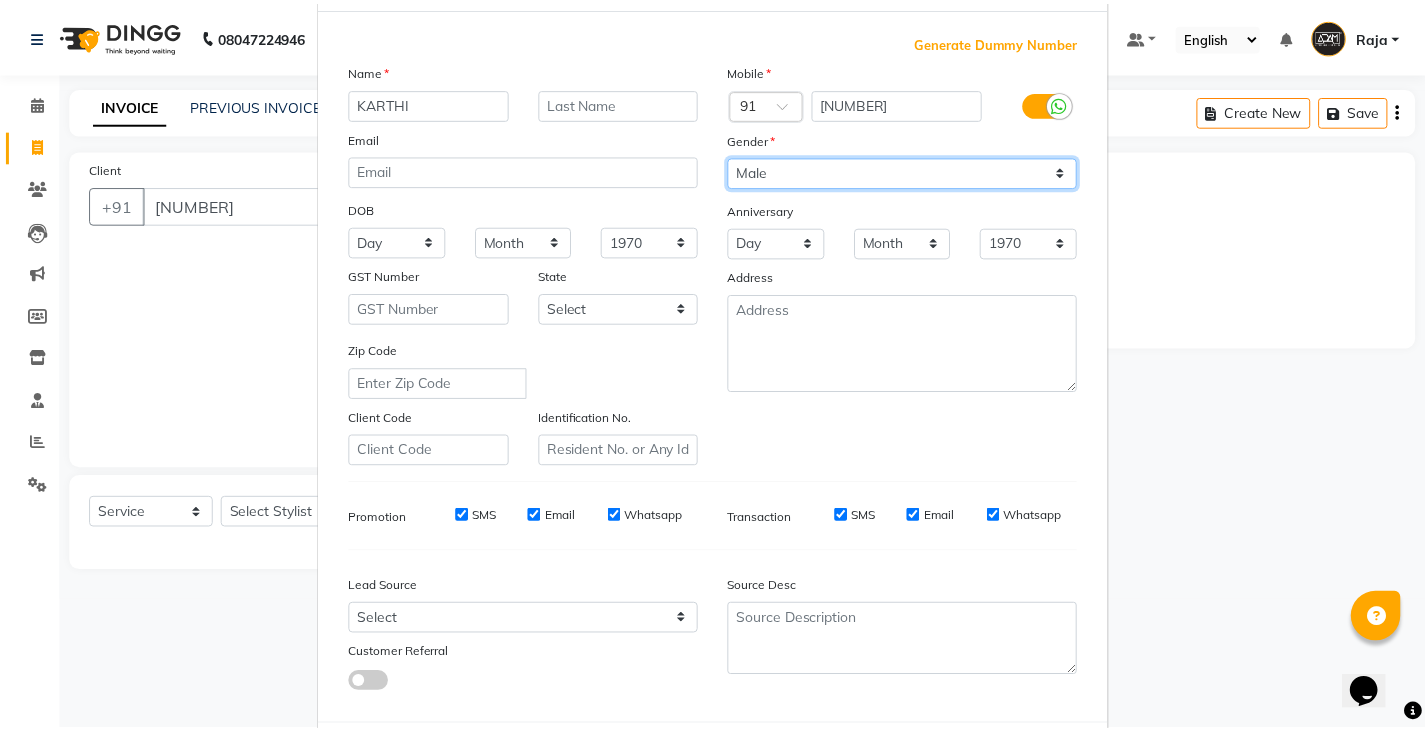 scroll, scrollTop: 192, scrollLeft: 0, axis: vertical 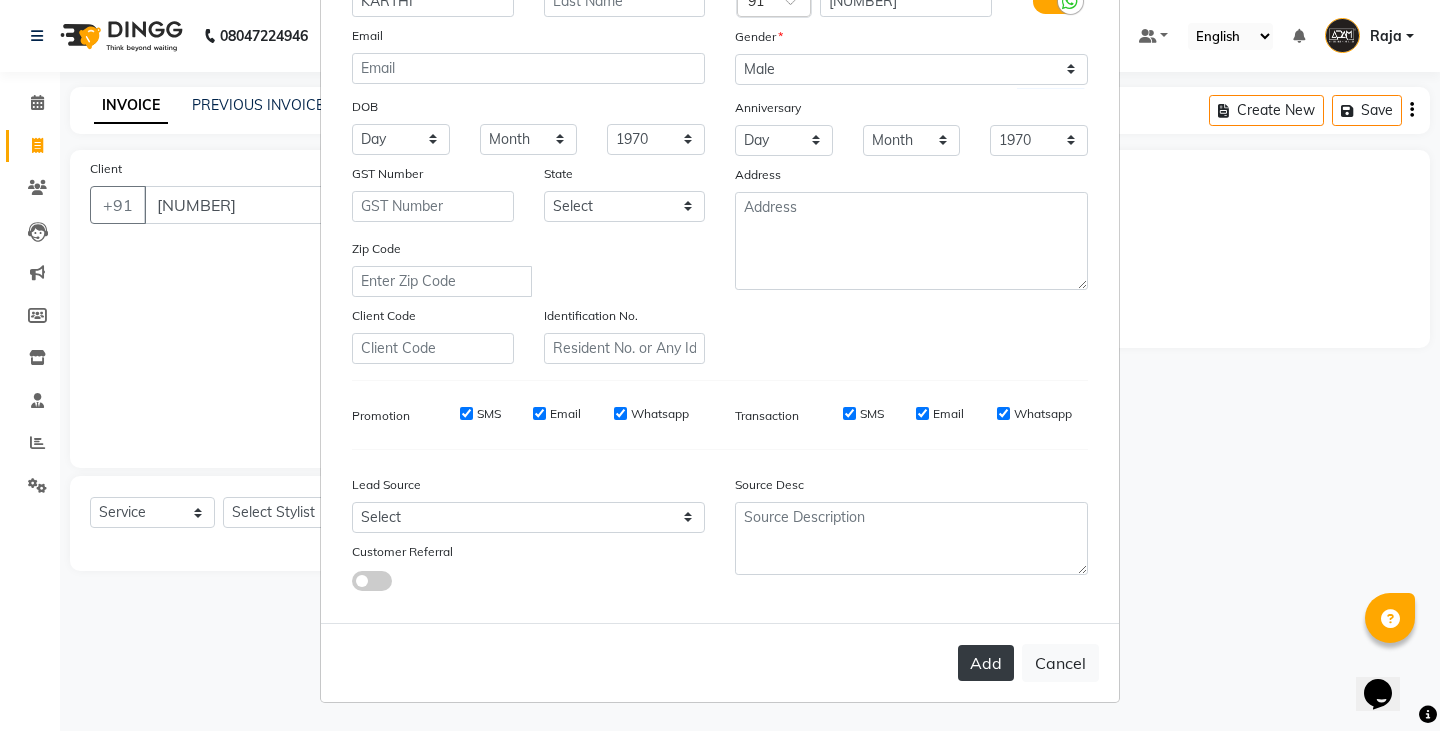 drag, startPoint x: 987, startPoint y: 665, endPoint x: 504, endPoint y: 447, distance: 529.9179 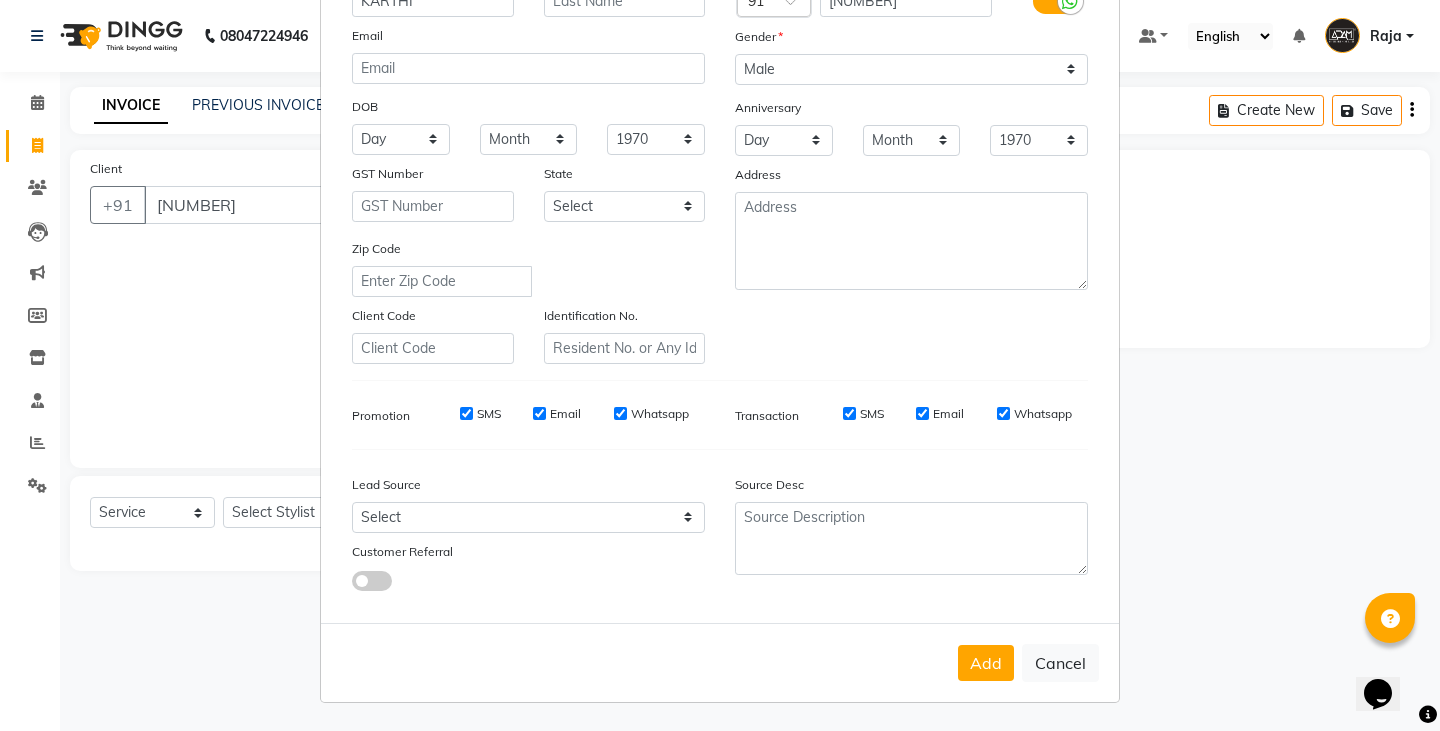 click on "Add" at bounding box center (986, 663) 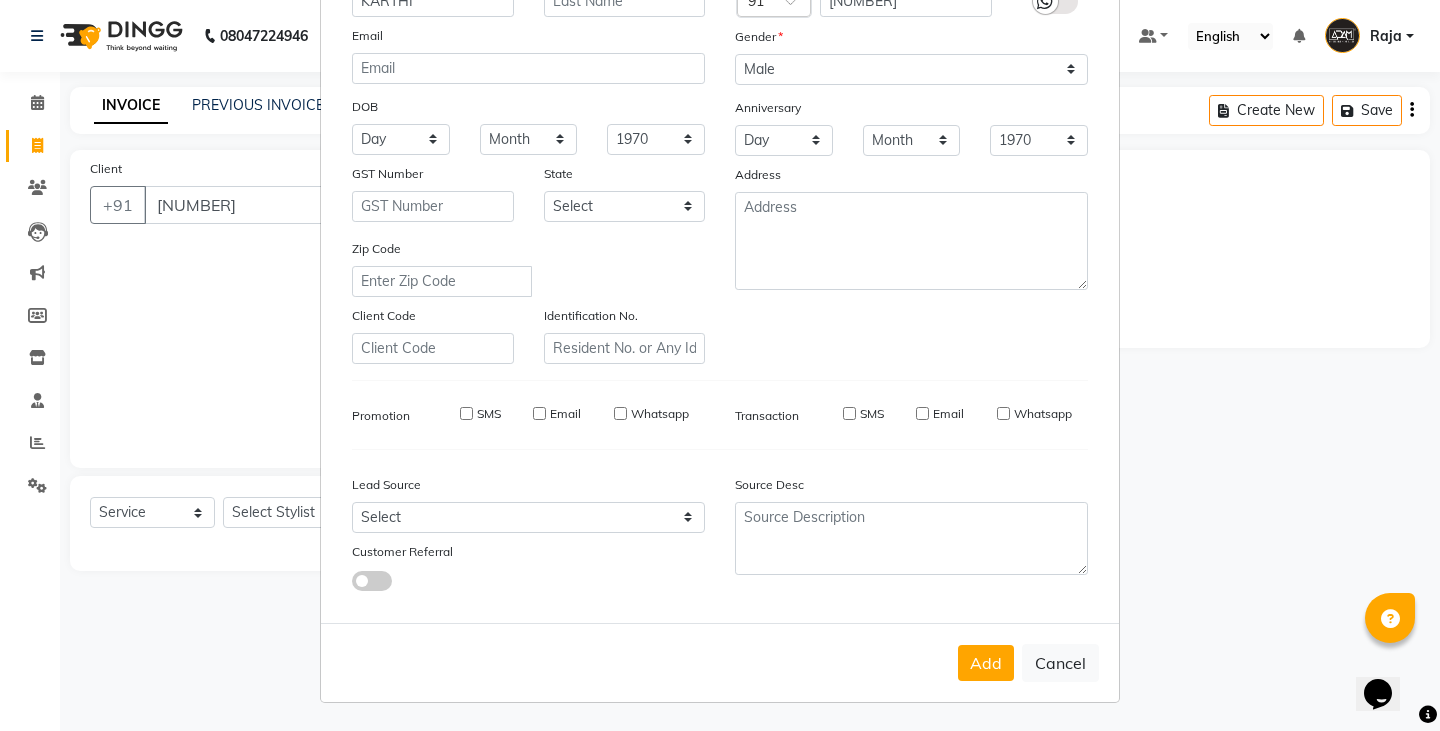 type 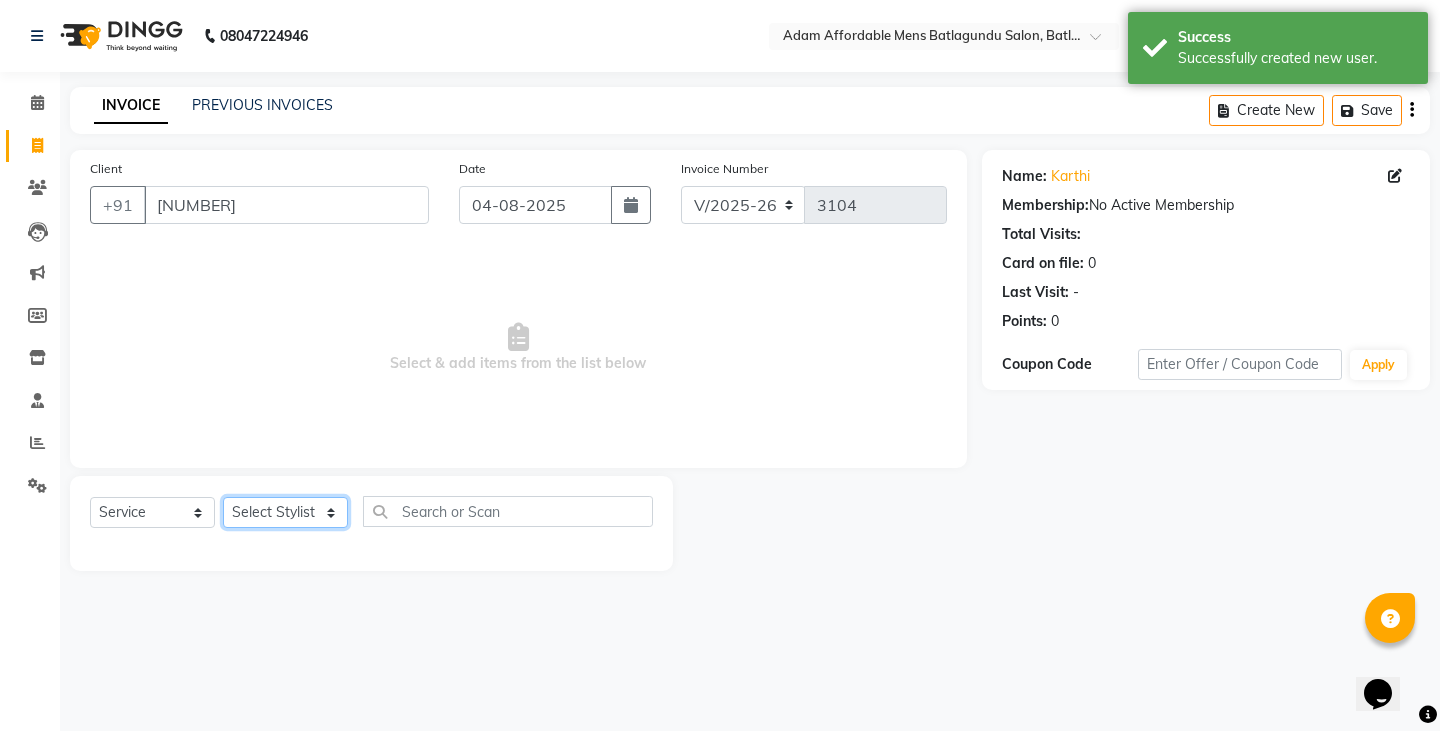 drag, startPoint x: 256, startPoint y: 511, endPoint x: 254, endPoint y: 497, distance: 14.142136 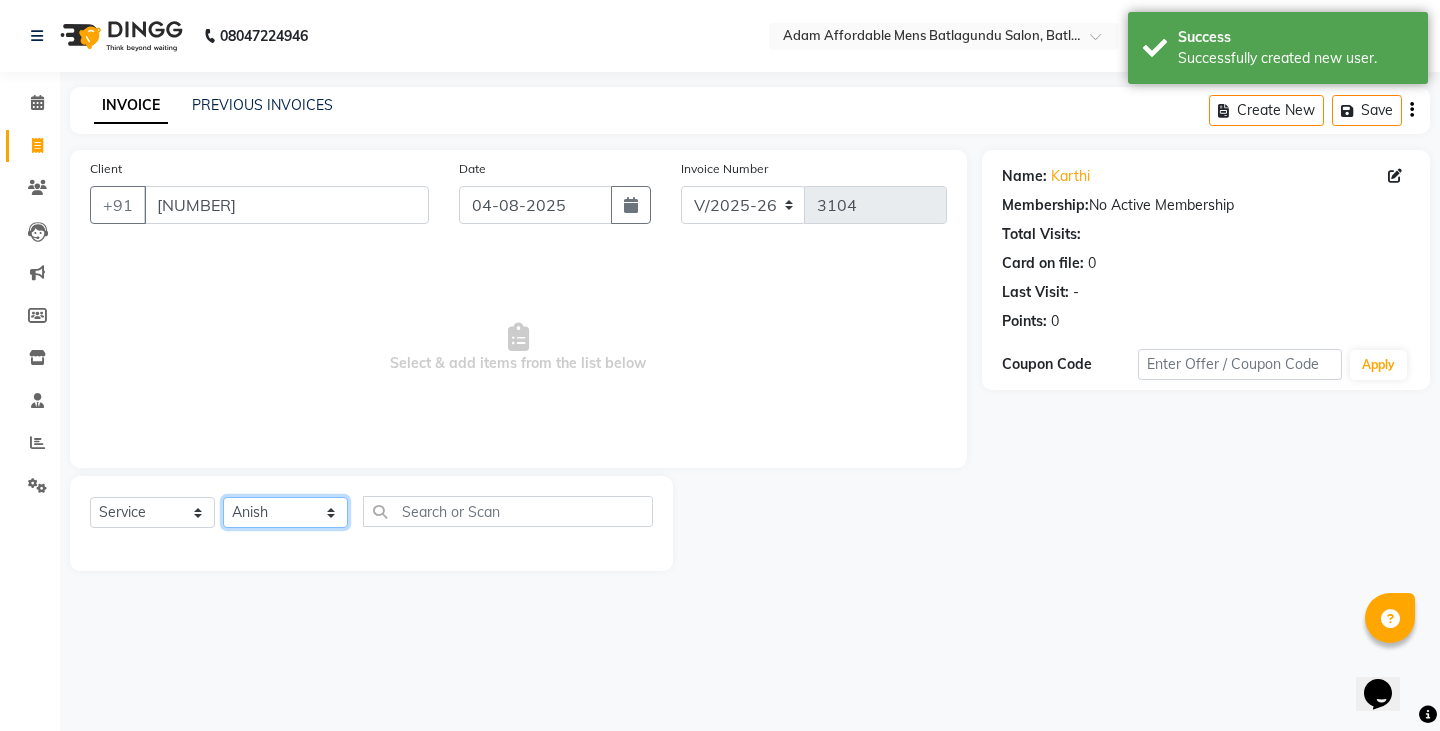 click on "Select Stylist Admin Anish Ovesh Raja SAHIL  SOHAIL SONU" 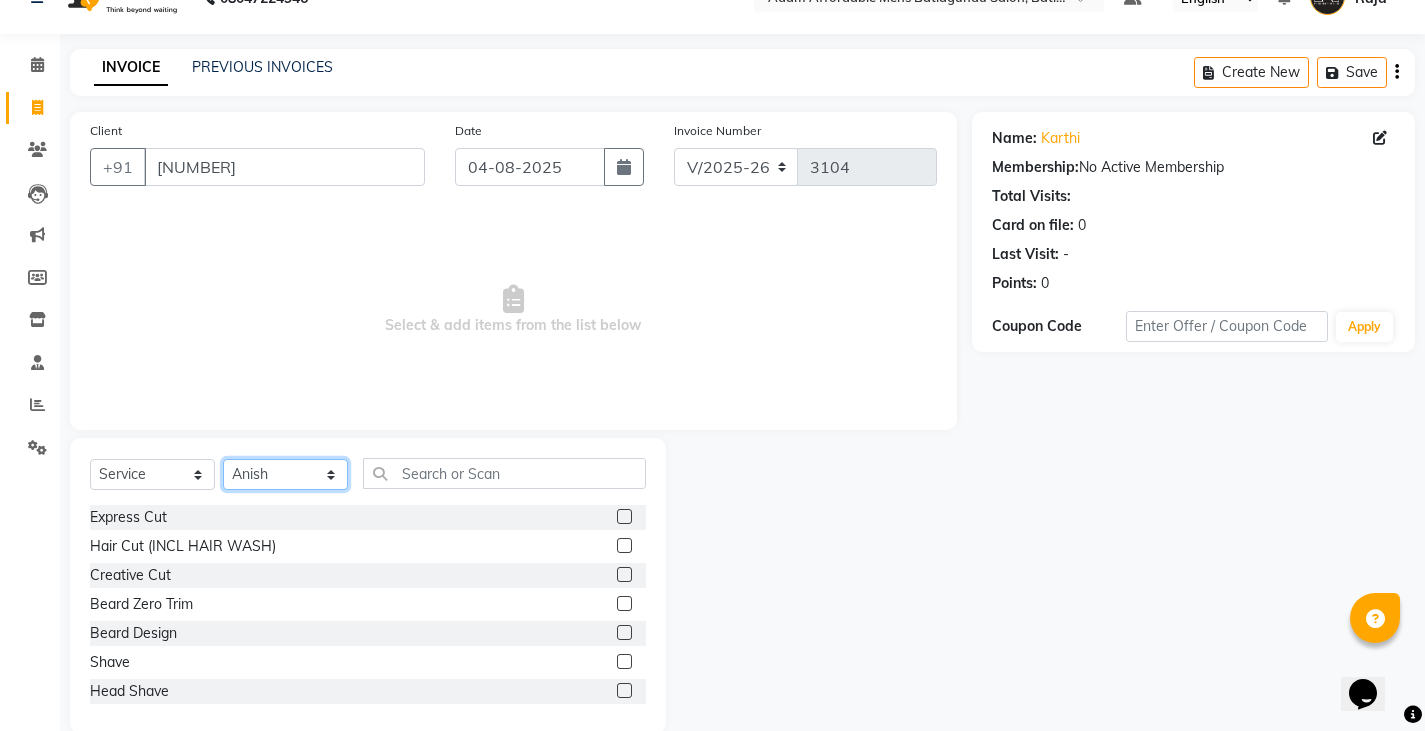 scroll, scrollTop: 70, scrollLeft: 0, axis: vertical 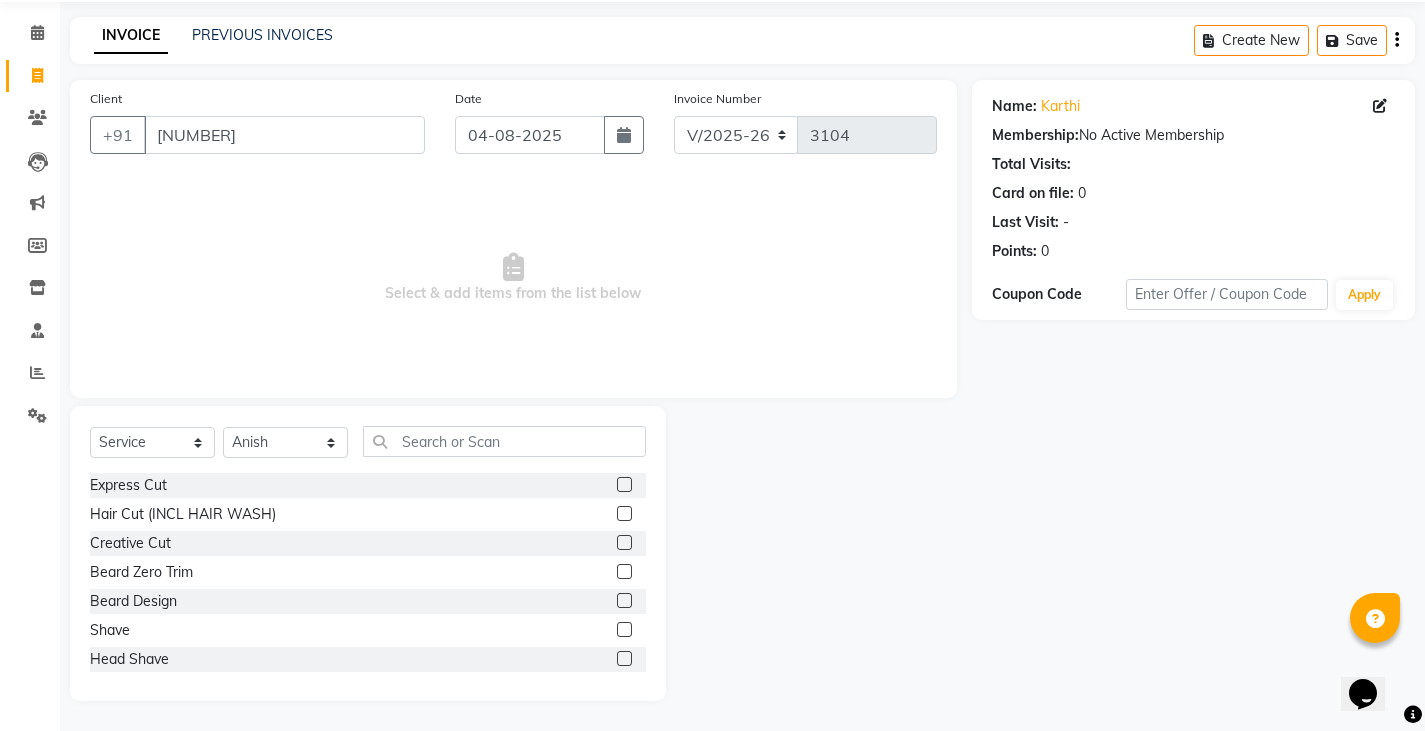 click 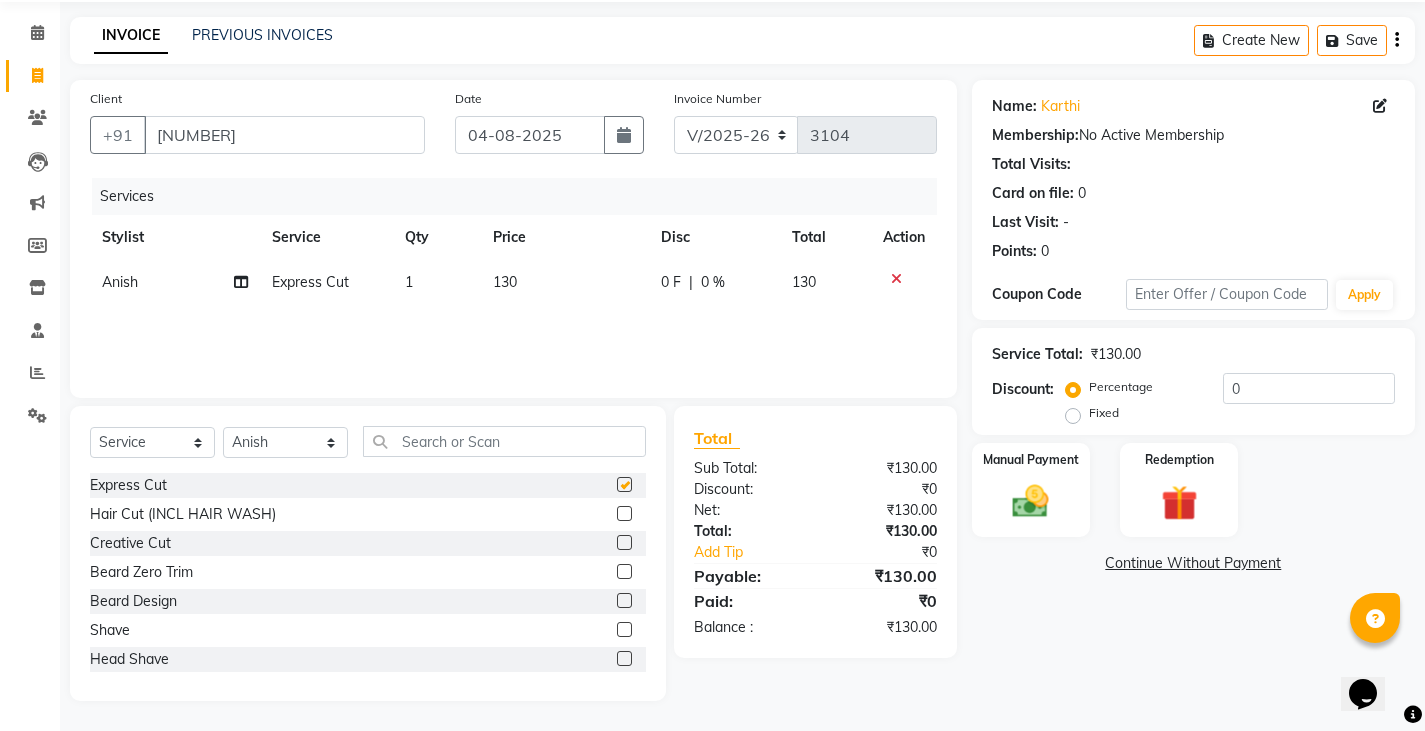 checkbox on "false" 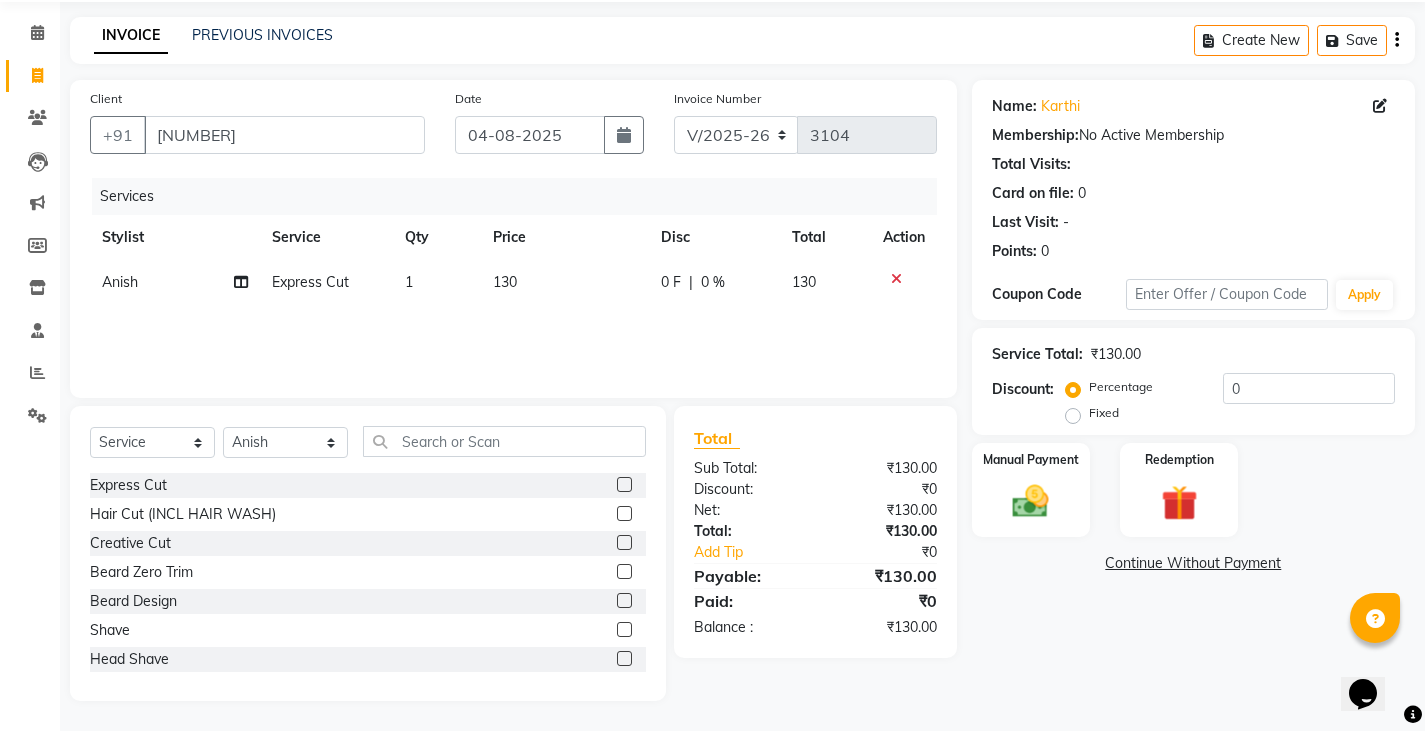 click 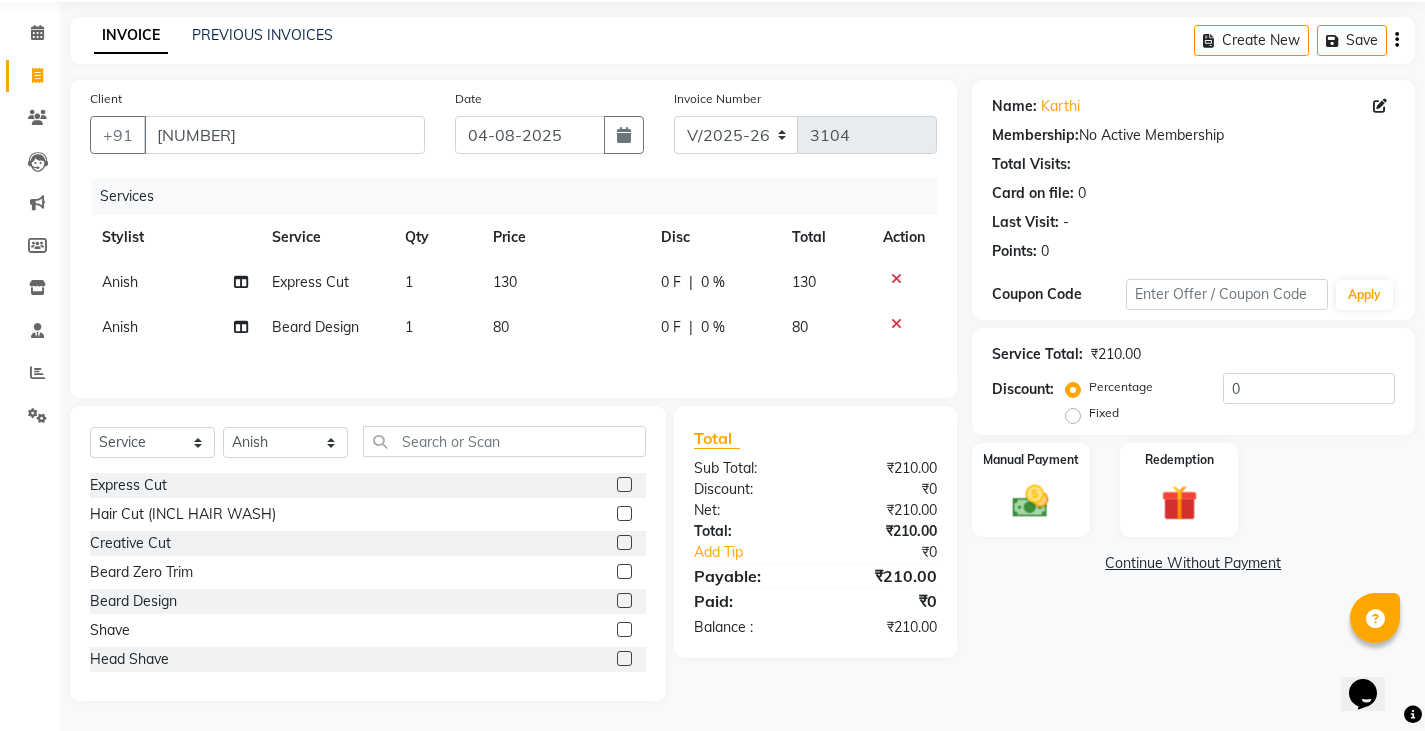 checkbox on "false" 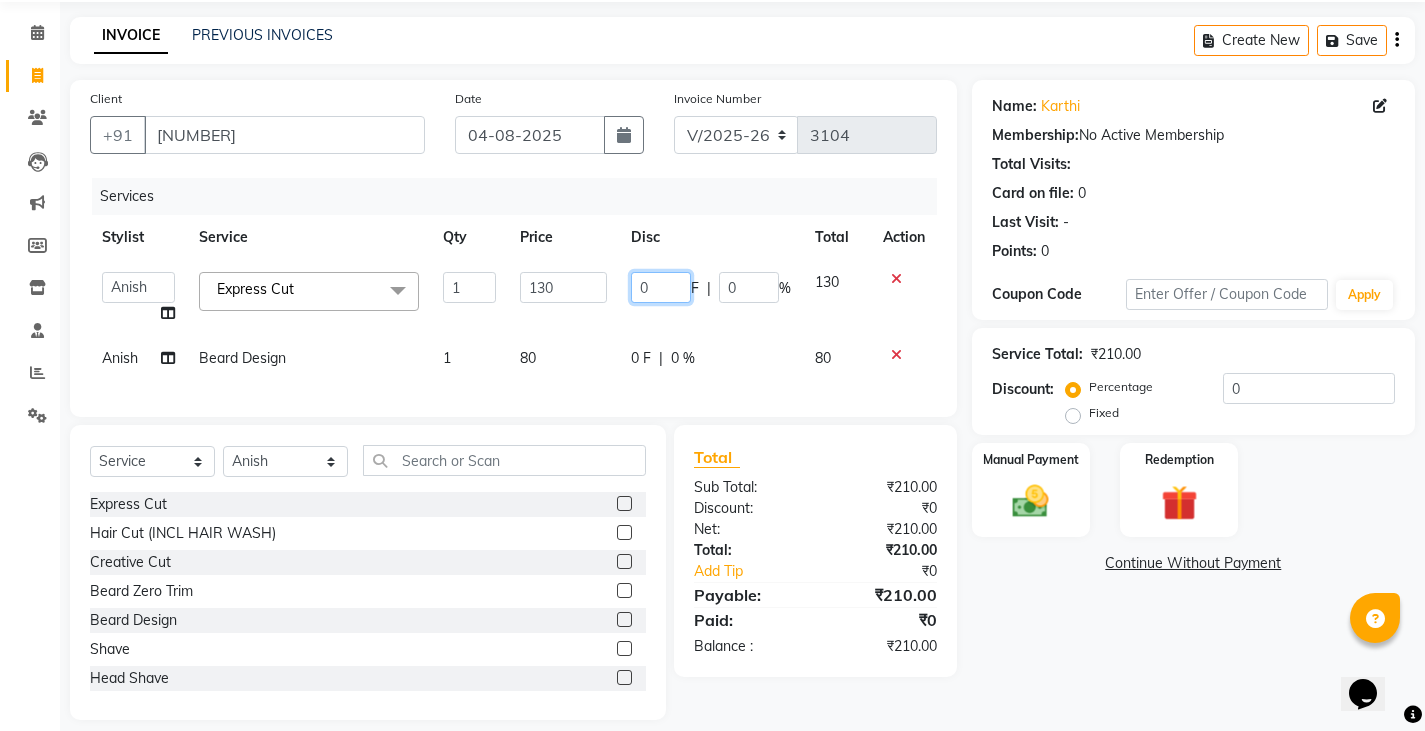 click on "0" 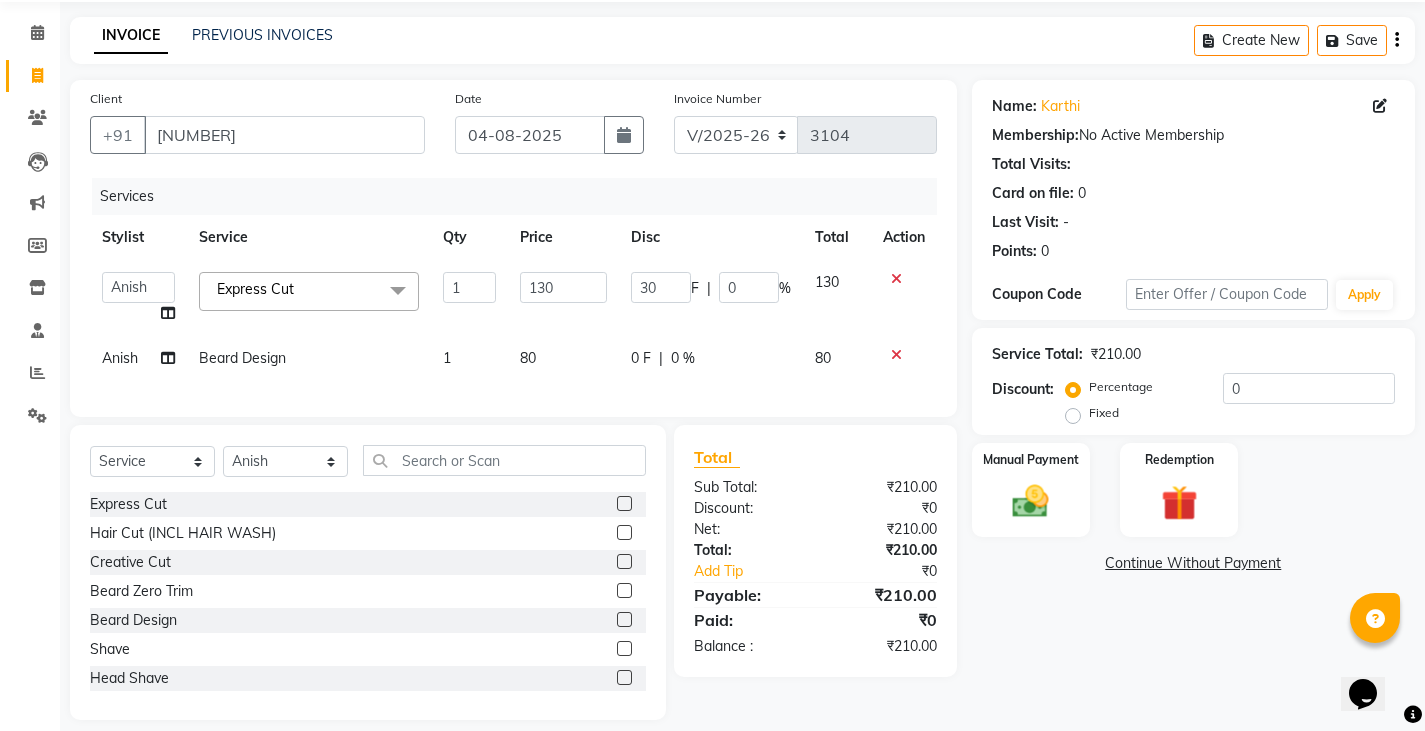 click on "0 F | 0 %" 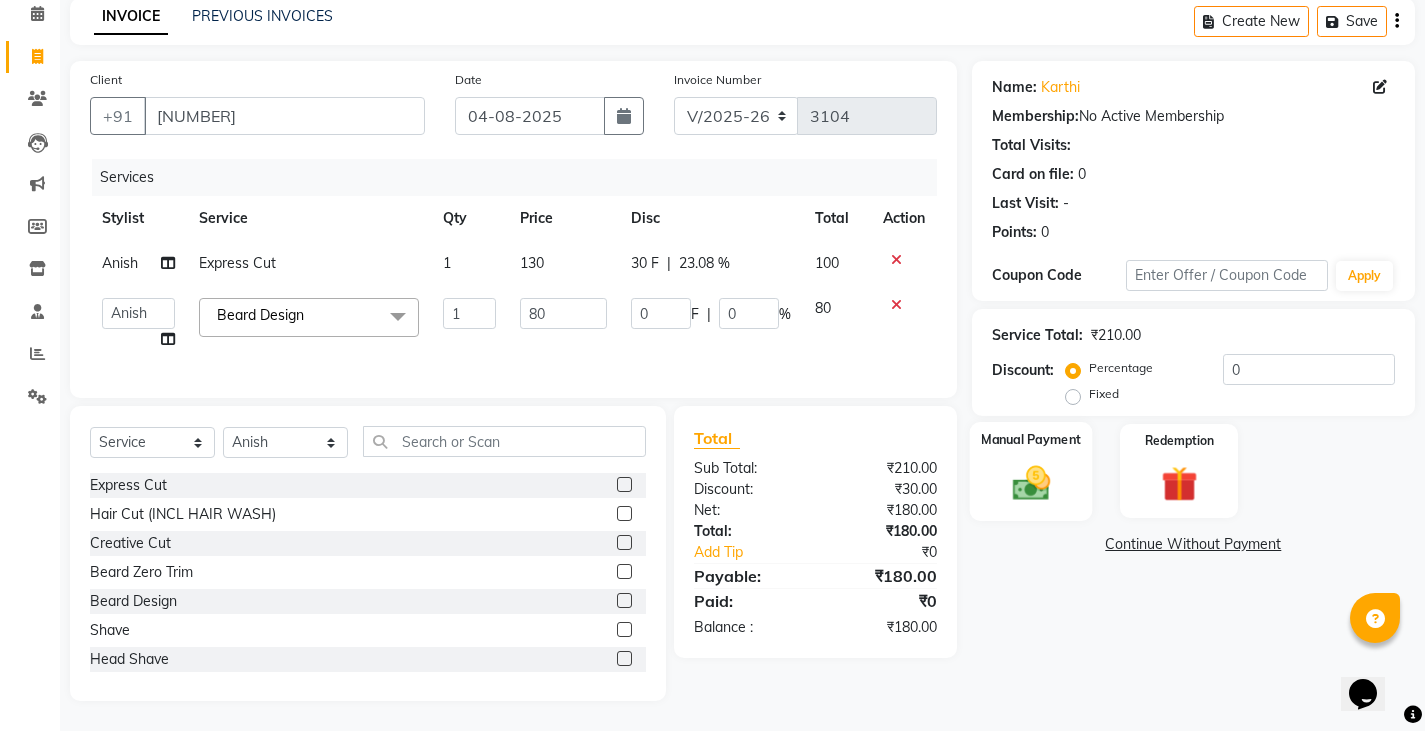 scroll, scrollTop: 104, scrollLeft: 0, axis: vertical 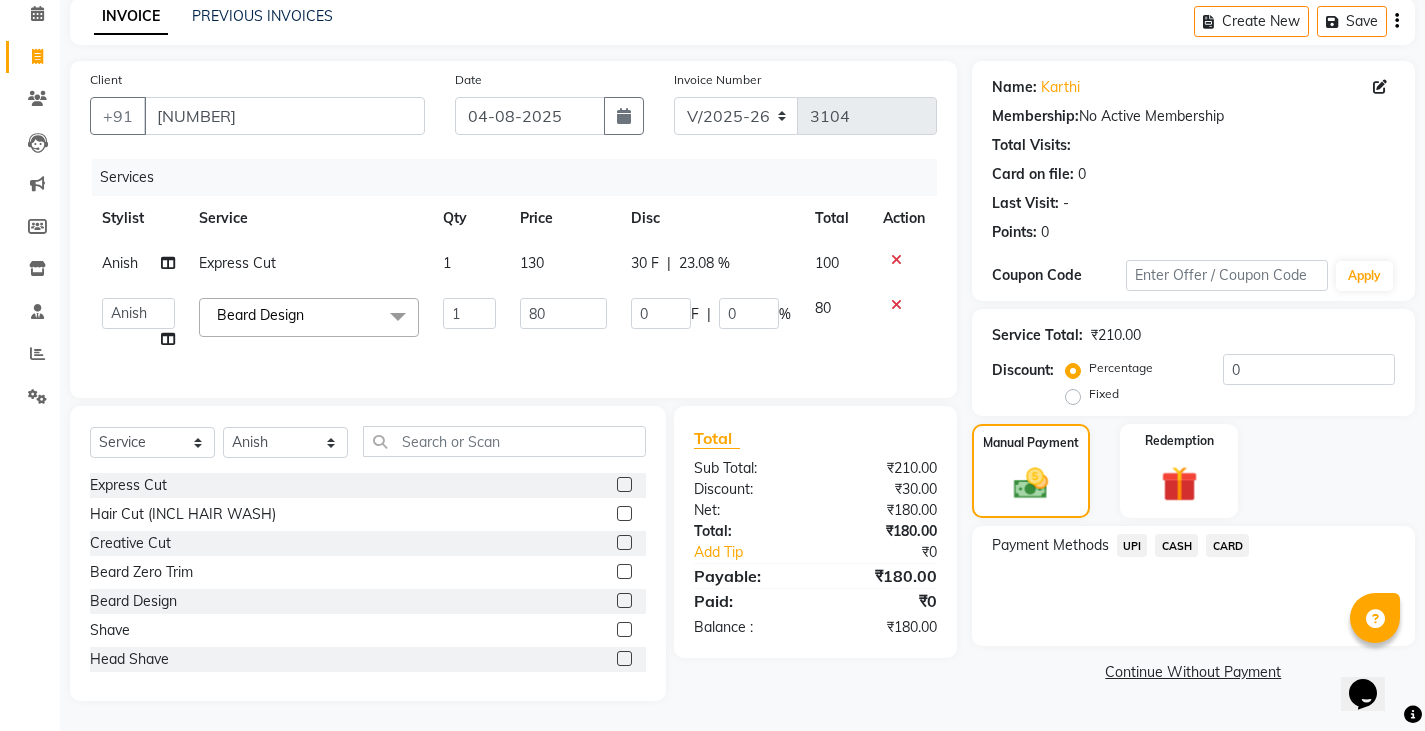 click on "CASH" 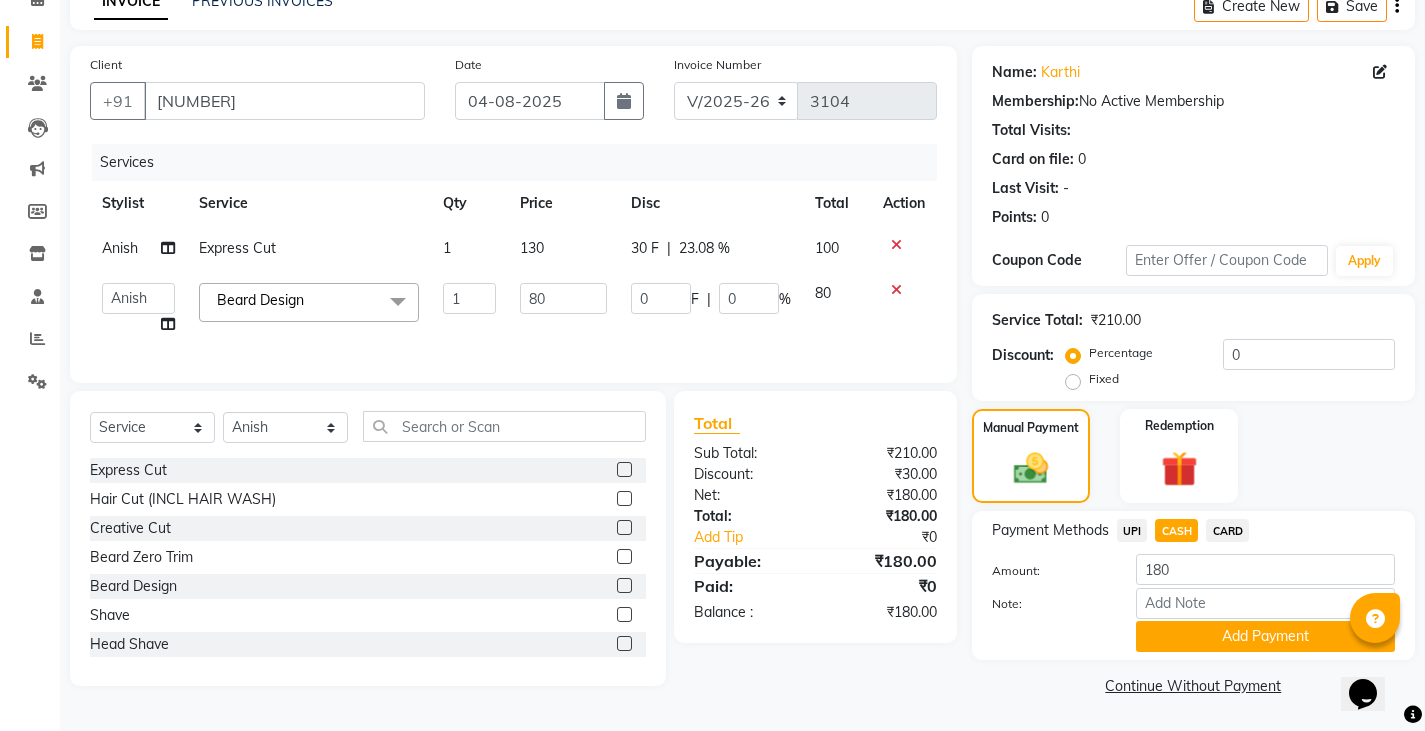 click on "Add Payment" 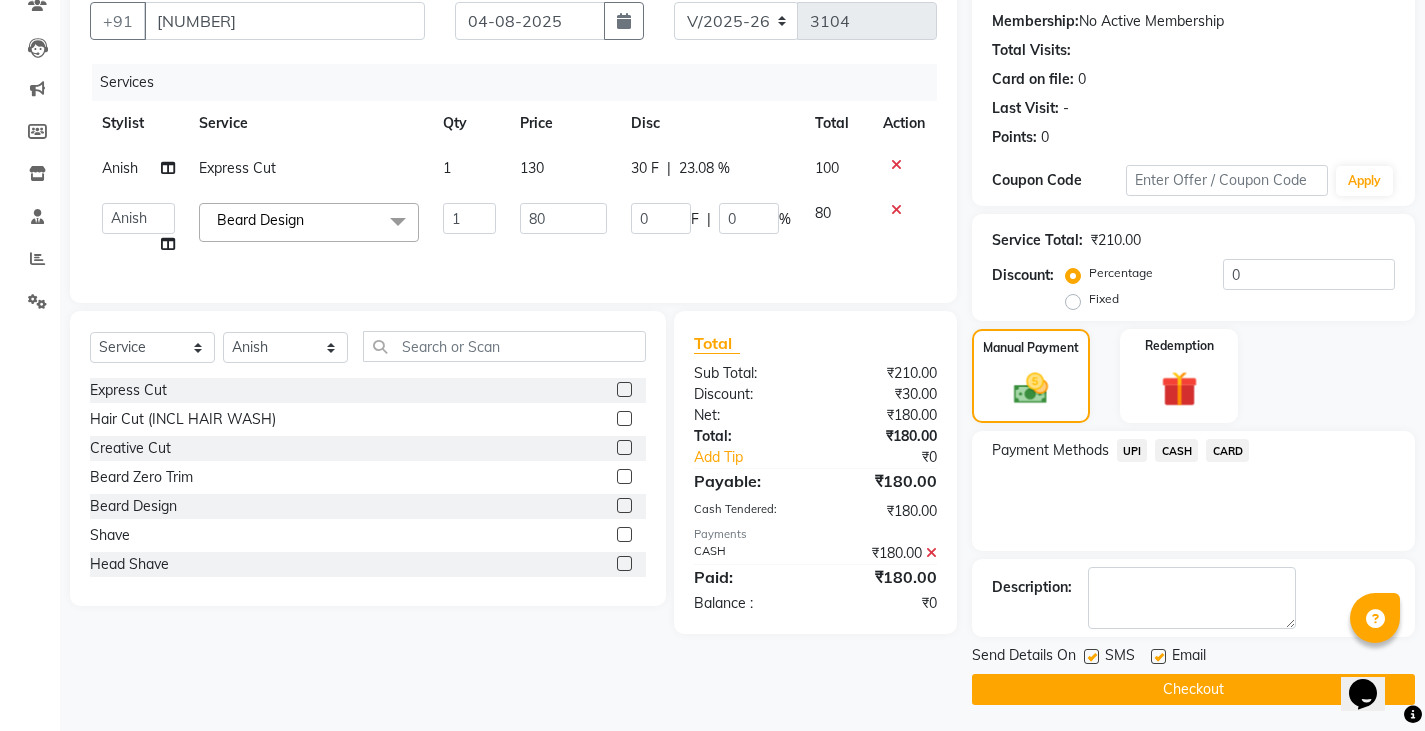 scroll, scrollTop: 188, scrollLeft: 0, axis: vertical 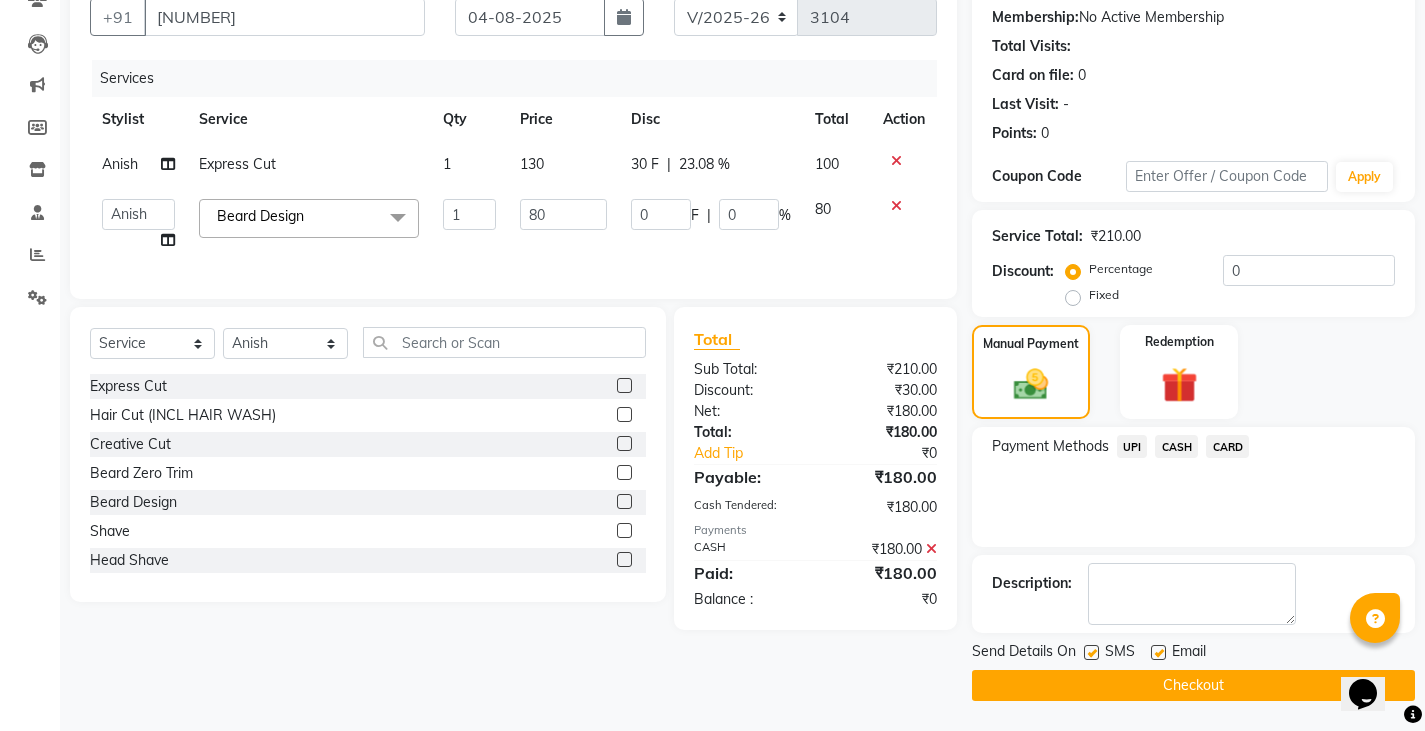 click on "Checkout" 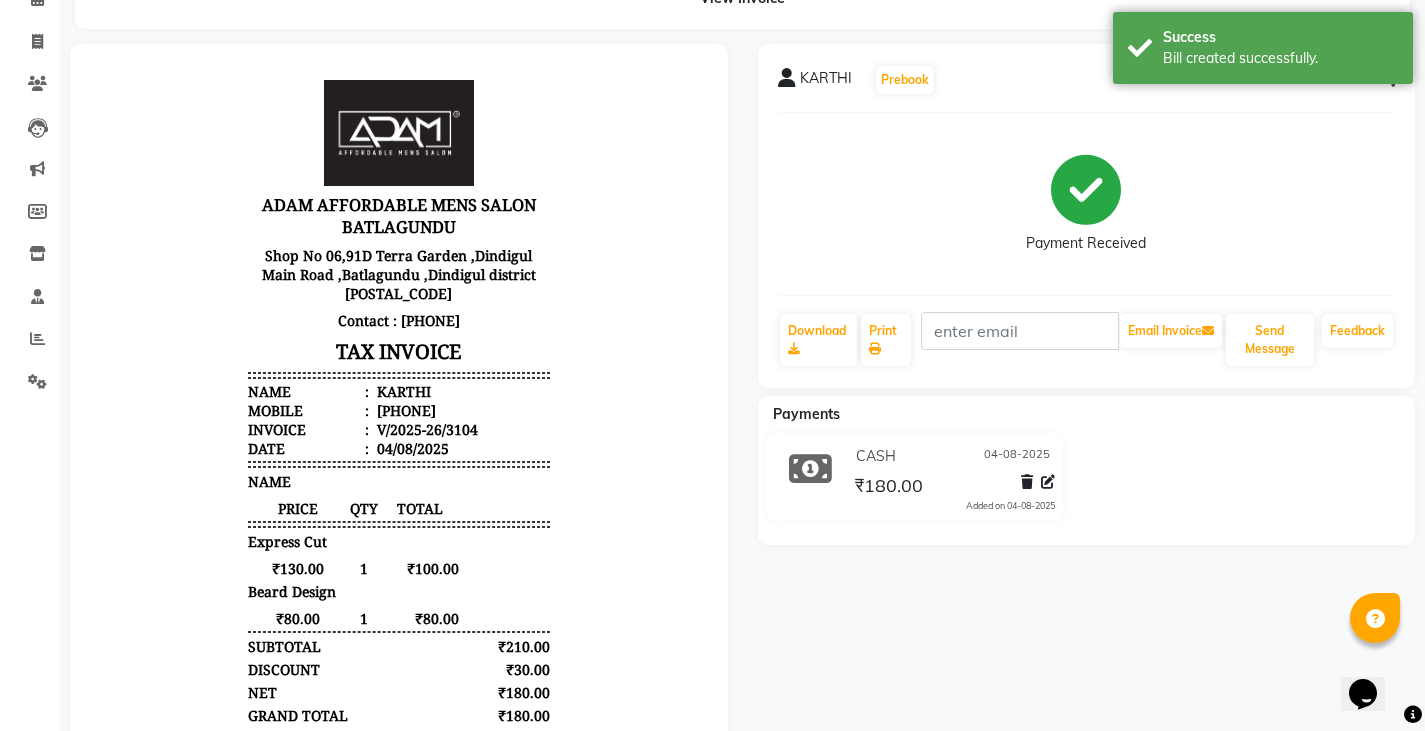 scroll, scrollTop: 0, scrollLeft: 0, axis: both 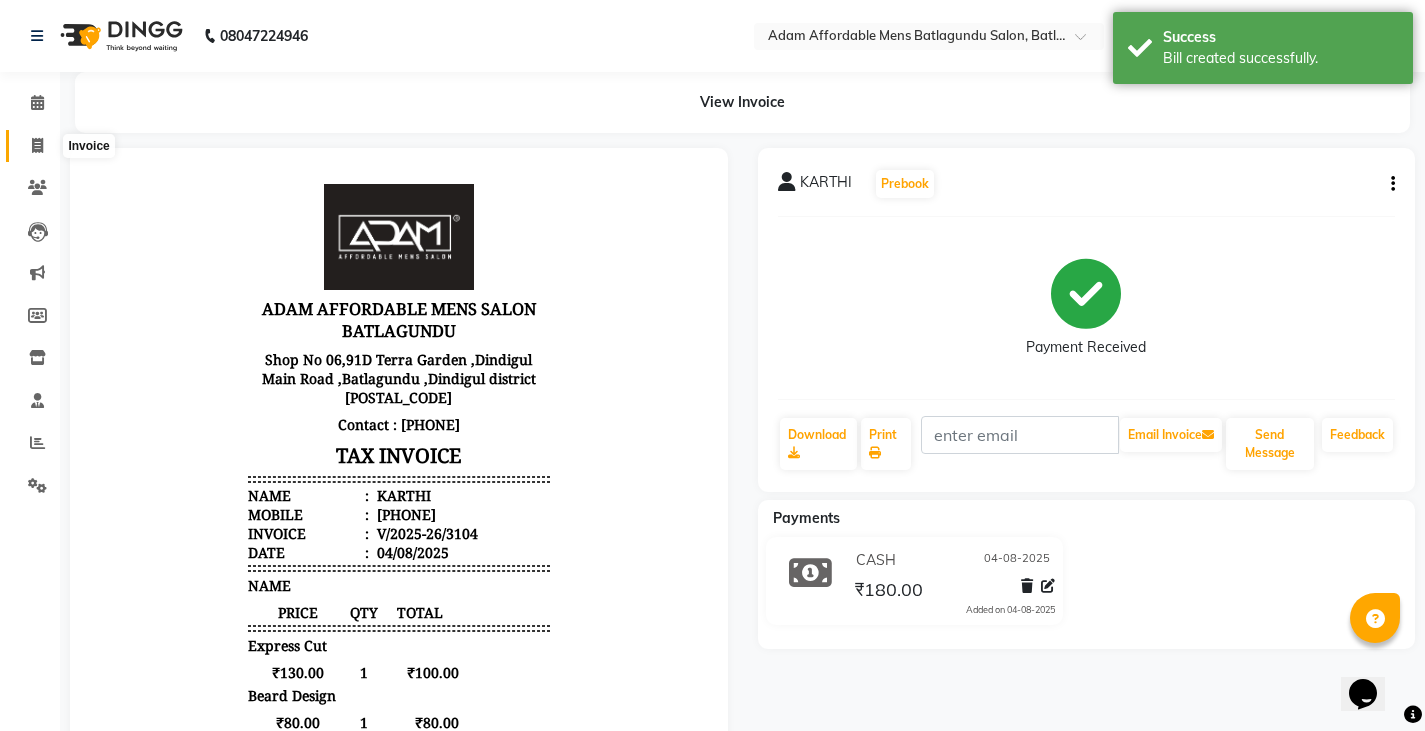click 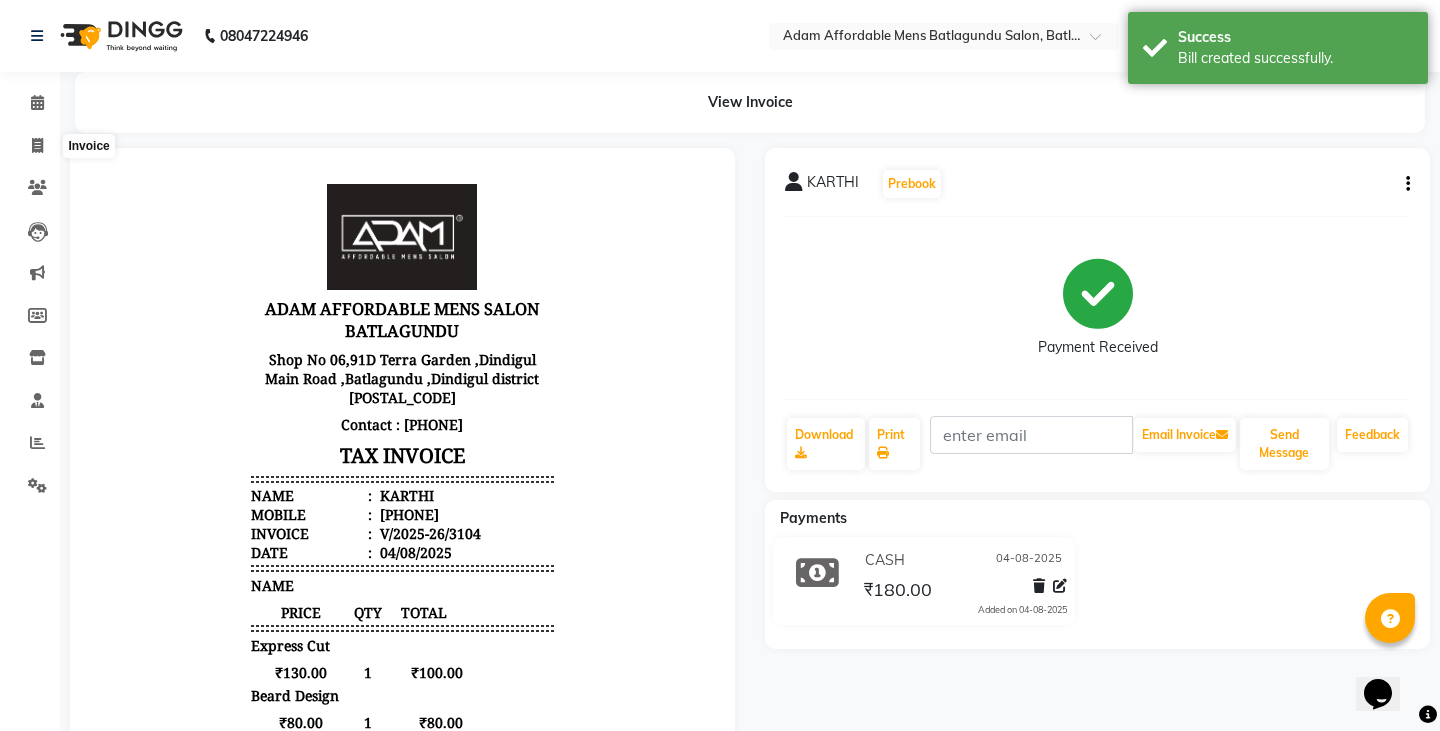 select on "8213" 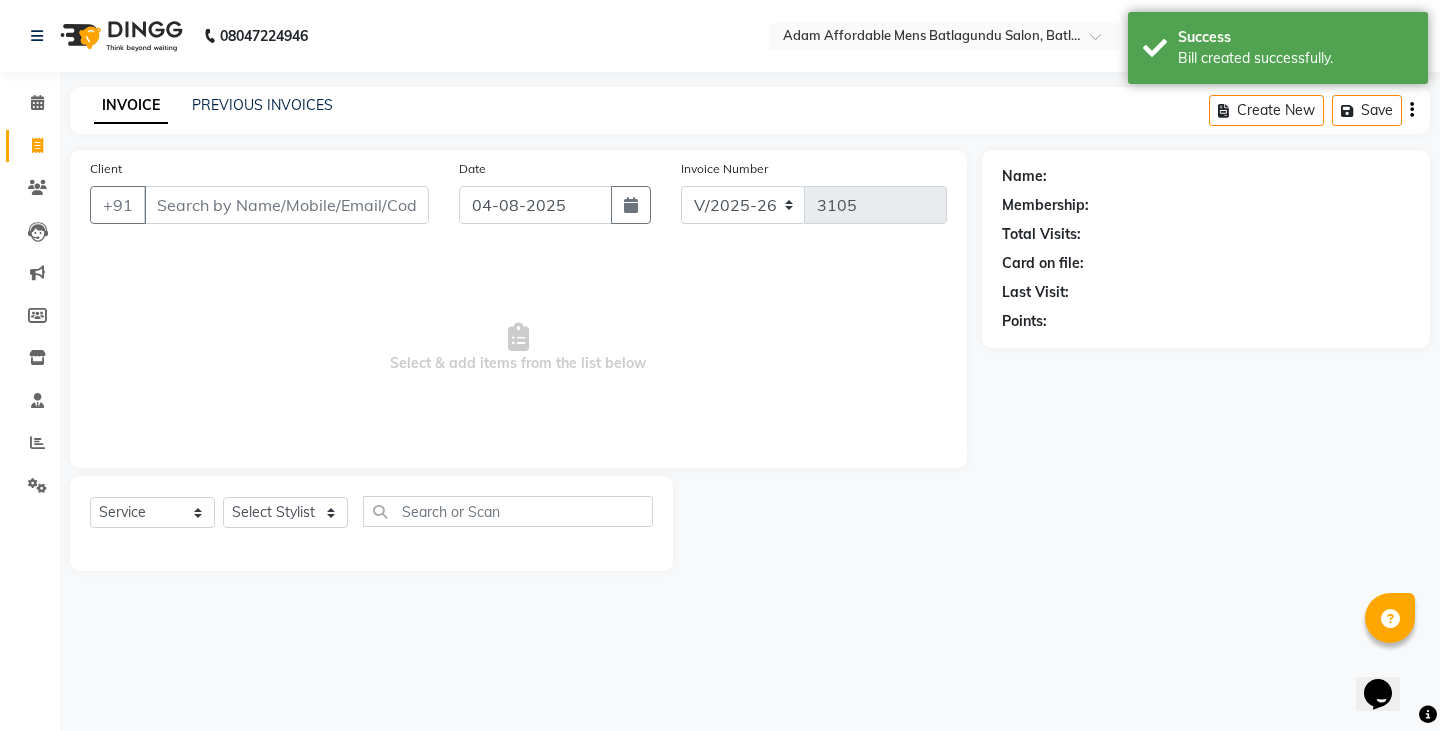 click on "Client" at bounding box center (286, 205) 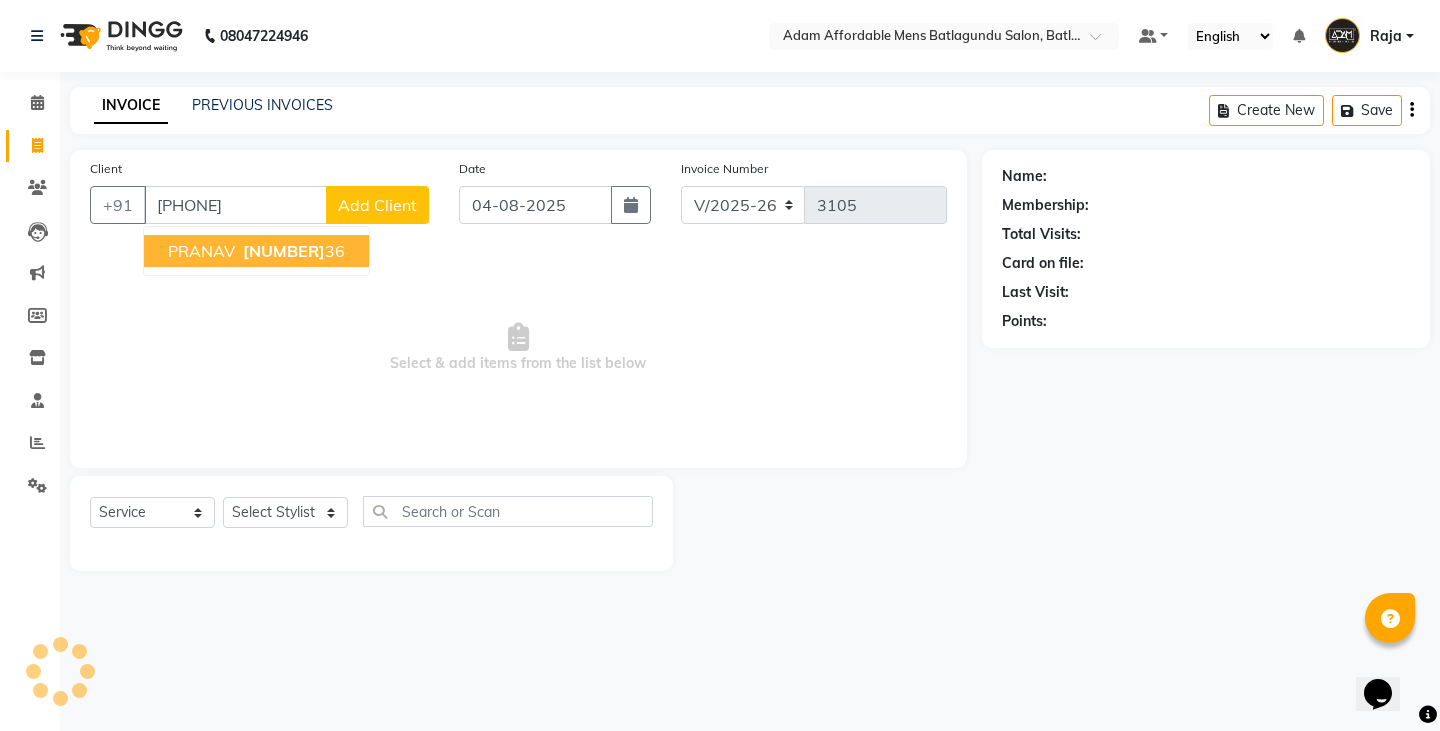 type on "[PHONE]" 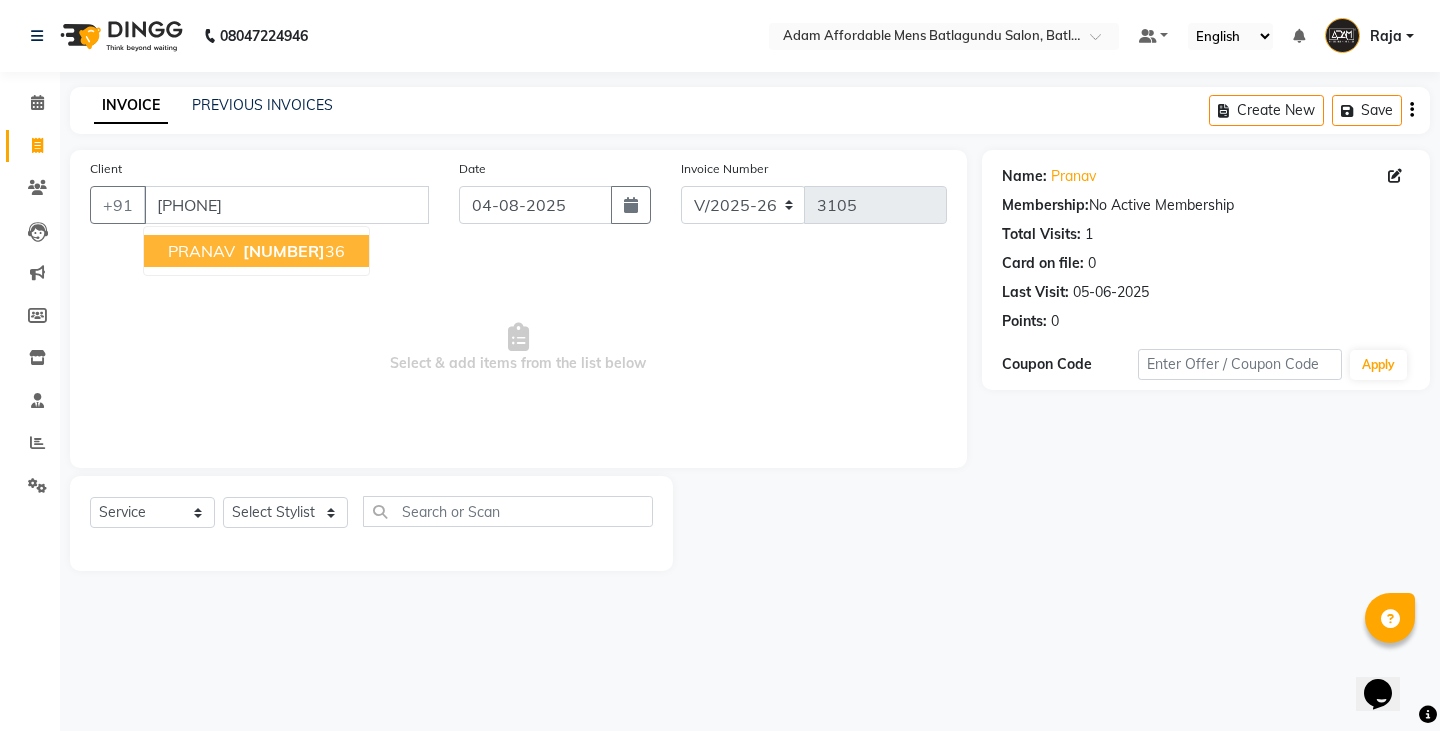 click on "PRANAV" at bounding box center (201, 251) 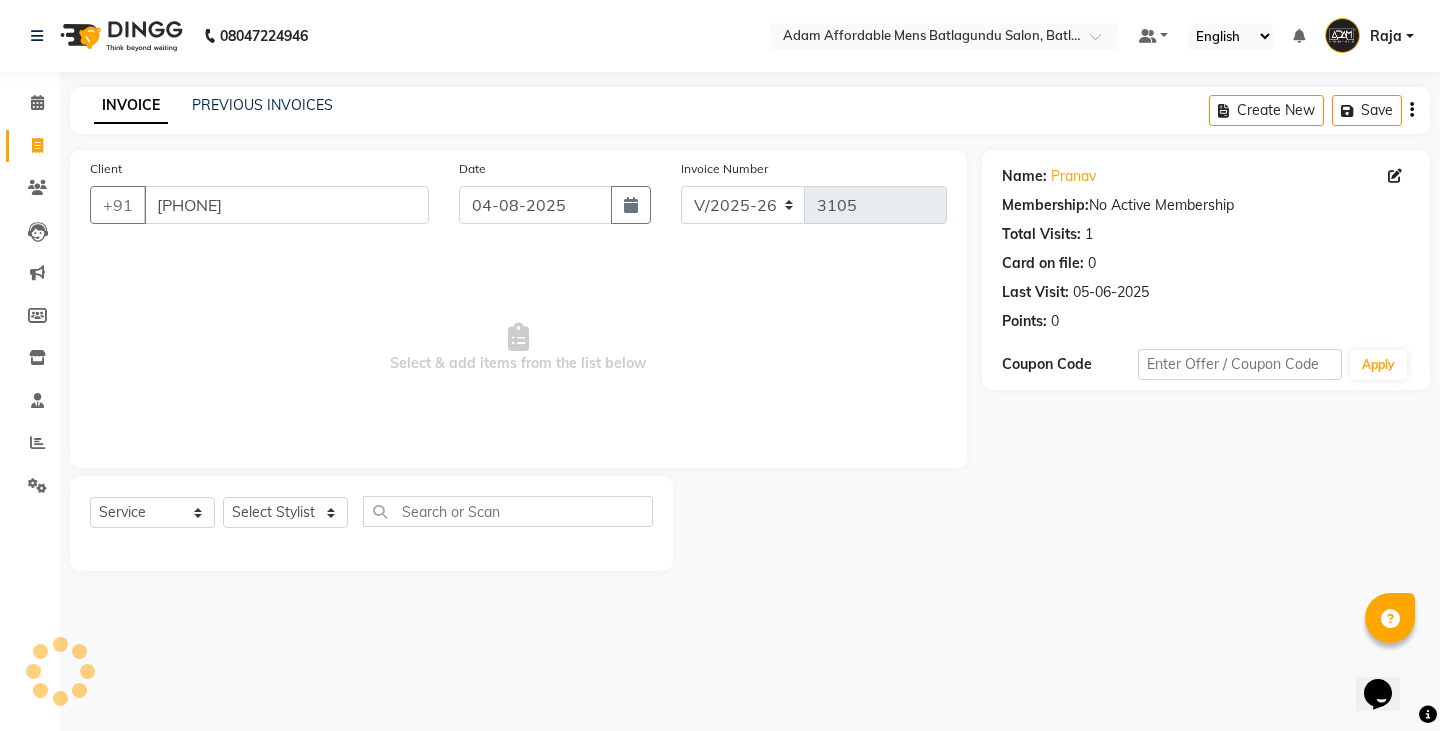 click on "Select Service Product Membership Package Voucher Prepaid Gift Card Select Stylist Admin [FIRST] [FIRST] [FIRST] [FIRST] [FIRST] [FIRST]" 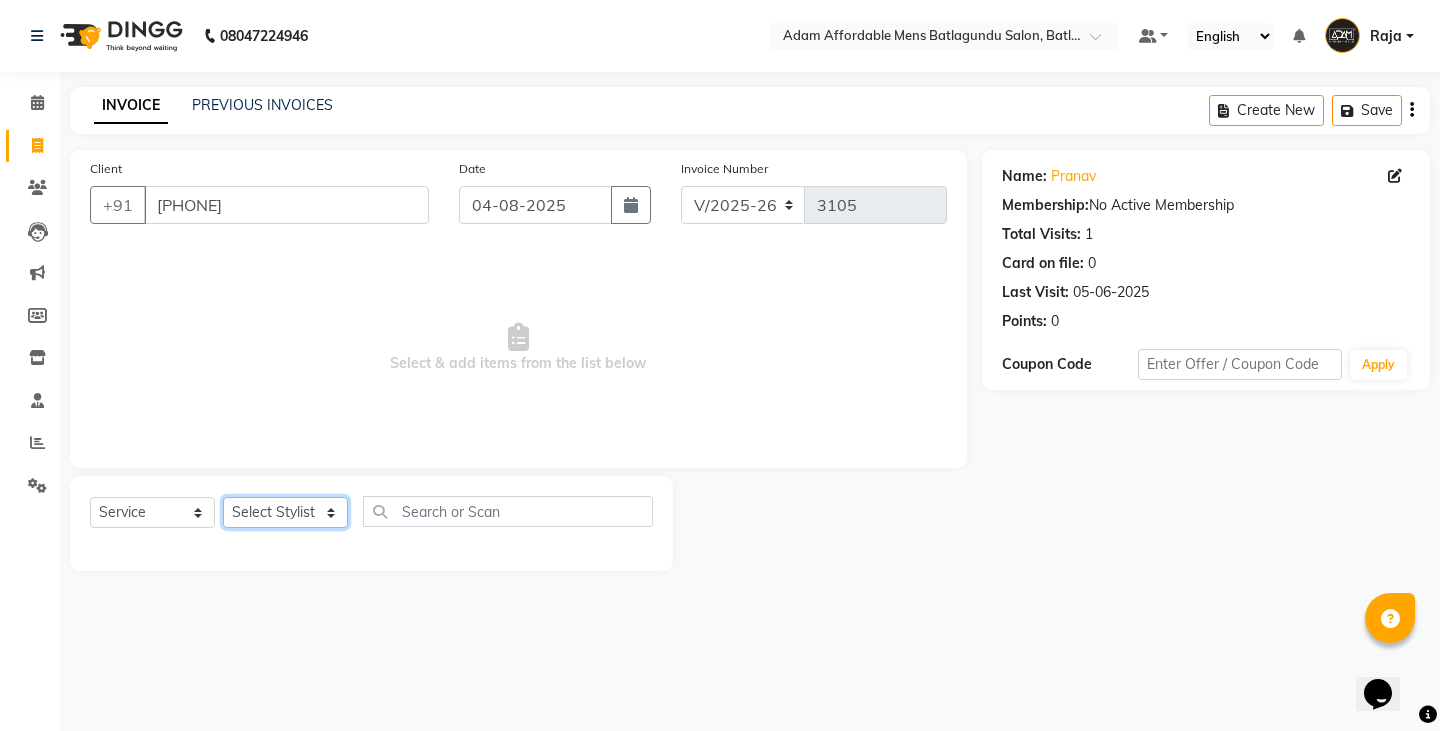 click on "Select Stylist Admin Anish Ovesh Raja SAHIL  SOHAIL SONU" 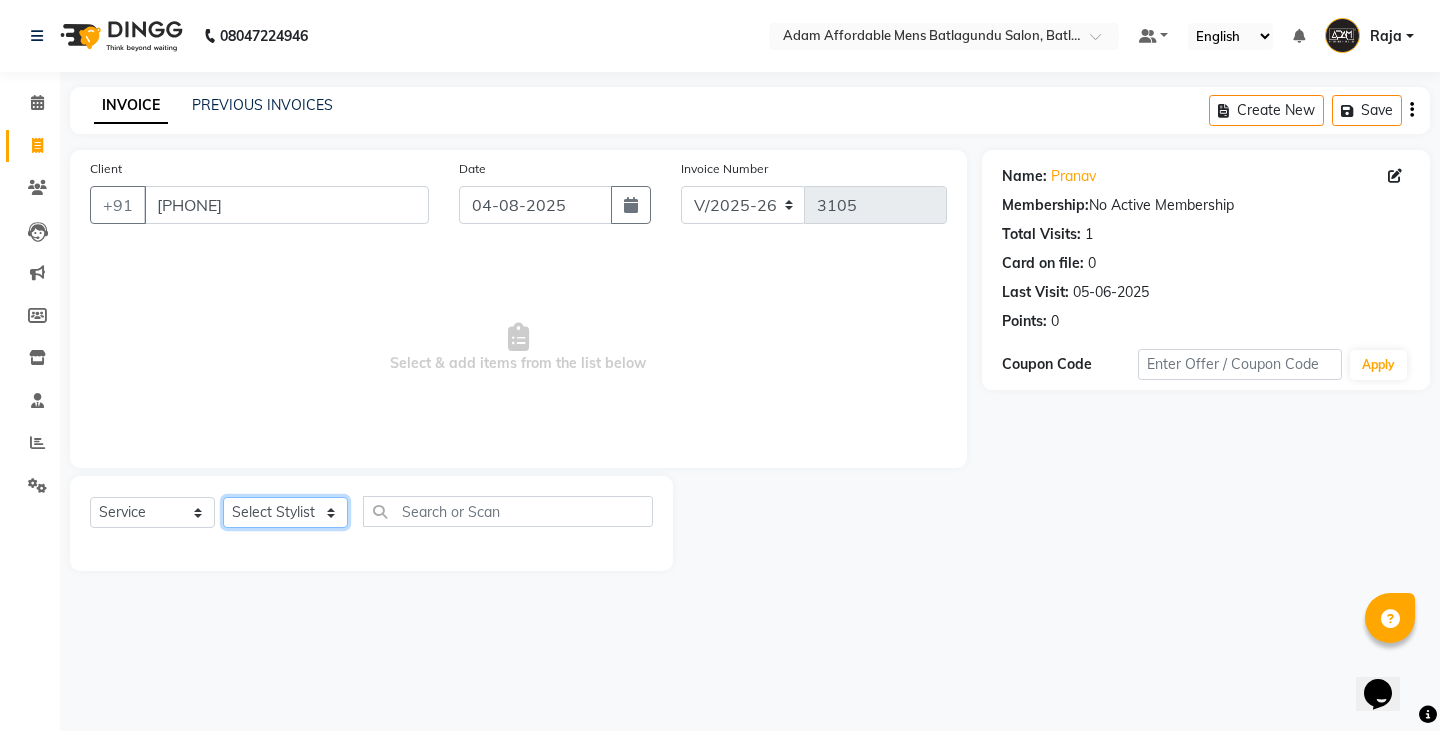 select on "78652" 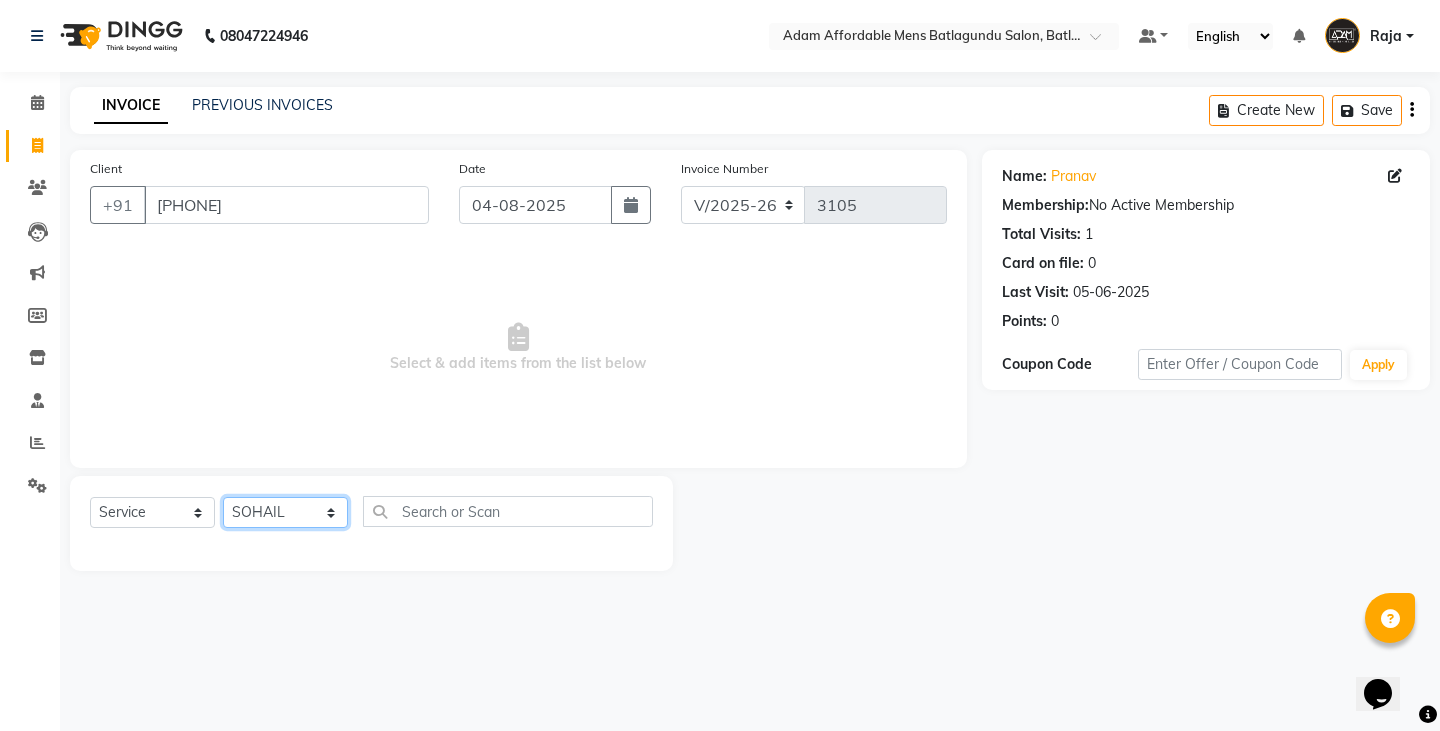 click on "Select Stylist Admin Anish Ovesh Raja SAHIL  SOHAIL SONU" 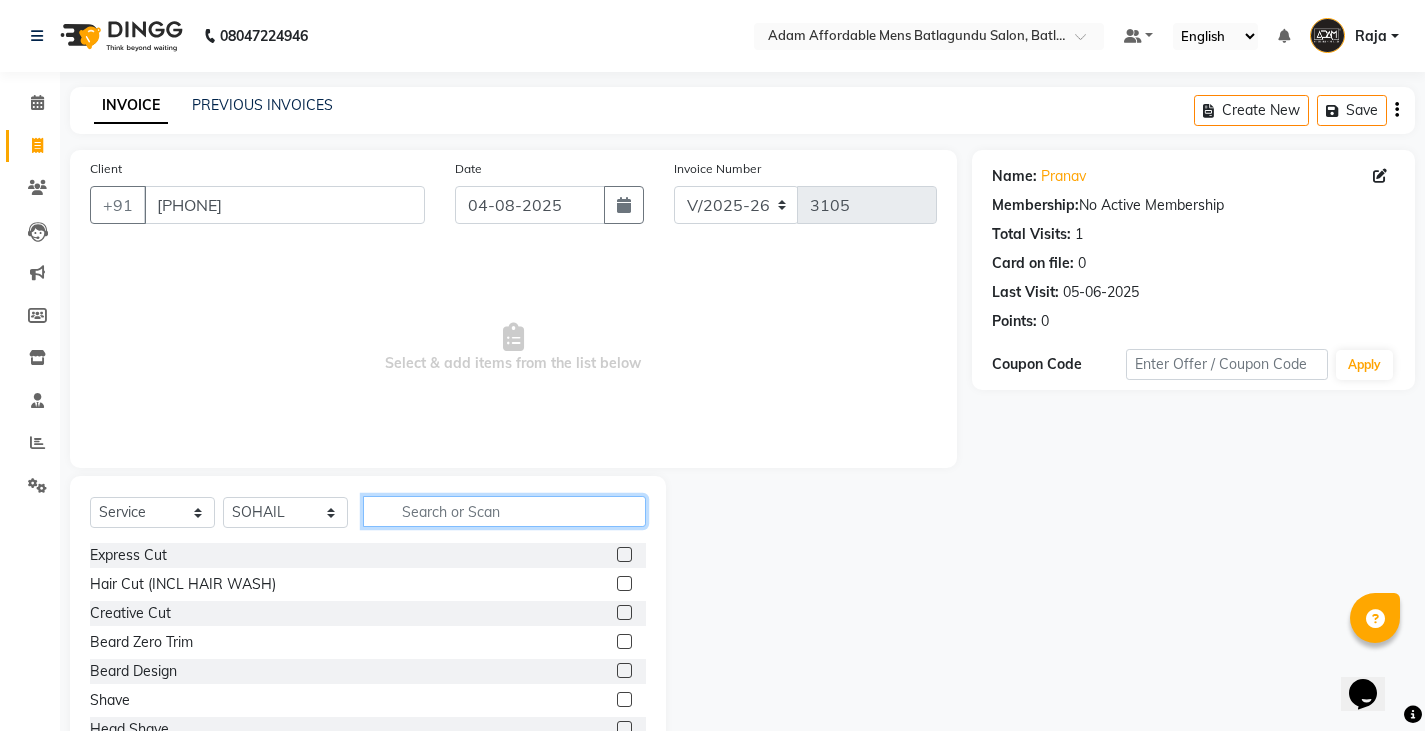 click 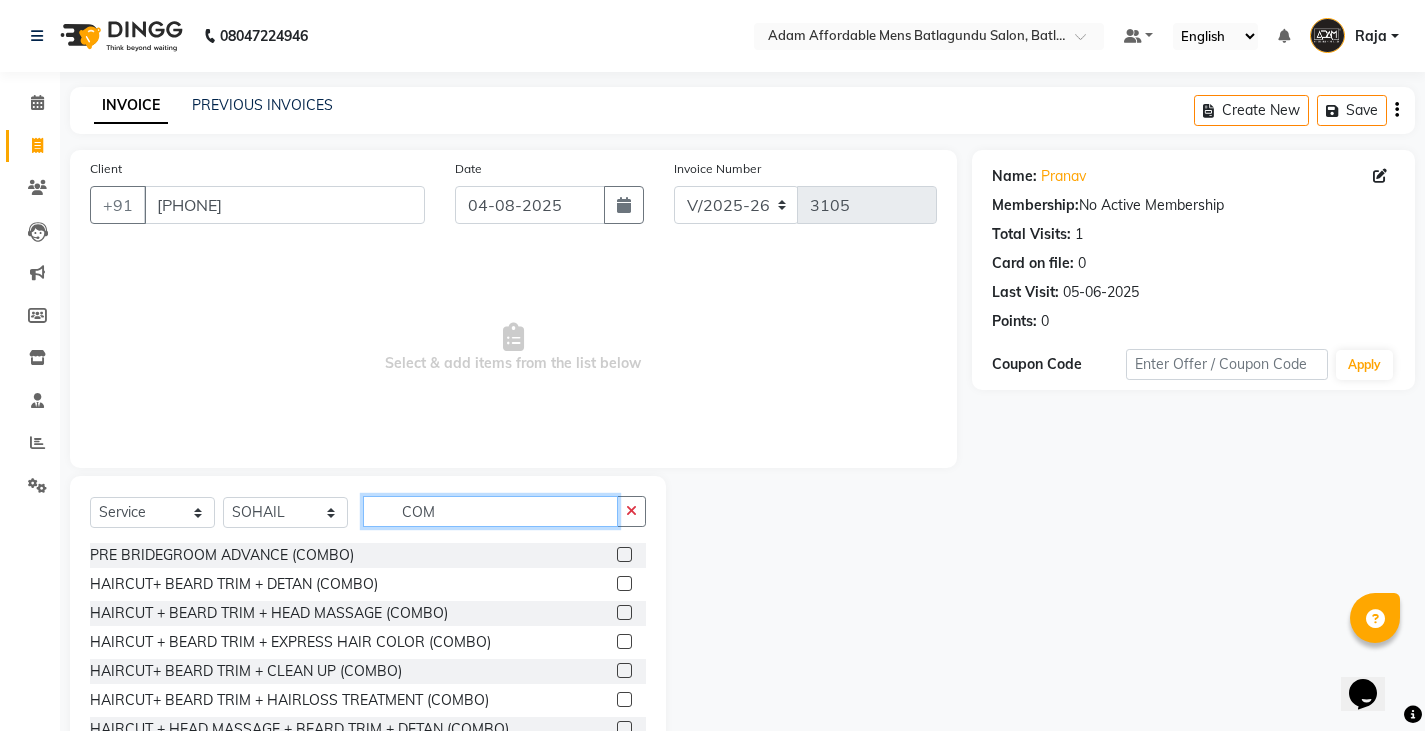 type on "COM" 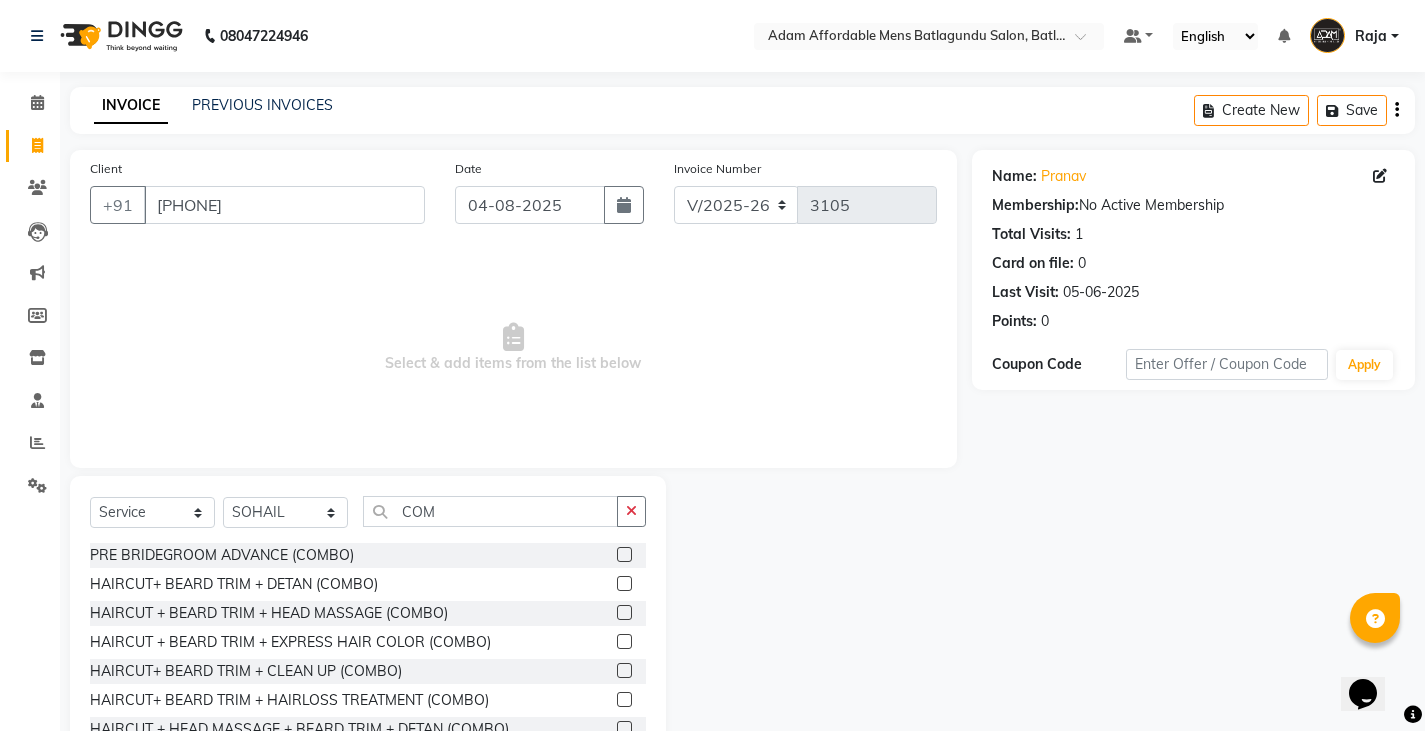 click 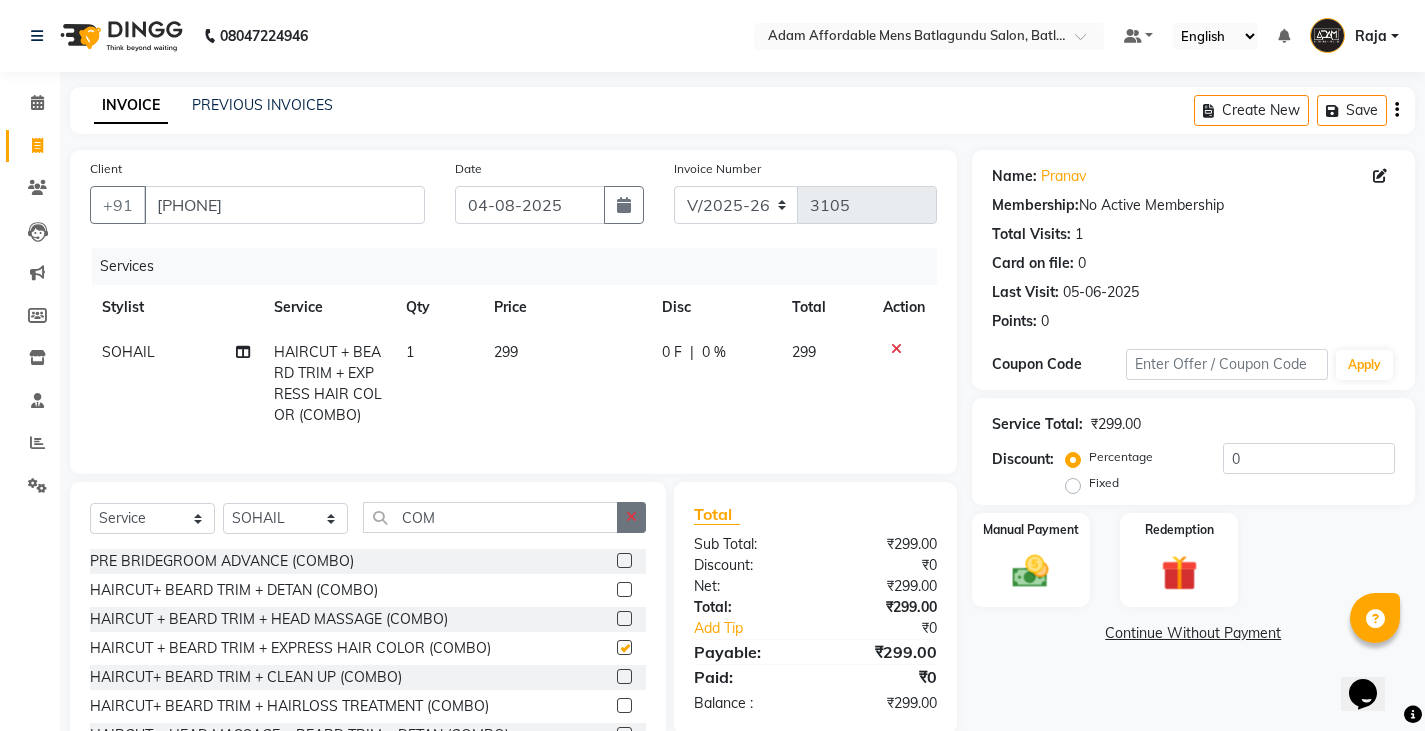 checkbox on "false" 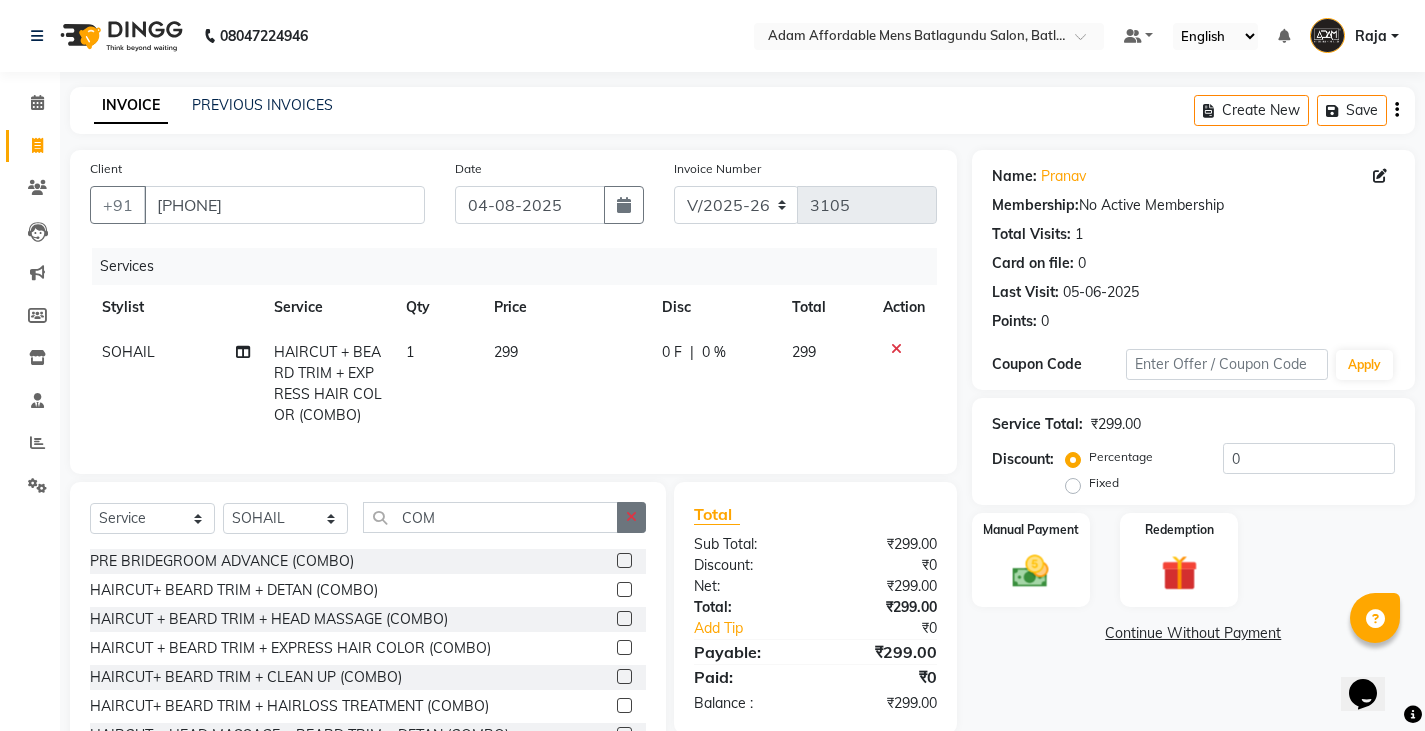 click 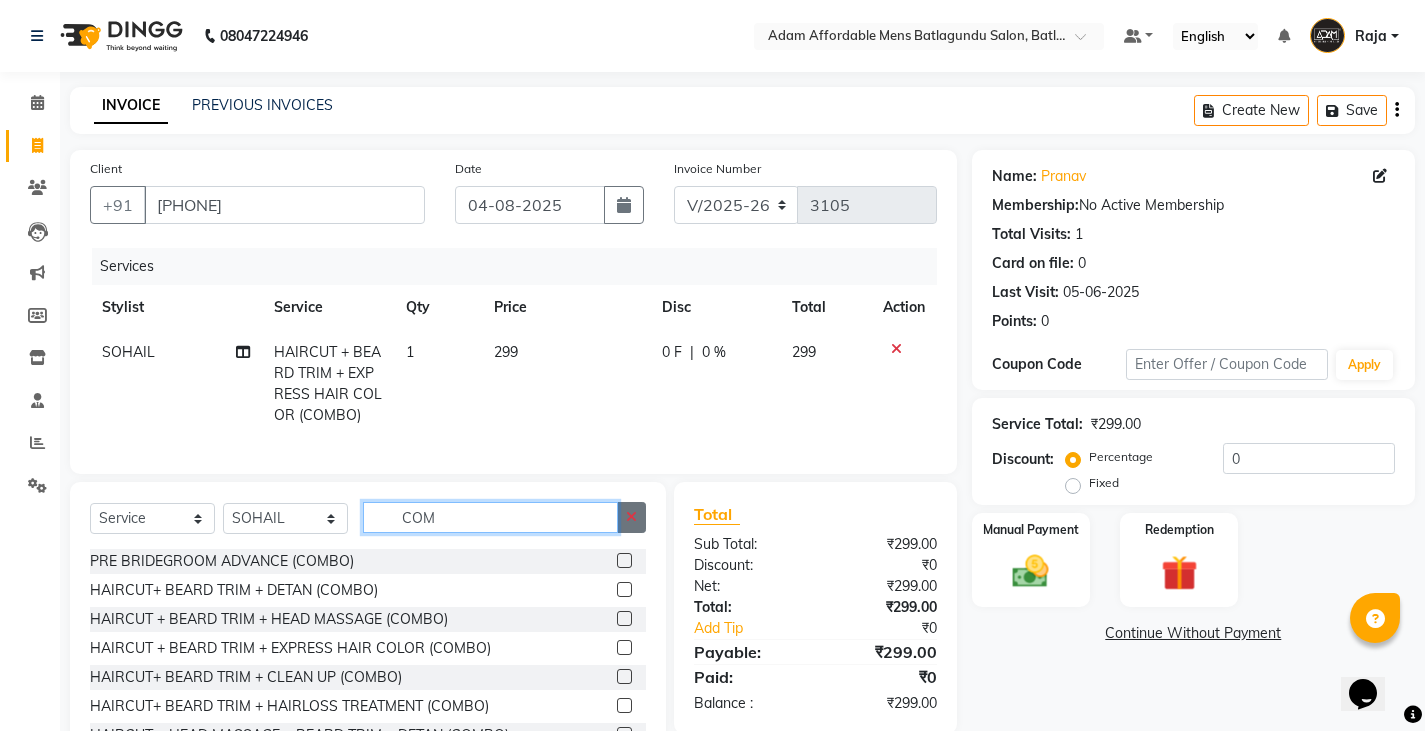 type 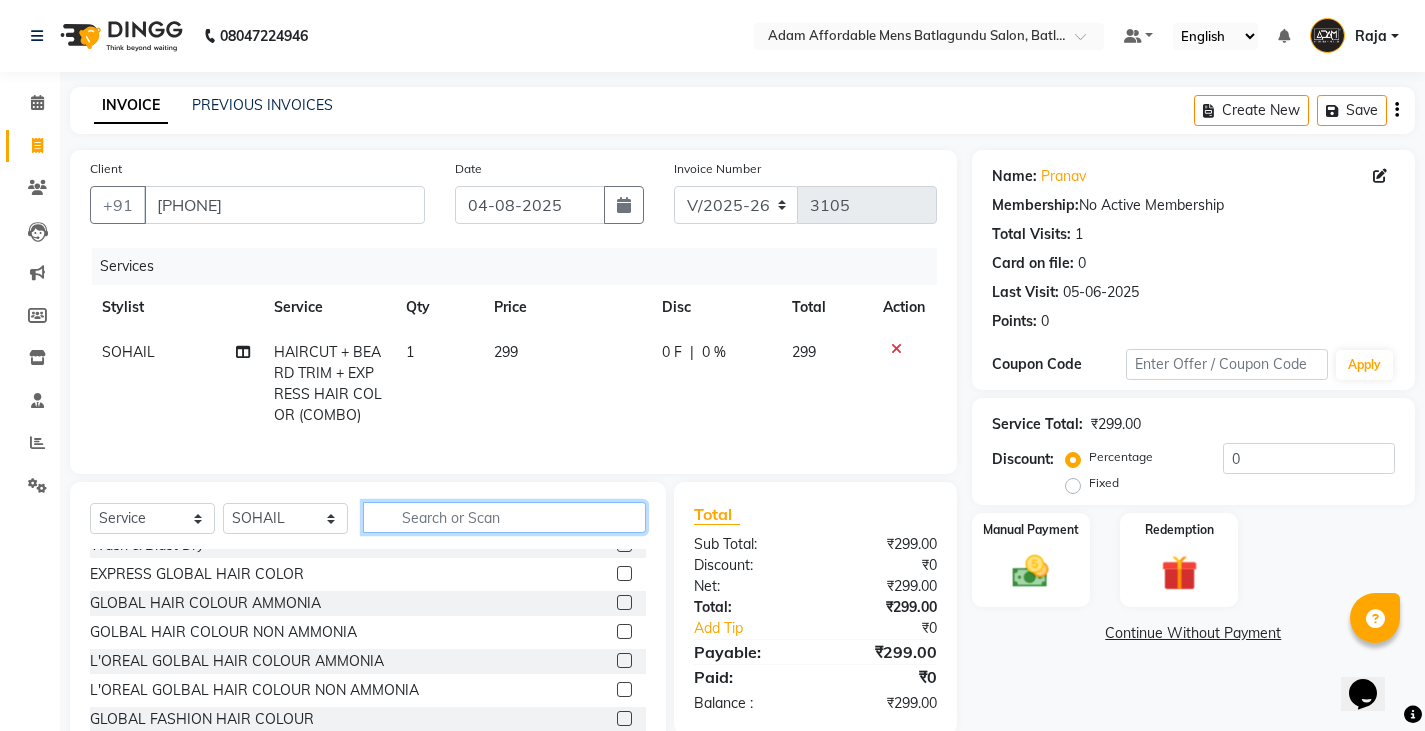 scroll, scrollTop: 200, scrollLeft: 0, axis: vertical 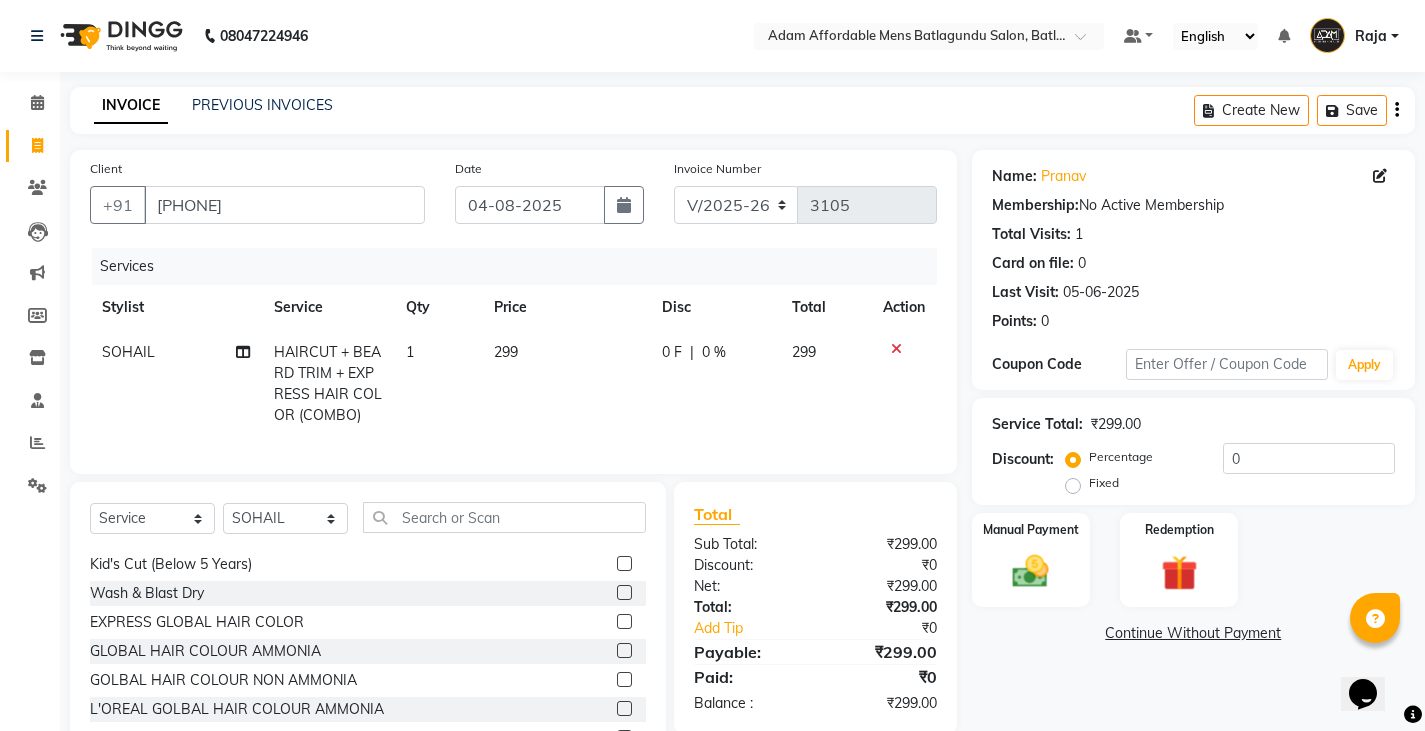 click 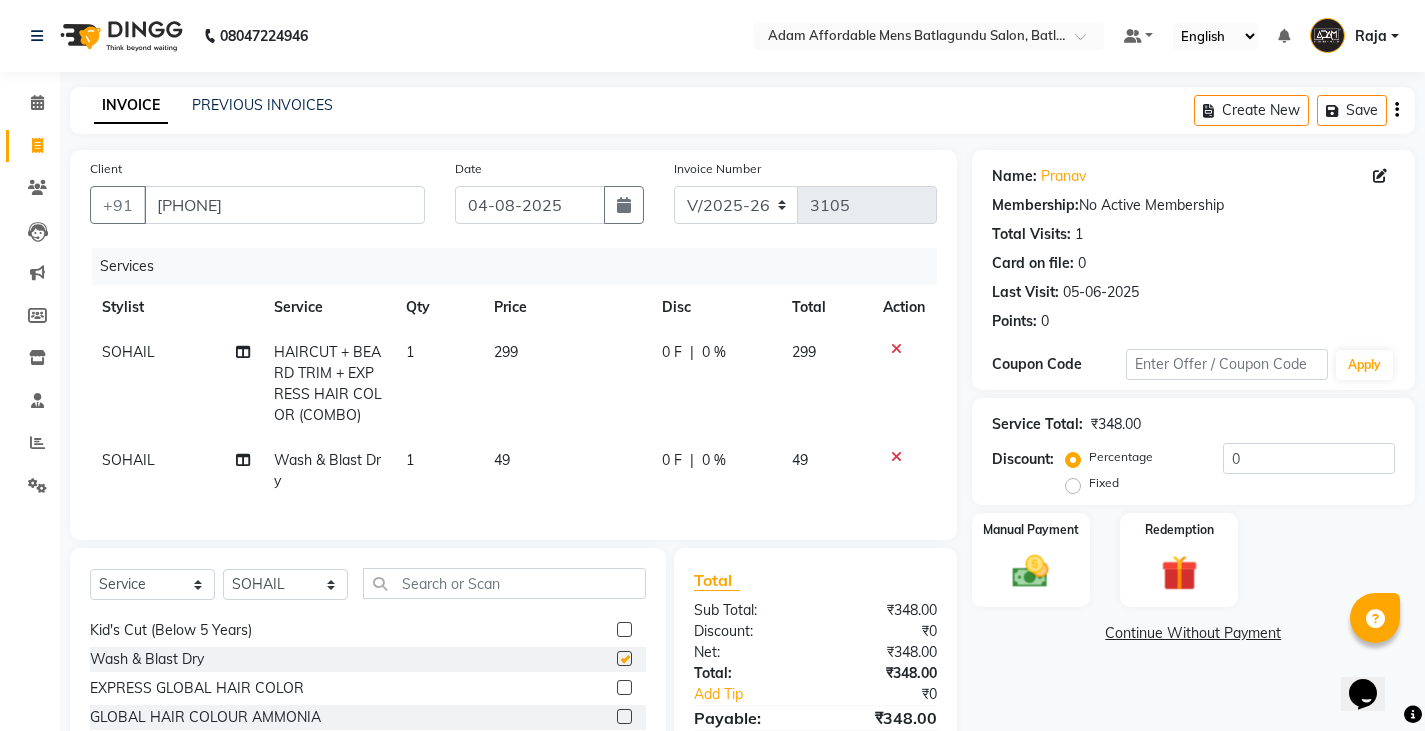 checkbox on "false" 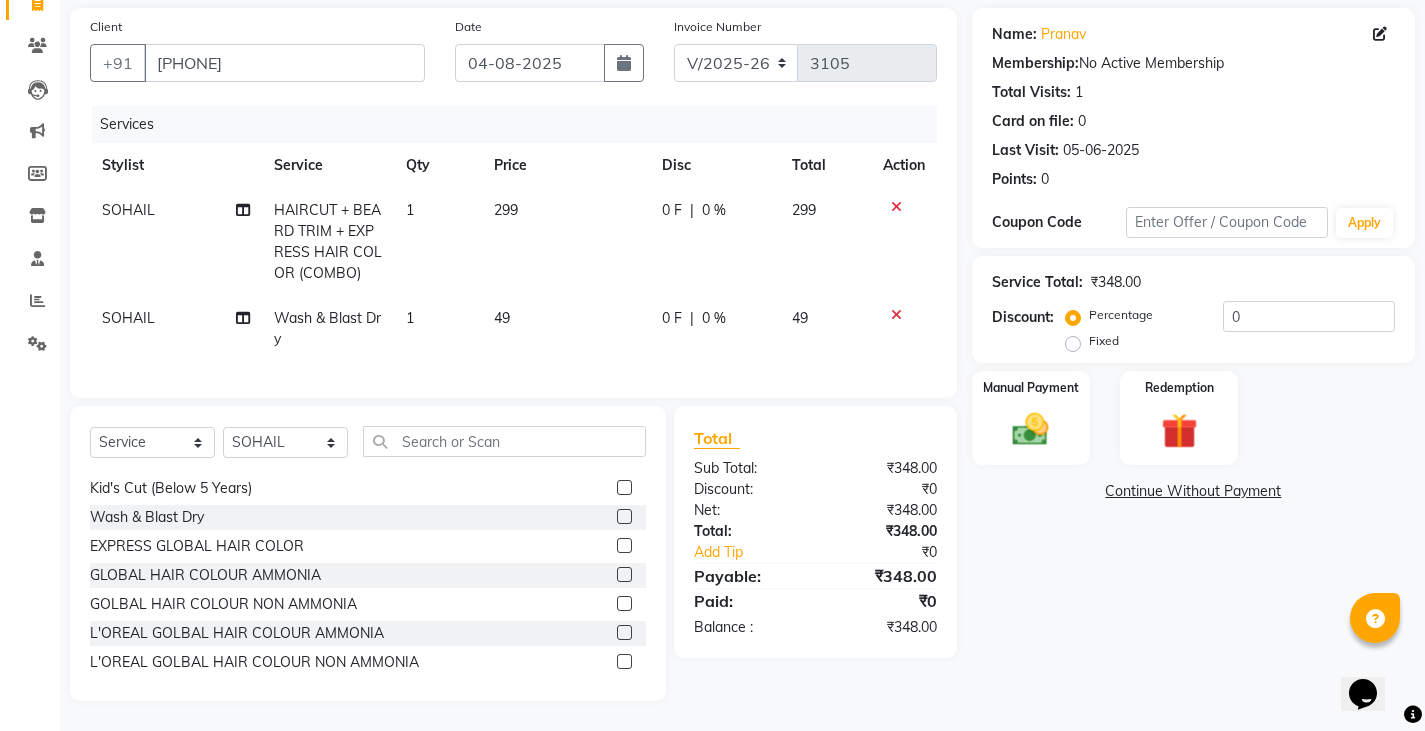 scroll, scrollTop: 157, scrollLeft: 0, axis: vertical 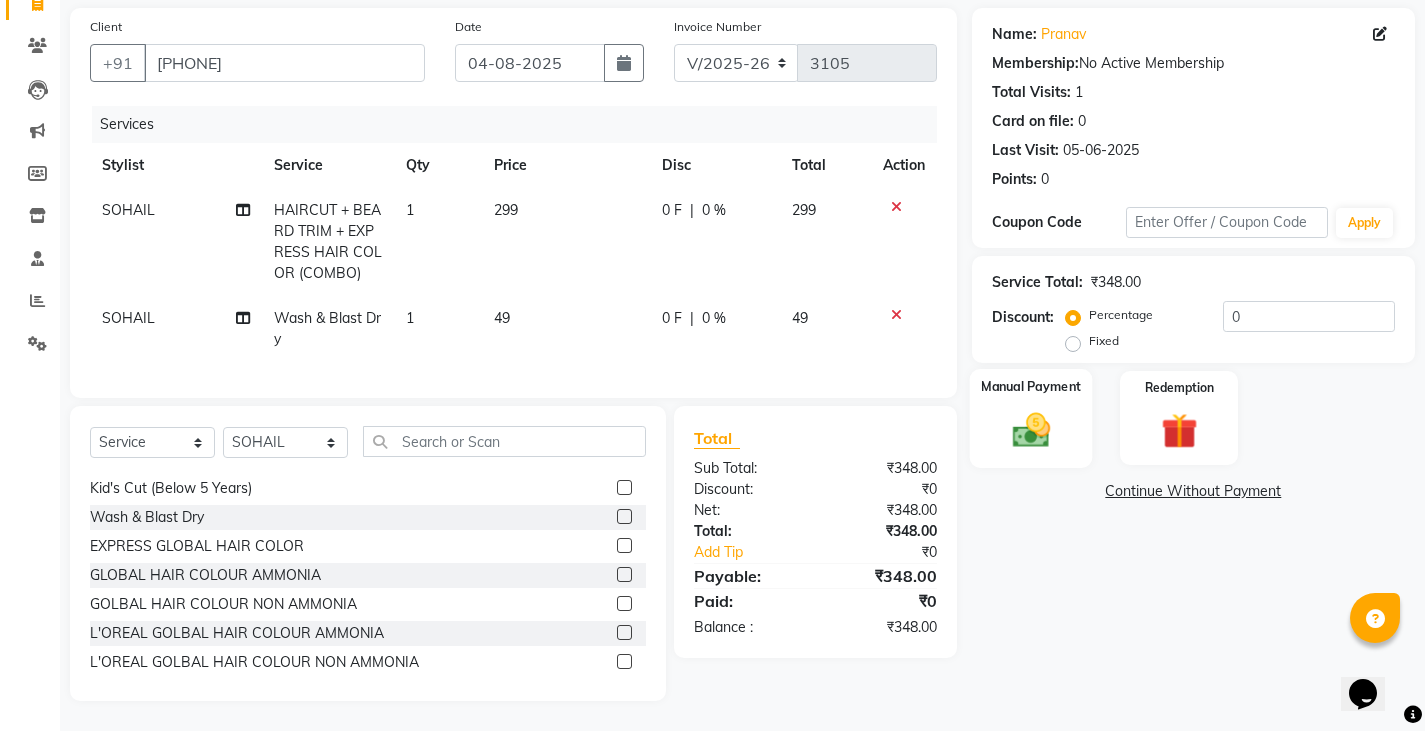 click 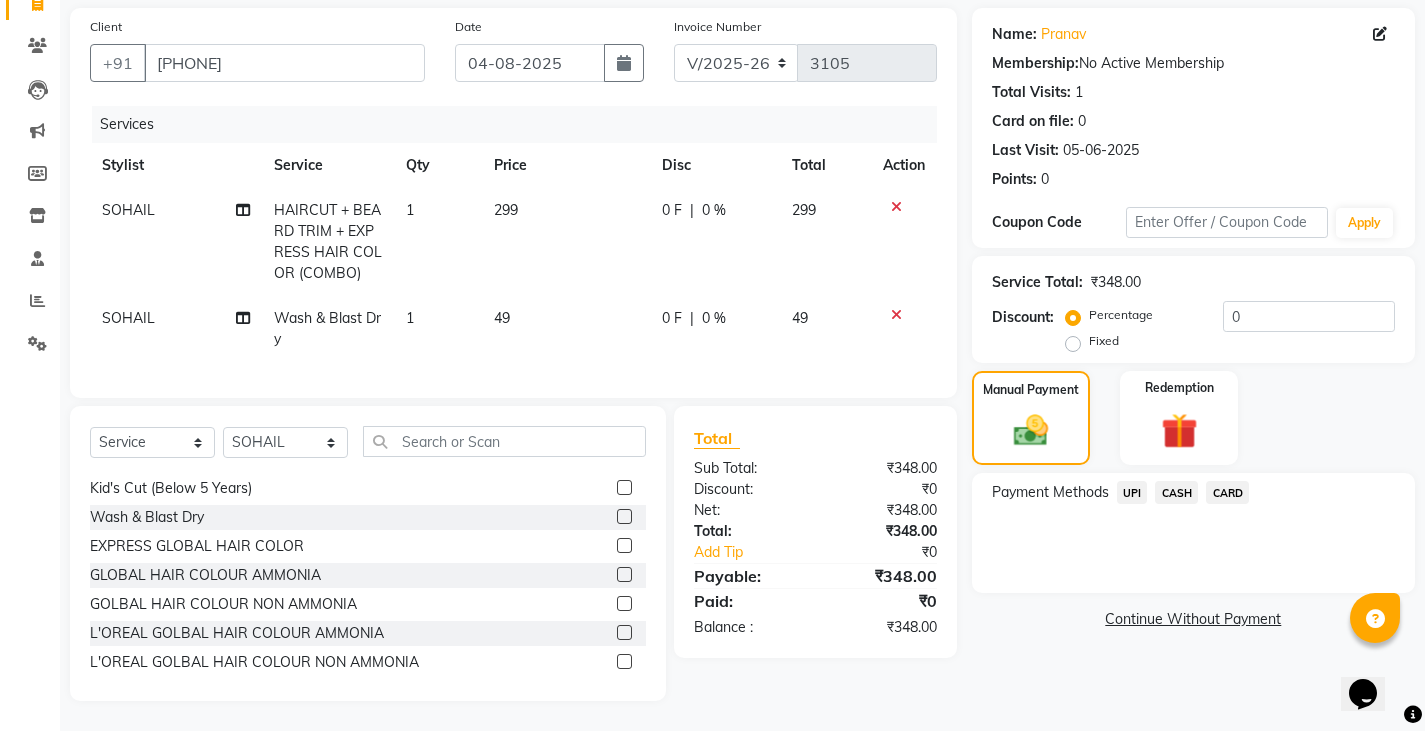 click on "CASH" 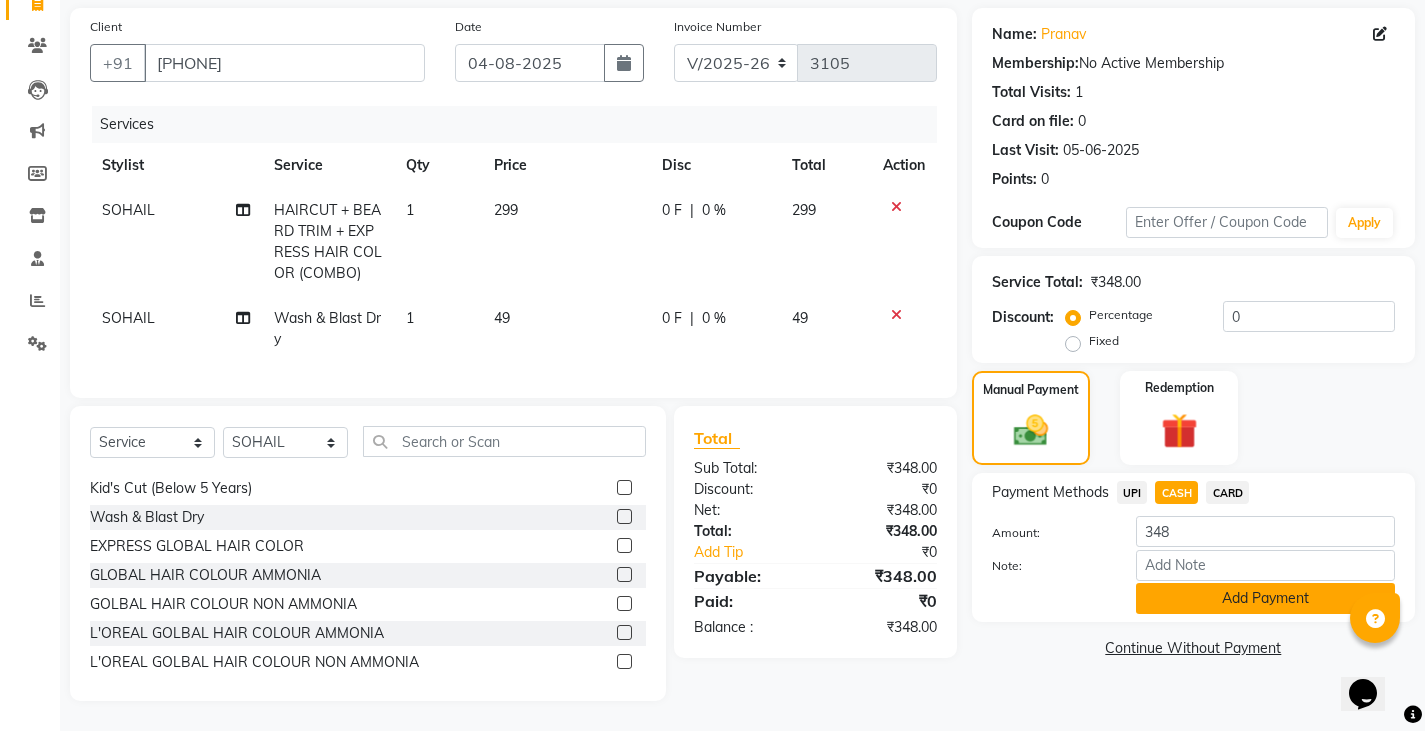 click on "Add Payment" 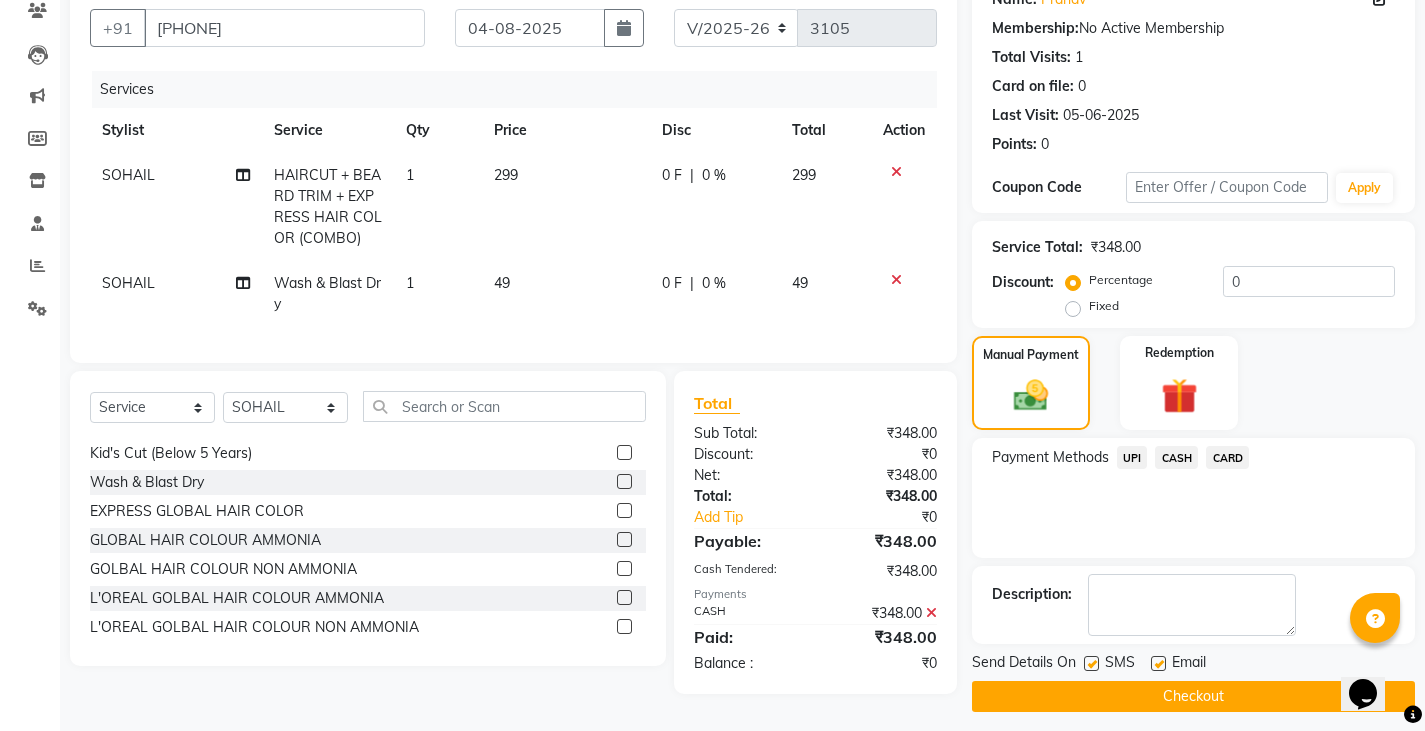 scroll, scrollTop: 188, scrollLeft: 0, axis: vertical 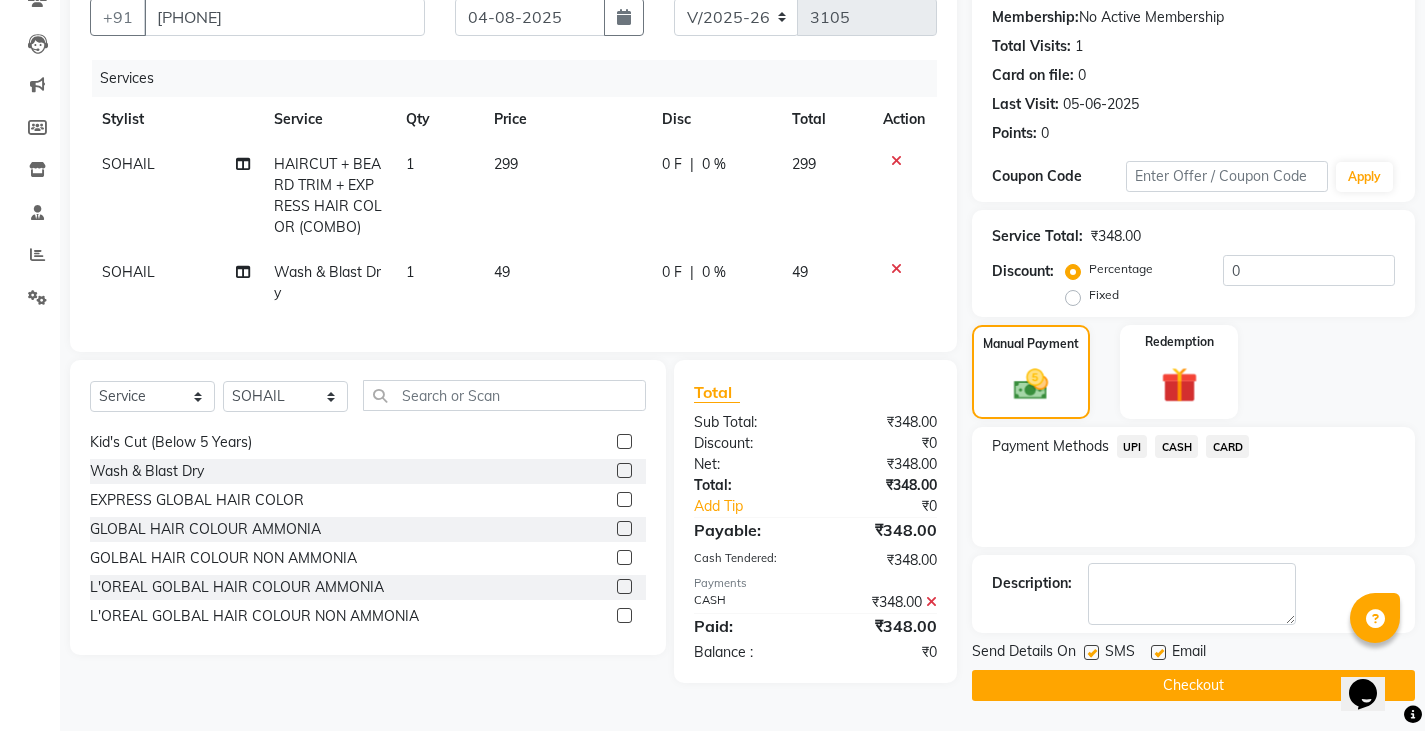 click on "Checkout" 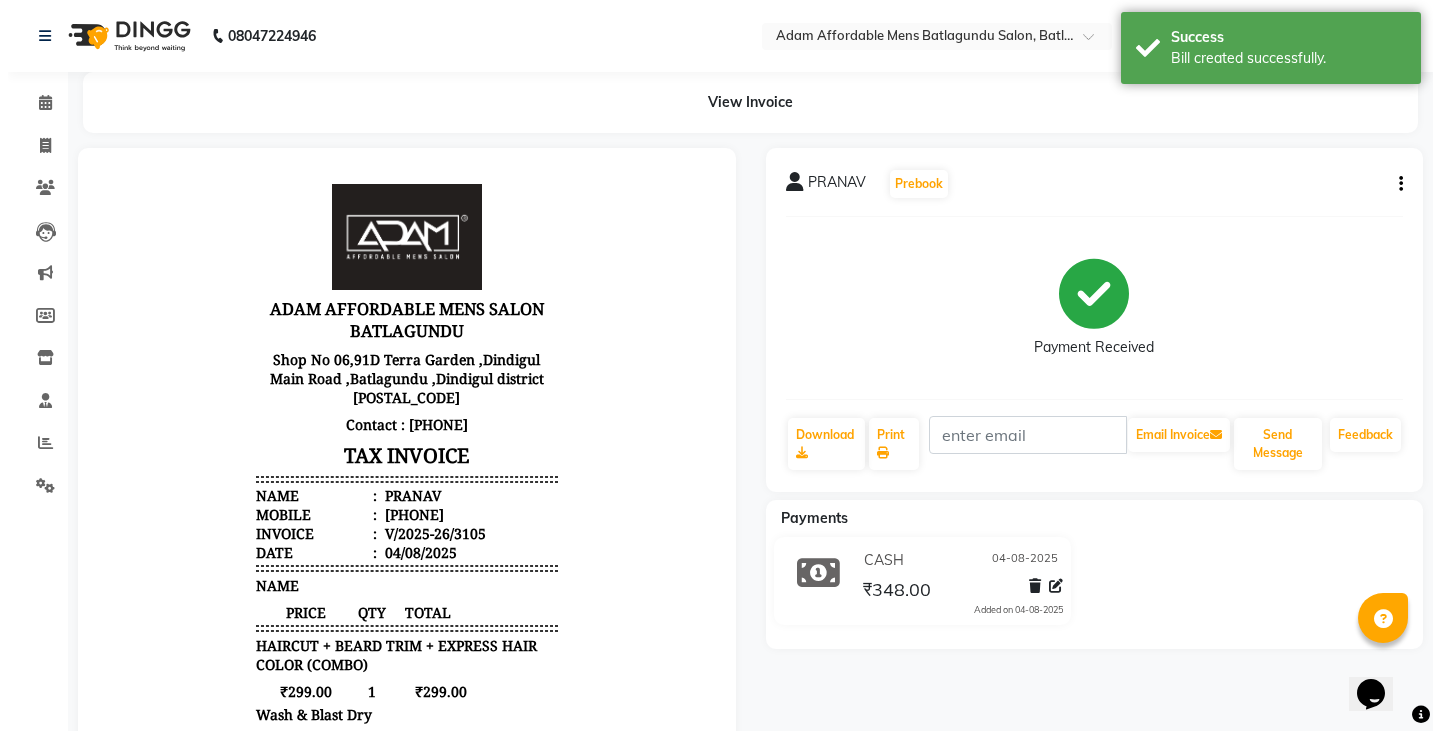scroll, scrollTop: 0, scrollLeft: 0, axis: both 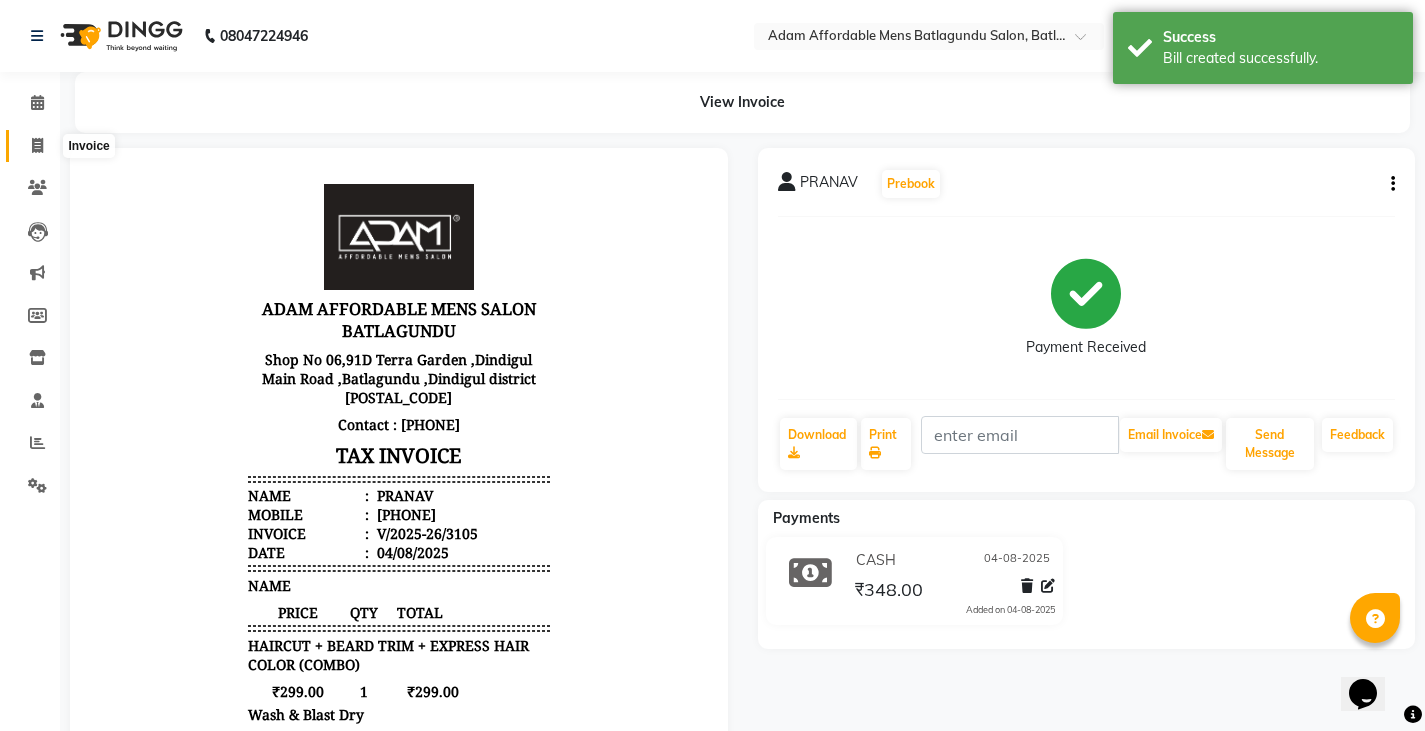 click 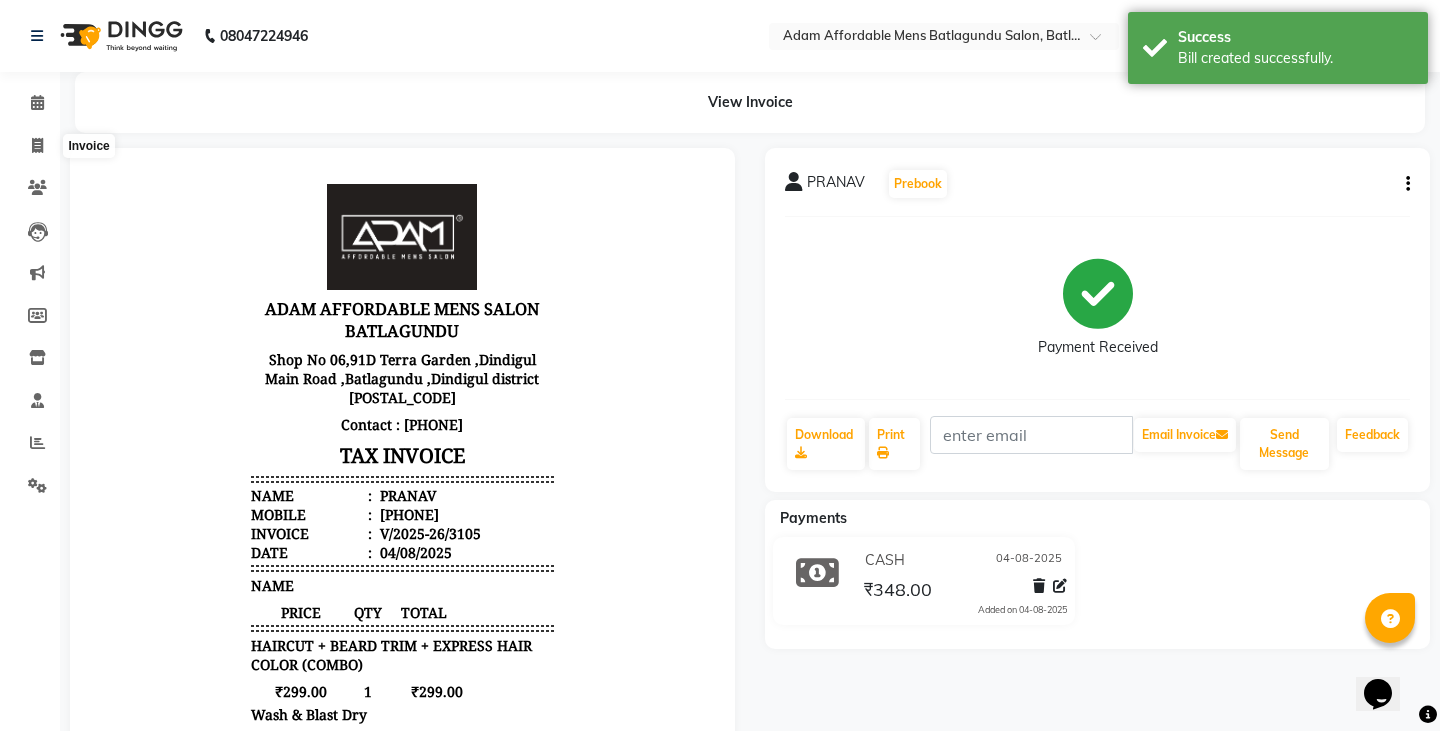 select on "8213" 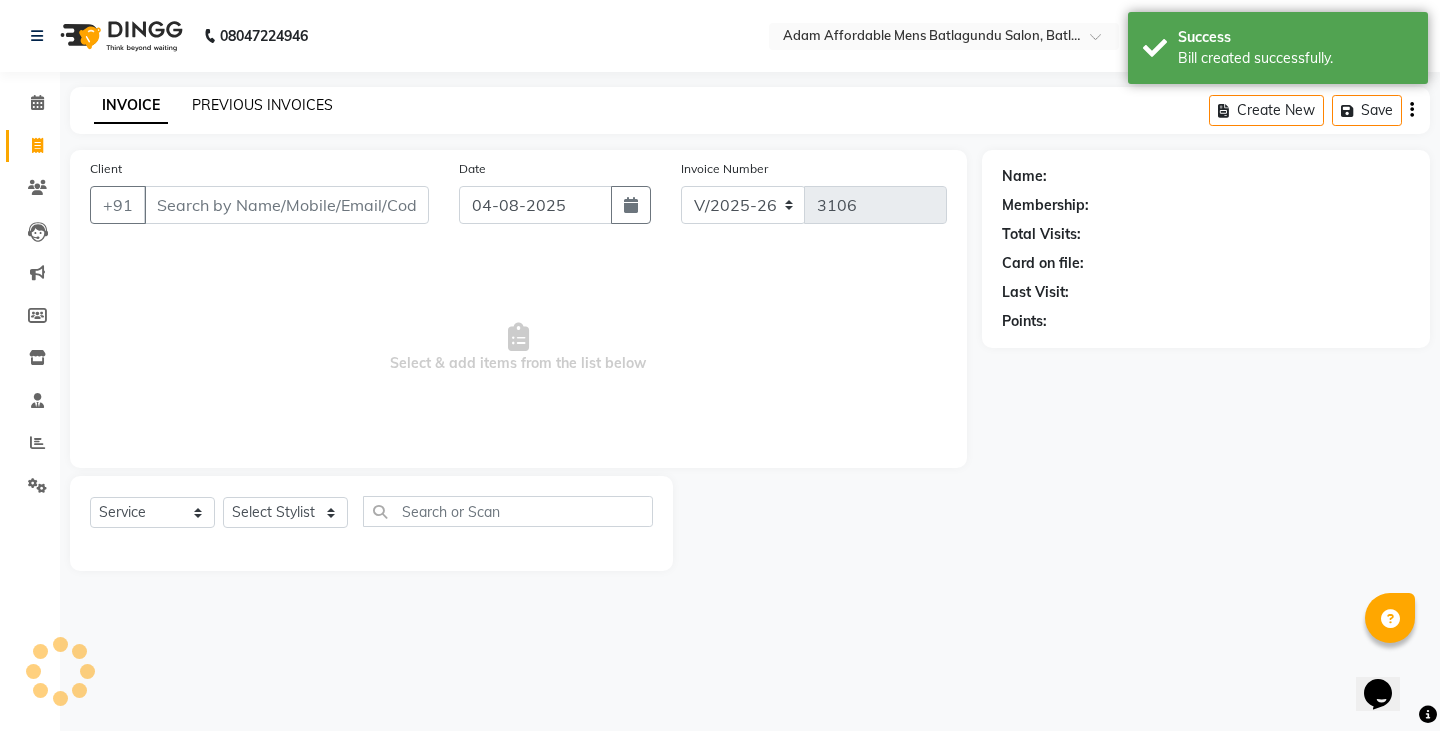 click on "PREVIOUS INVOICES" 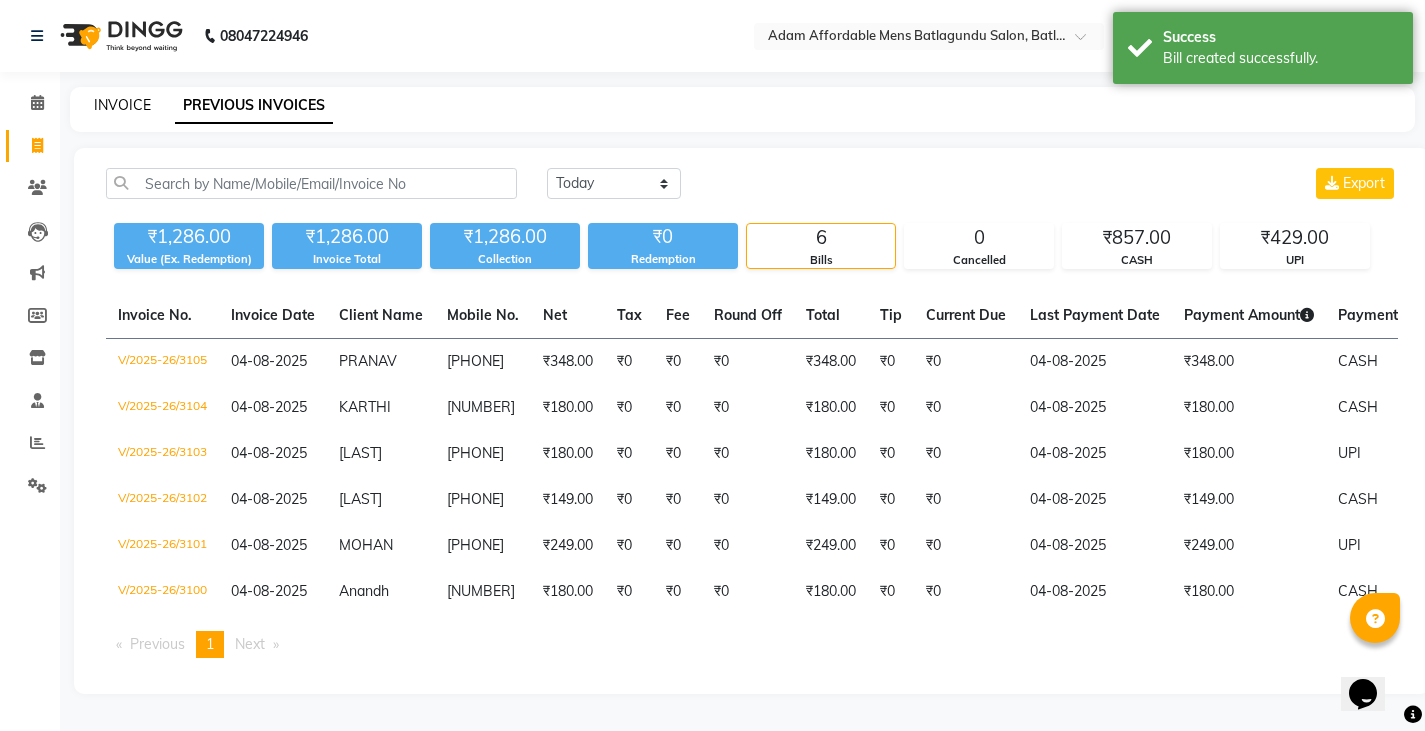 click on "INVOICE" 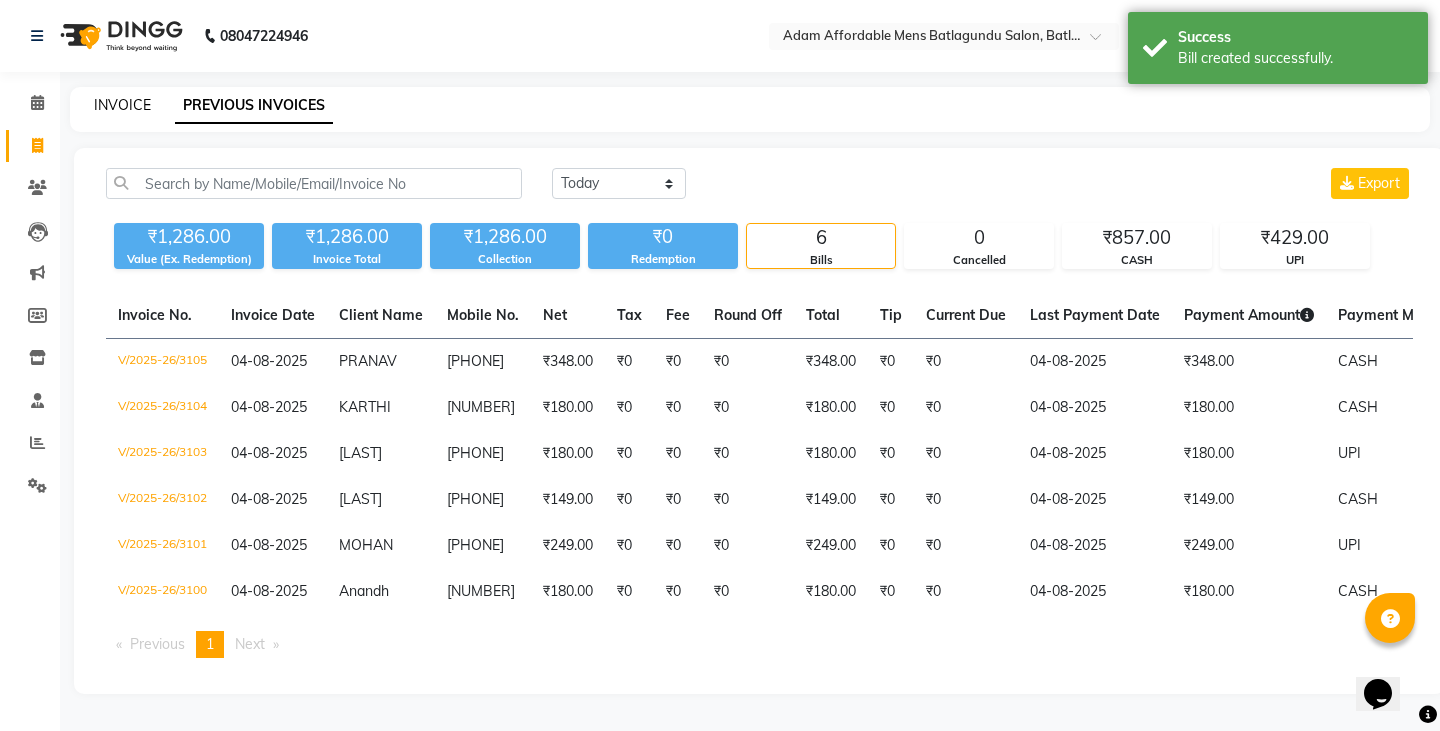 select on "8213" 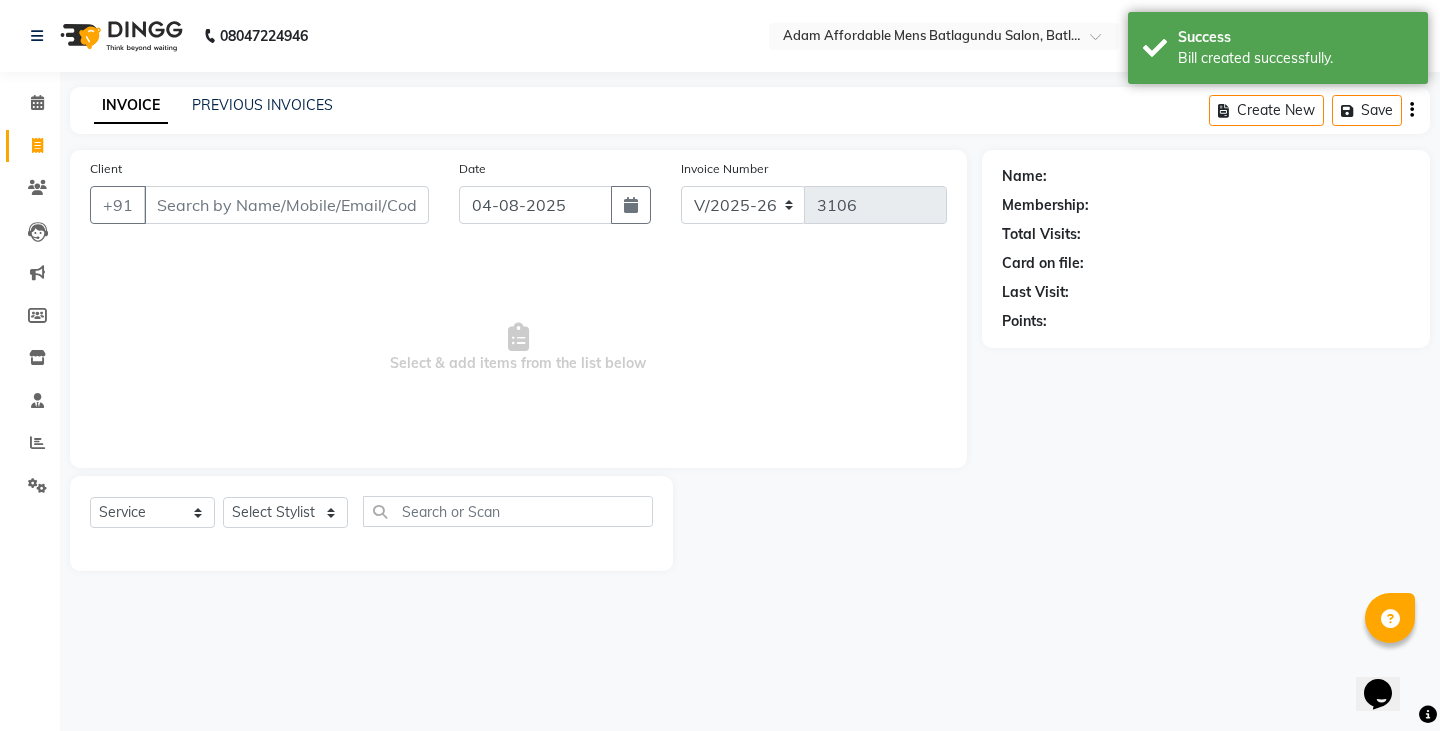 click on "Client" at bounding box center (286, 205) 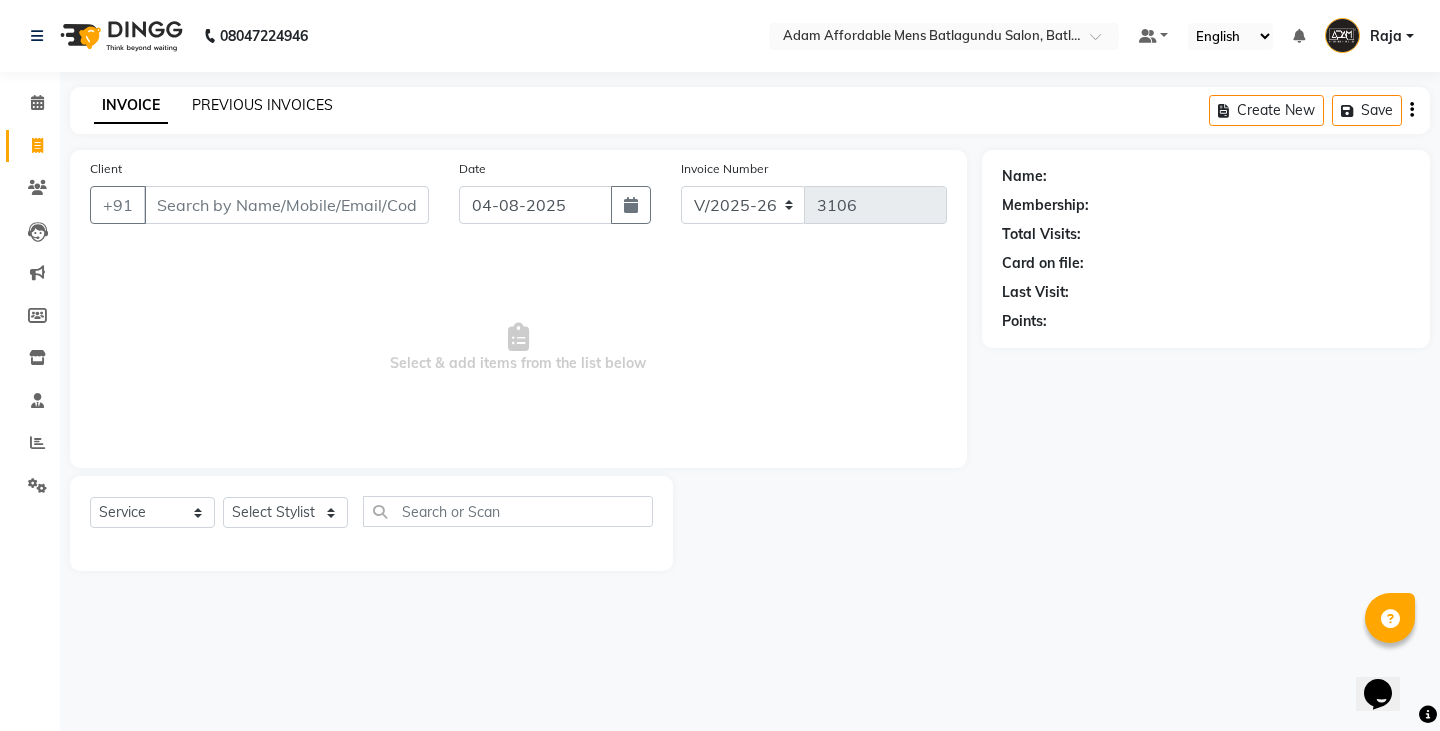 click on "PREVIOUS INVOICES" 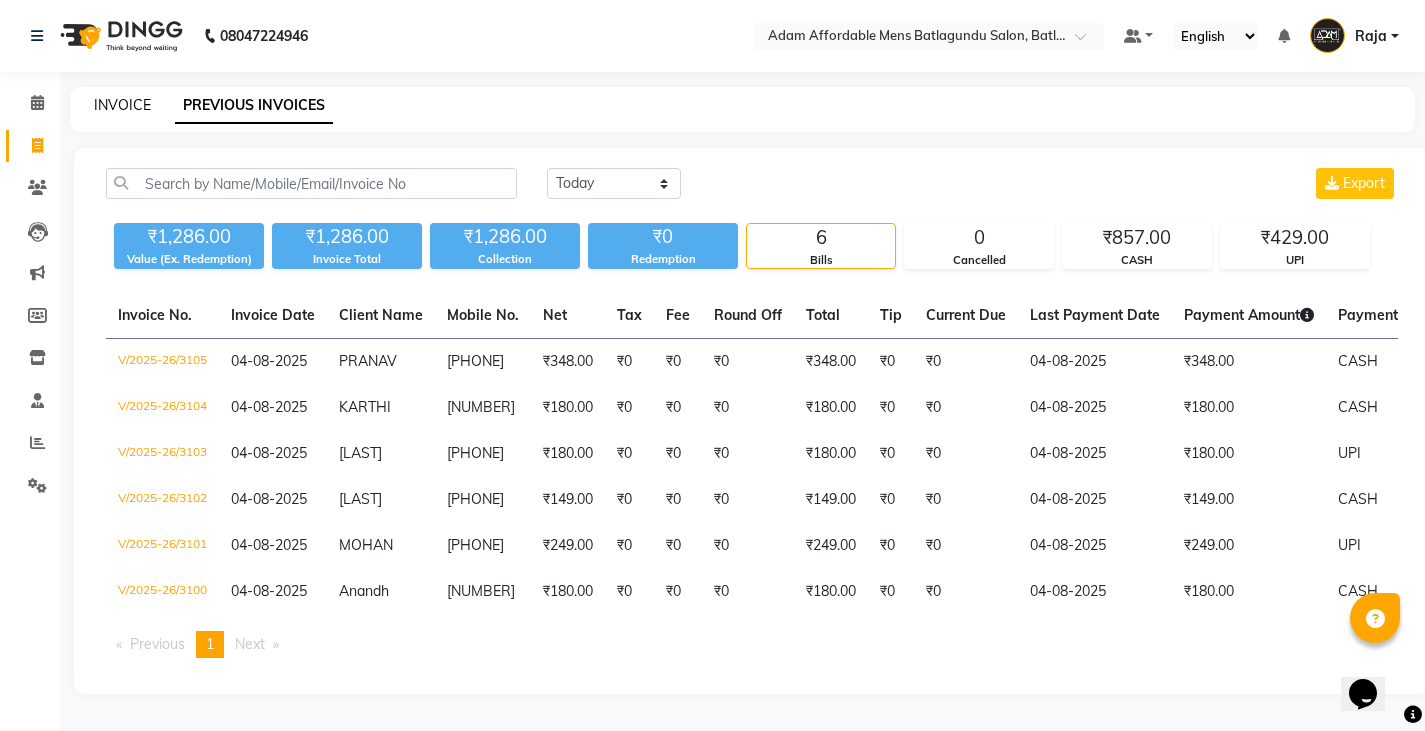 click on "INVOICE" 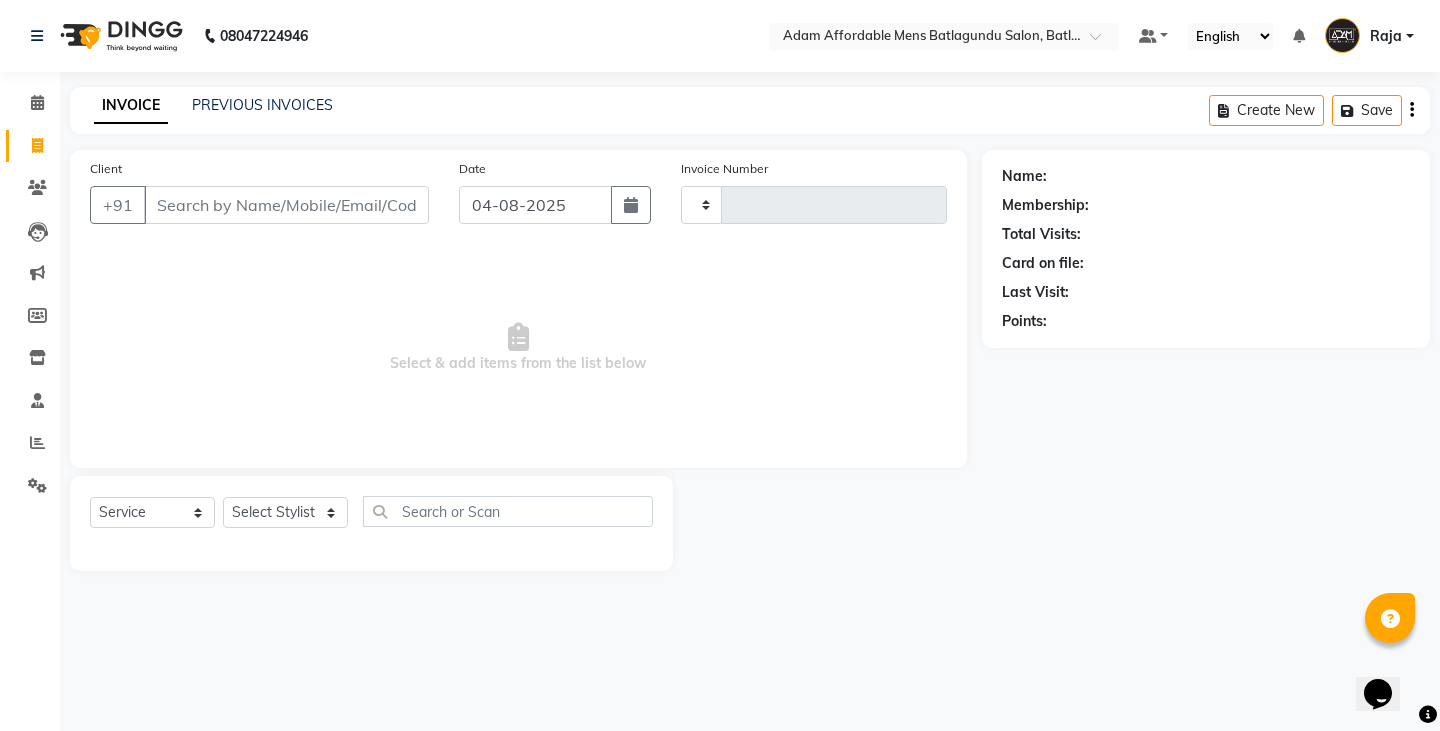 type on "3106" 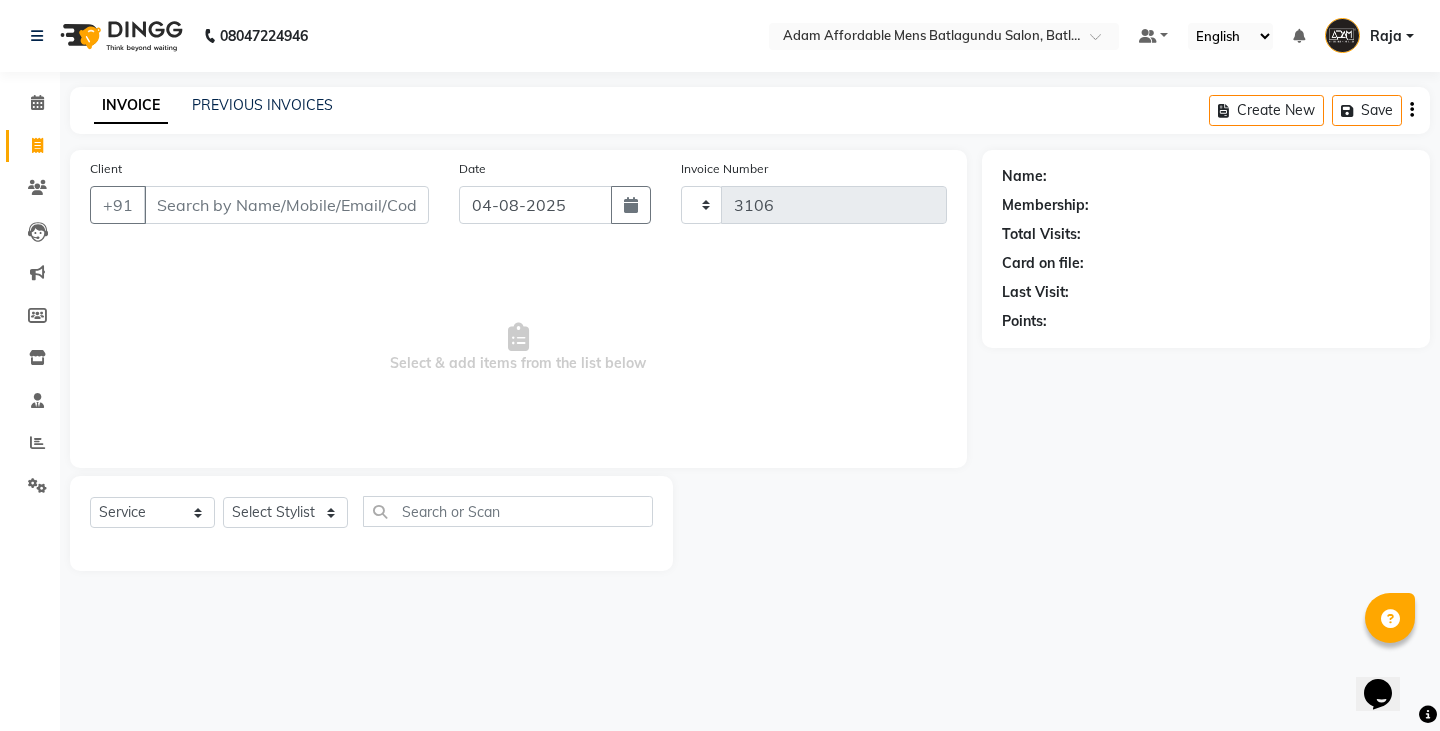 select on "8213" 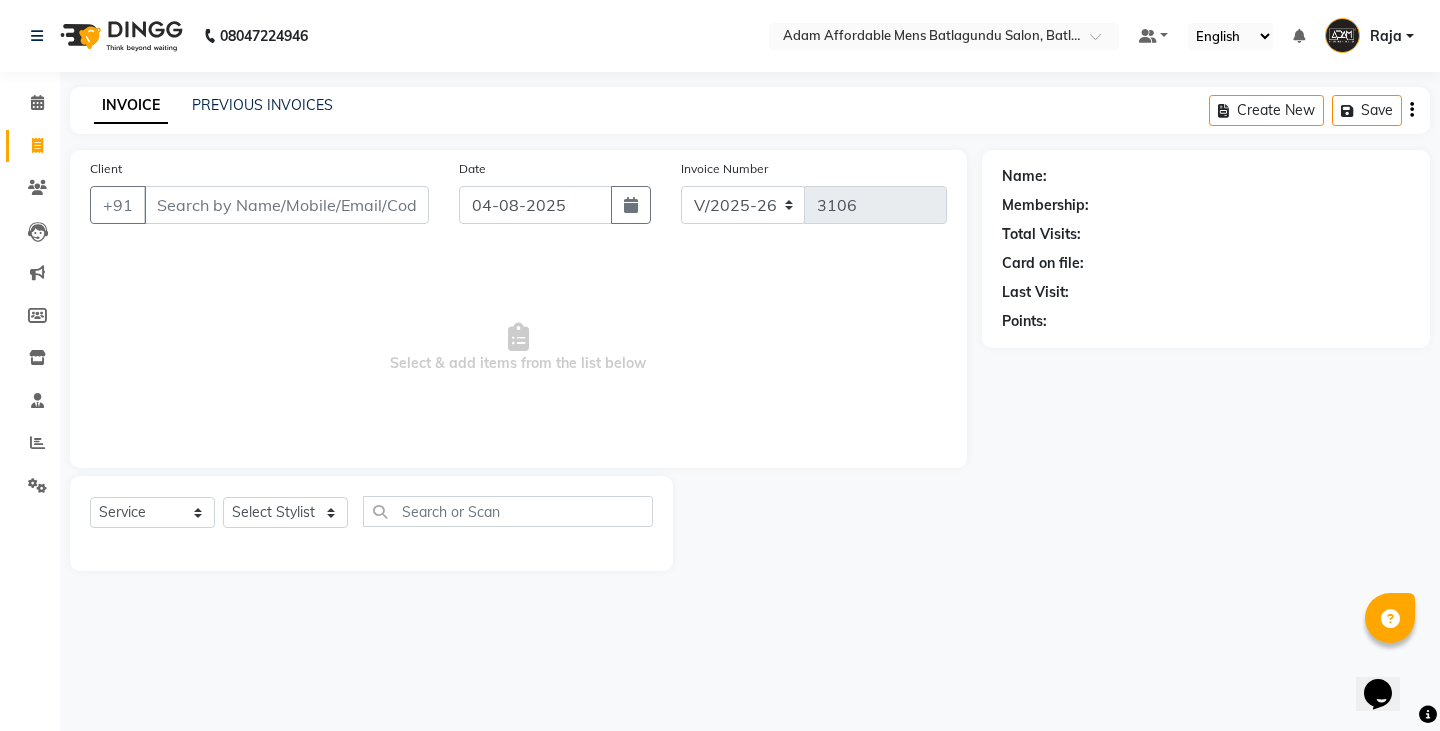 click on "Client" at bounding box center (286, 205) 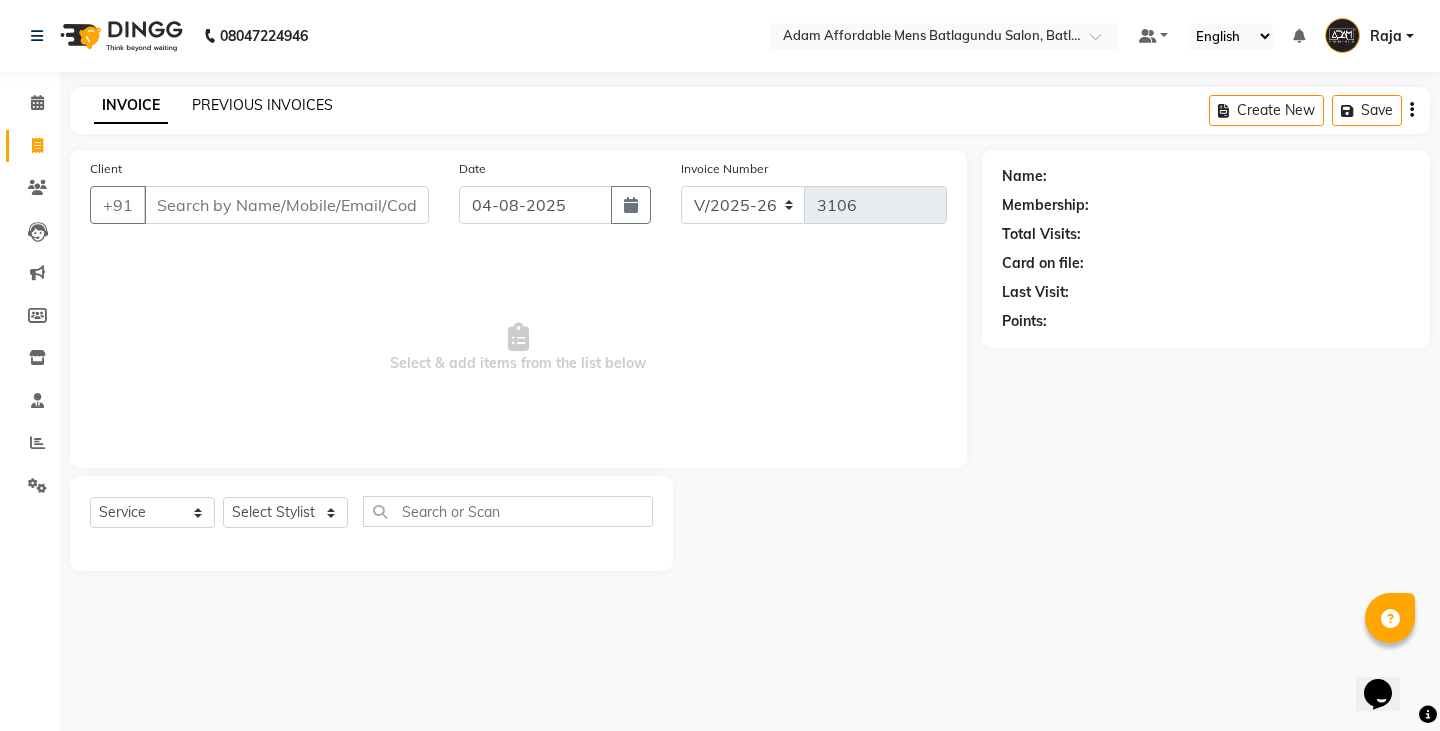 click on "PREVIOUS INVOICES" 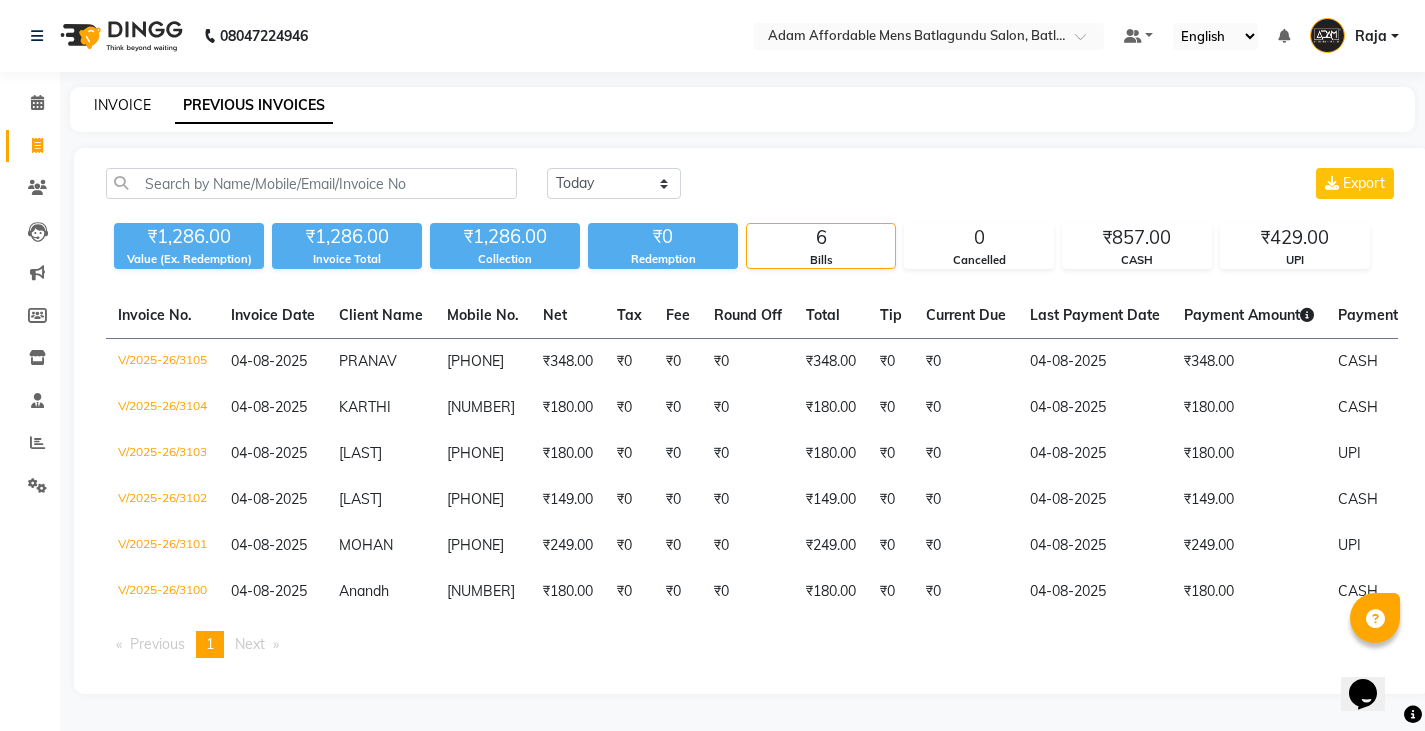 click on "INVOICE" 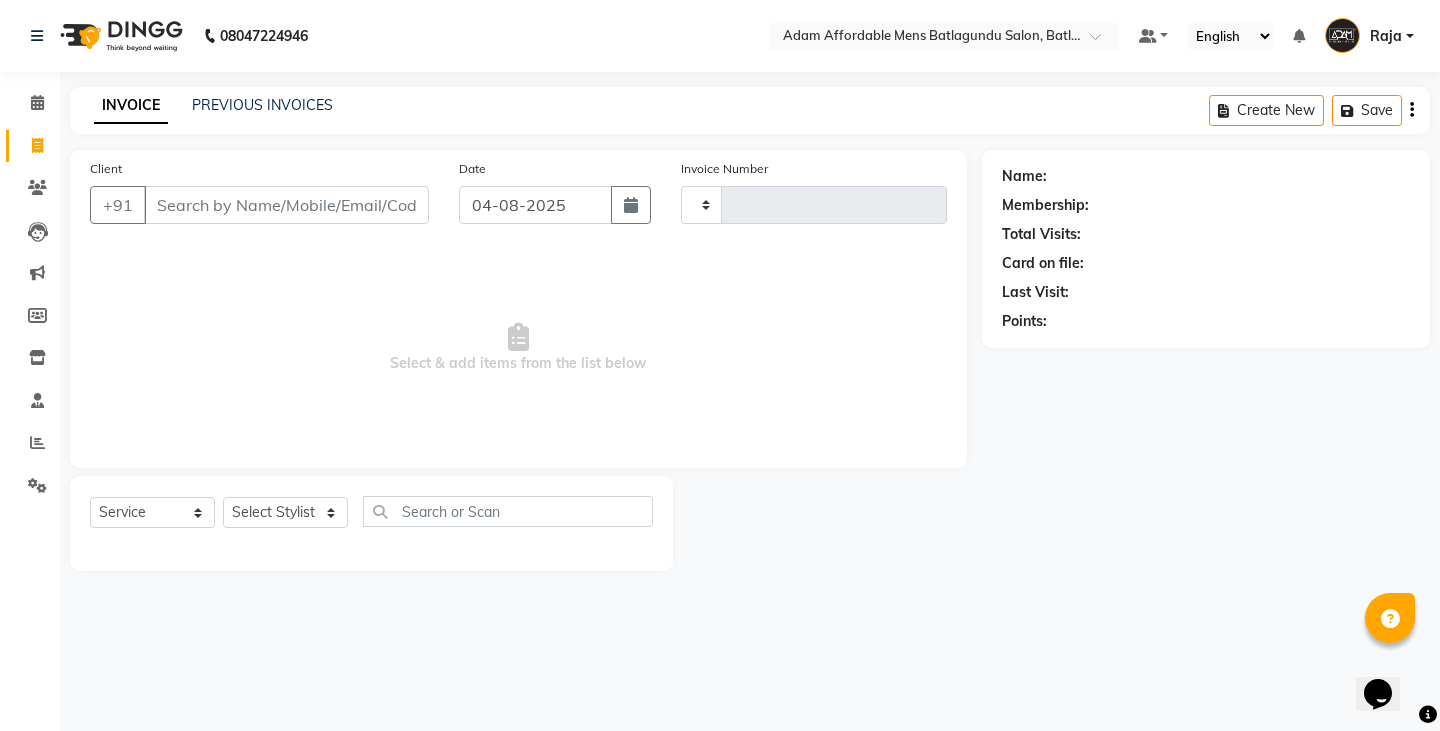 type on "3106" 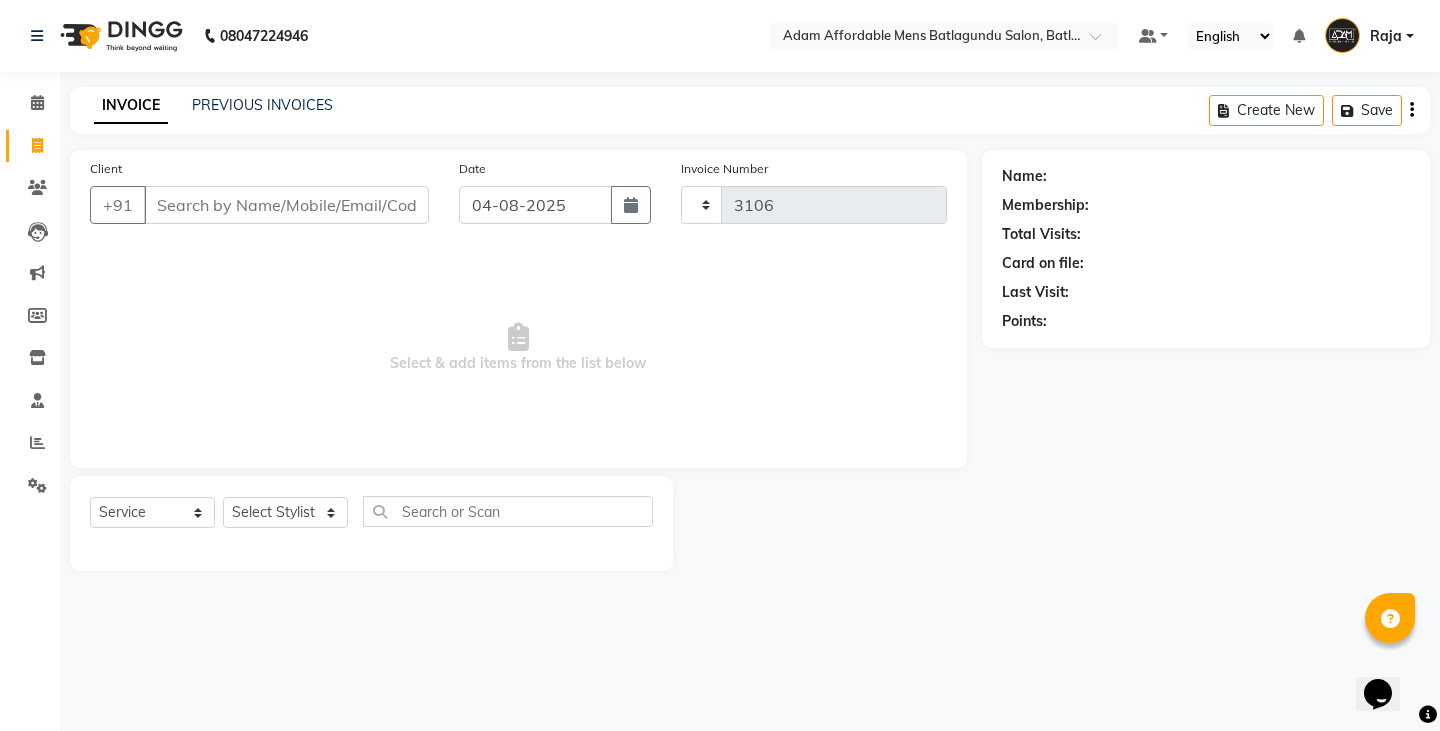 select on "8213" 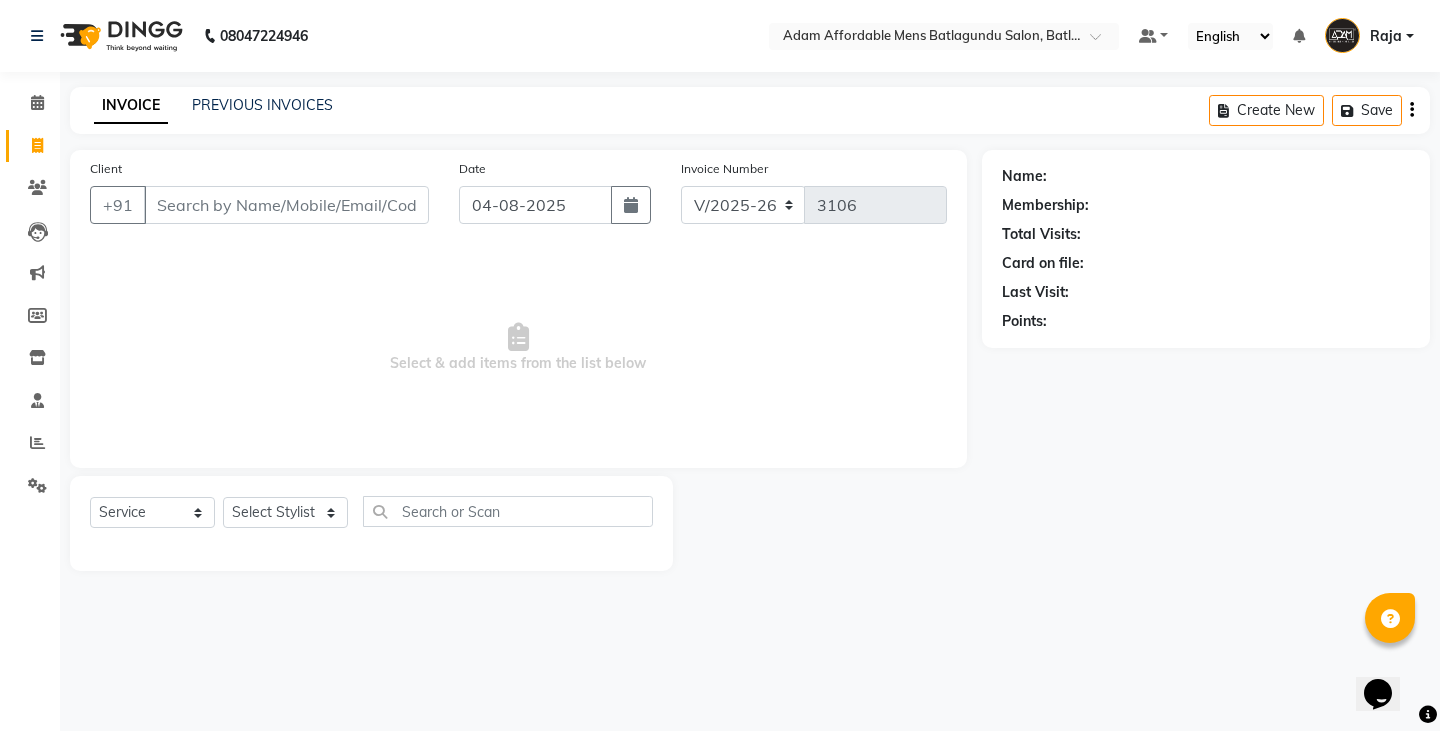 click on "INVOICE PREVIOUS INVOICES Create New   Save" 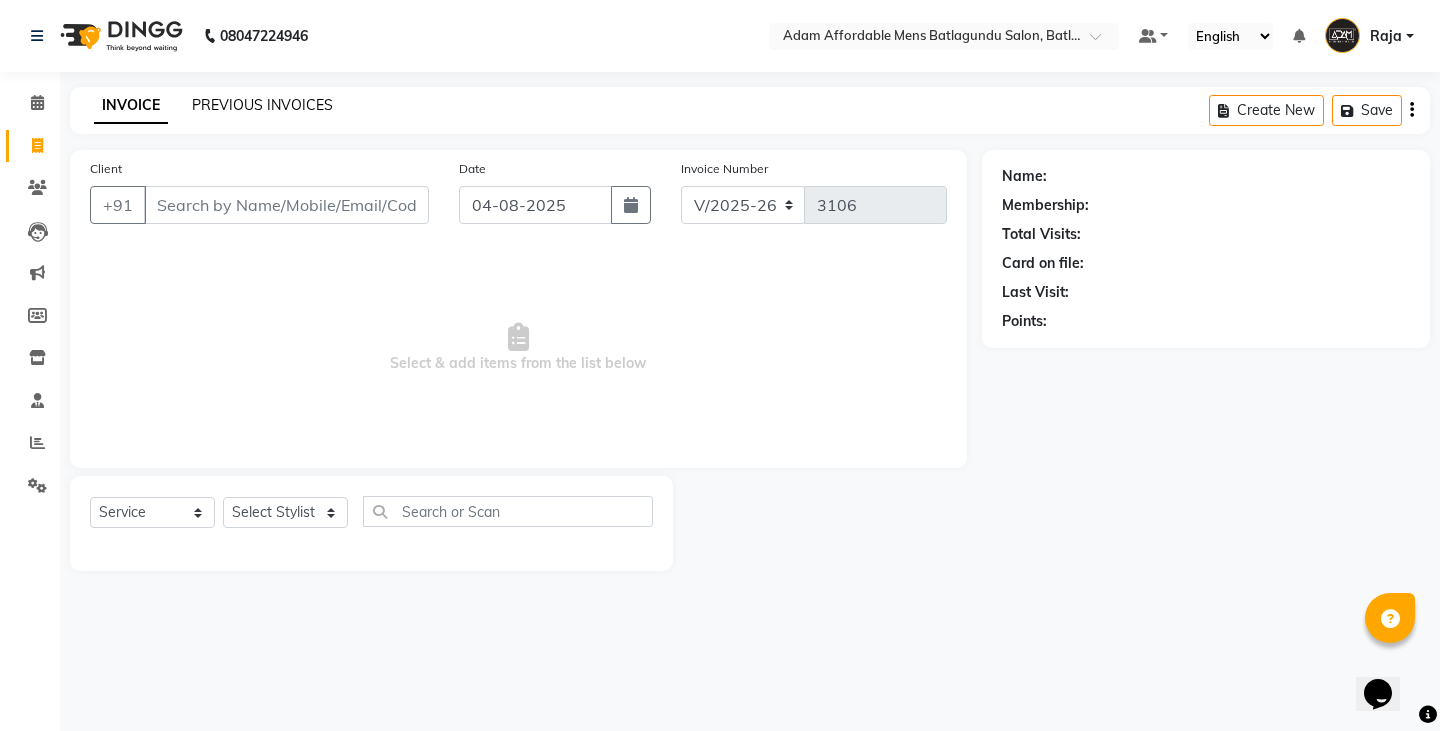 click on "PREVIOUS INVOICES" 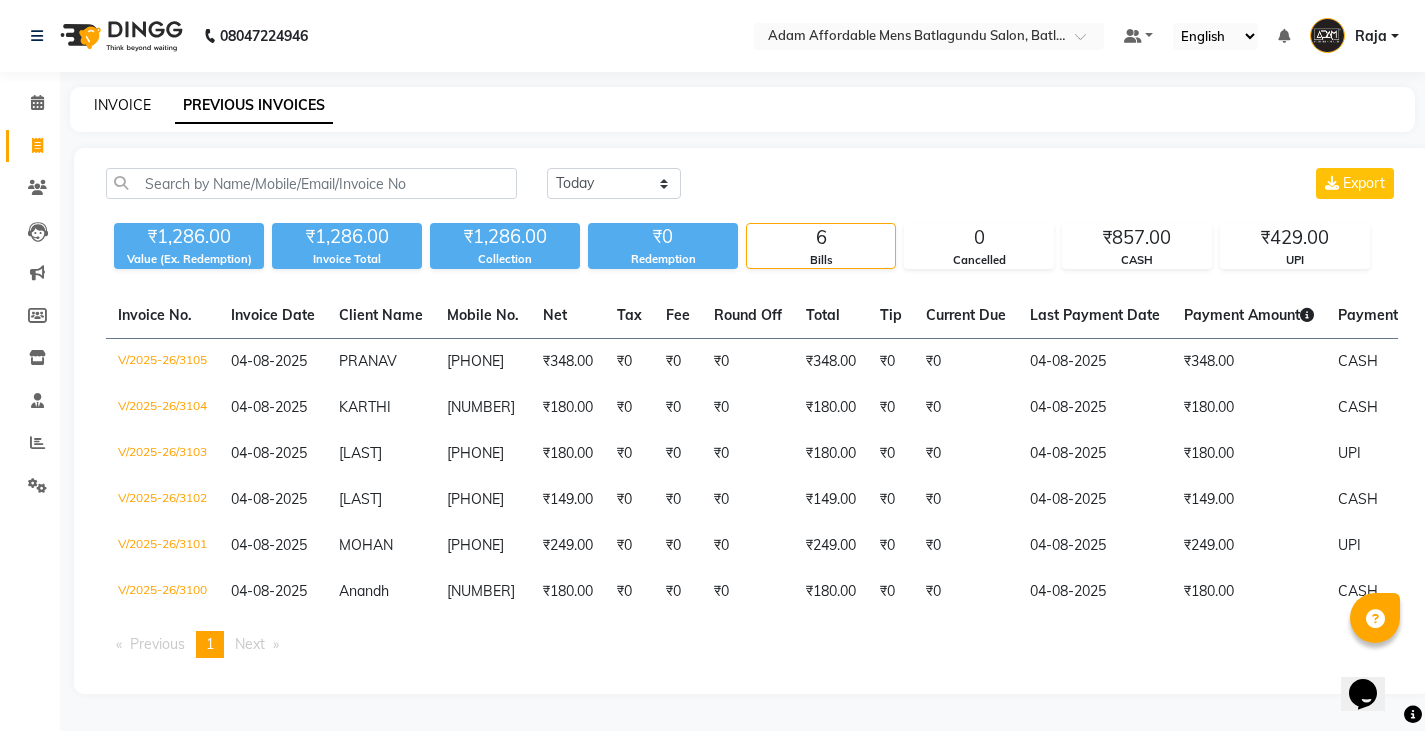 click on "INVOICE" 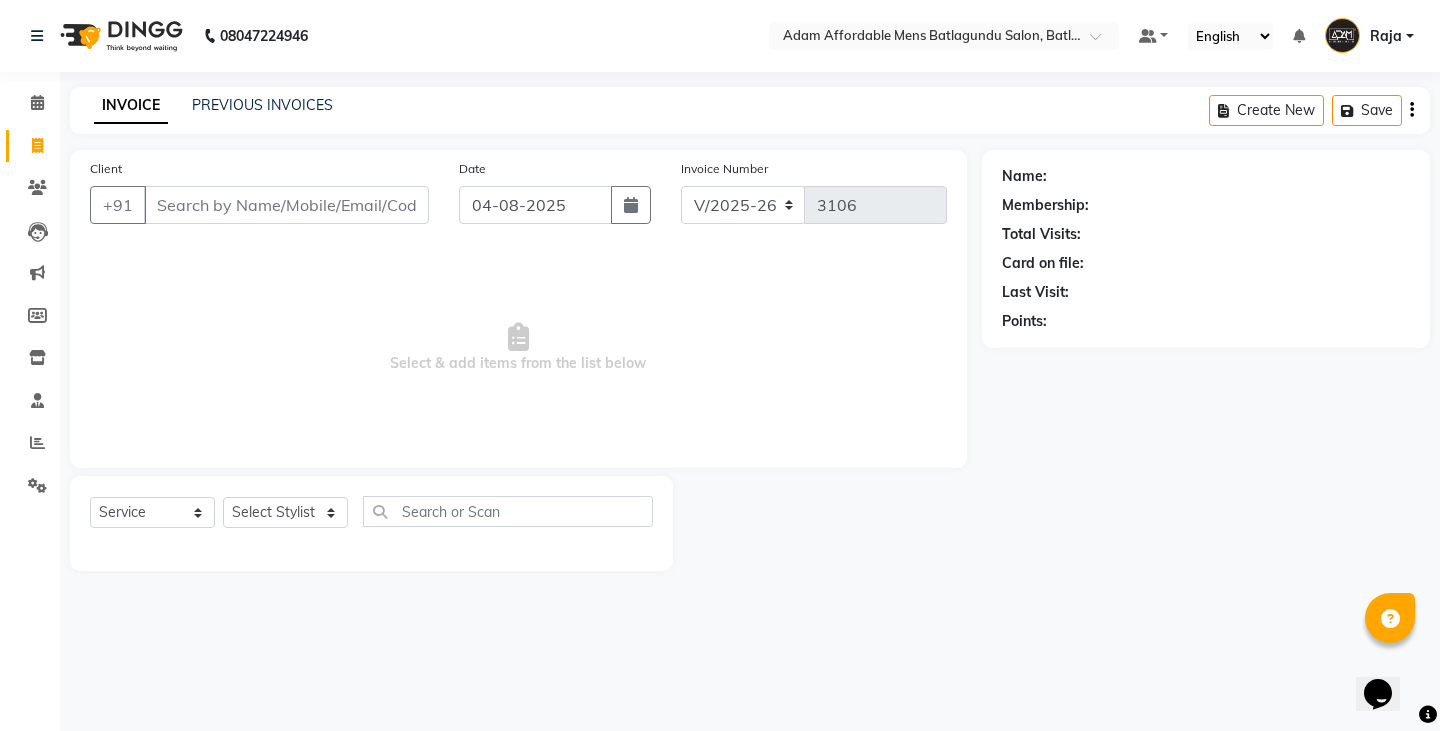 click on "Client" at bounding box center [286, 205] 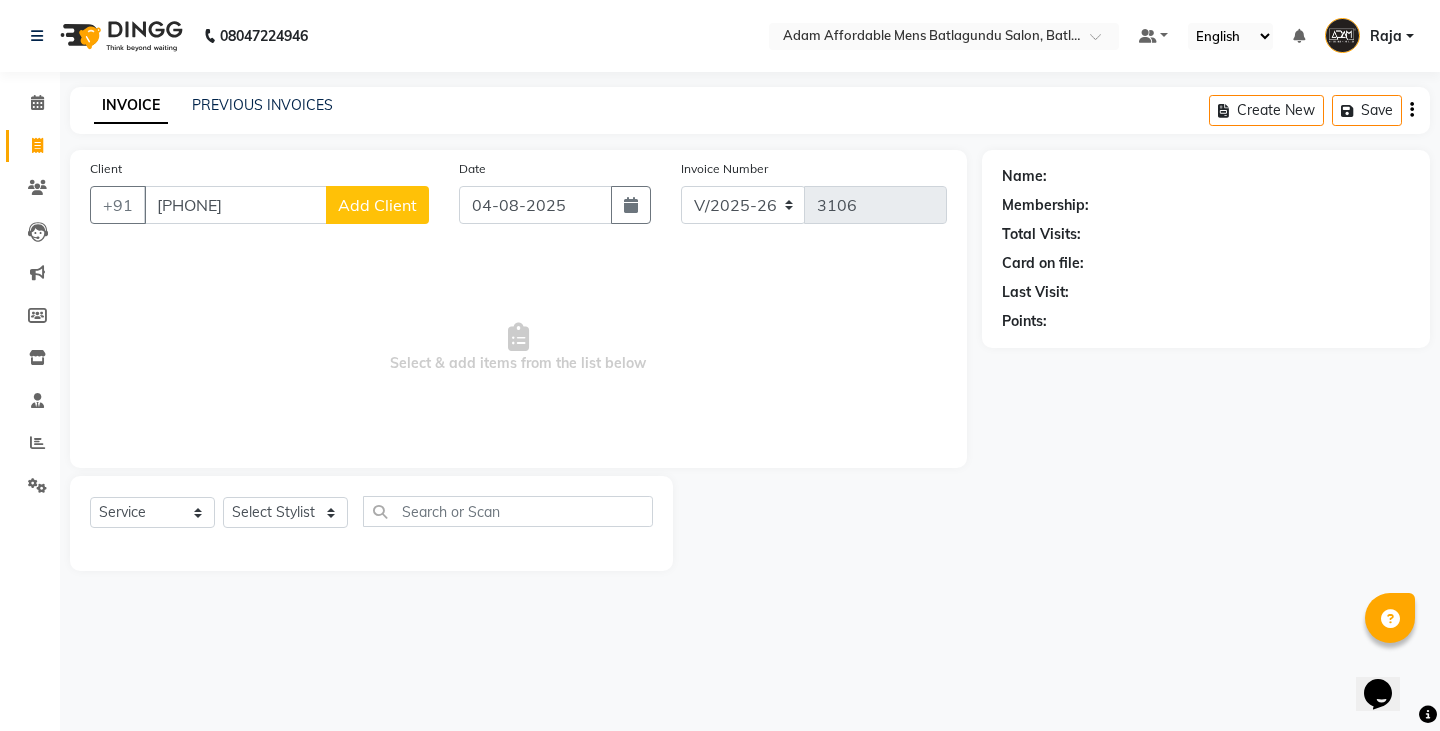 type on "[PHONE]" 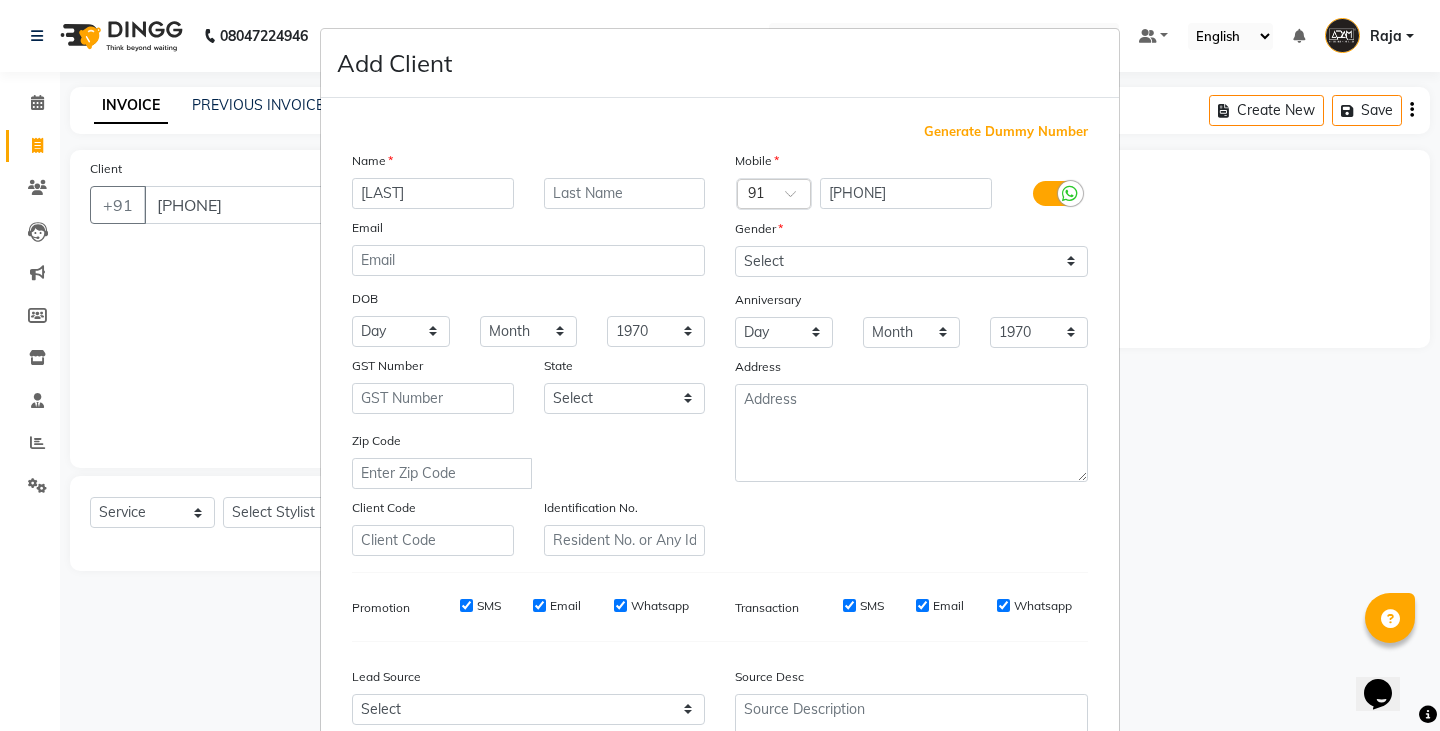 type on "[LAST]" 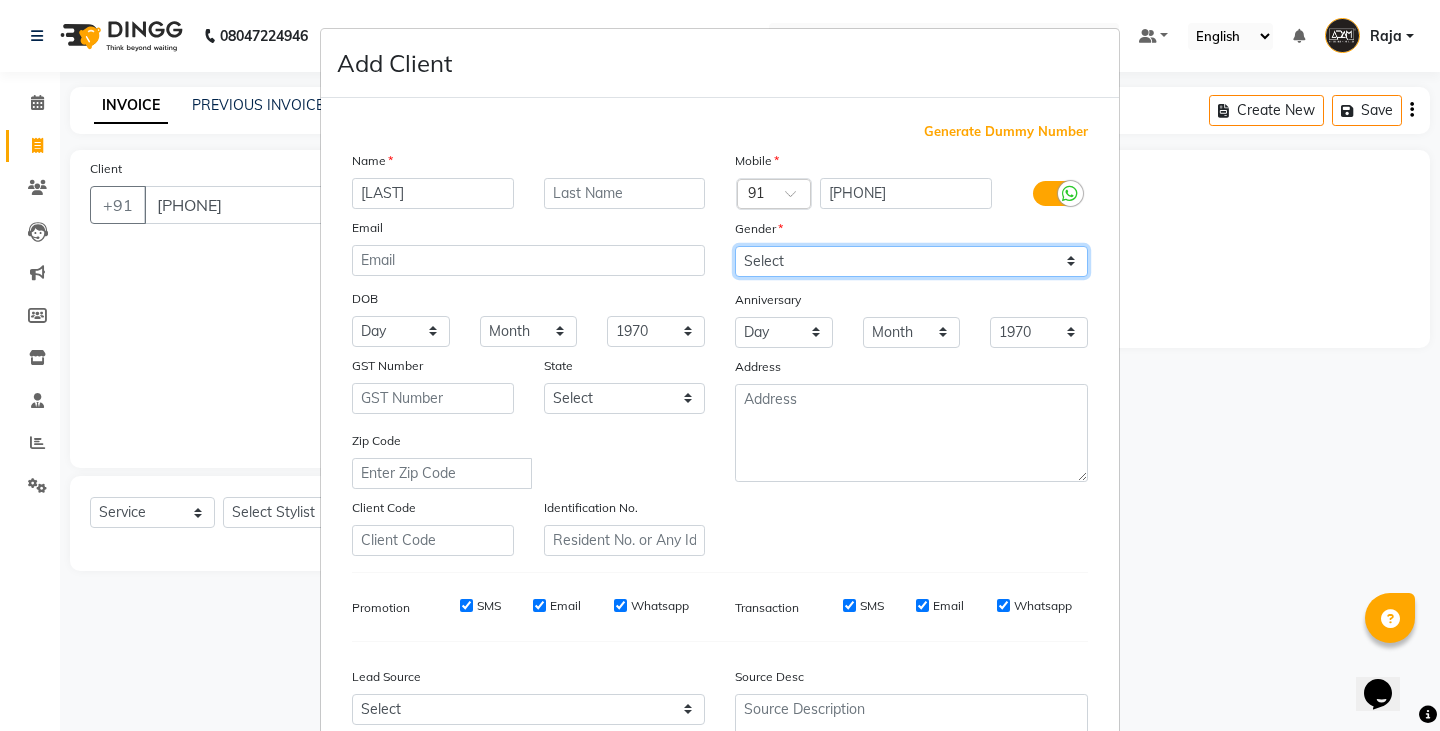 click on "Select Male Female Other Prefer Not To Say" at bounding box center [911, 261] 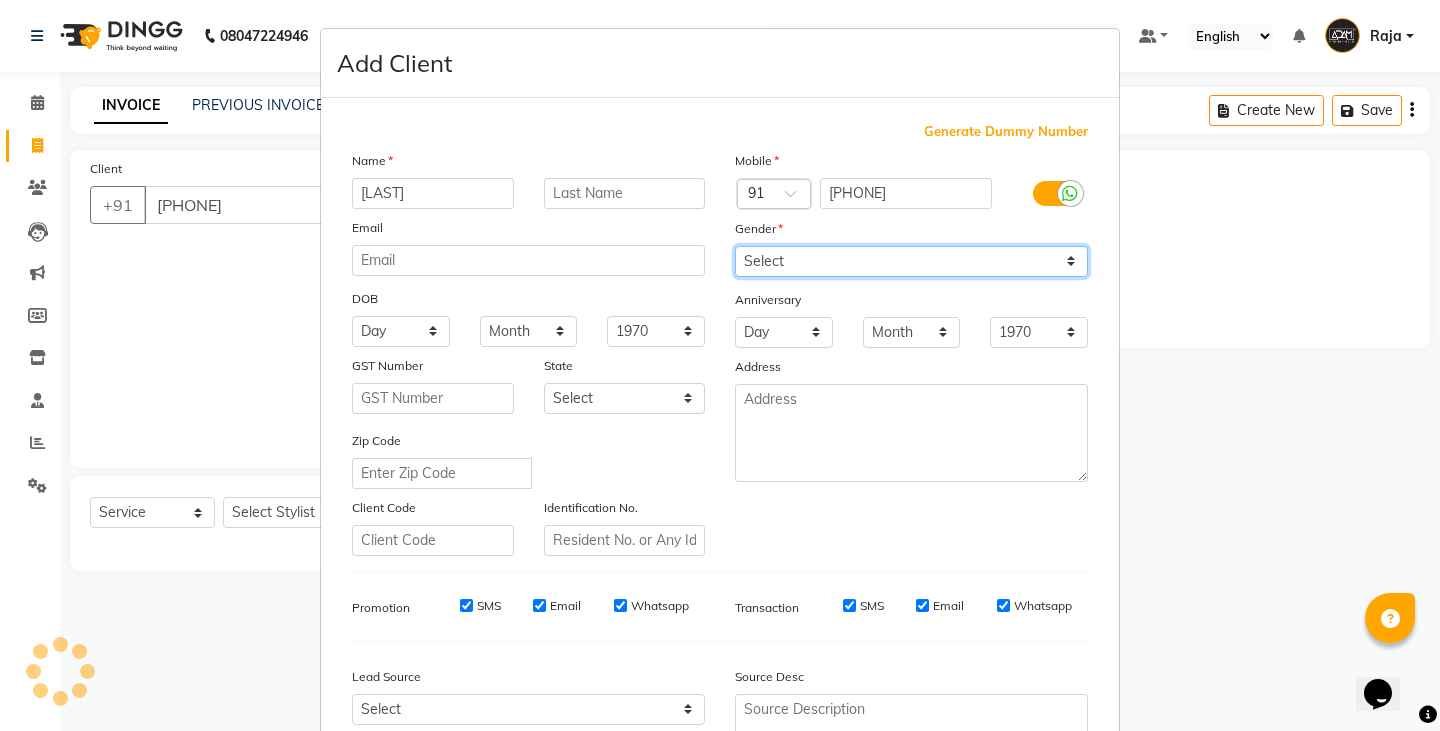 select on "male" 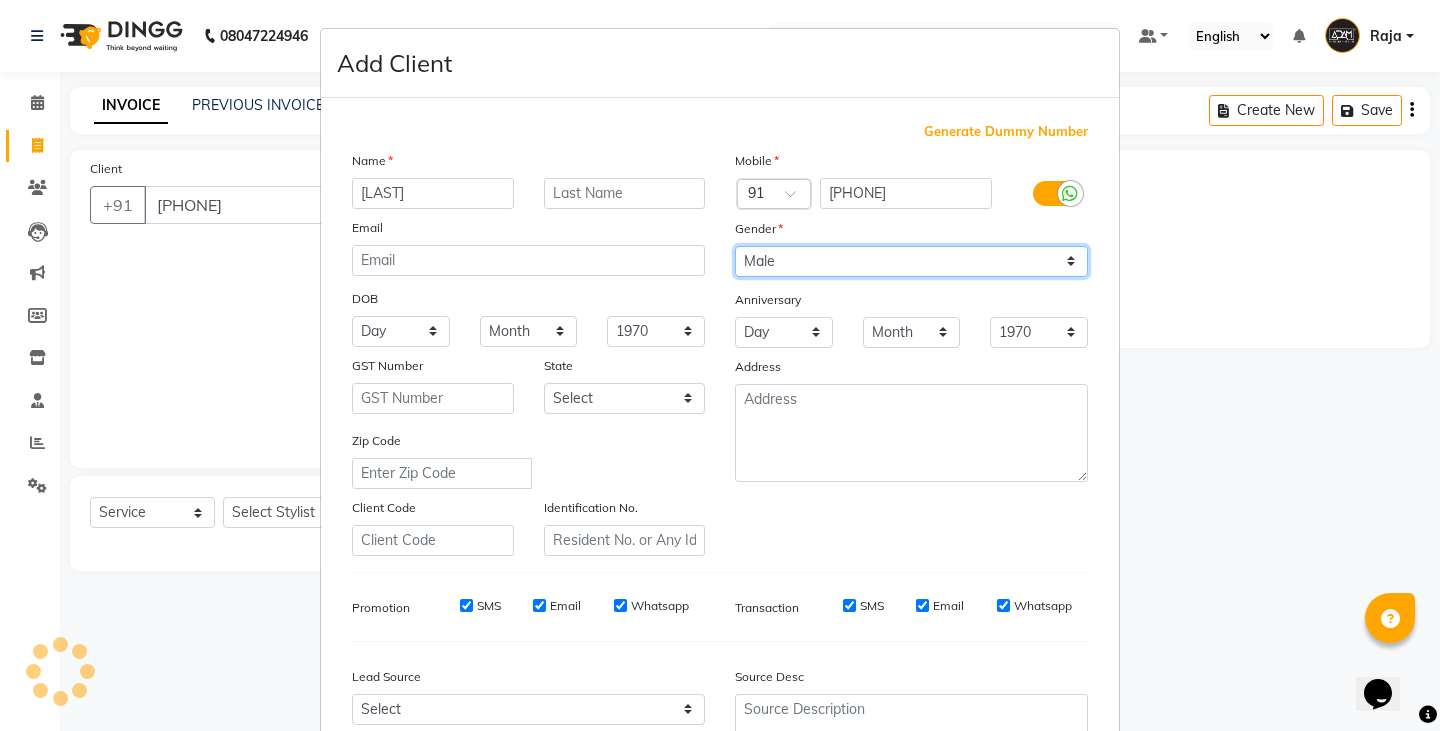 click on "Select Male Female Other Prefer Not To Say" at bounding box center (911, 261) 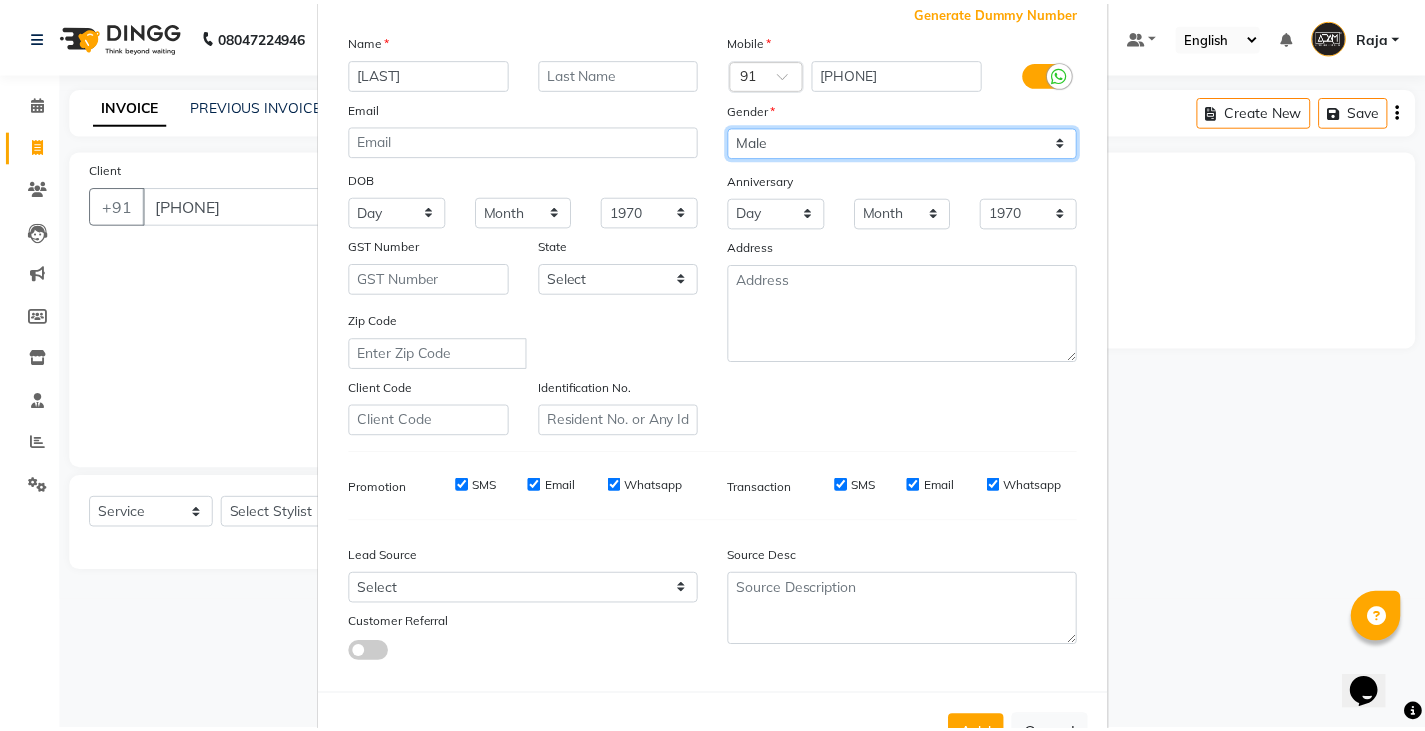 scroll, scrollTop: 192, scrollLeft: 0, axis: vertical 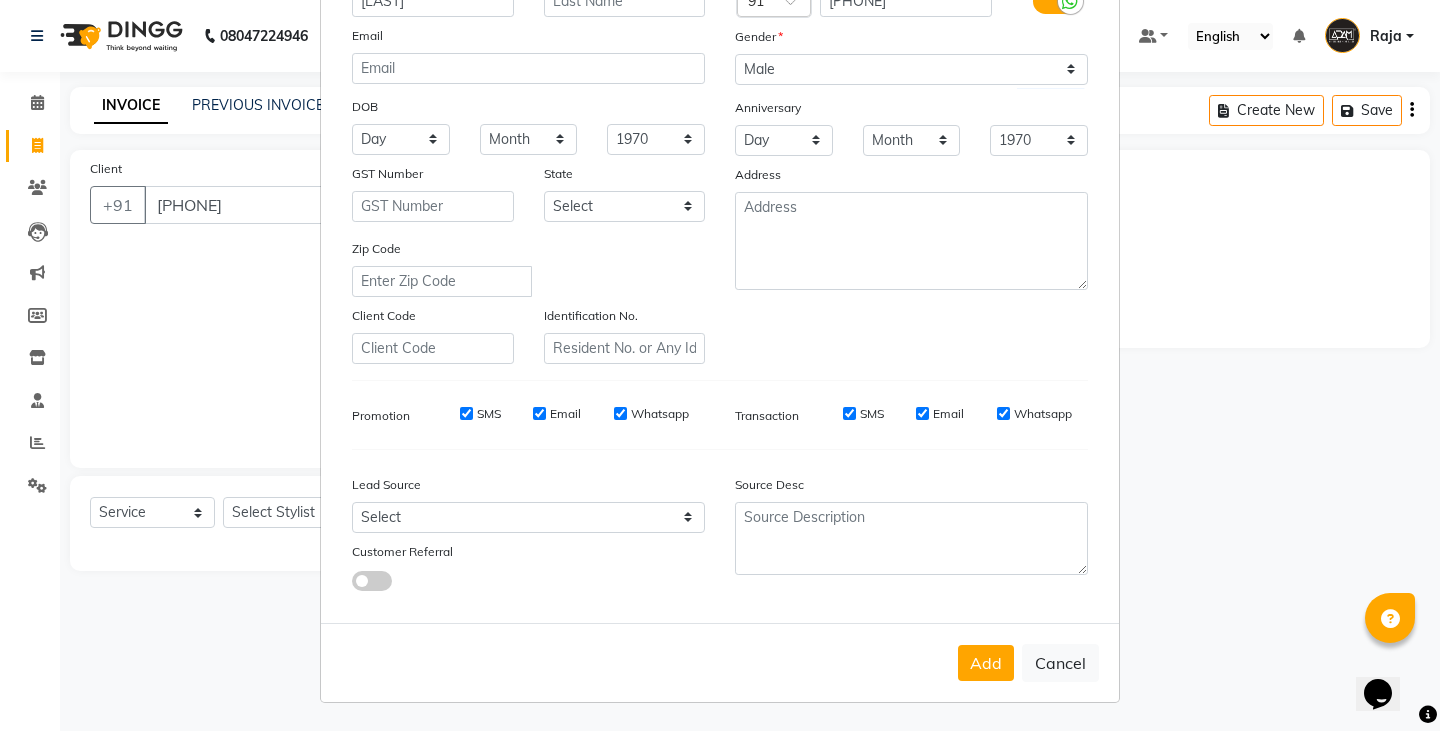 click on "Add" at bounding box center [986, 663] 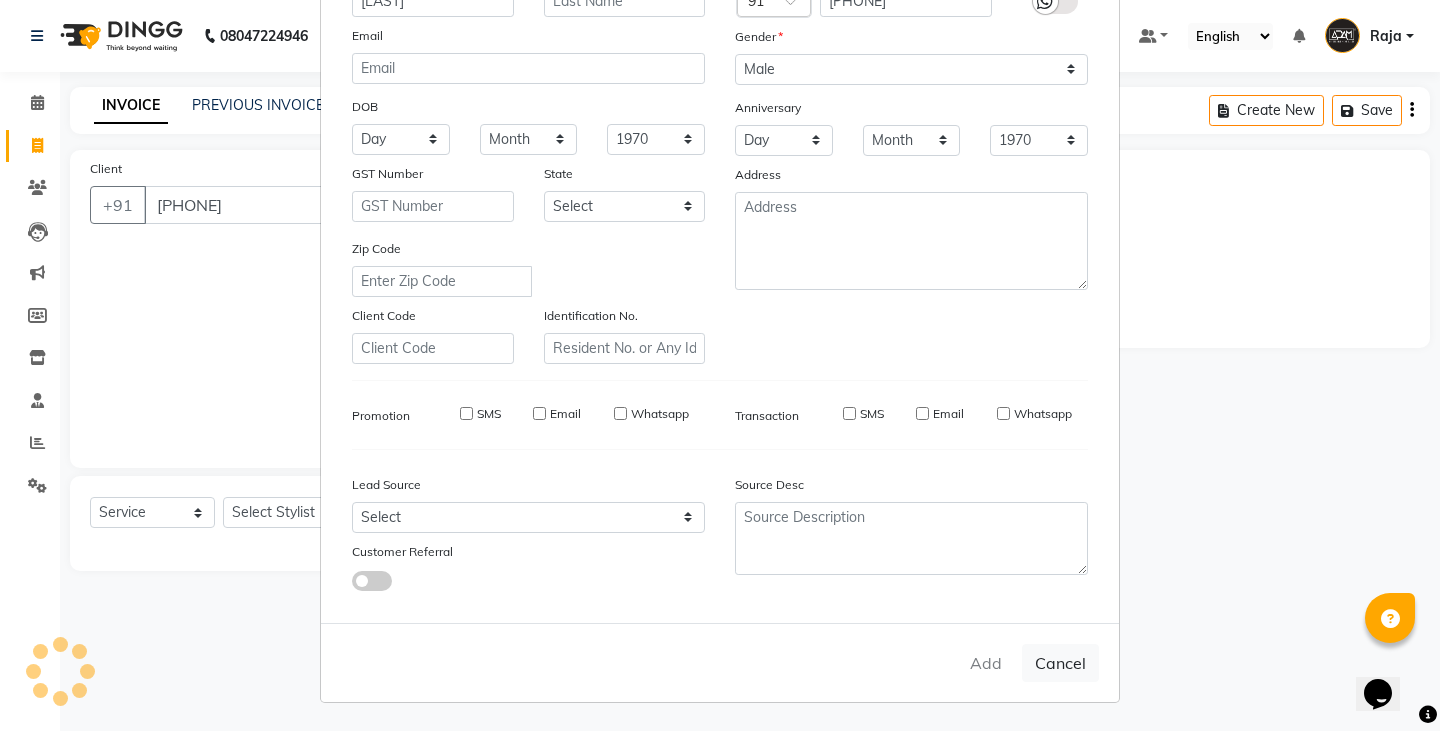 type 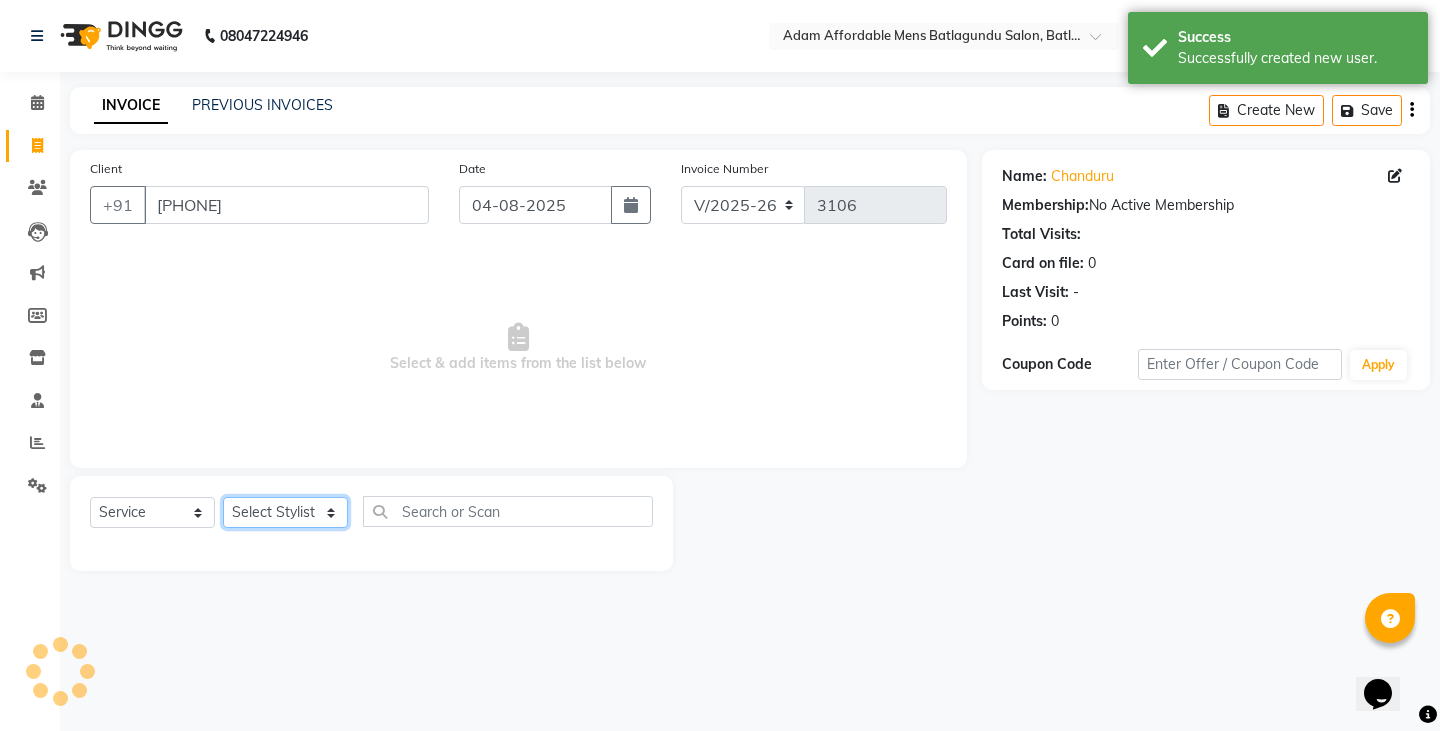 click on "Select Stylist Admin Anish Ovesh Raja SAHIL  SOHAIL SONU" 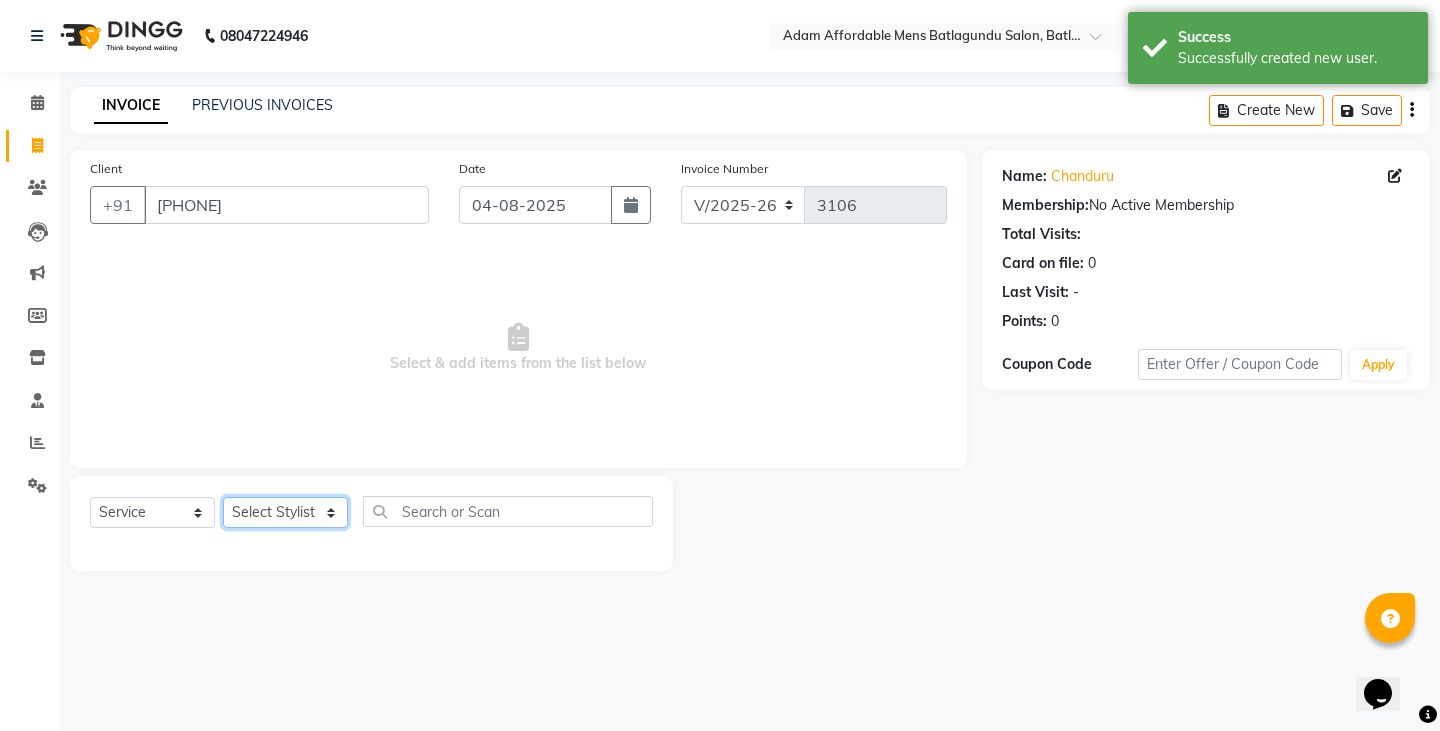select on "78652" 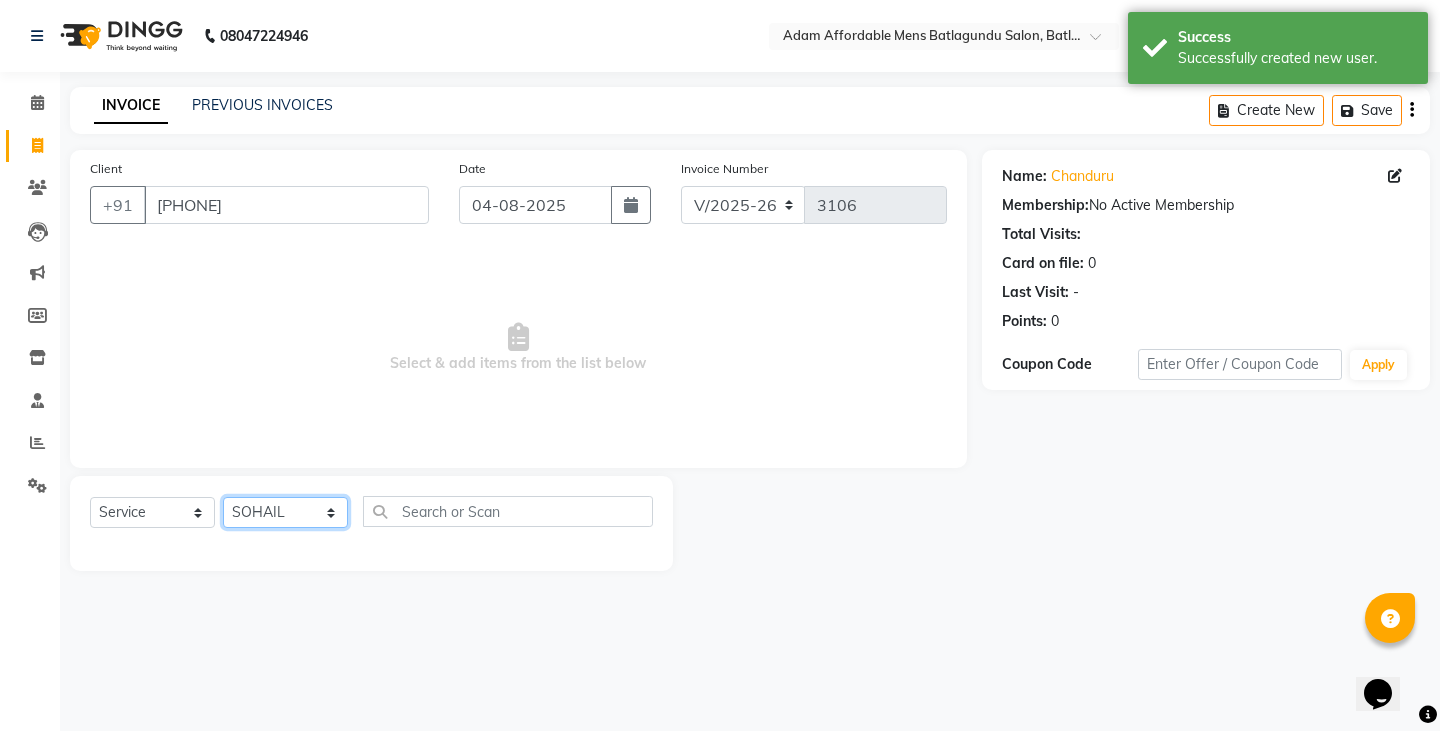 click on "Select Stylist Admin Anish Ovesh Raja SAHIL  SOHAIL SONU" 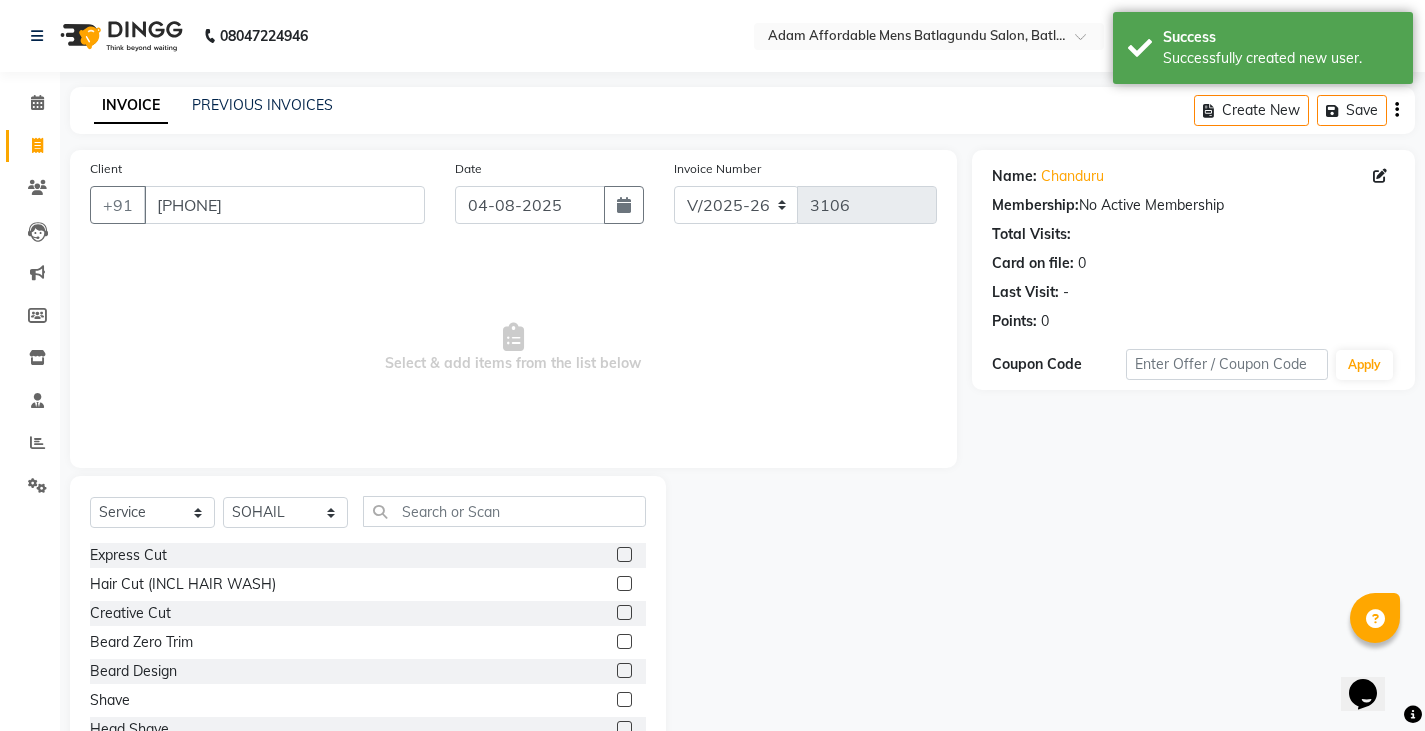 click on "Express Cut" 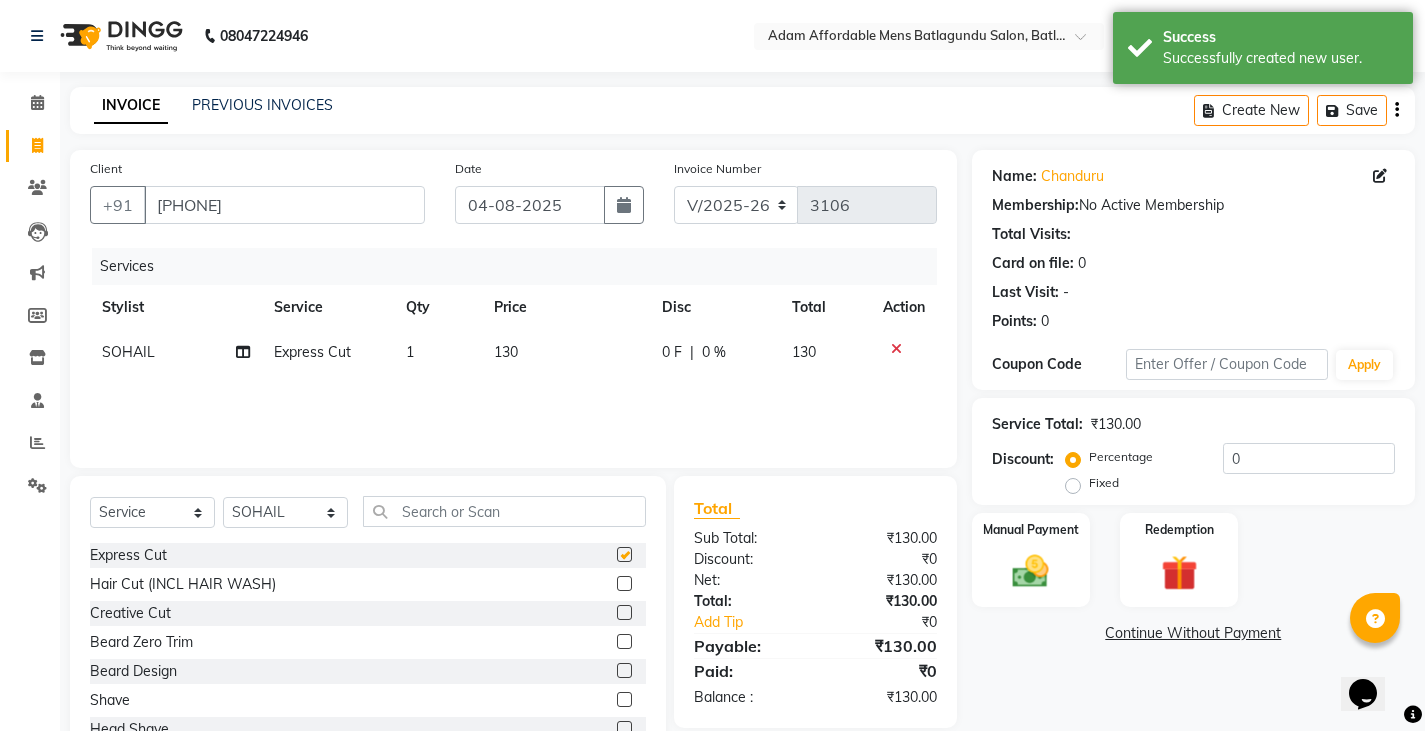 checkbox on "false" 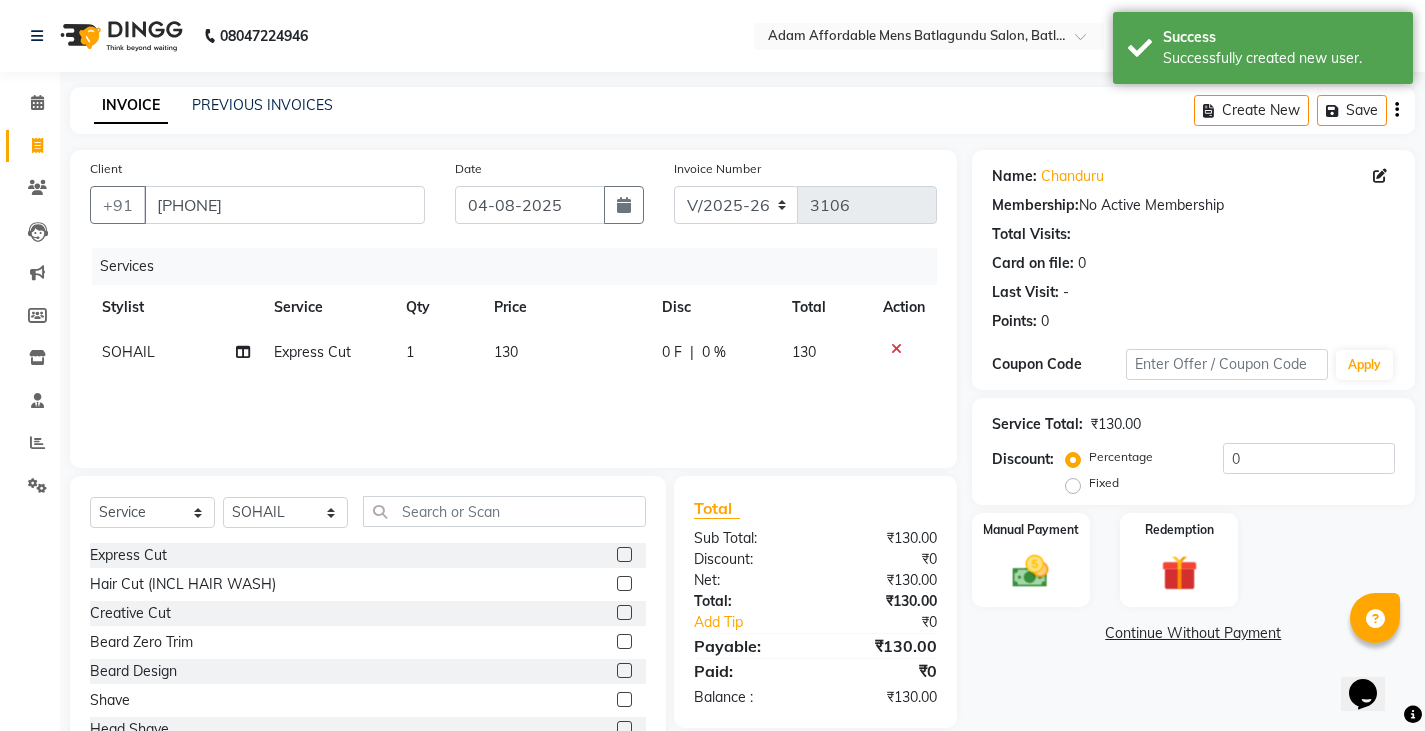 click 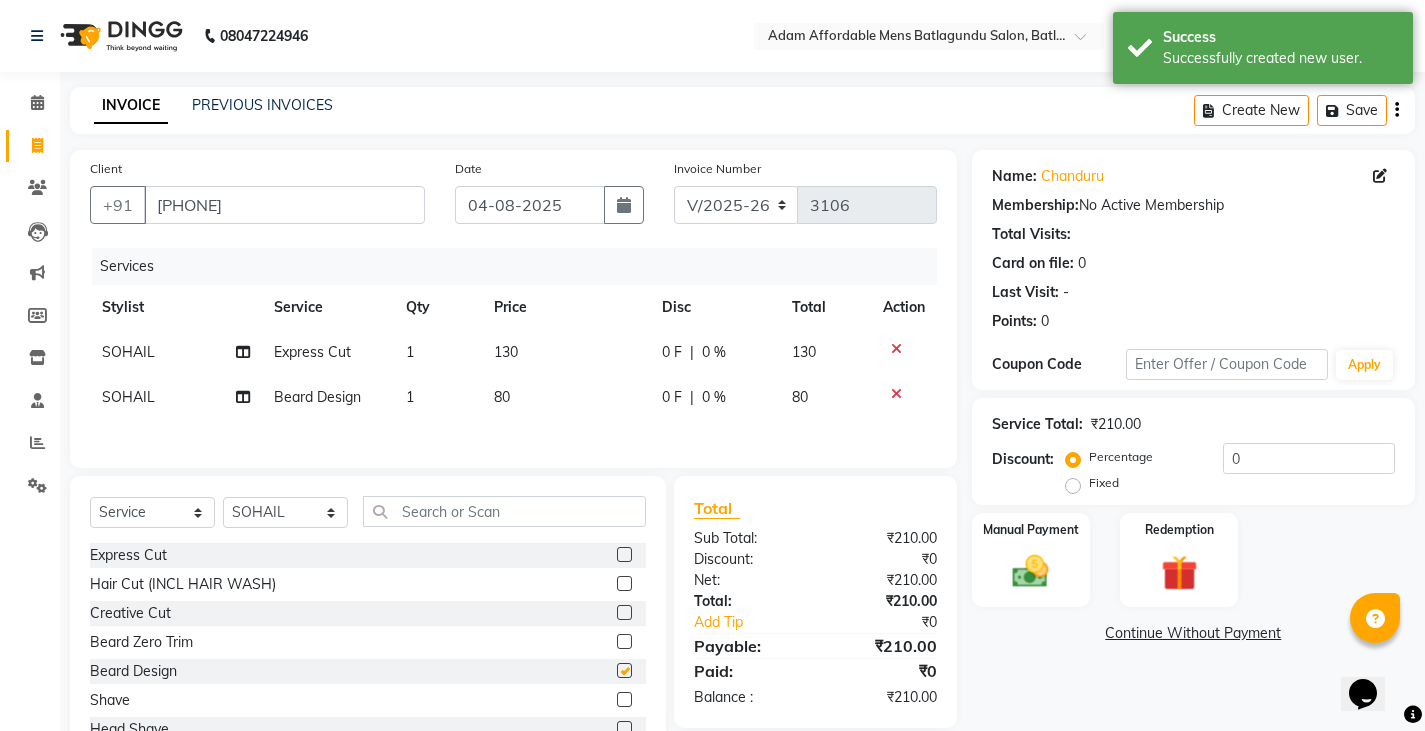 checkbox on "false" 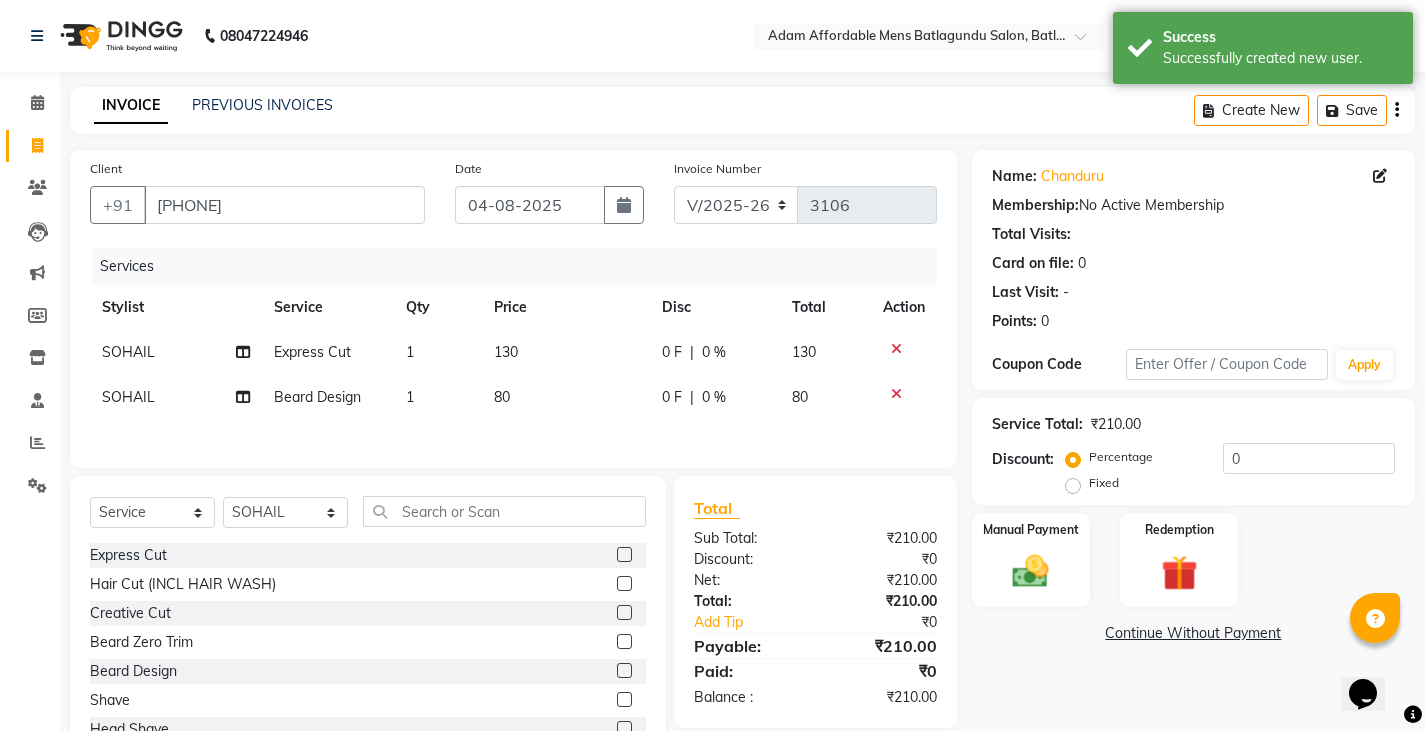 click on "0 F | 0 %" 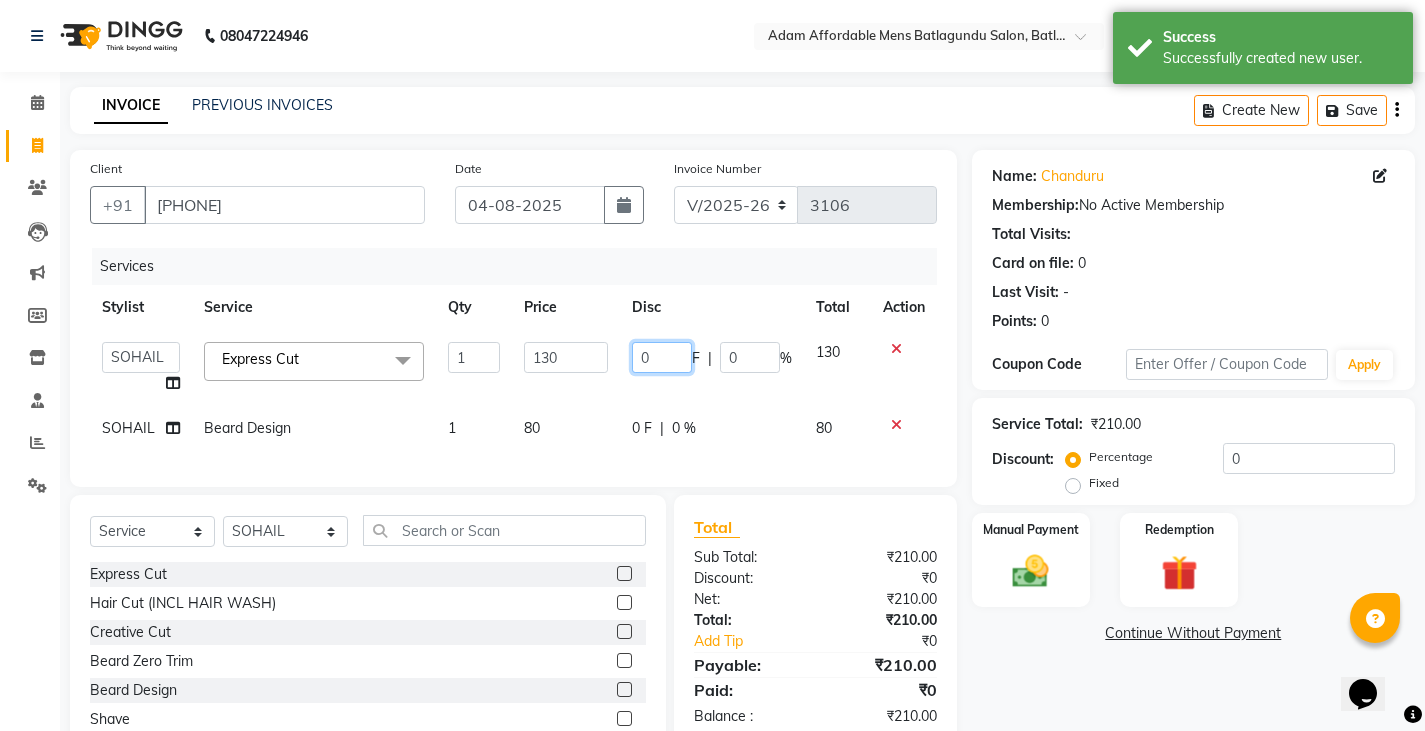 click on "0" 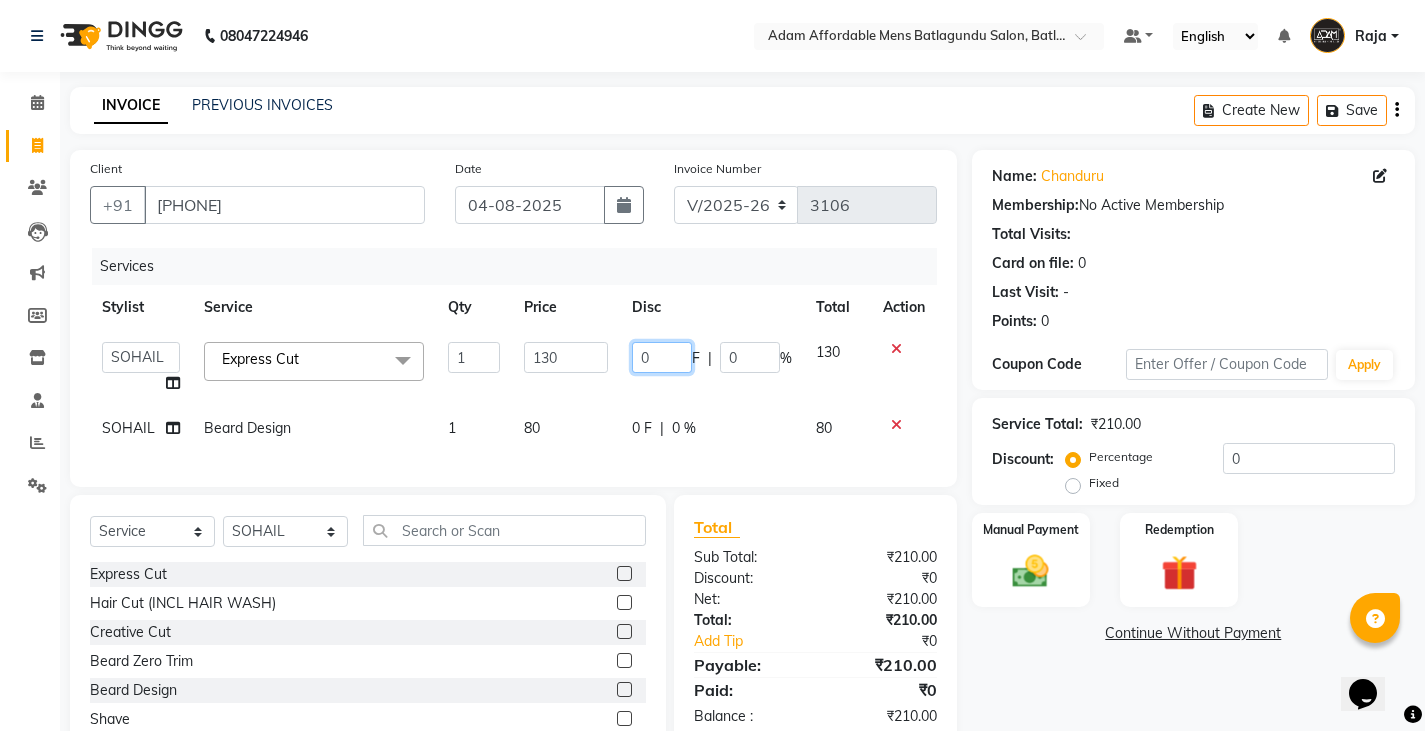 type on "30" 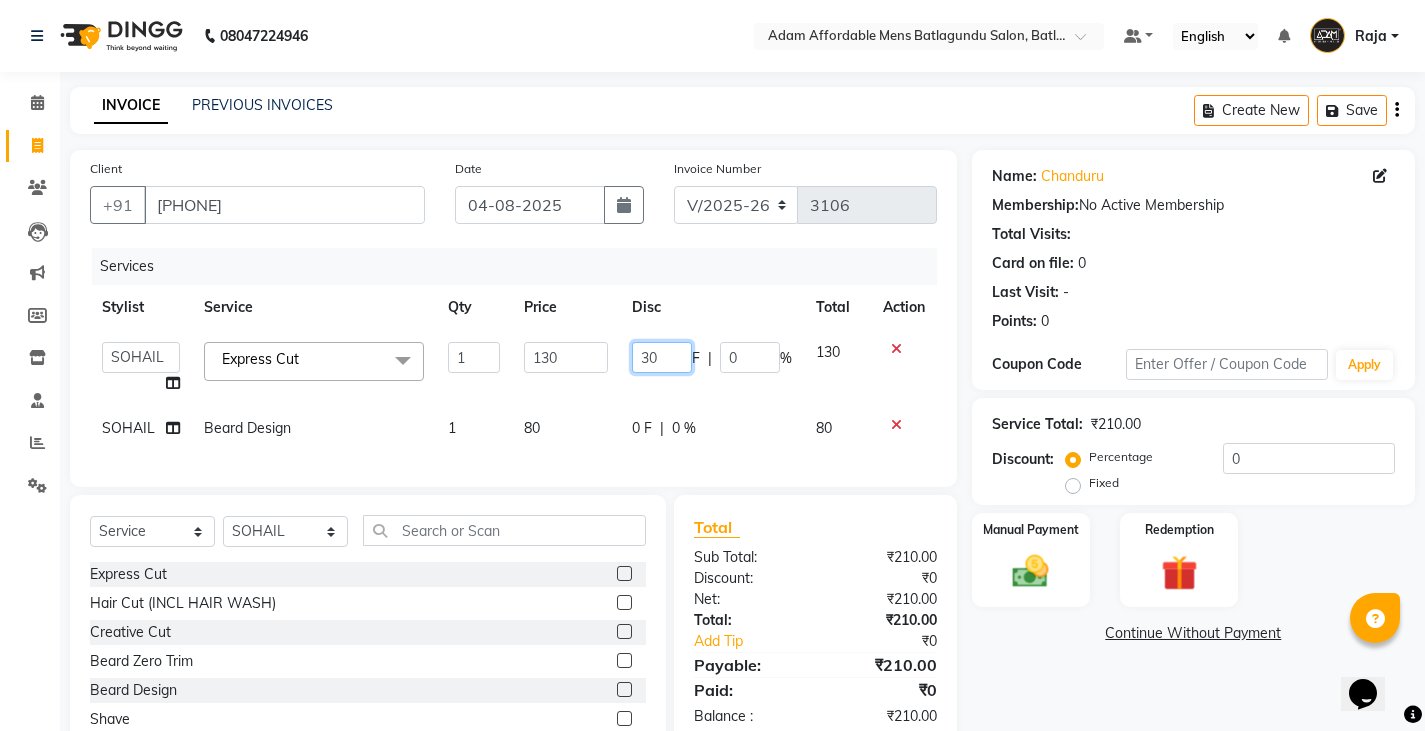 click on "30" 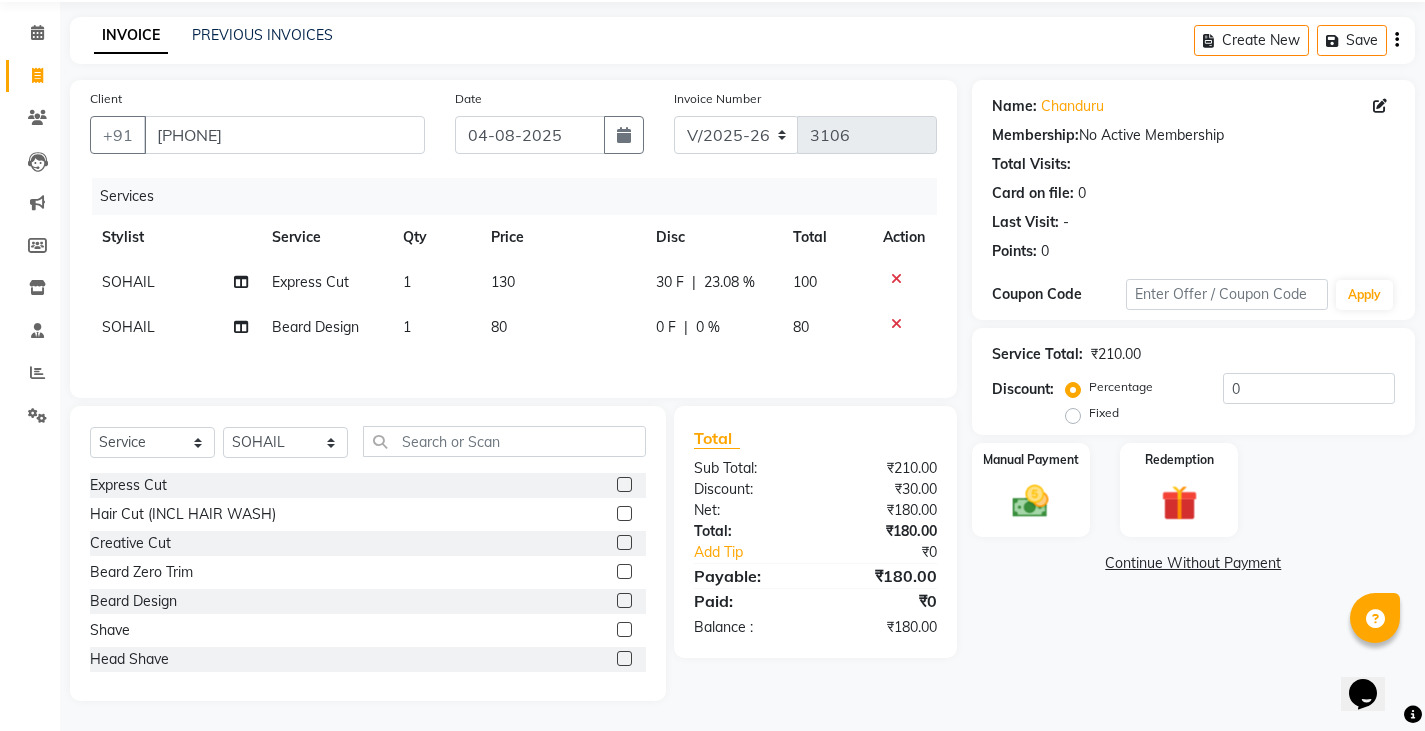 click on "SOHAIL Beard Design 1 80 0 F | 0 % 80" 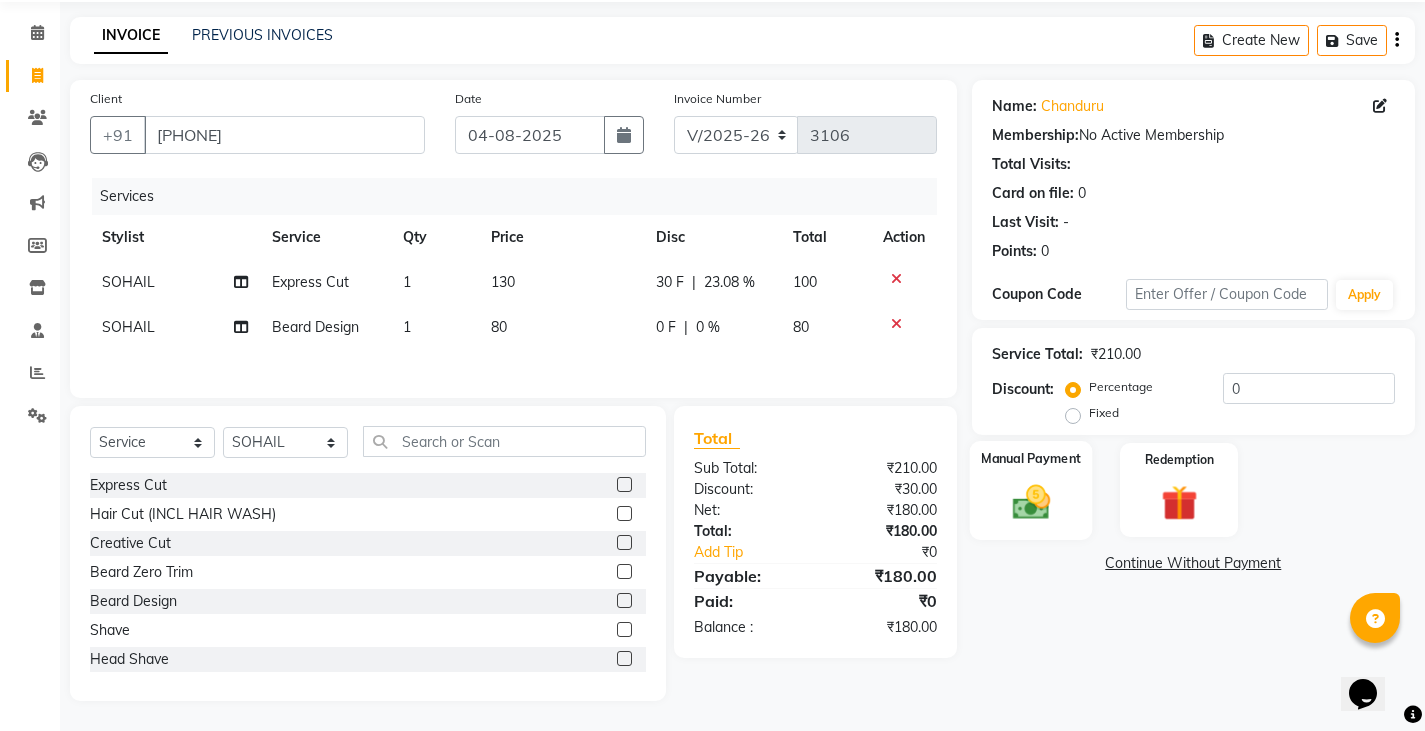 click on "Manual Payment" 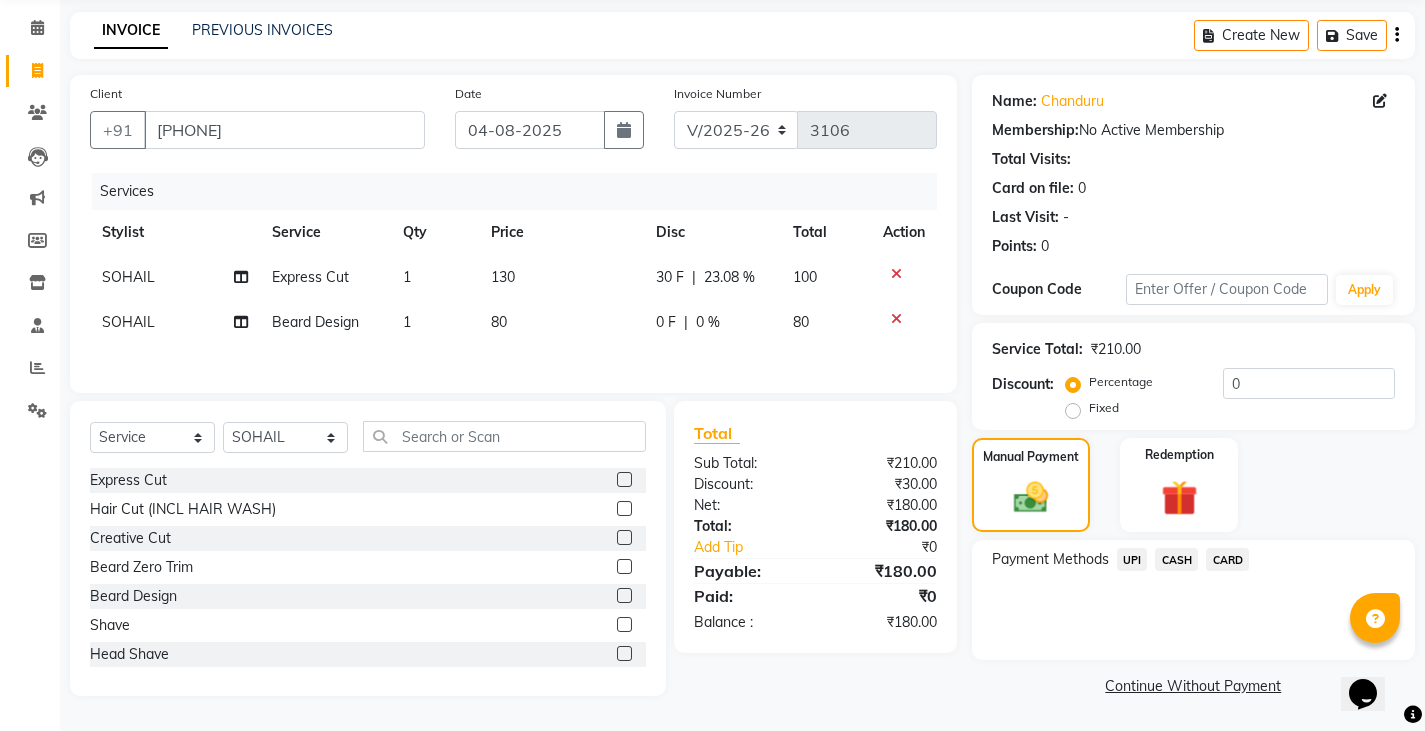 click on "UPI" 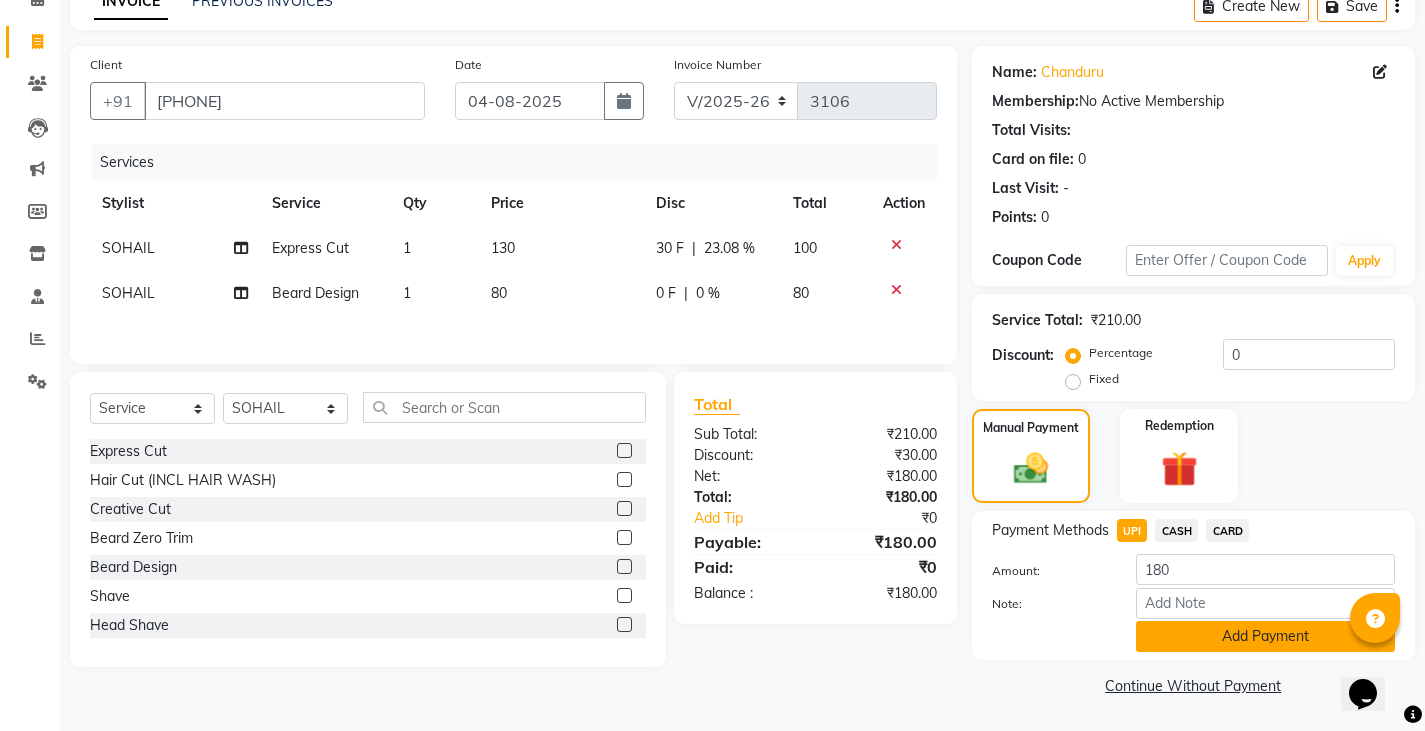 click on "Add Payment" 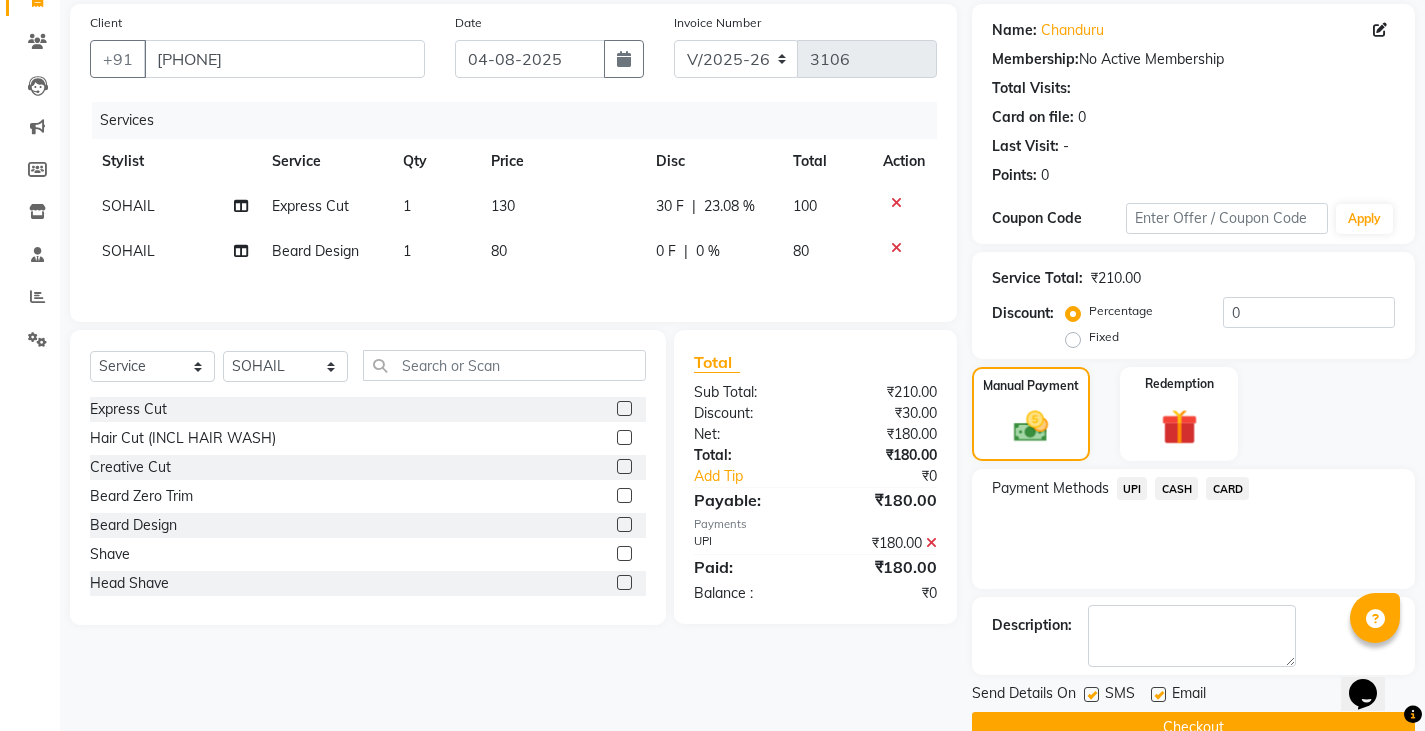 scroll, scrollTop: 188, scrollLeft: 0, axis: vertical 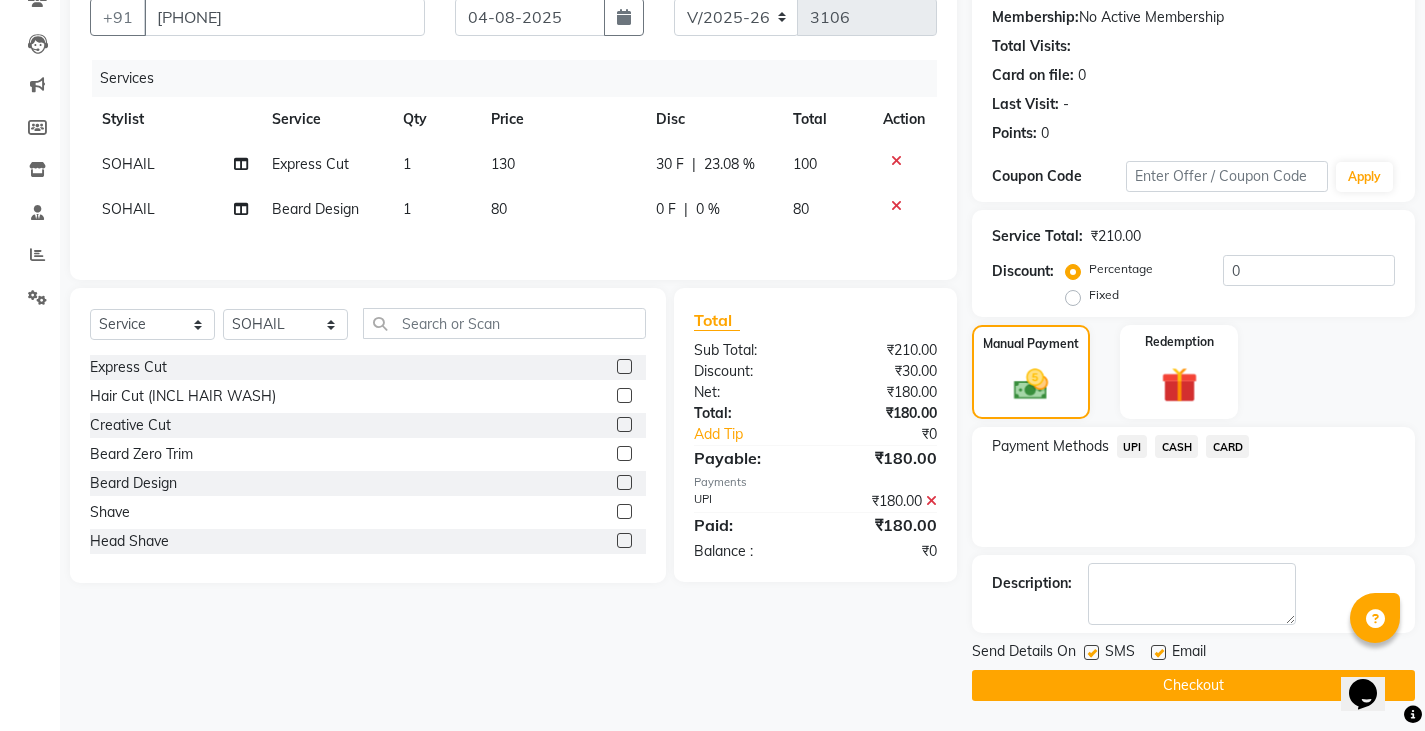 click on "Checkout" 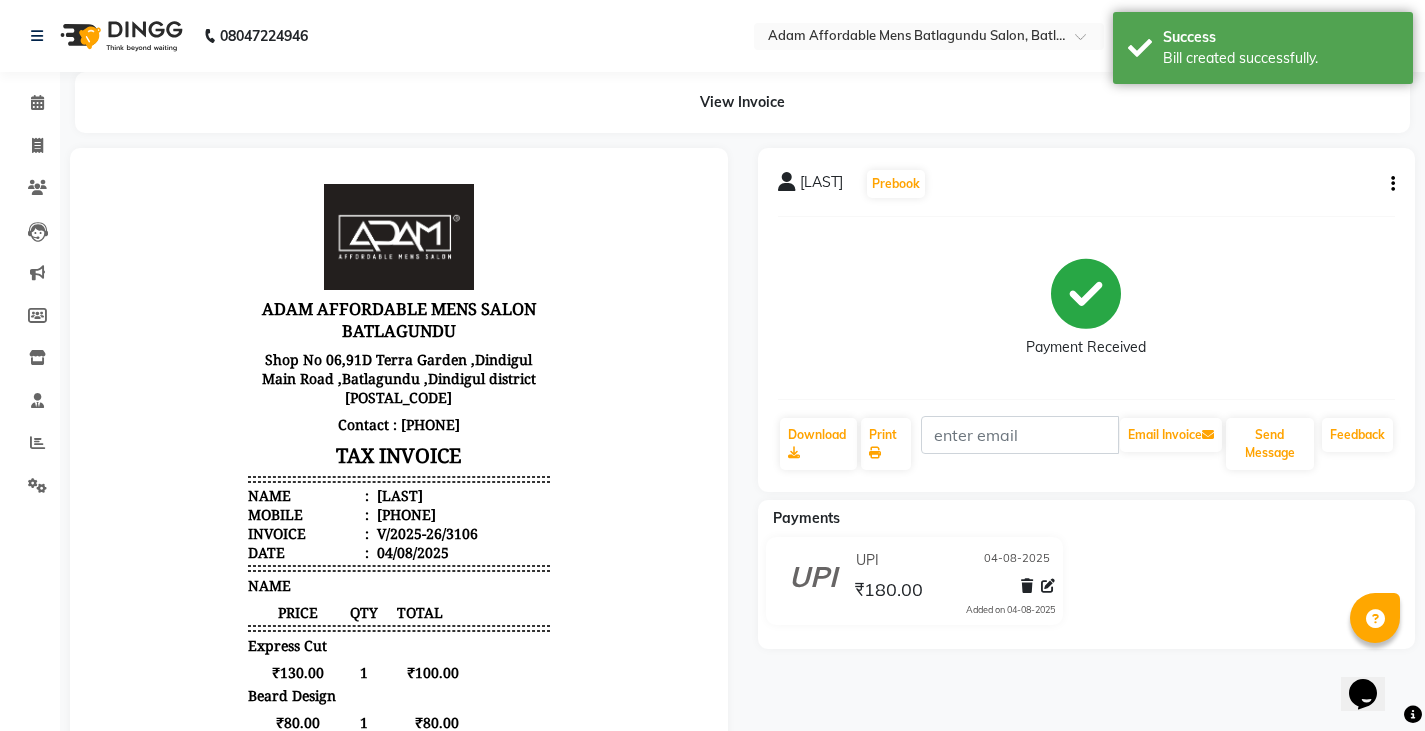 scroll, scrollTop: 0, scrollLeft: 0, axis: both 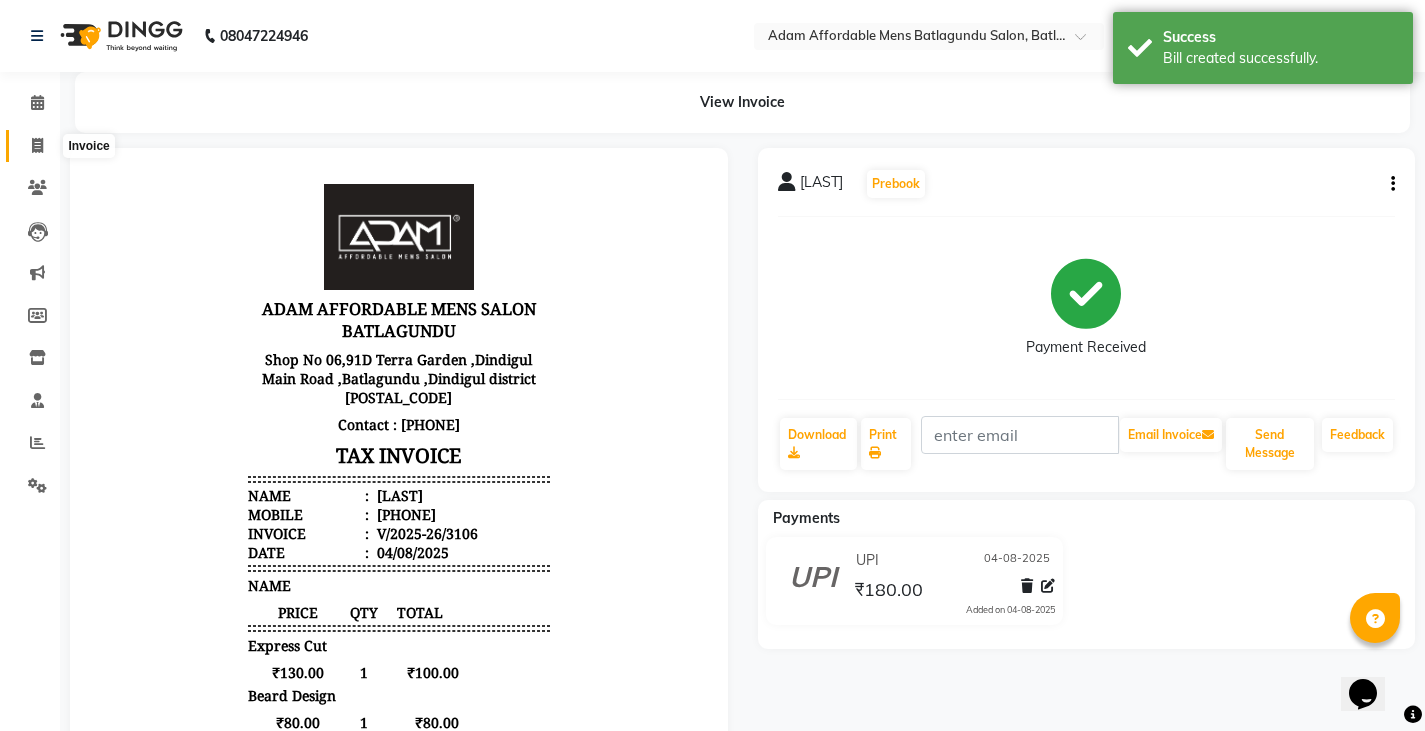 click 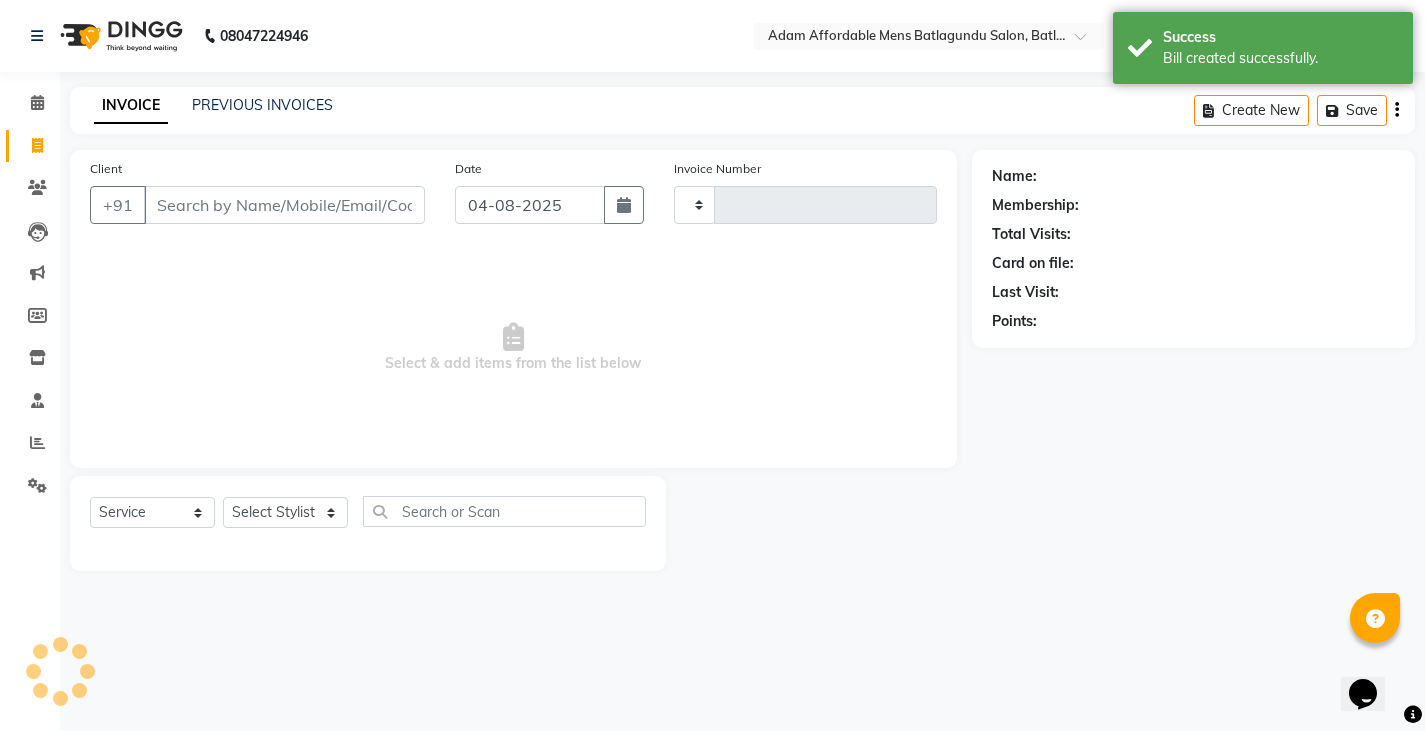 type on "3107" 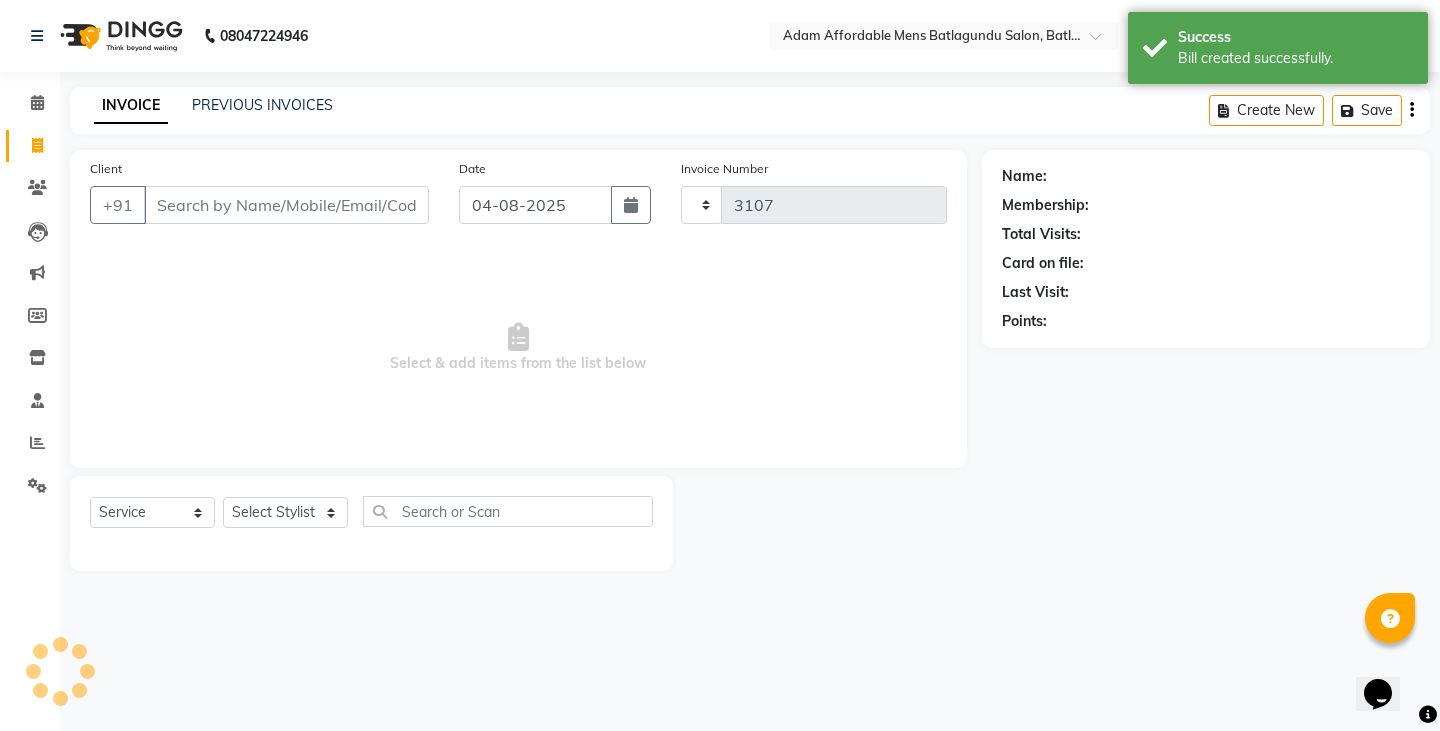 select on "8213" 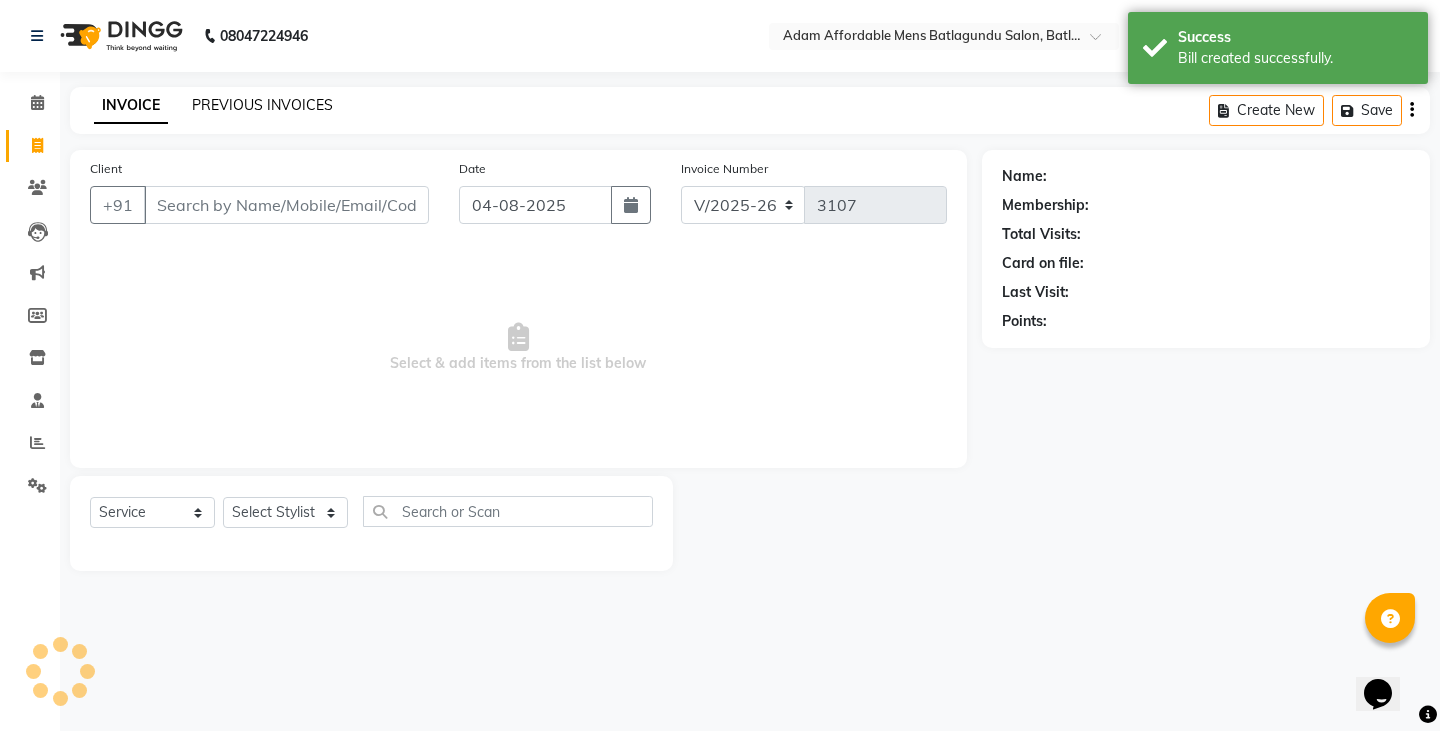click on "PREVIOUS INVOICES" 